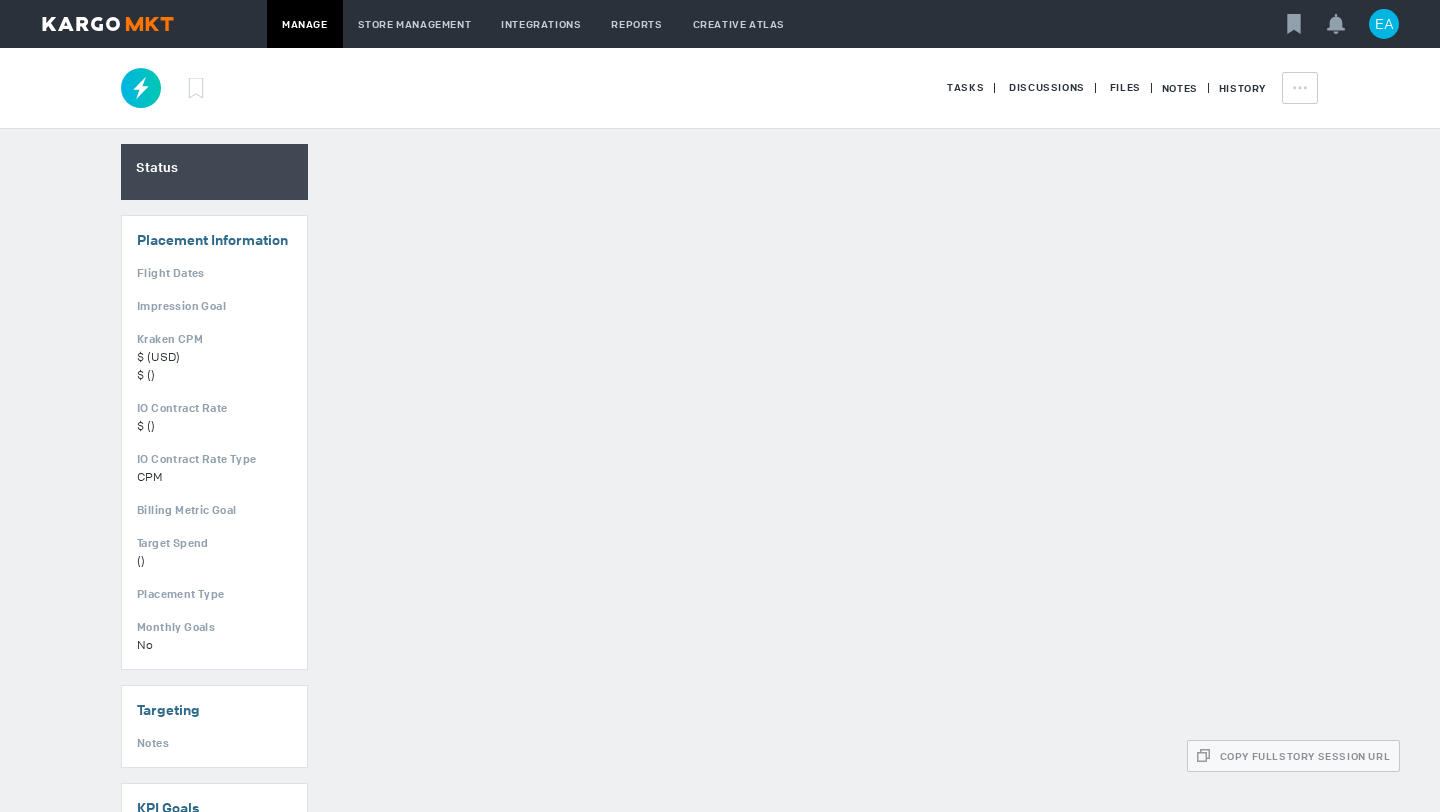 scroll, scrollTop: 0, scrollLeft: 0, axis: both 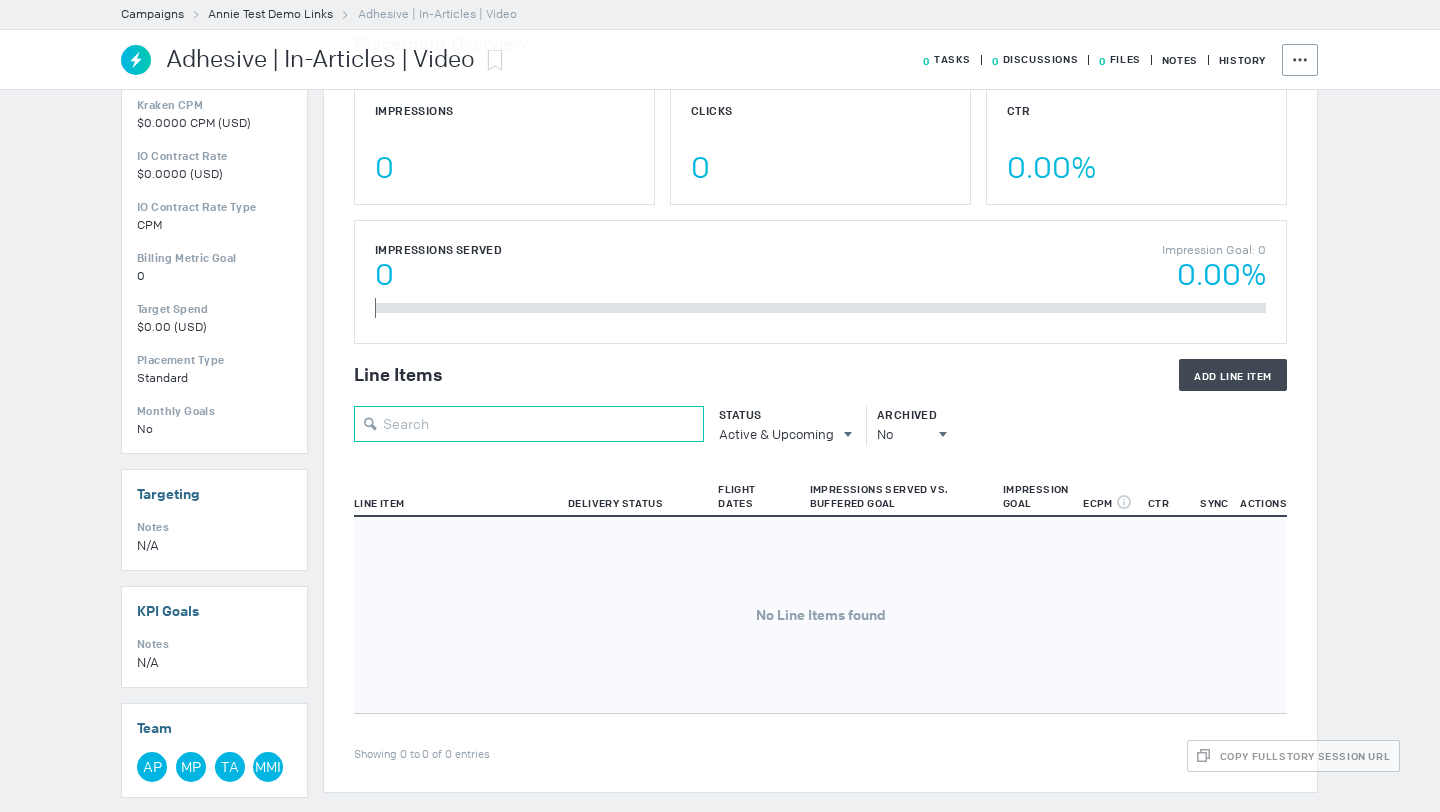 click at bounding box center (529, 424) 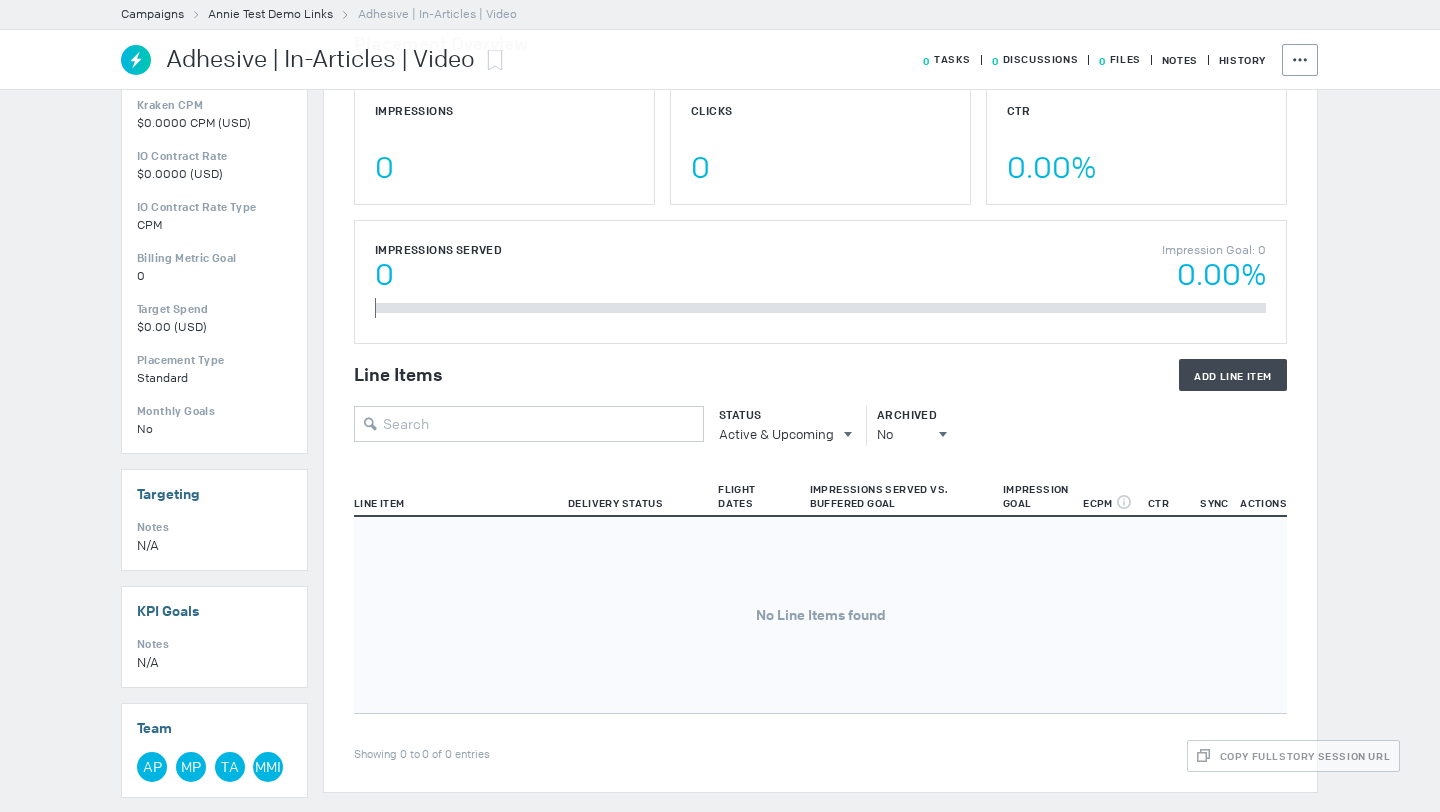 click on "Add Line Item" at bounding box center [865, 375] 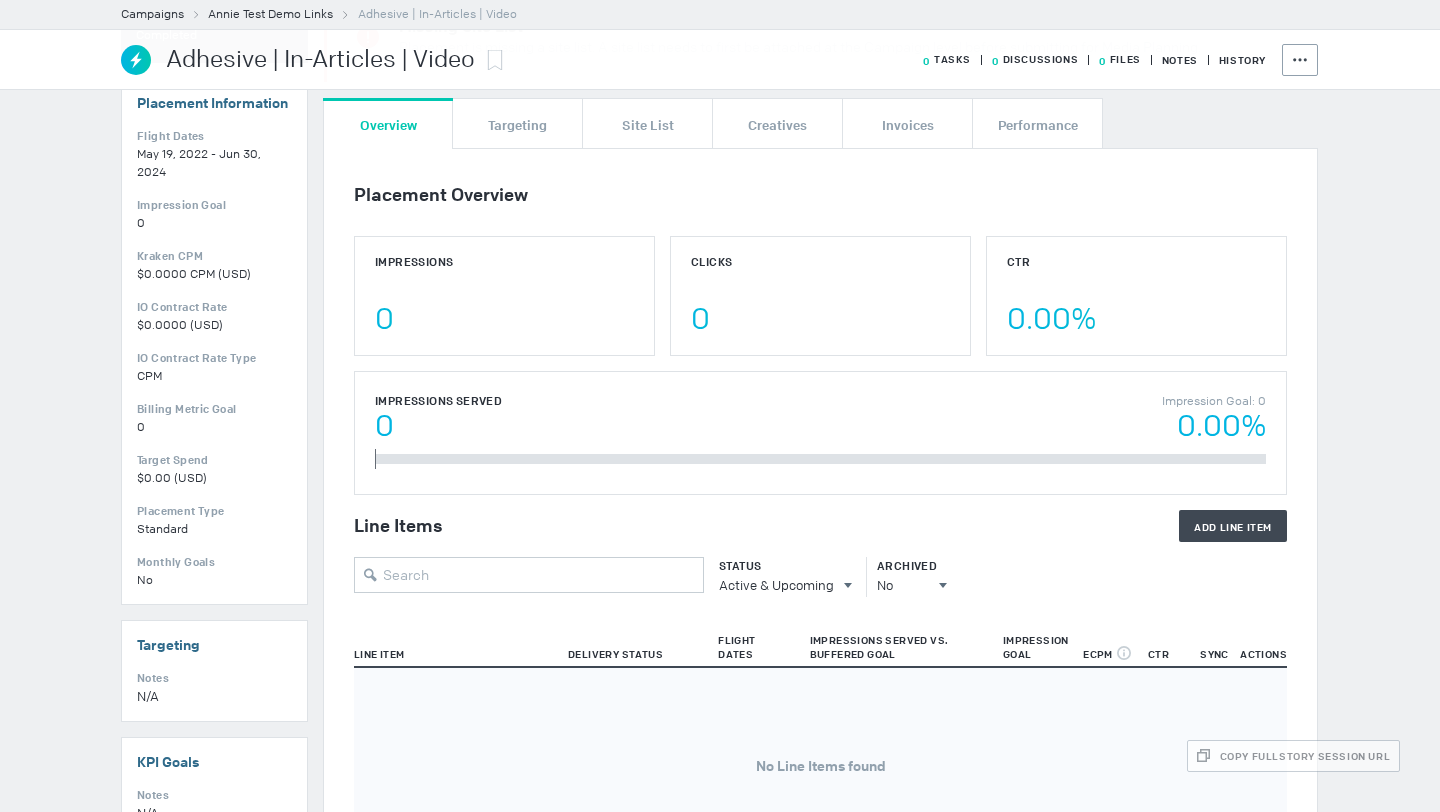 scroll, scrollTop: 0, scrollLeft: 0, axis: both 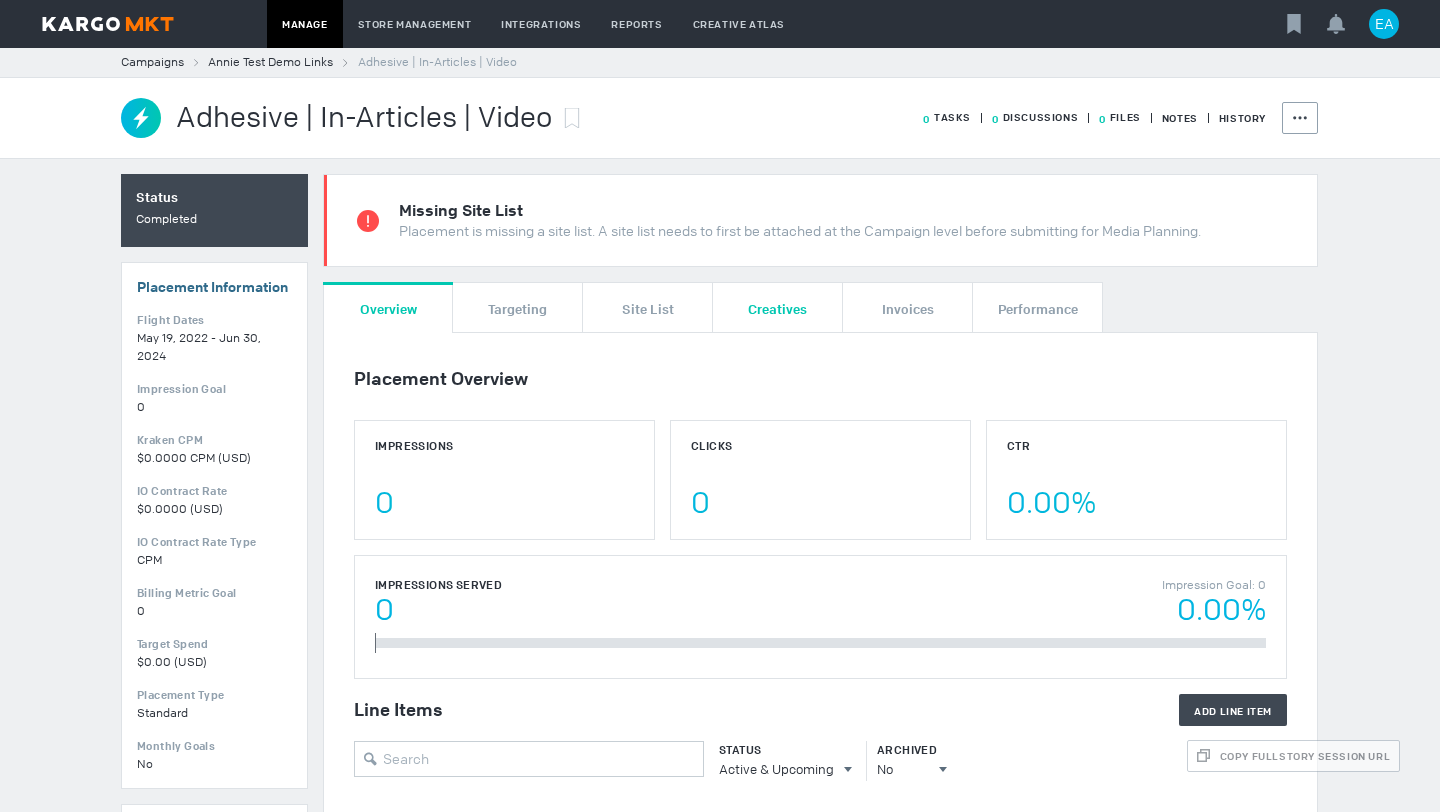 click on "Creatives" at bounding box center (777, 308) 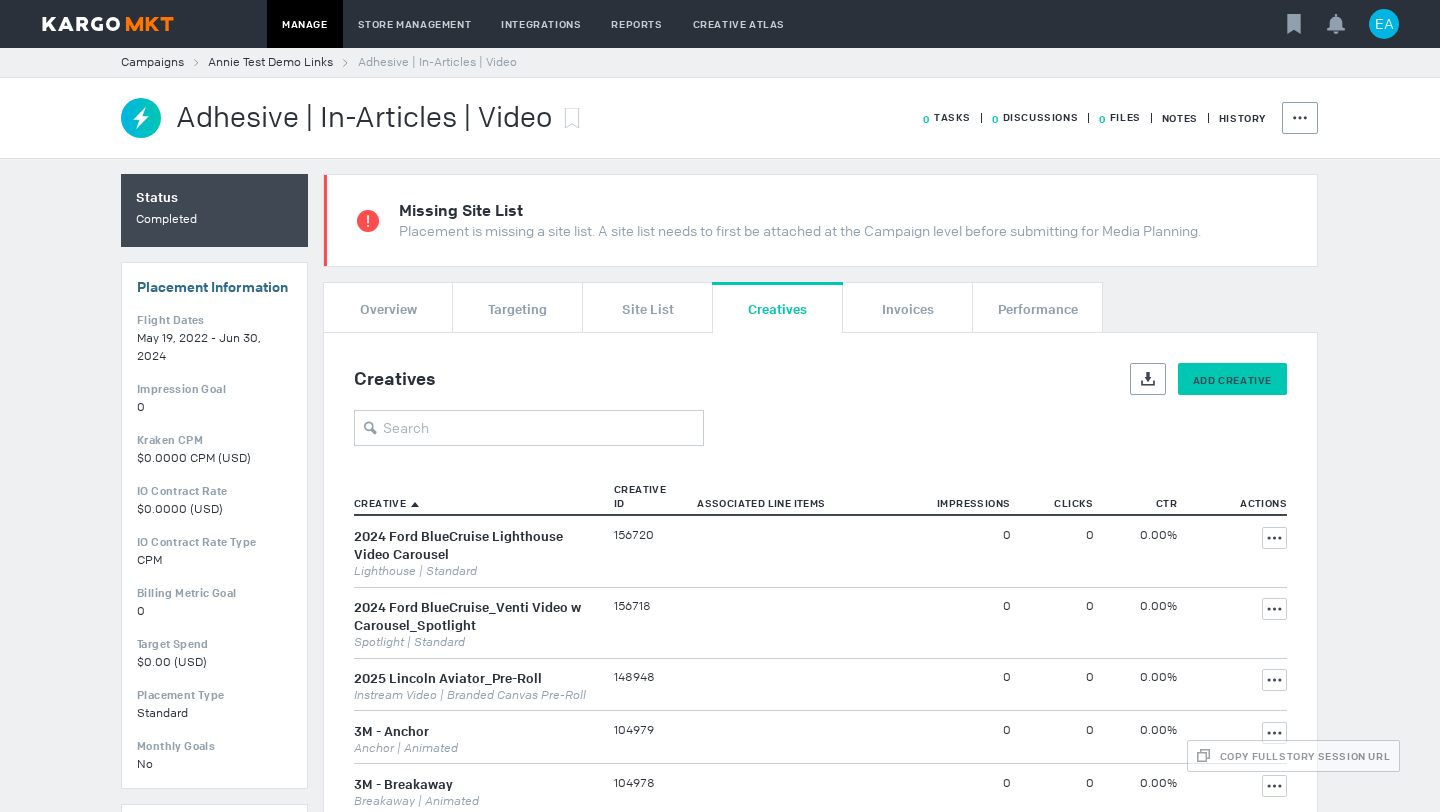 click on "Add Creative" at bounding box center [1232, 380] 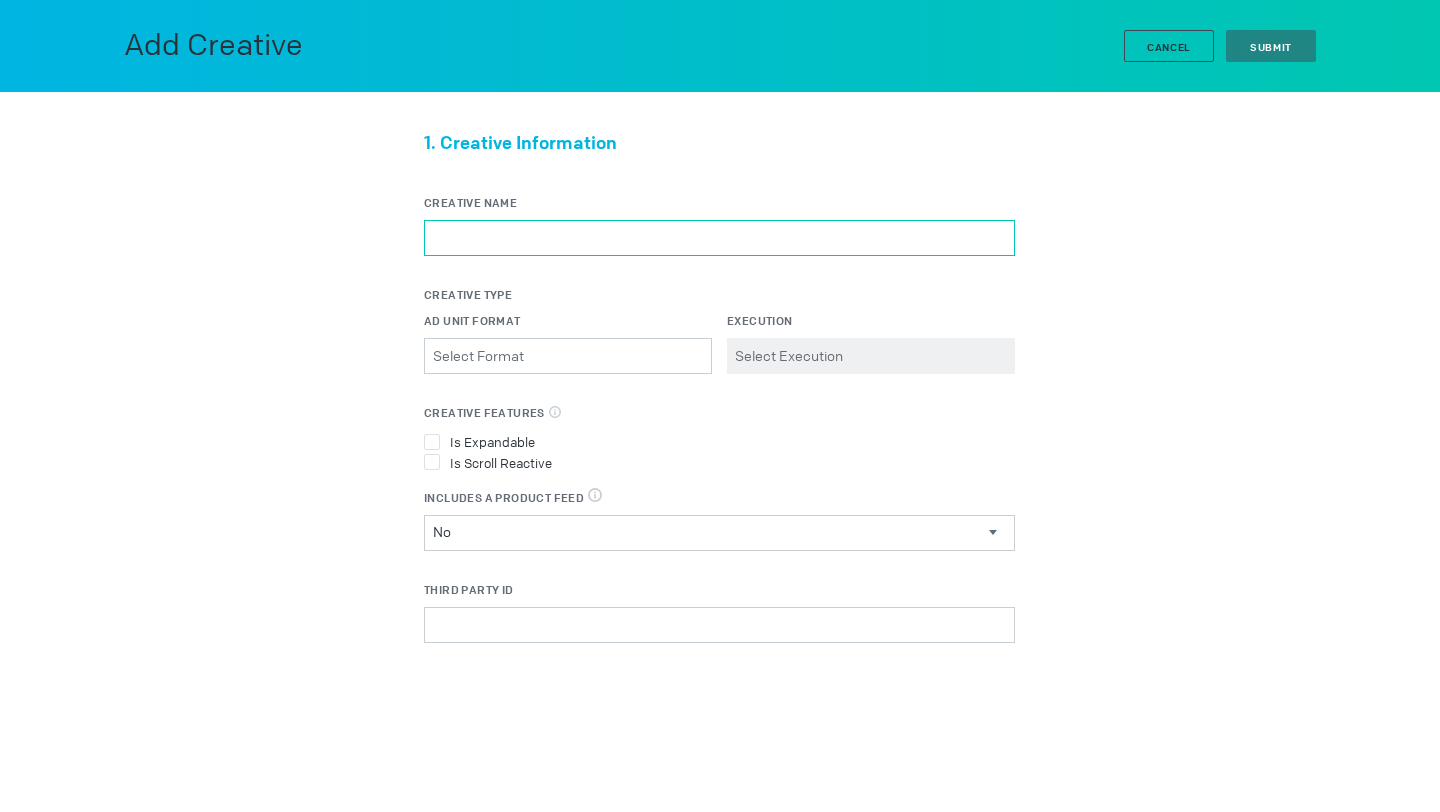 click on "Creative Name" at bounding box center (719, 238) 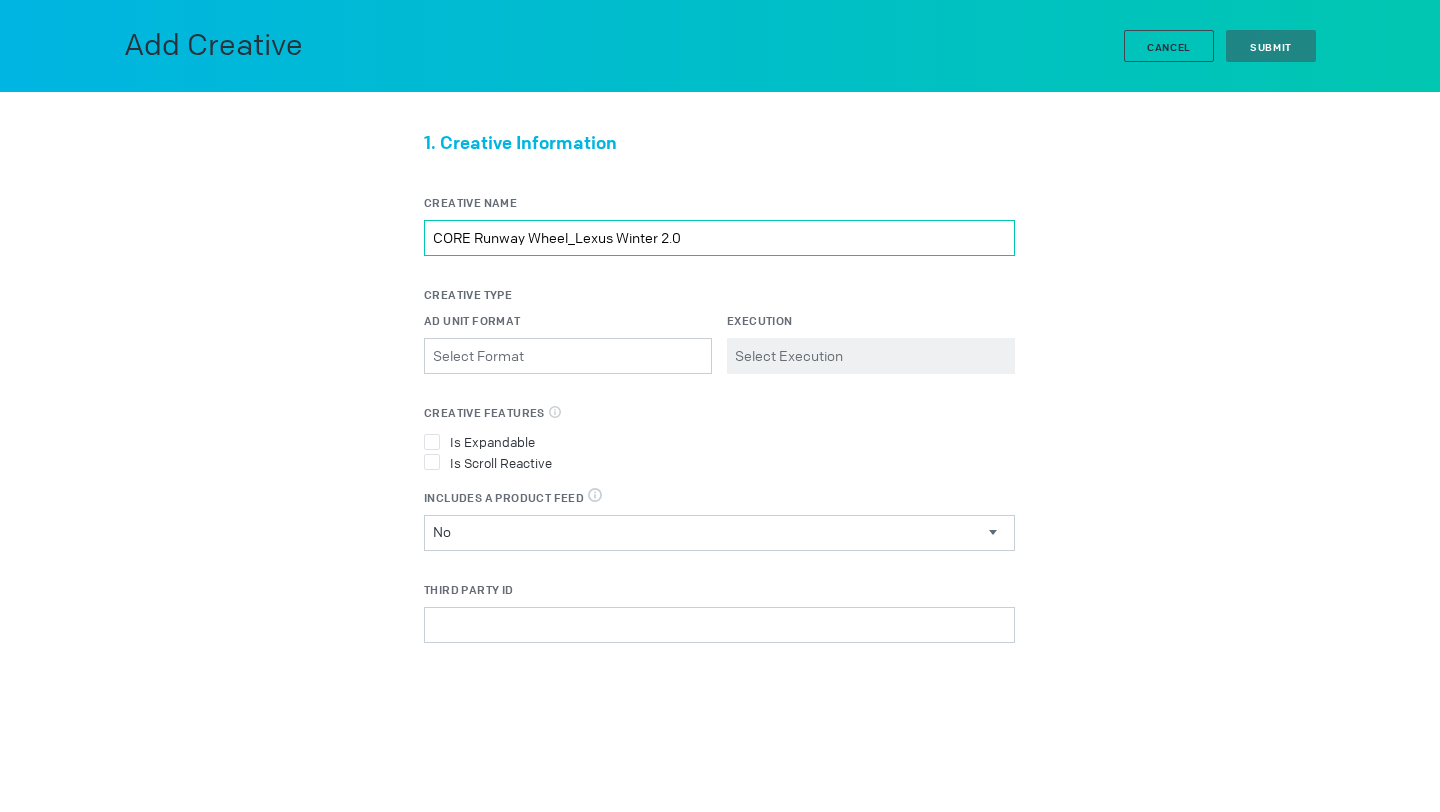 click on "CORE Runway Wheel_Lexus Winter 2.0" at bounding box center (719, 238) 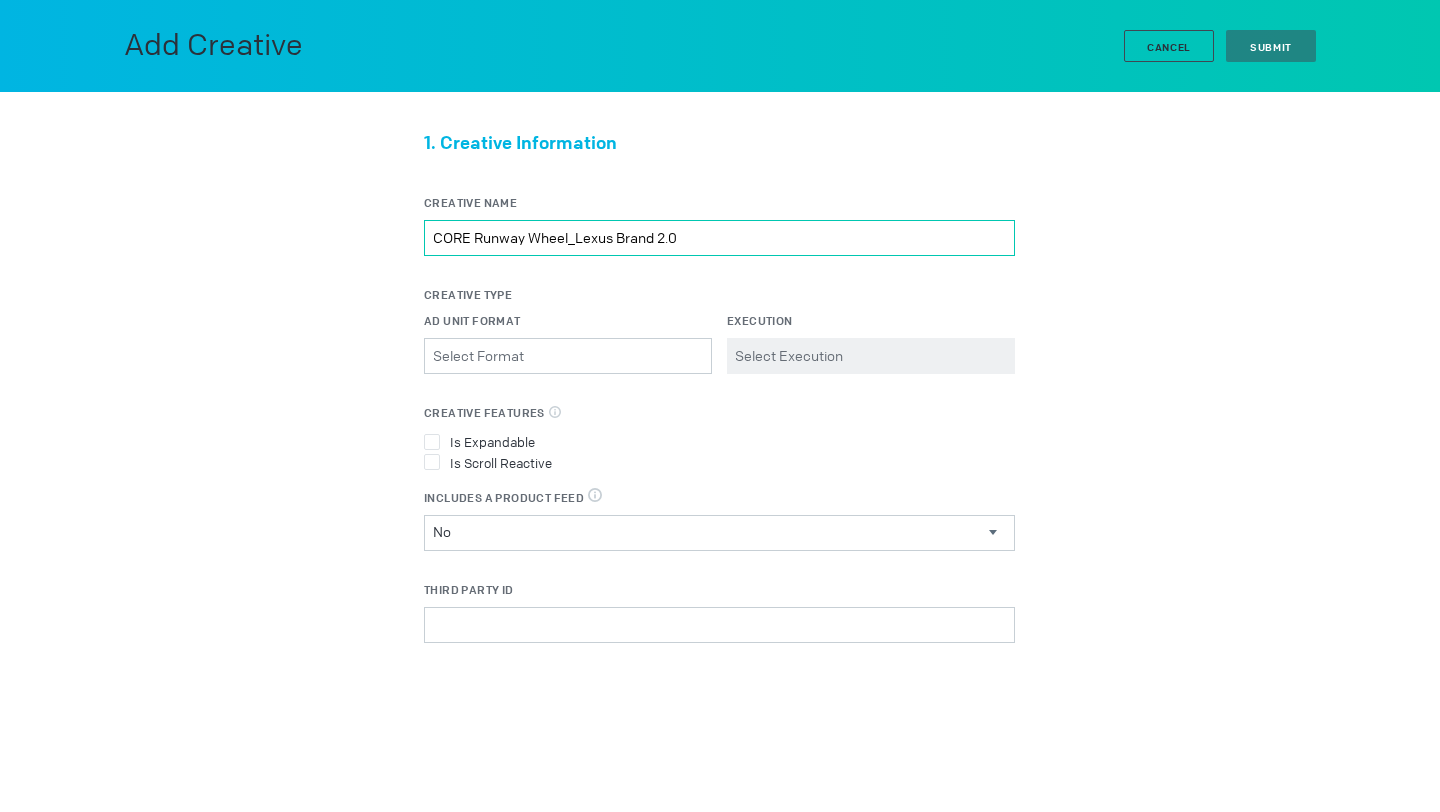 click on "CORE Runway Wheel_Lexus Brand 2.0" at bounding box center (719, 238) 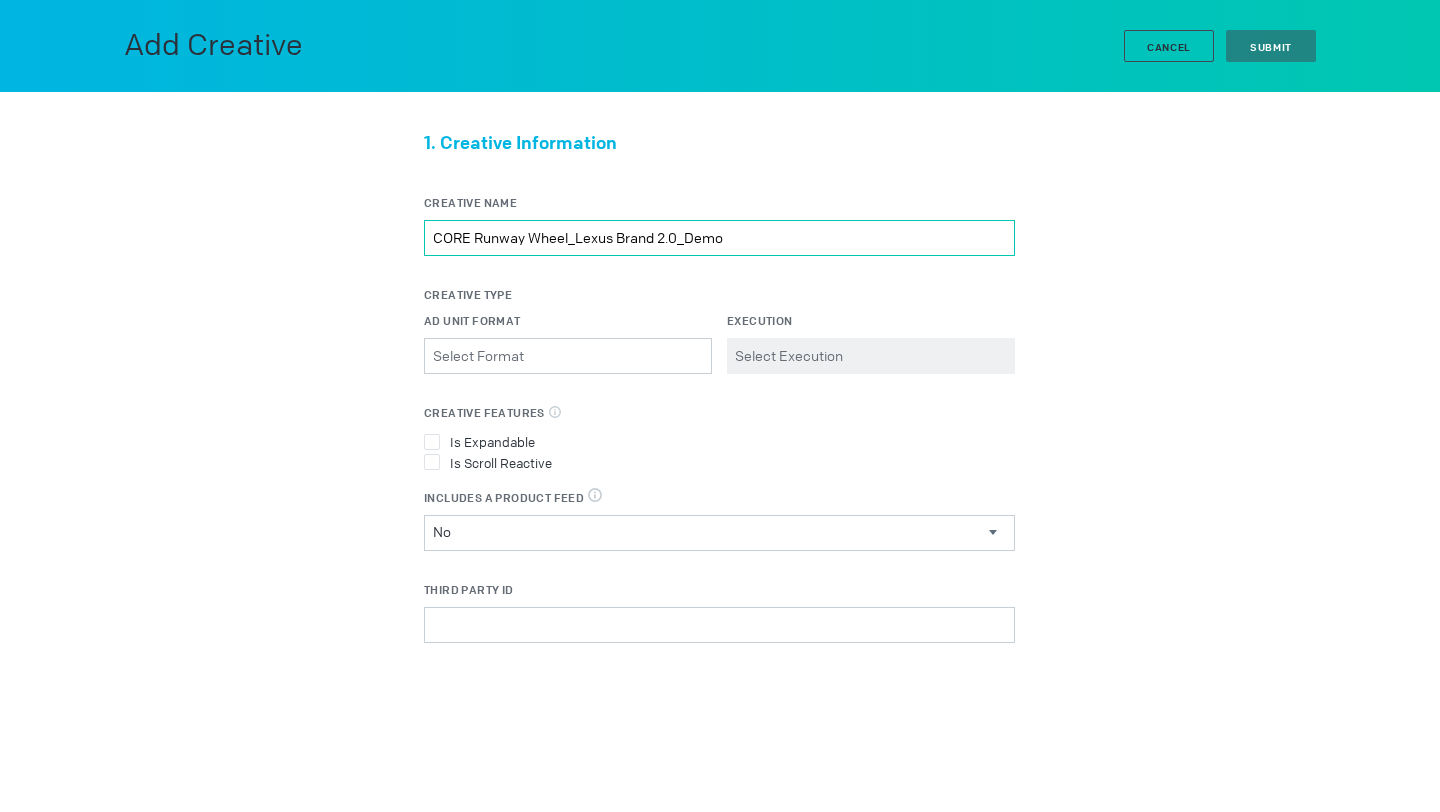 type on "CORE Runway Wheel_Lexus Brand 2.0_Demo" 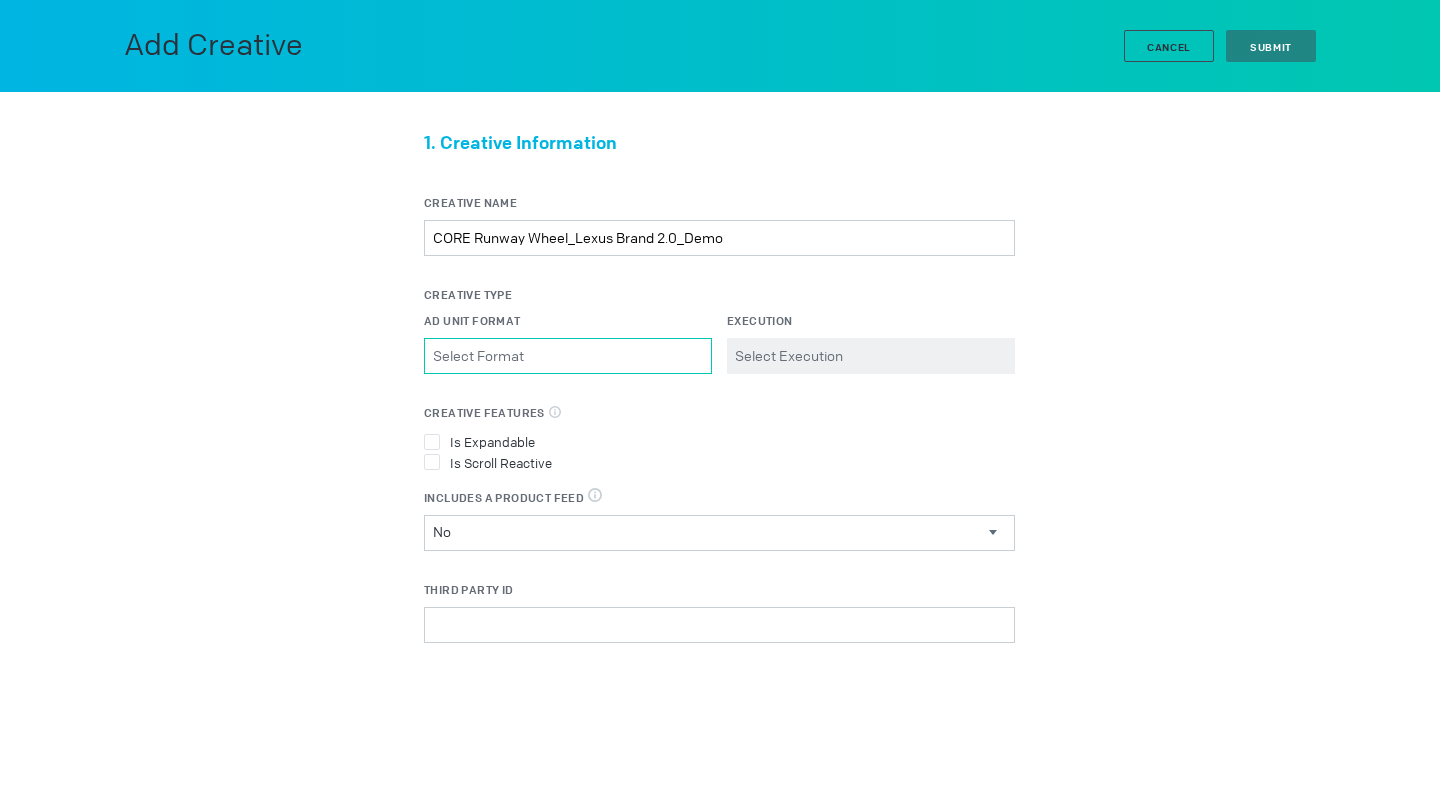 click on "Ad Unit Format Please select a valid item" at bounding box center [568, 356] 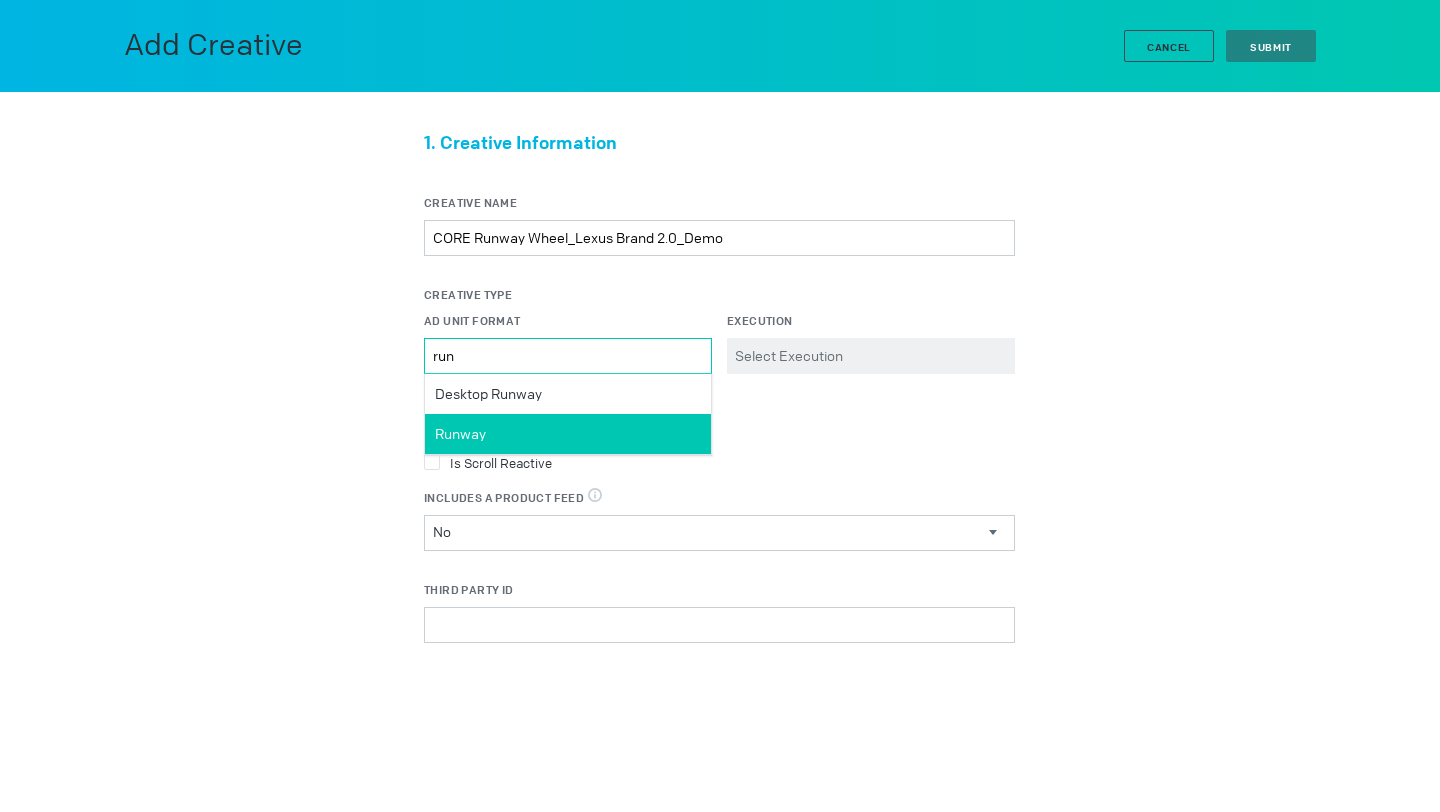 type on "run" 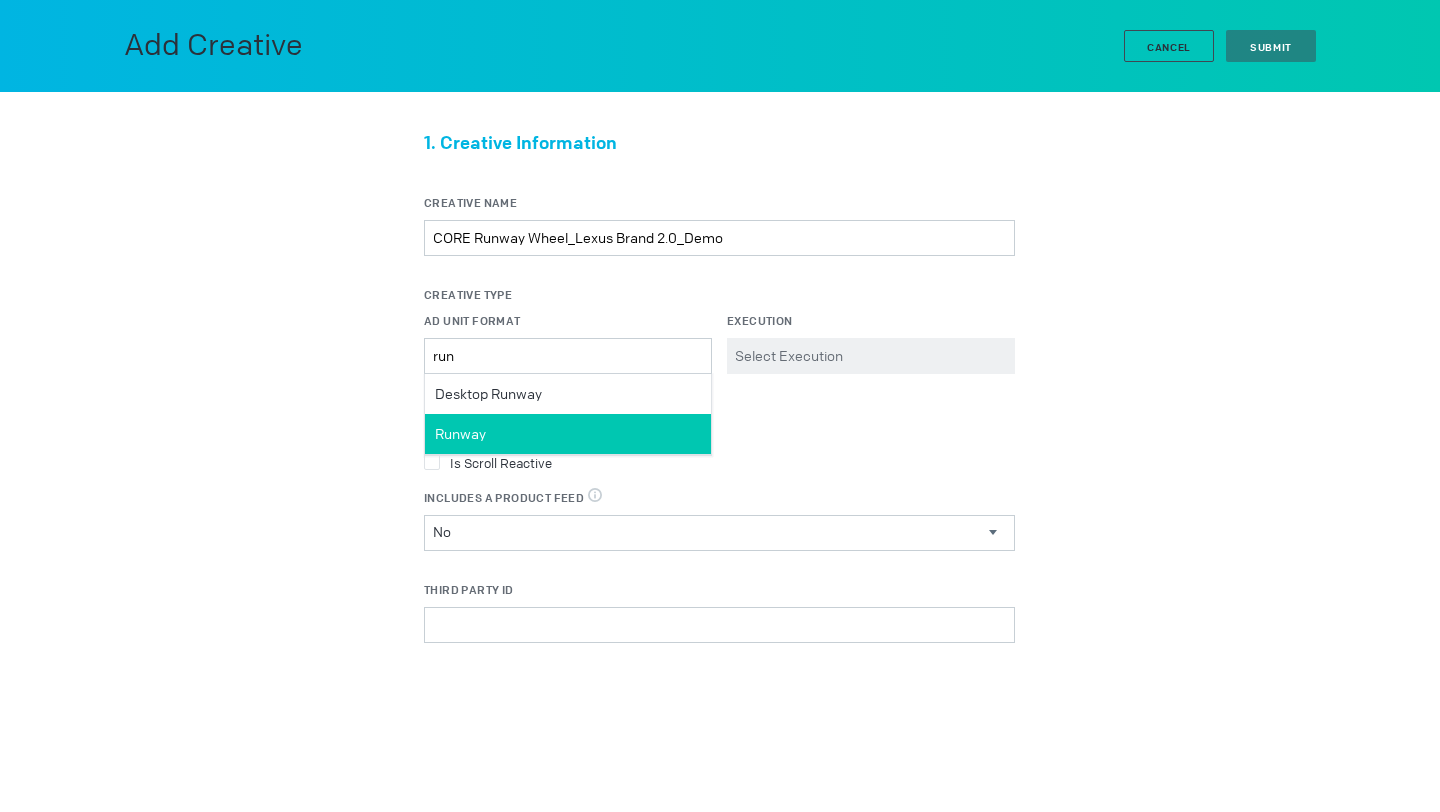click on "Runway" at bounding box center [568, 434] 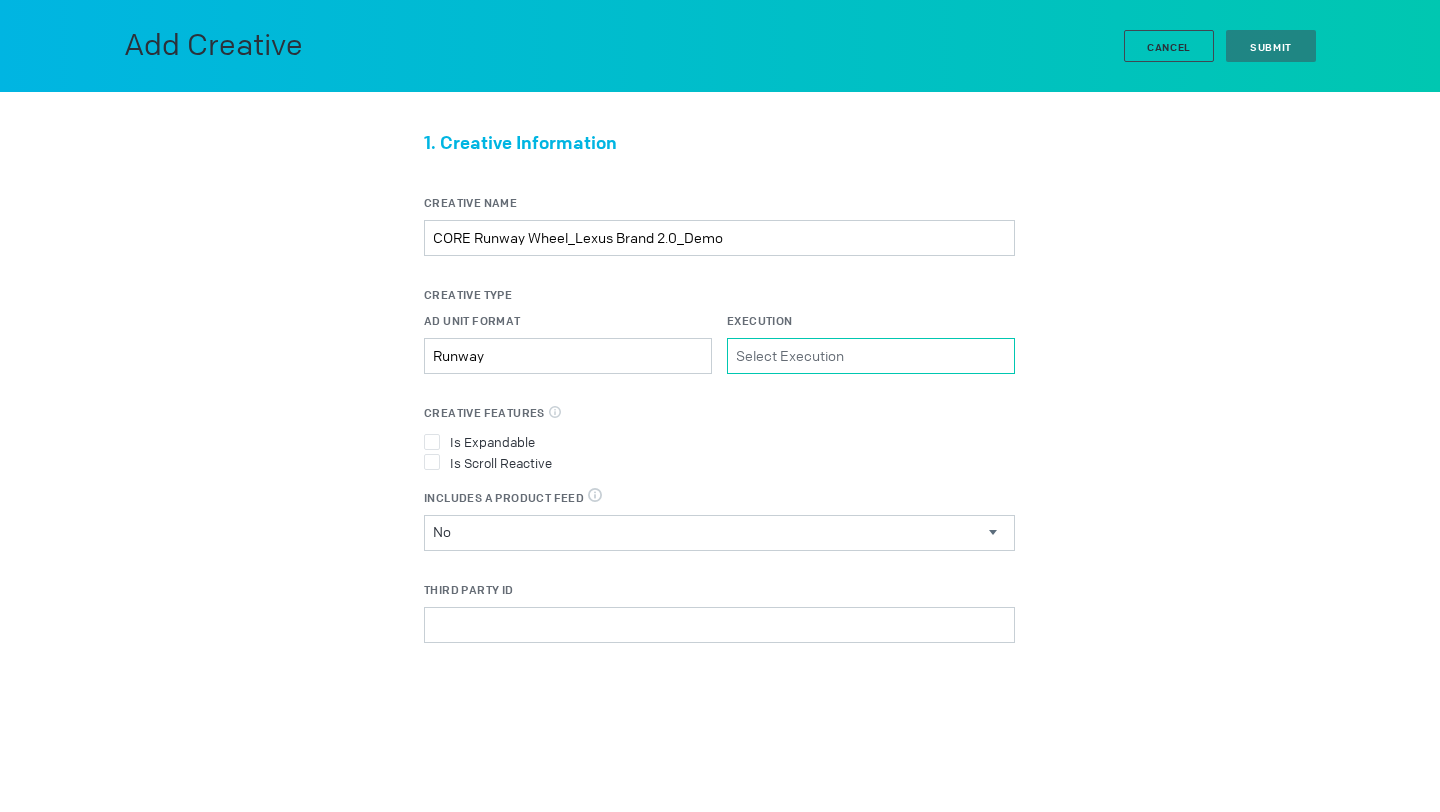 click on "Execution Please select a valid item" at bounding box center [871, 356] 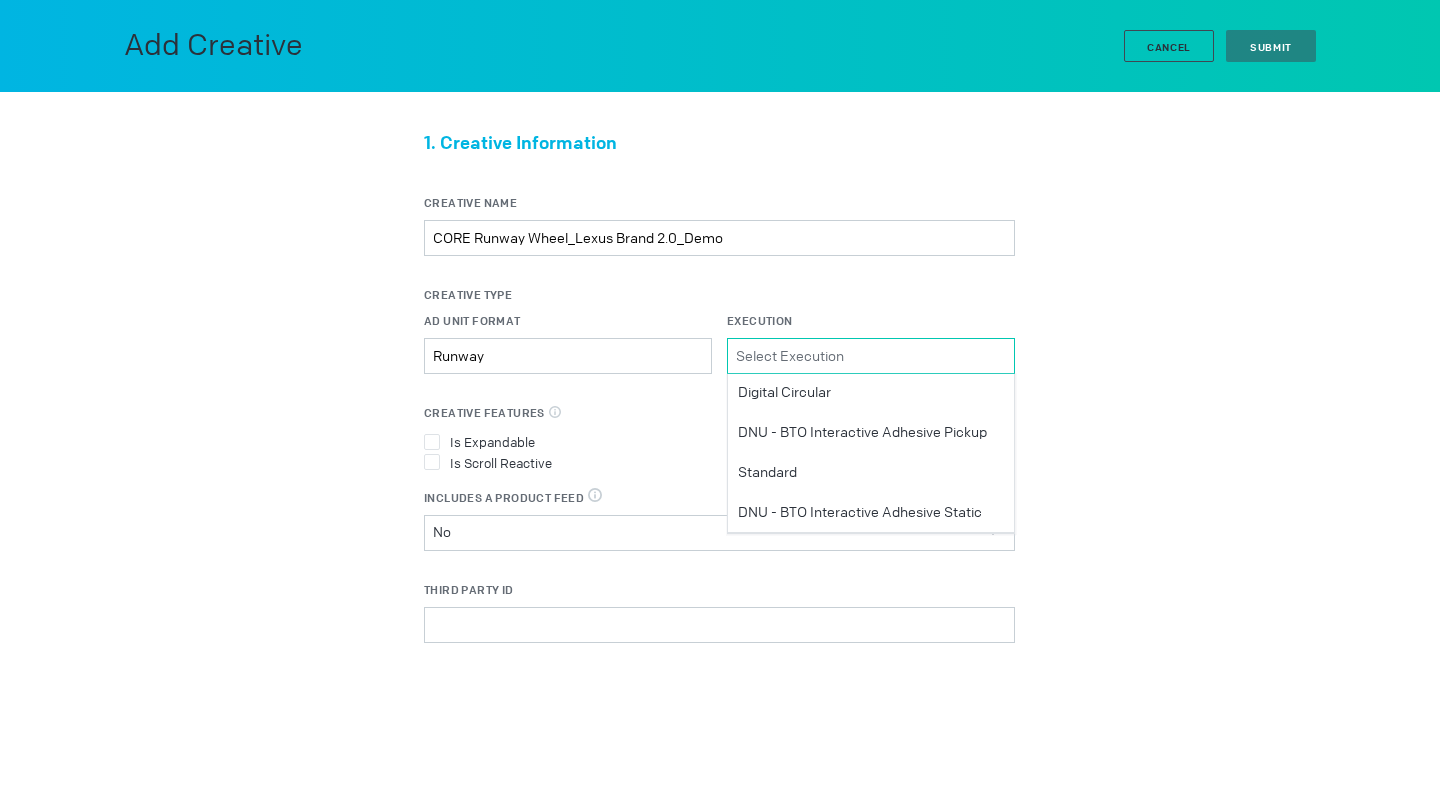 scroll, scrollTop: 0, scrollLeft: 0, axis: both 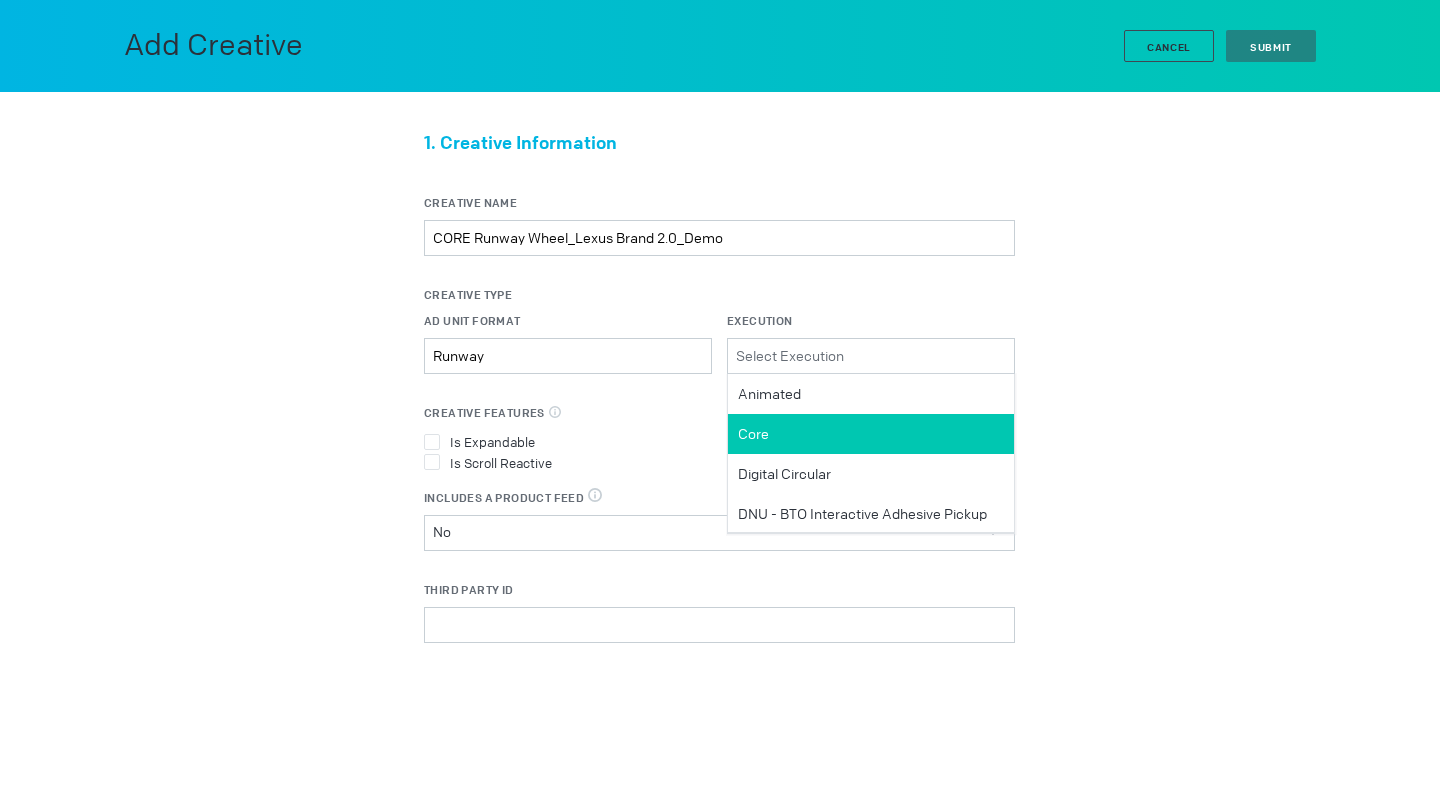 click on "Core" at bounding box center (871, 434) 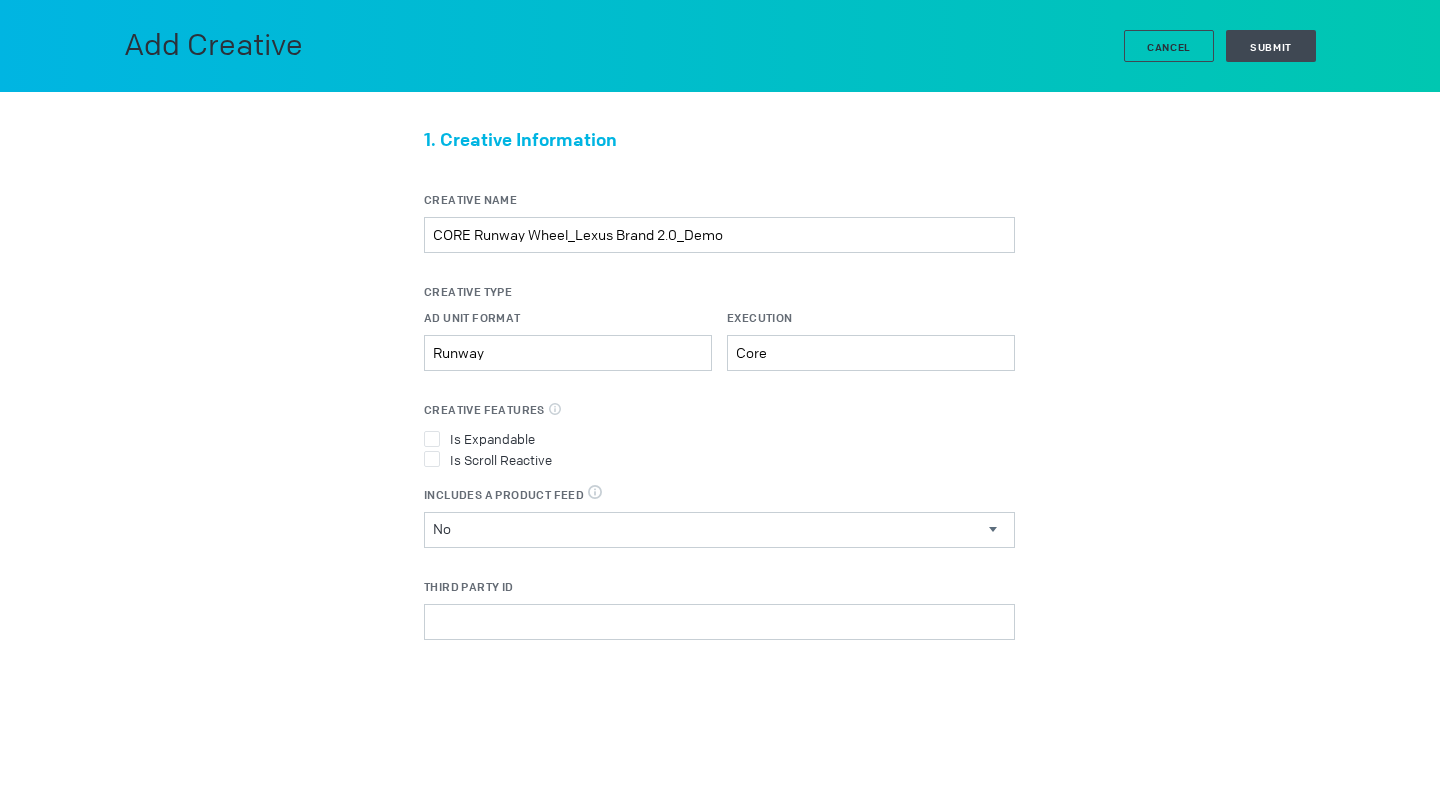 scroll, scrollTop: 0, scrollLeft: 0, axis: both 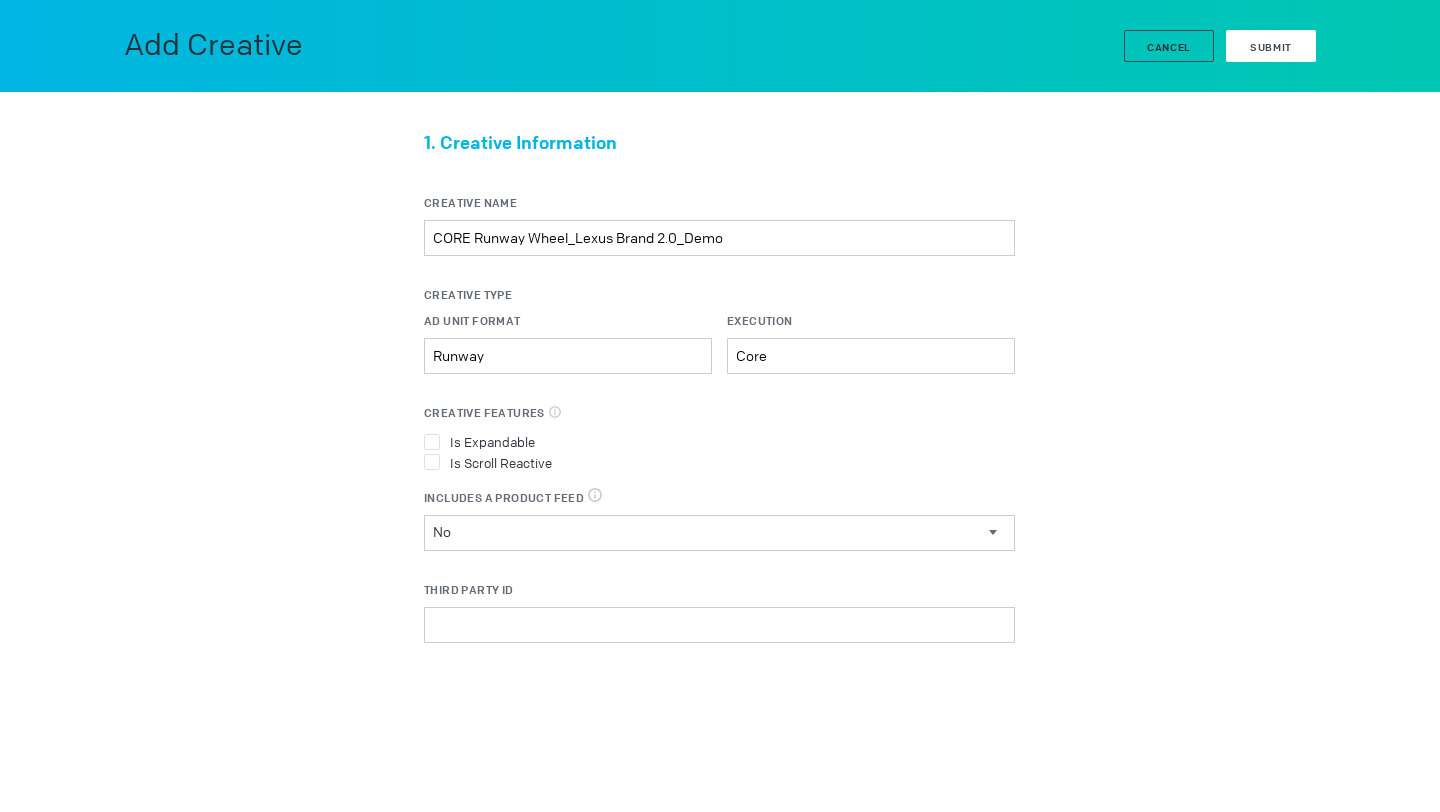 click on "Submit" at bounding box center [1271, 47] 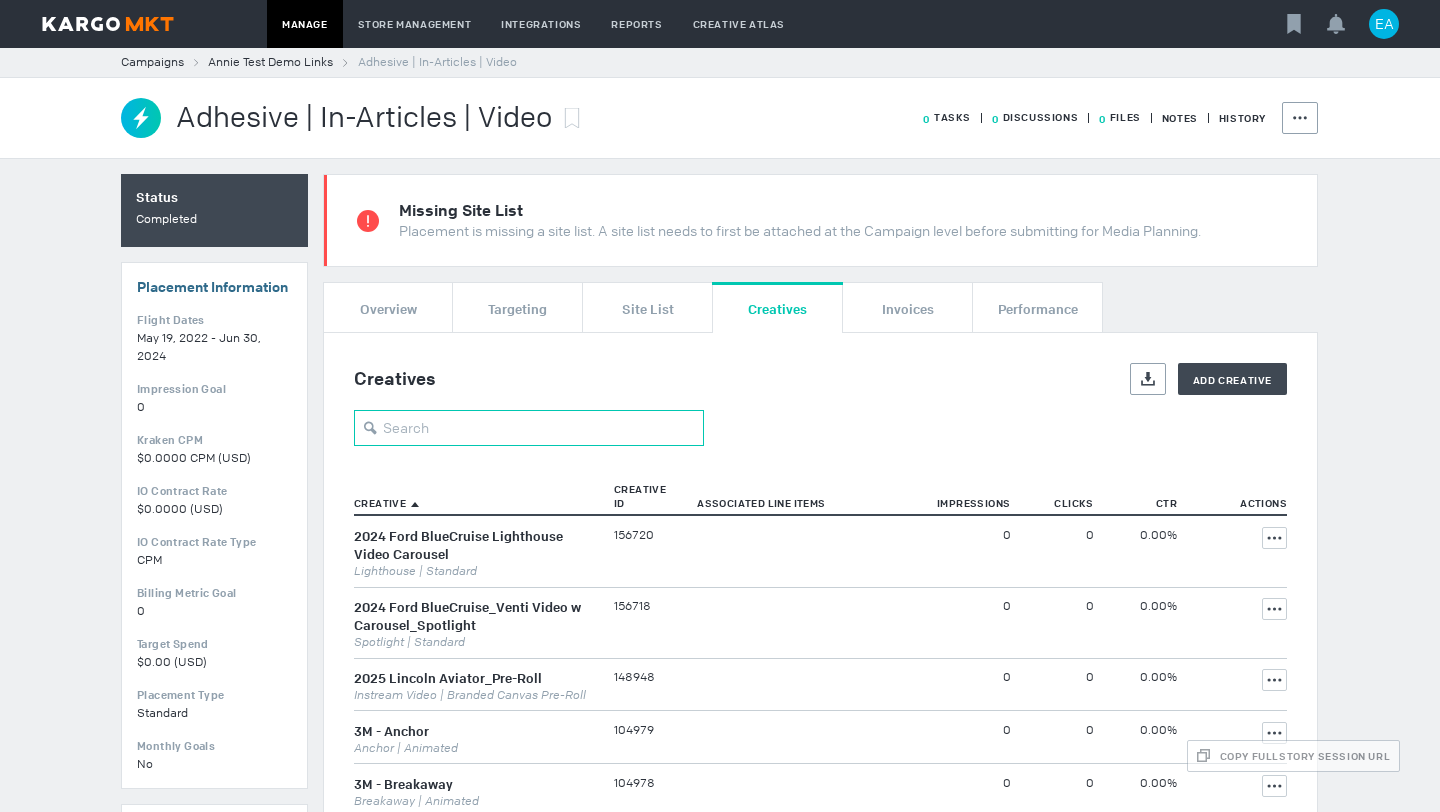 click at bounding box center (529, 428) 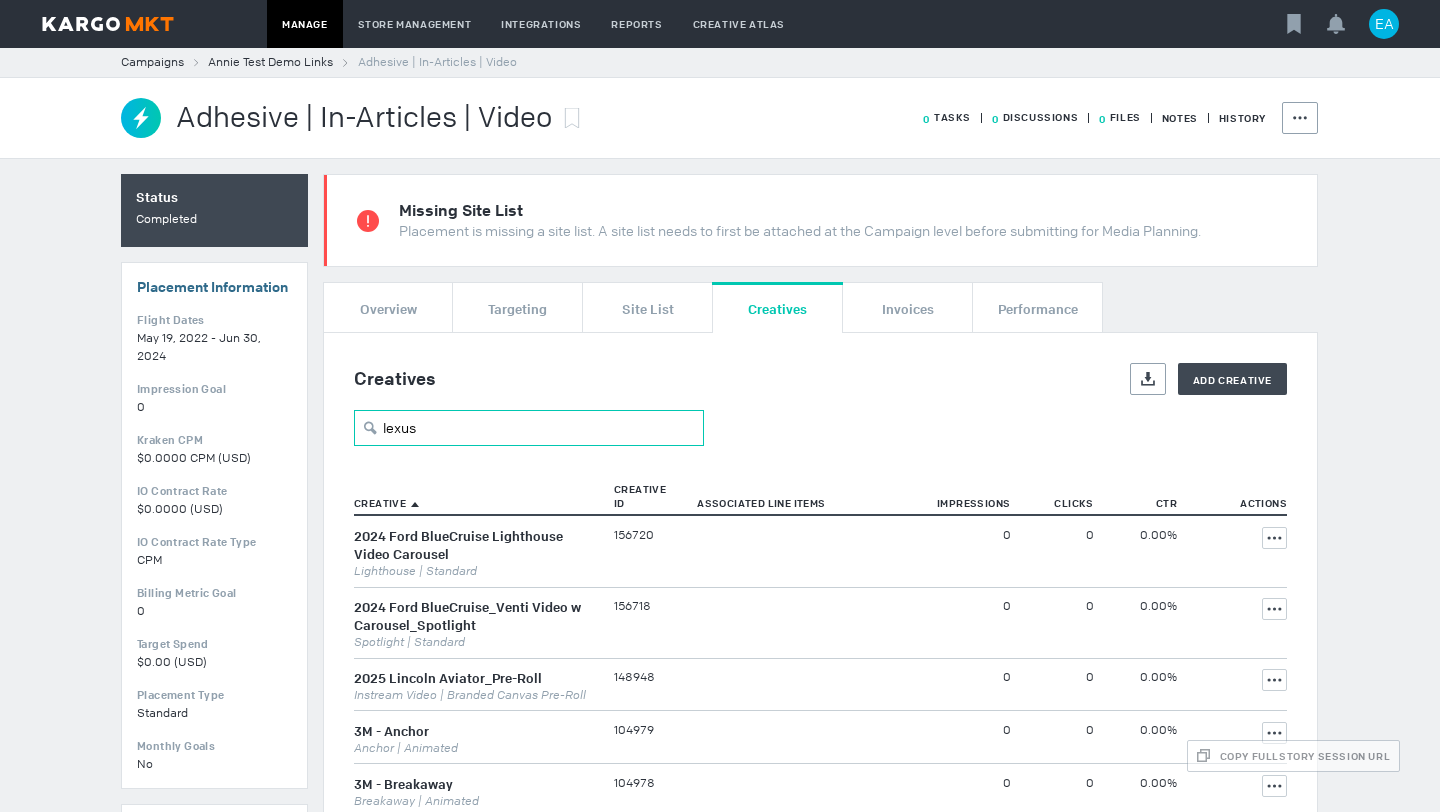 type on "lexus" 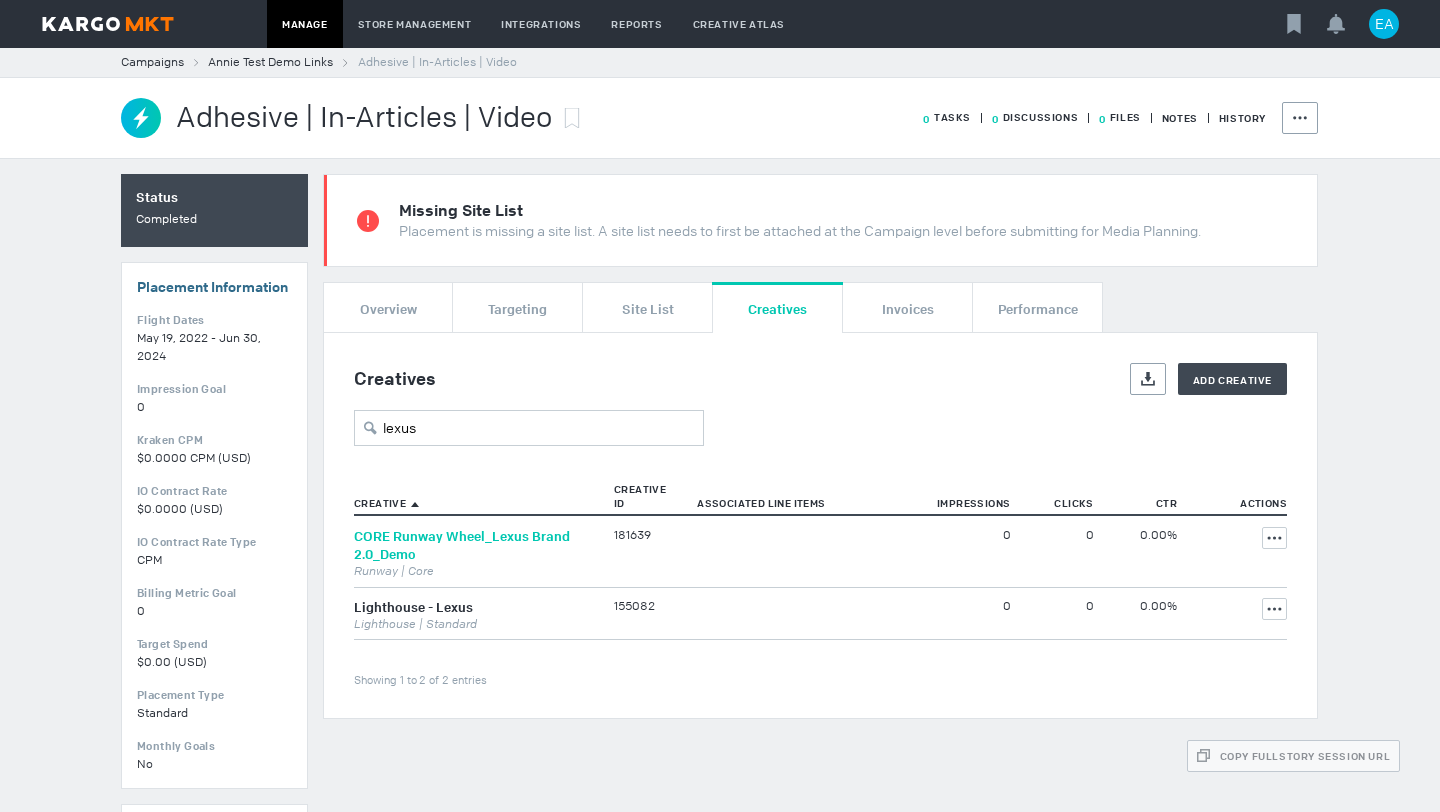 click on "CORE Runway Wheel_Lexus Brand 2.0_Demo" at bounding box center [462, 545] 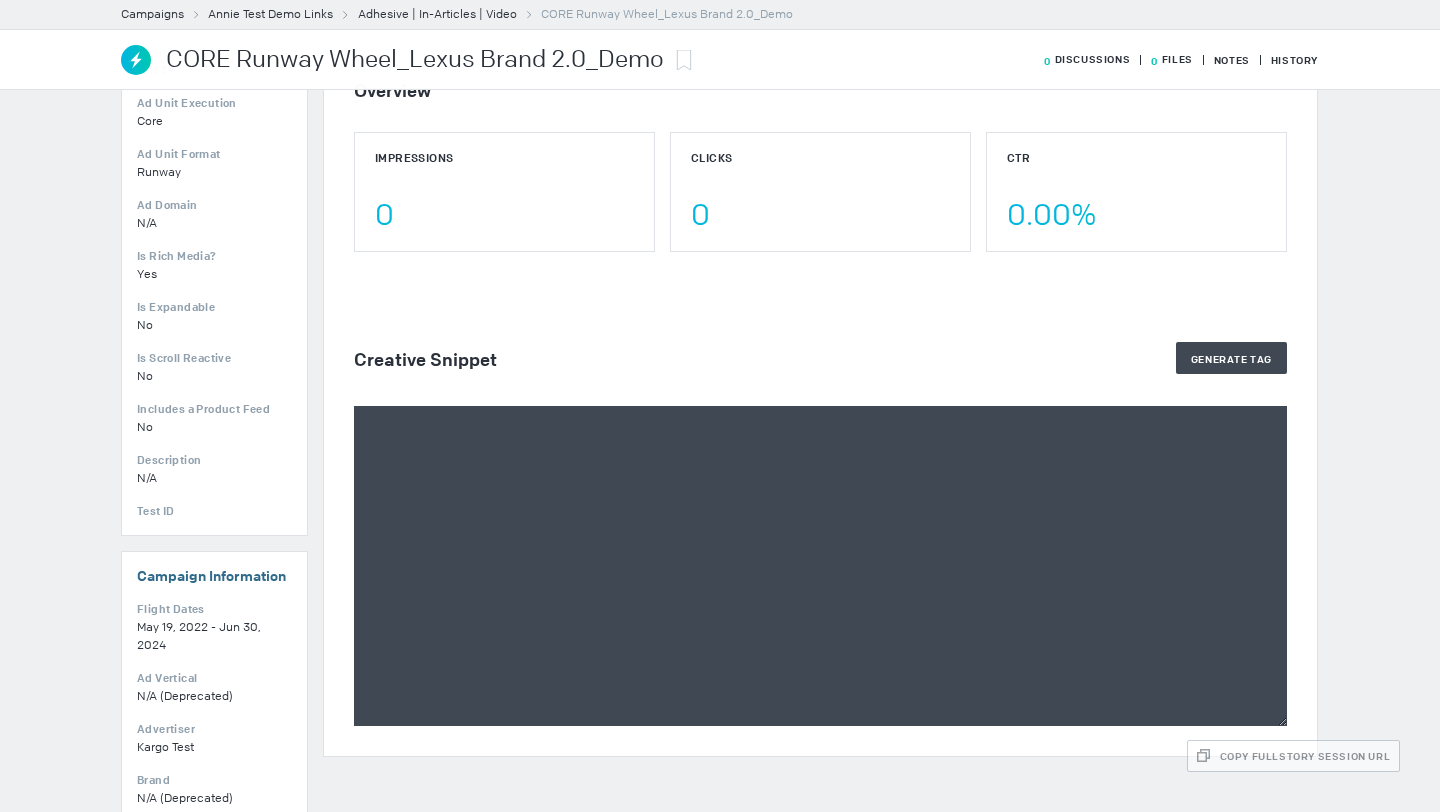 scroll, scrollTop: 218, scrollLeft: 0, axis: vertical 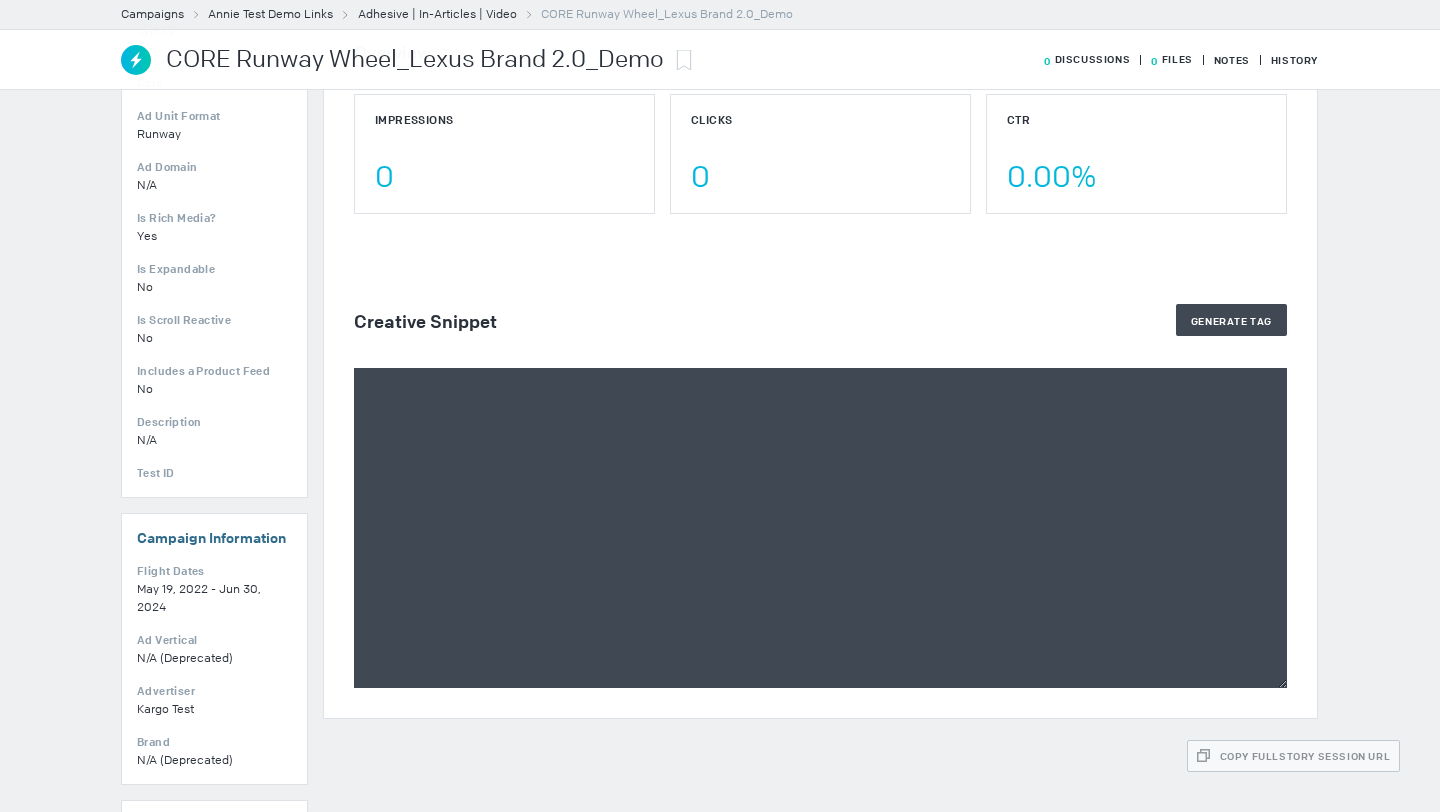 click at bounding box center [820, 528] 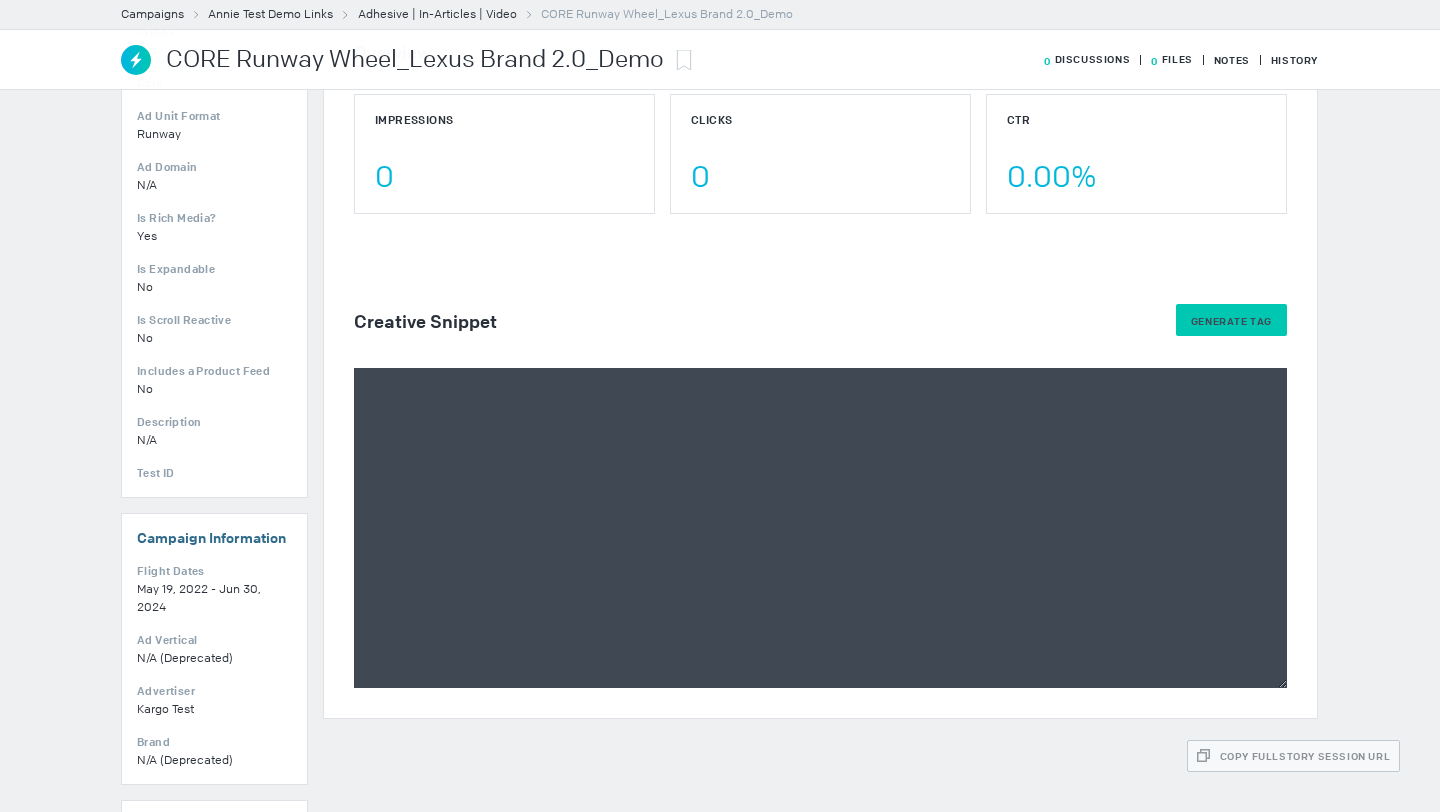 click on "Generate Tag" at bounding box center (1231, 321) 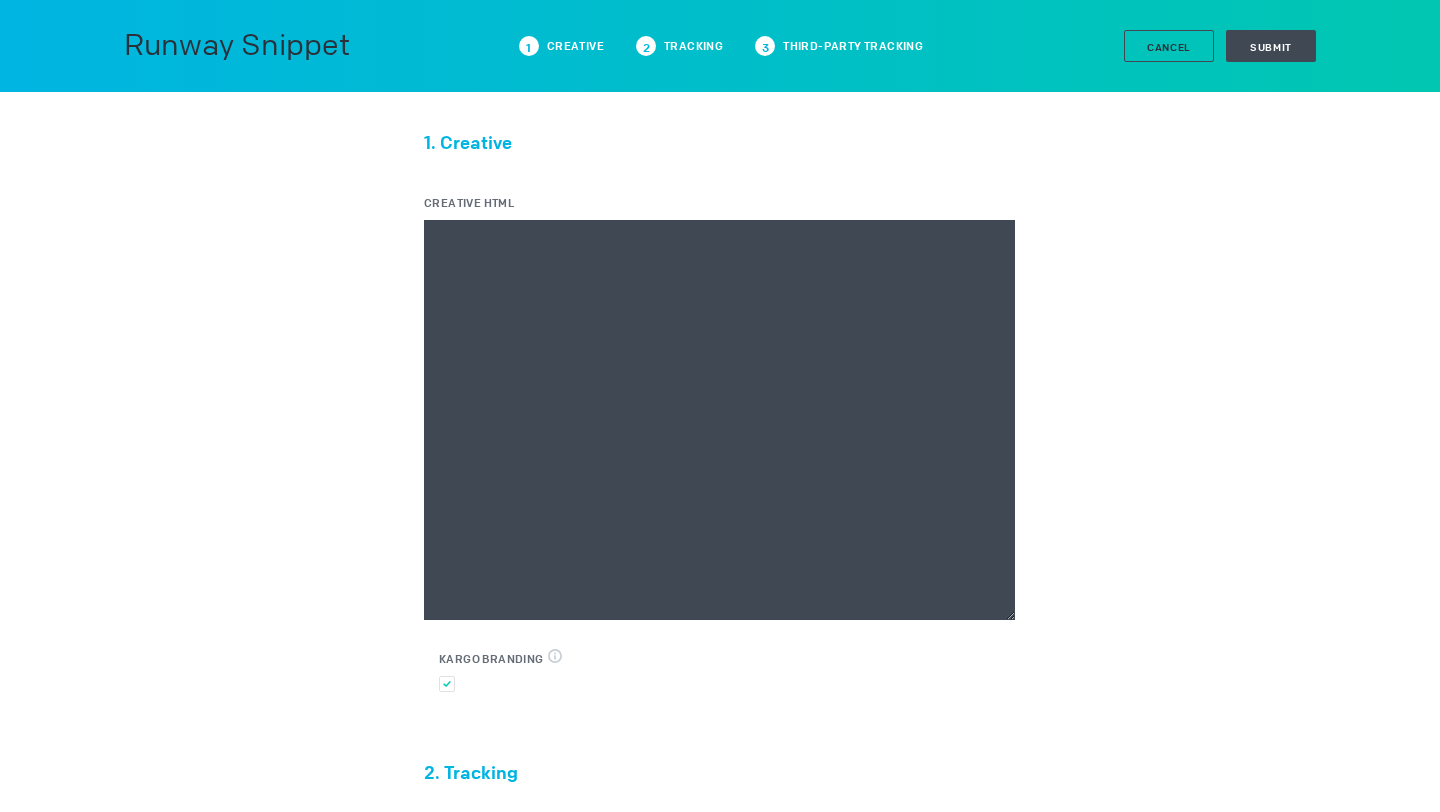 click on "Creative HTML" at bounding box center [719, 420] 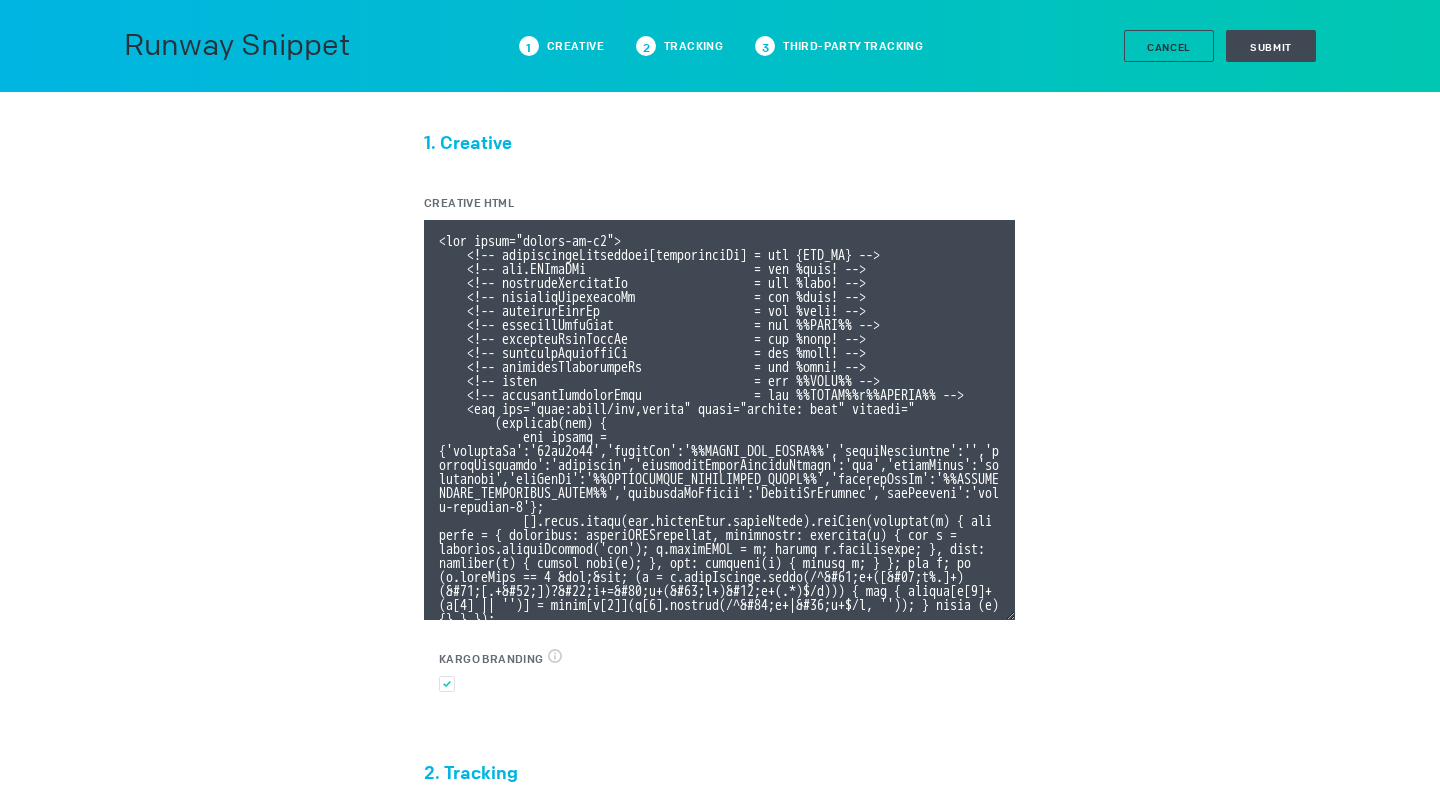 scroll, scrollTop: 372, scrollLeft: 0, axis: vertical 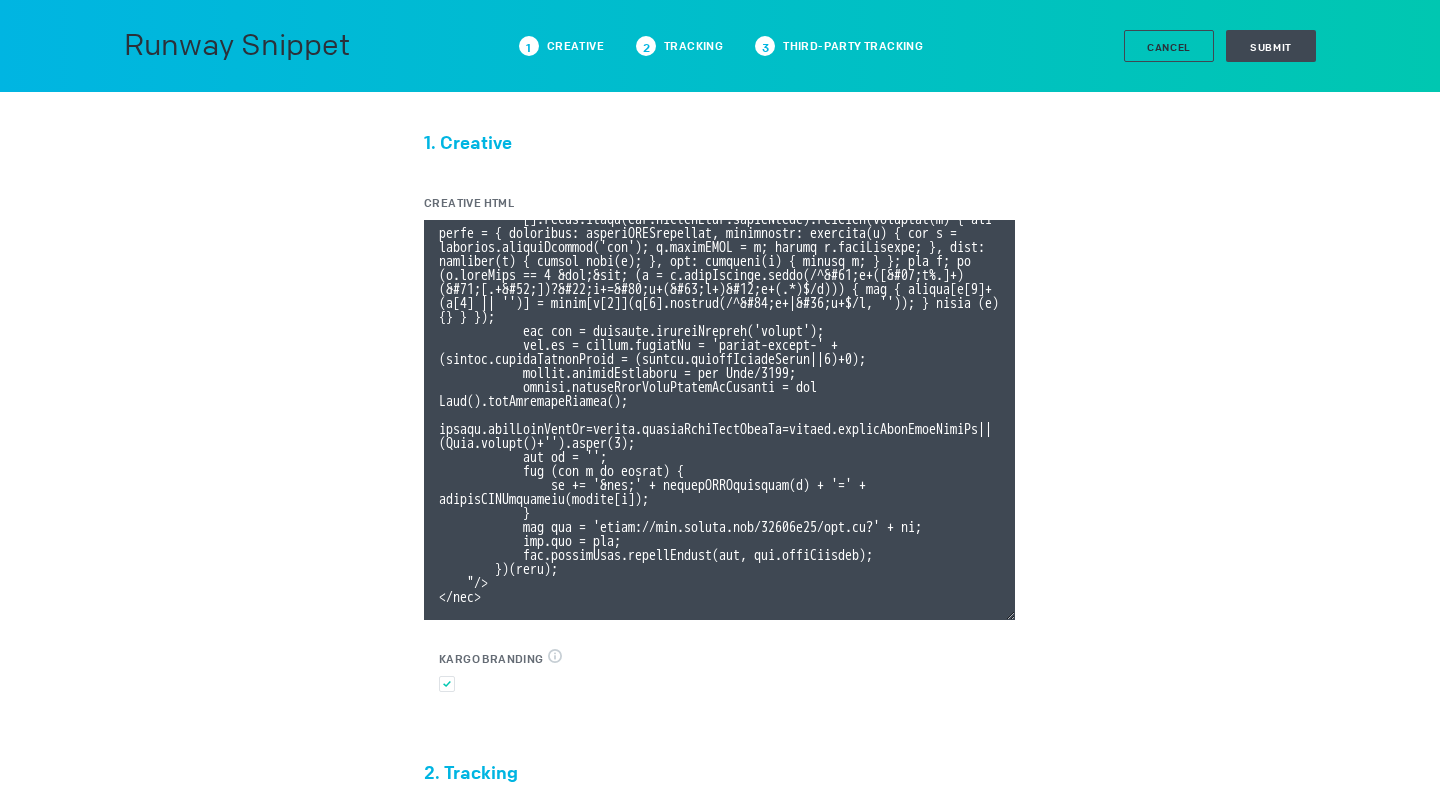 type on "<div class="celtra-ad-v3">
<!-- passthroughParameters[impressionId] = raw {IMP_ID} -->
<!-- eas.JWVjaWQh                        = raw %ecid! -->
<!-- externalCreativeId                  = raw %ecid! -->
<!-- externalPlacementId                 = raw %epid! -->
<!-- externalSiteId                      = raw %esid! -->
<!-- externalSiteName                    = raw %%SITE%% -->
<!-- externalLineItemId                  = raw %eaid! -->
<!-- externalCampaignId                  = raw %ebuy! -->
<!-- externalAdvertiserId                = raw %eadv! -->
<!-- coppa                               = raw %%TFCD%% -->
<!-- externalCreativeSize                = raw %%WIDTH%%x%%HEIGHT%% -->
<img src="data:image/png,celtra" style="display: none" onerror="
(function(img) {
var params = {'accountId':'13be8f66','clickUrl':'%%CLICK_URL_UNESC%%','widthBreakpoint':'','expandDirection':'undefined','preferredClickThroughWindow':'new','clickEvent':'advertiser','io..." 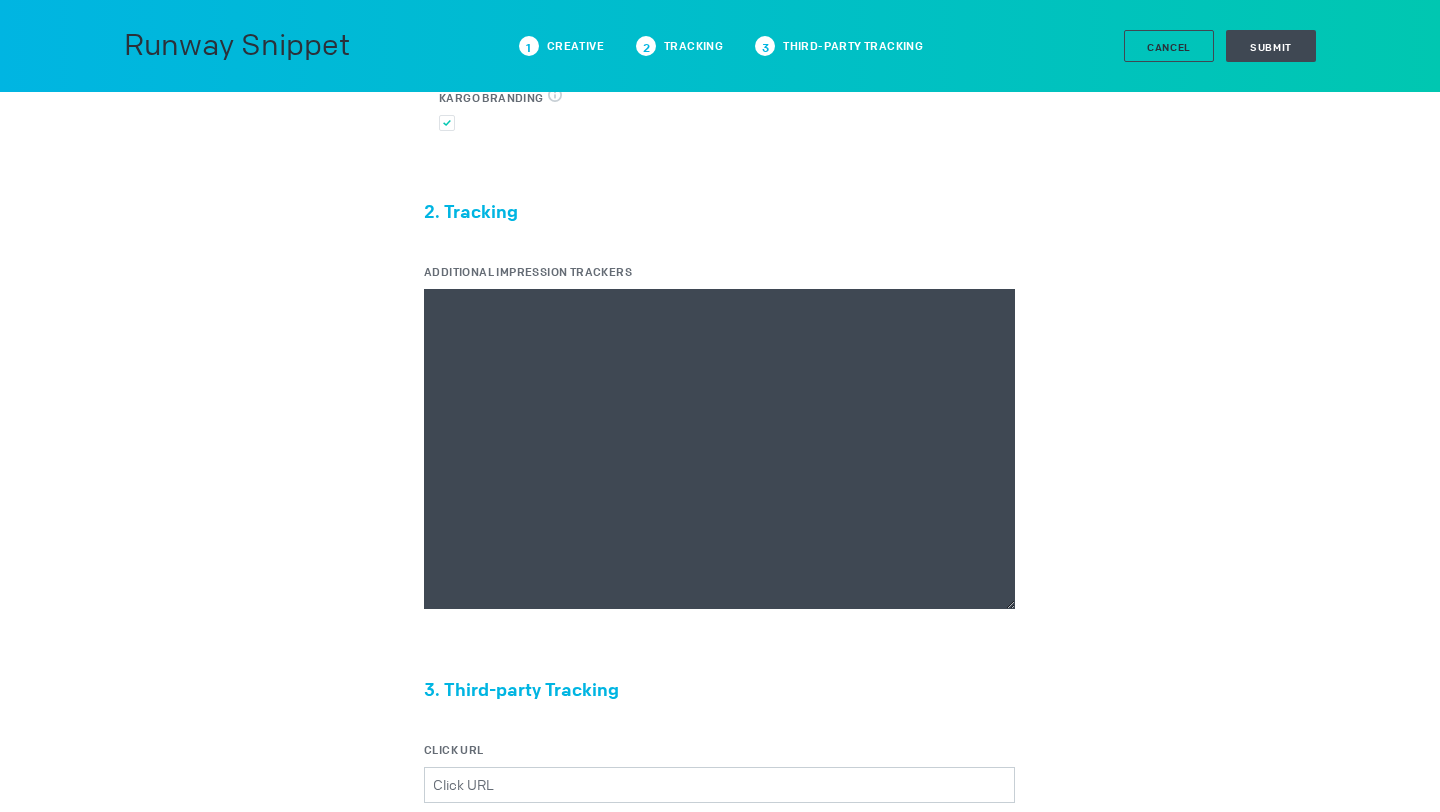 scroll, scrollTop: 560, scrollLeft: 0, axis: vertical 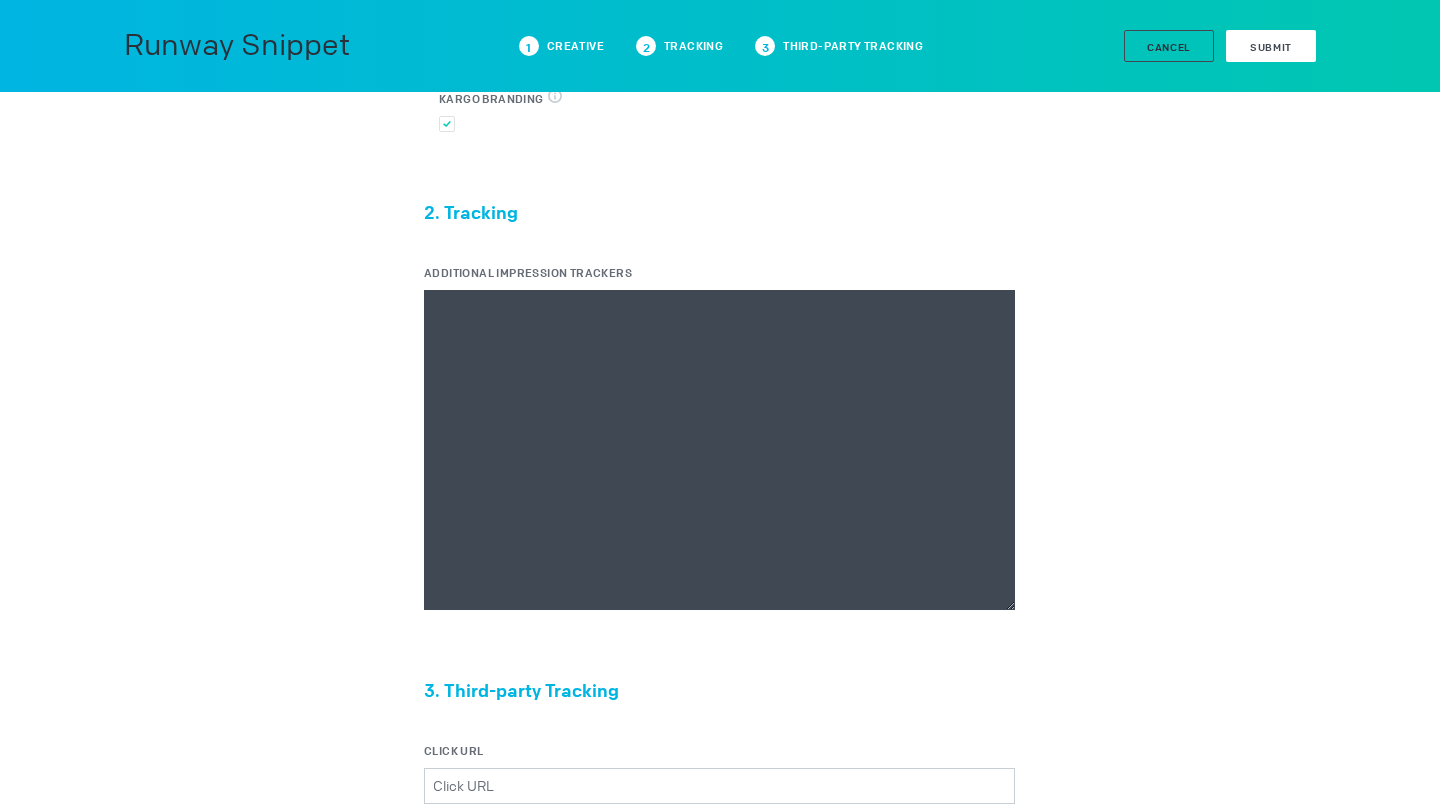 click on "Submit" at bounding box center (1271, 46) 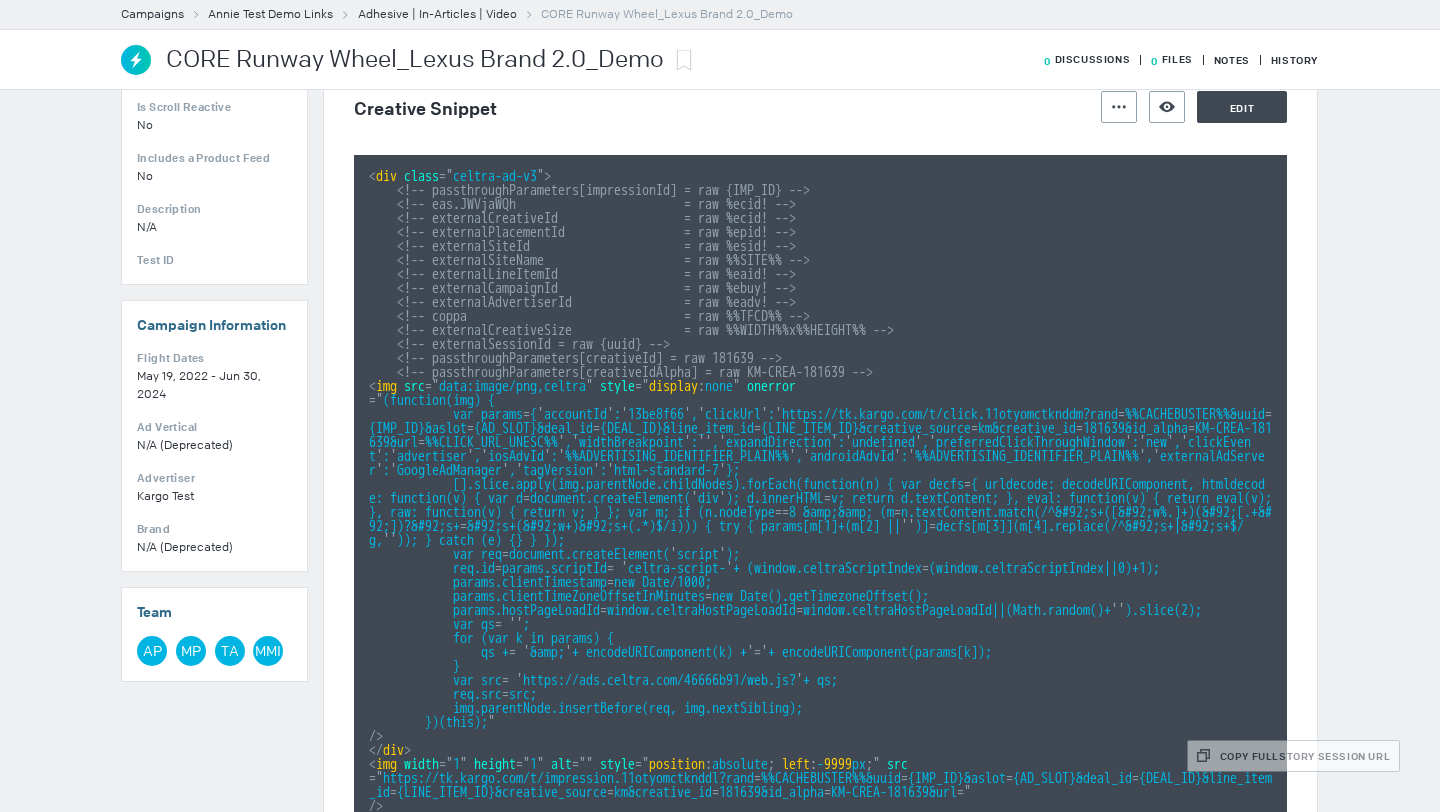 scroll, scrollTop: 311, scrollLeft: 0, axis: vertical 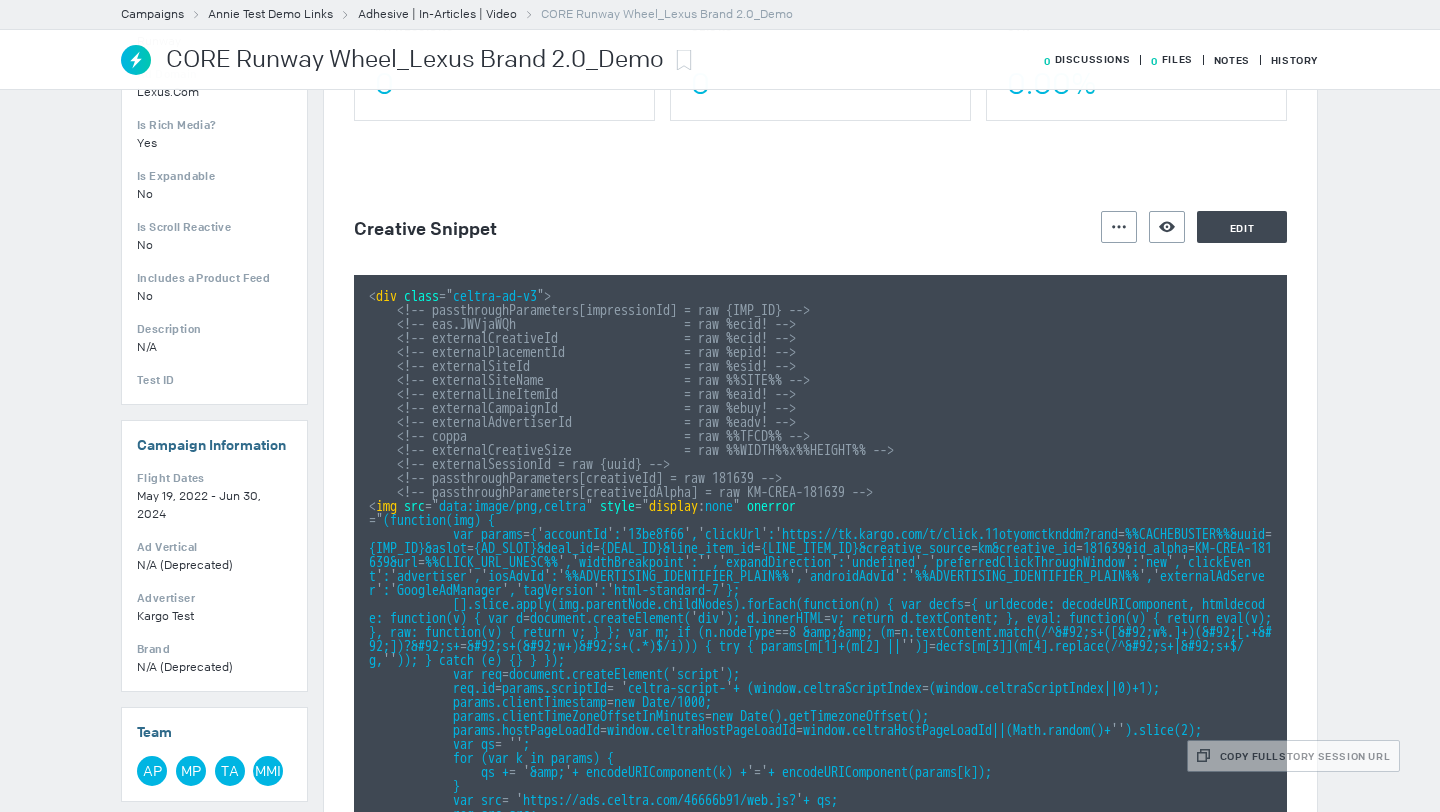 click on "Overview Impressions 0 Clicks 0 CTR 0.00% Creative Snippet   Actions     Preview Creative   Edit   < div   class = " celtra-ad-v3 " >
<!-- passthroughParameters[impressionId] = raw {IMP_ID} -->
<!-- eas.JWVjaWQh                        = raw %ecid! -->
<!-- externalCreativeId                  = raw %ecid! -->
<!-- externalPlacementId                 = raw %epid! -->
<!-- externalSiteId                      = raw %esid! -->
<!-- externalSiteName                    = raw %%SITE%% -->
<!-- externalLineItemId                  = raw %eaid! -->
<!-- externalCampaignId                  = raw %ebuy! -->
<!-- externalAdvertiserId                = raw %eadv! -->
<!-- coppa                               = raw %%TFCD%% -->
<!-- externalCreativeSize                = raw %%WIDTH%%x%%HEIGHT%% -->
<!-- externalSessionId = raw {uuid} -->
<!-- passthroughParameters[creativeId] = raw 181639 -->
< img   src = " data:image/png,celtra "   style ="" at bounding box center (820, 677) 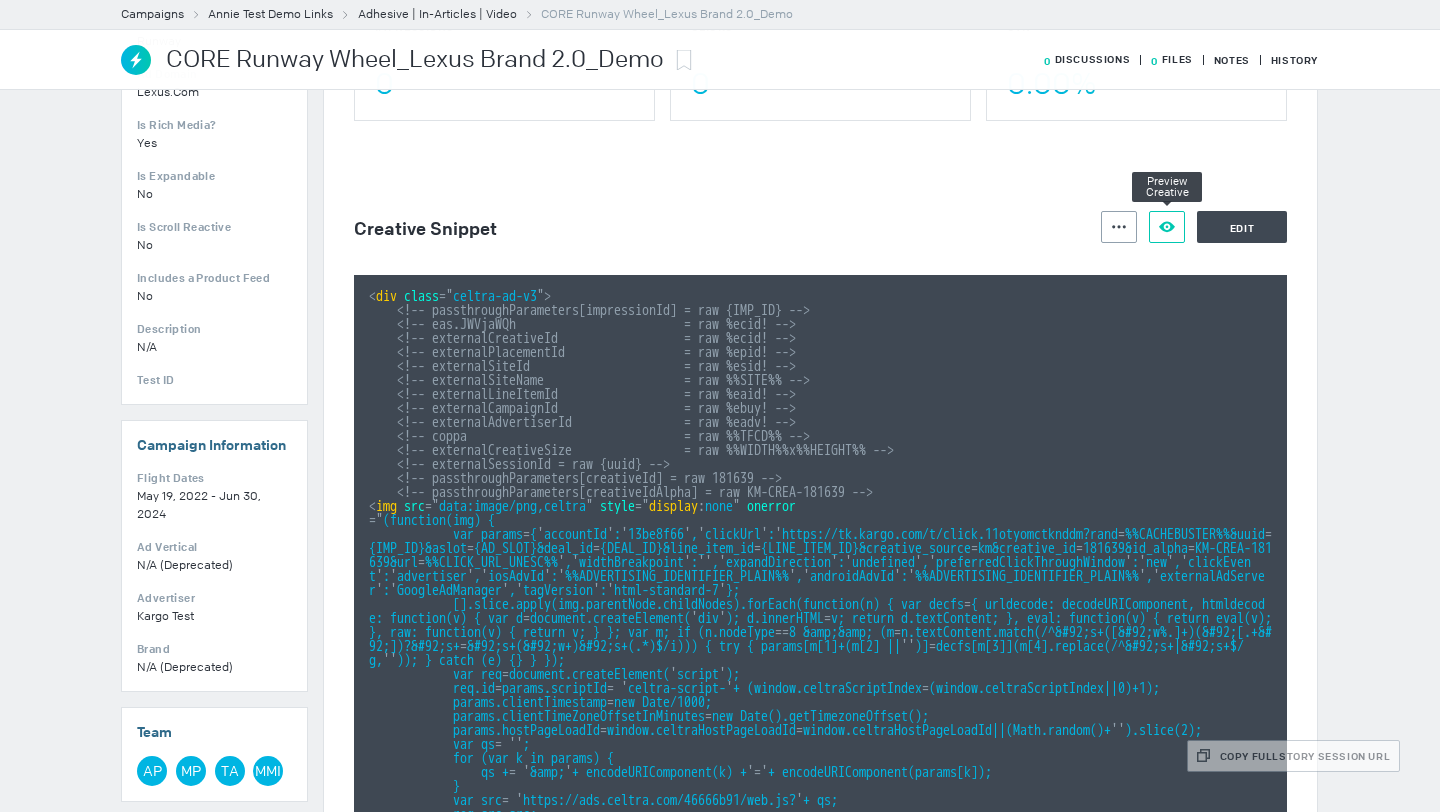 click on "Preview Creative" at bounding box center [1167, 227] 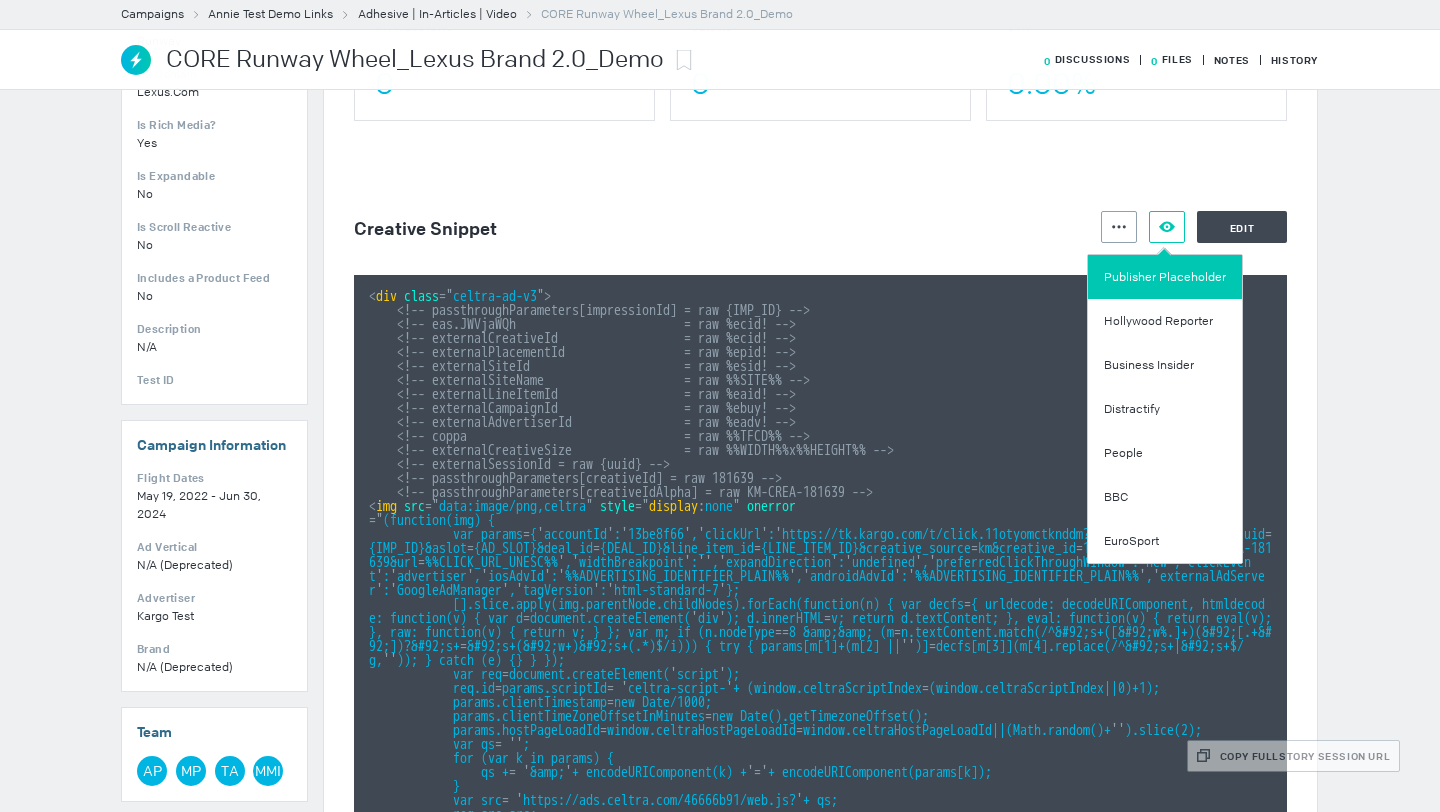 click on "Publisher Placeholder" at bounding box center (1165, 277) 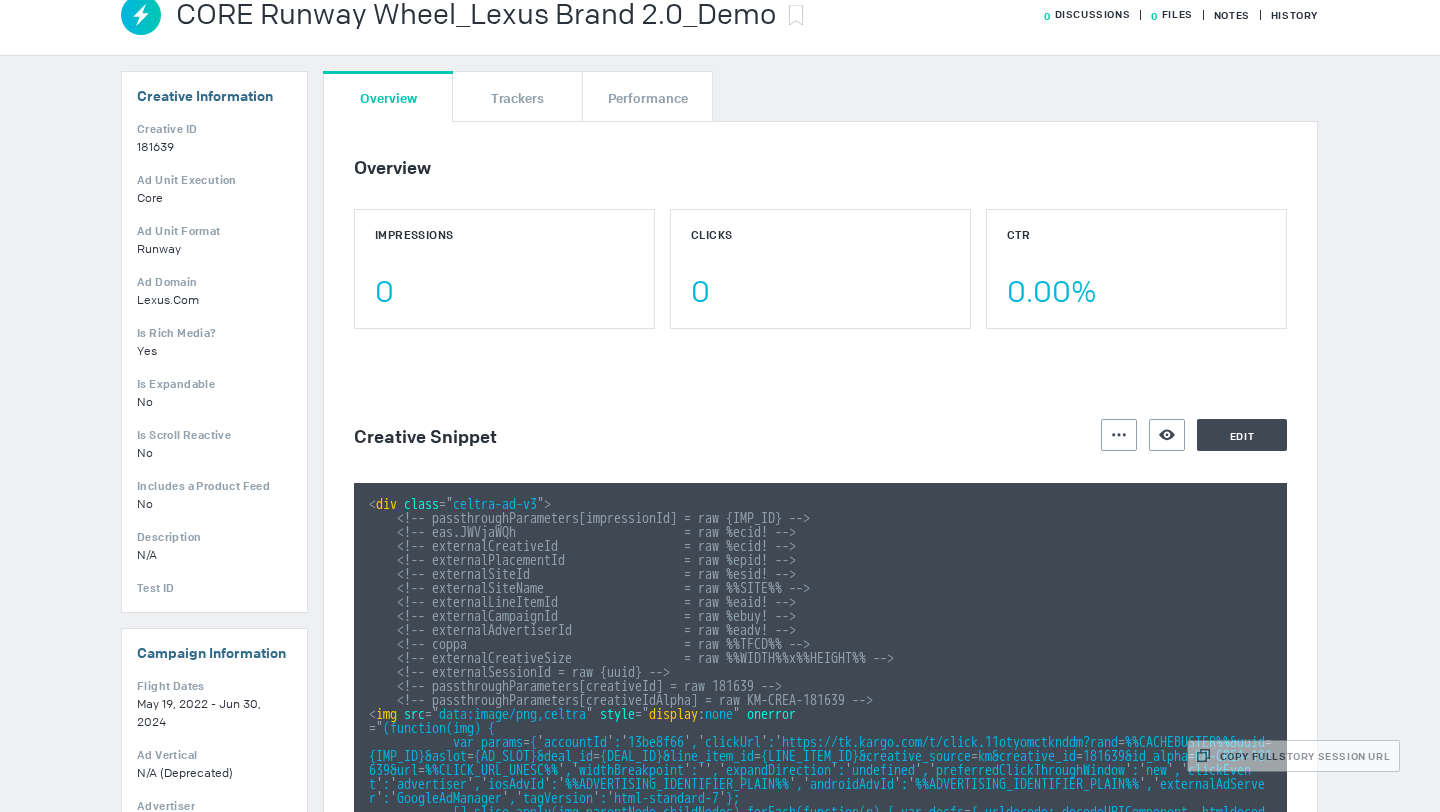 scroll, scrollTop: 0, scrollLeft: 0, axis: both 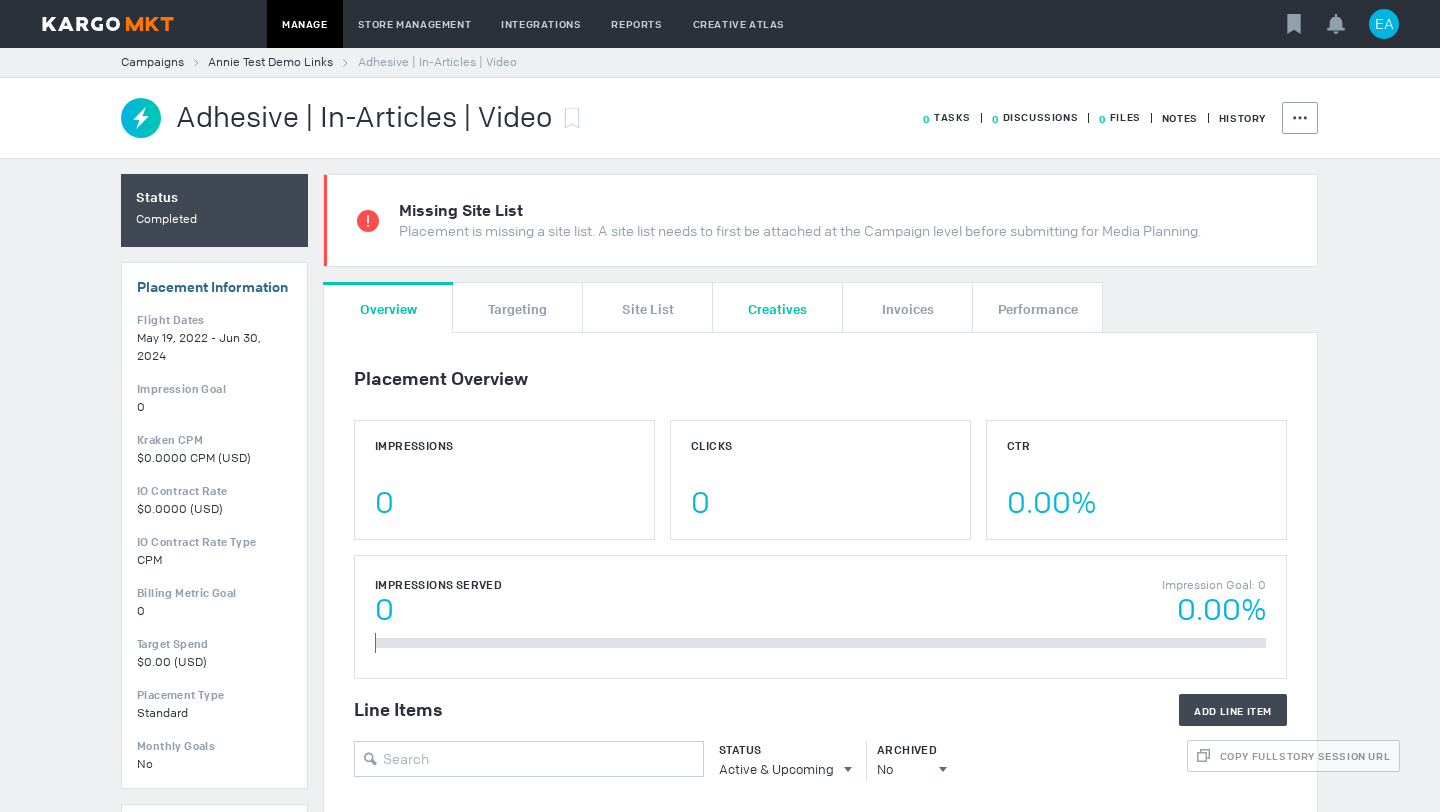 click on "Creatives" at bounding box center [777, 307] 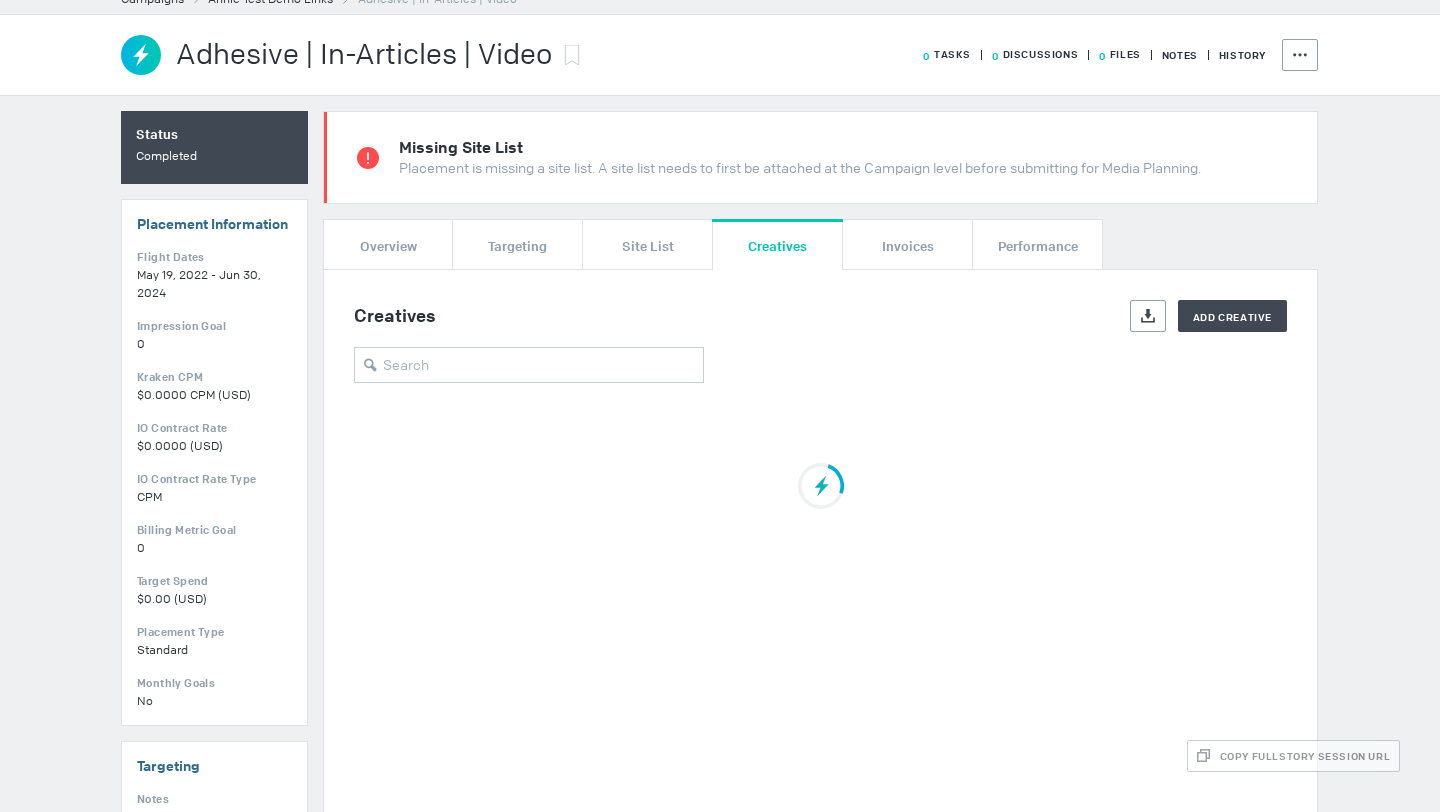 scroll, scrollTop: 101, scrollLeft: 0, axis: vertical 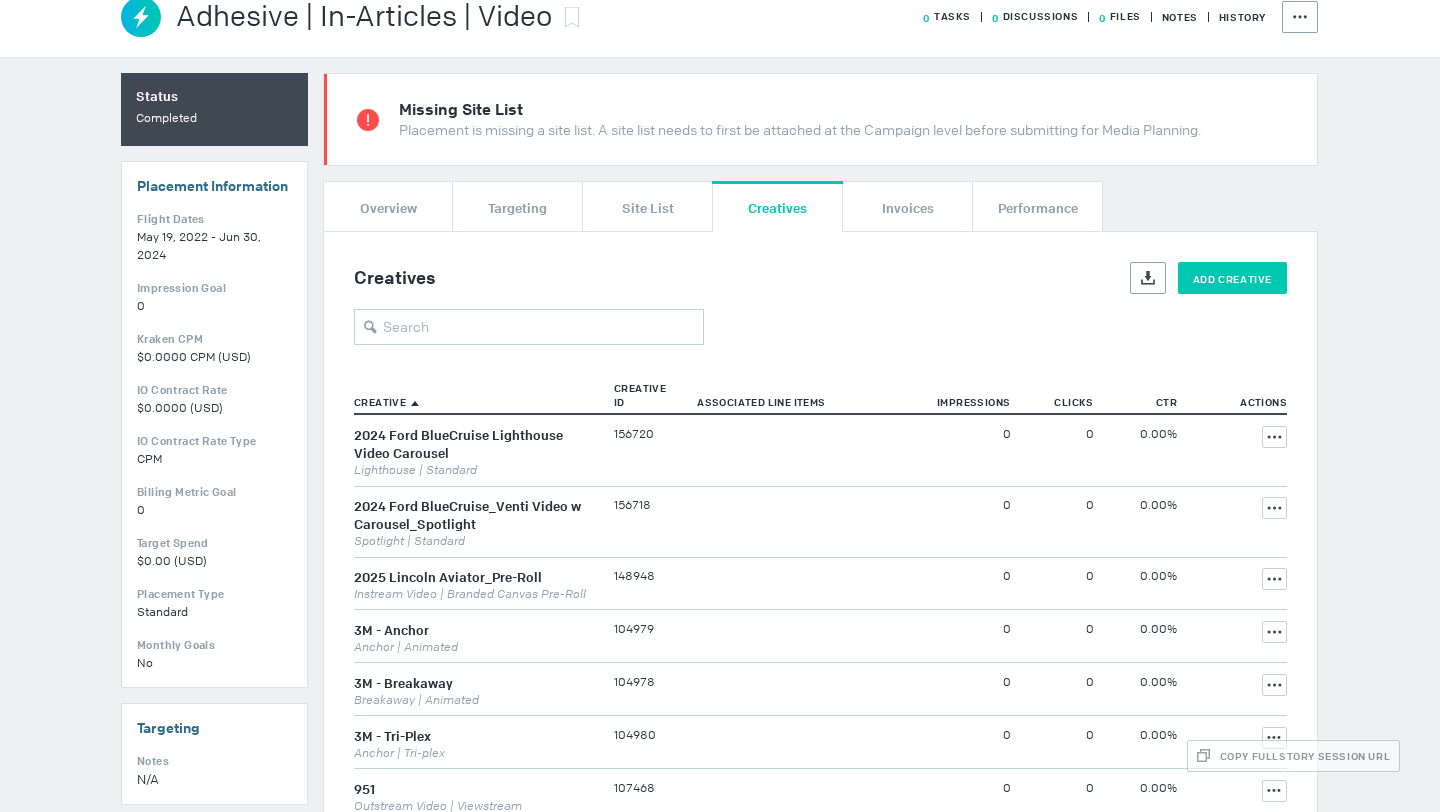 click on "Add Creative" at bounding box center [1232, 278] 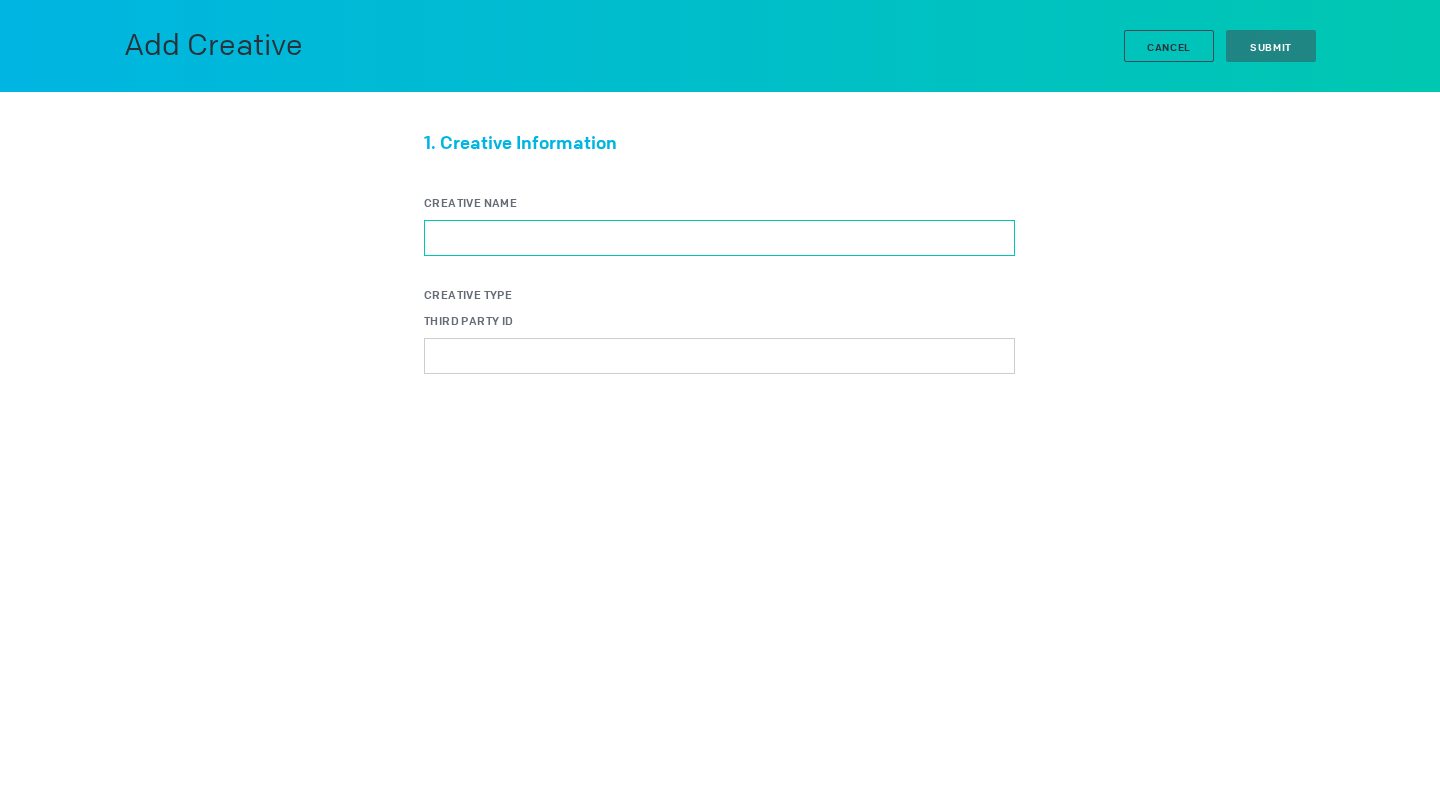 click on "Creative Name" at bounding box center (719, 238) 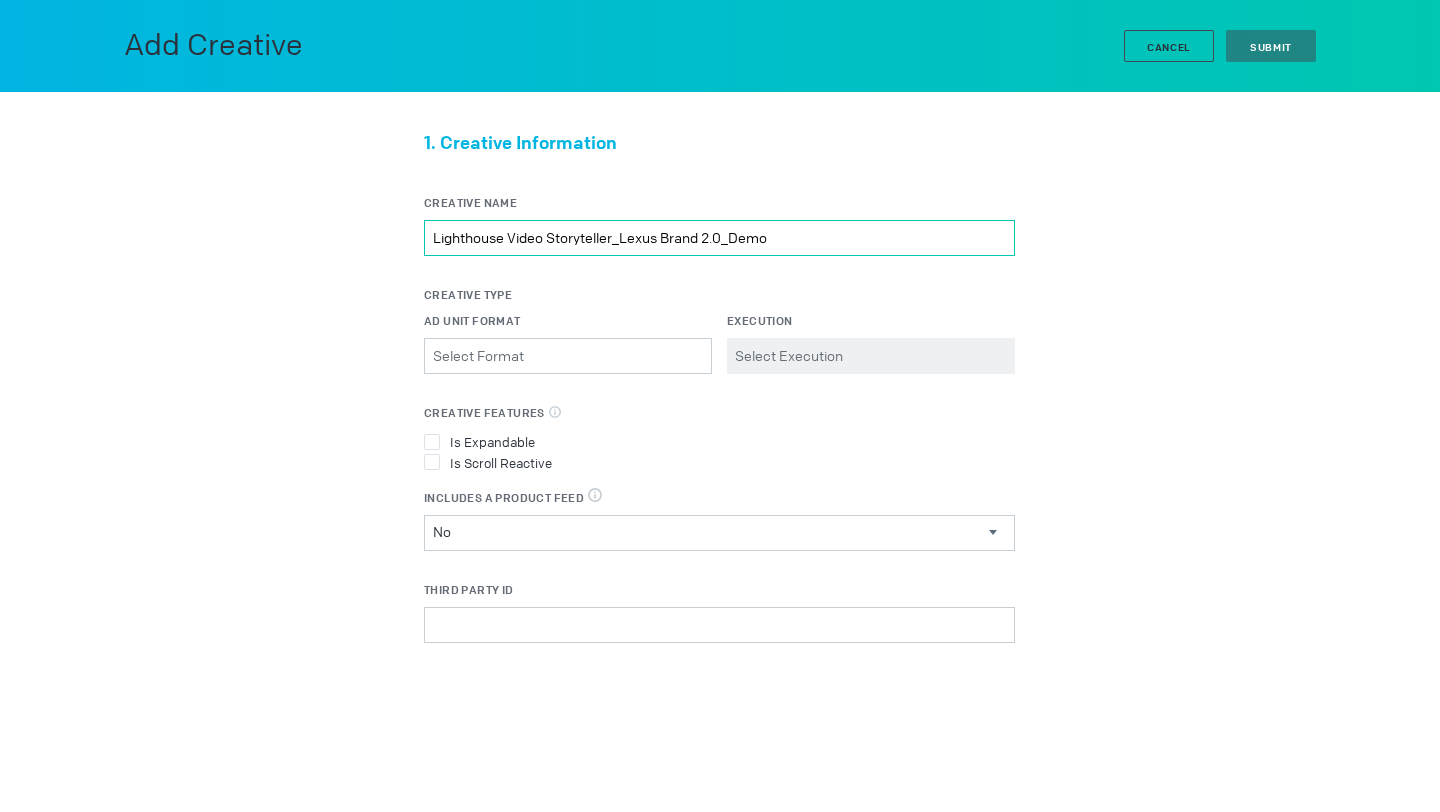 type on "Lighthouse Video Storyteller_Lexus Brand 2.0_Demo" 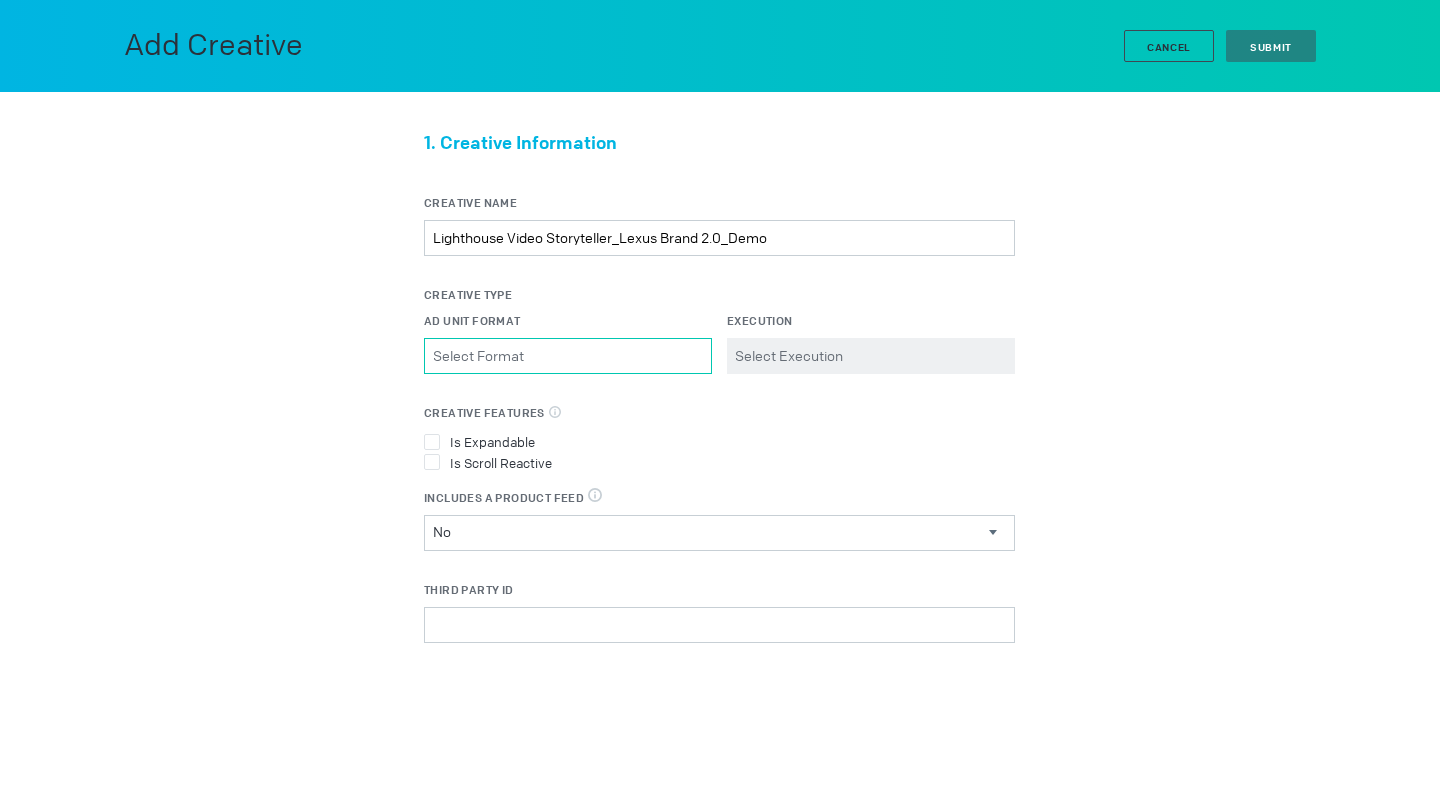 click on "Ad Unit Format Please select a valid item" at bounding box center [568, 356] 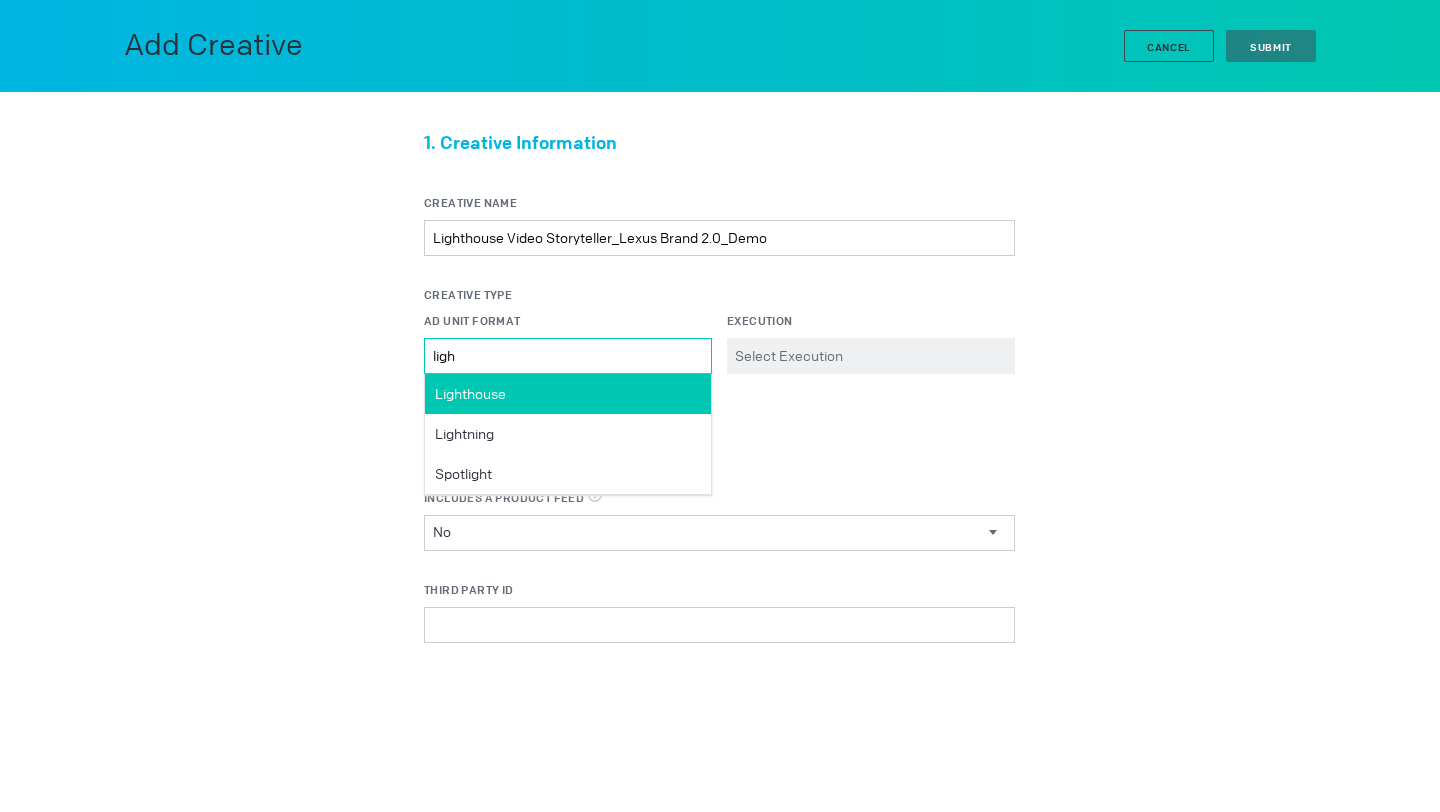 type on "ligh" 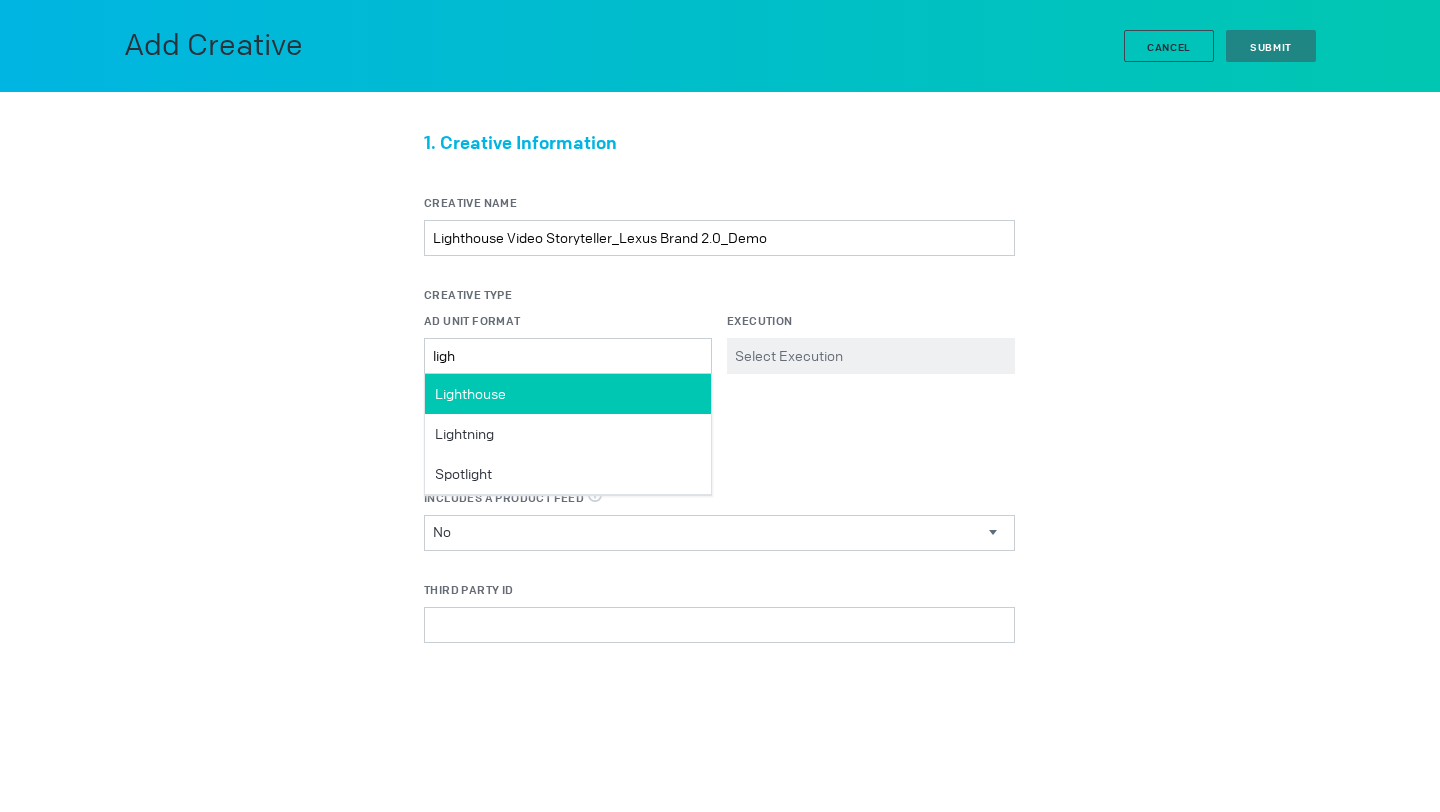 click on "Lighthouse" at bounding box center [568, 394] 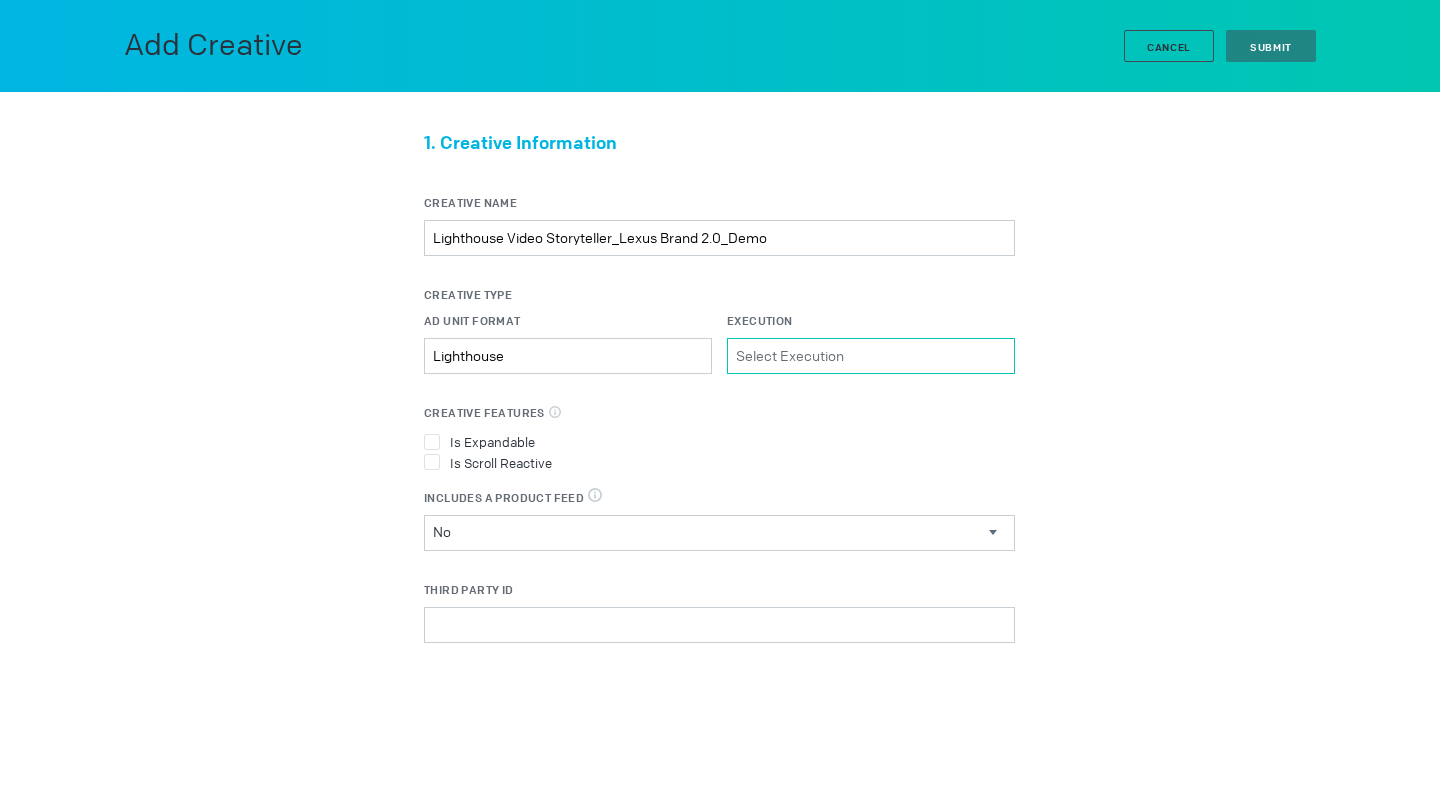 click on "Execution Please select a valid item" at bounding box center (871, 356) 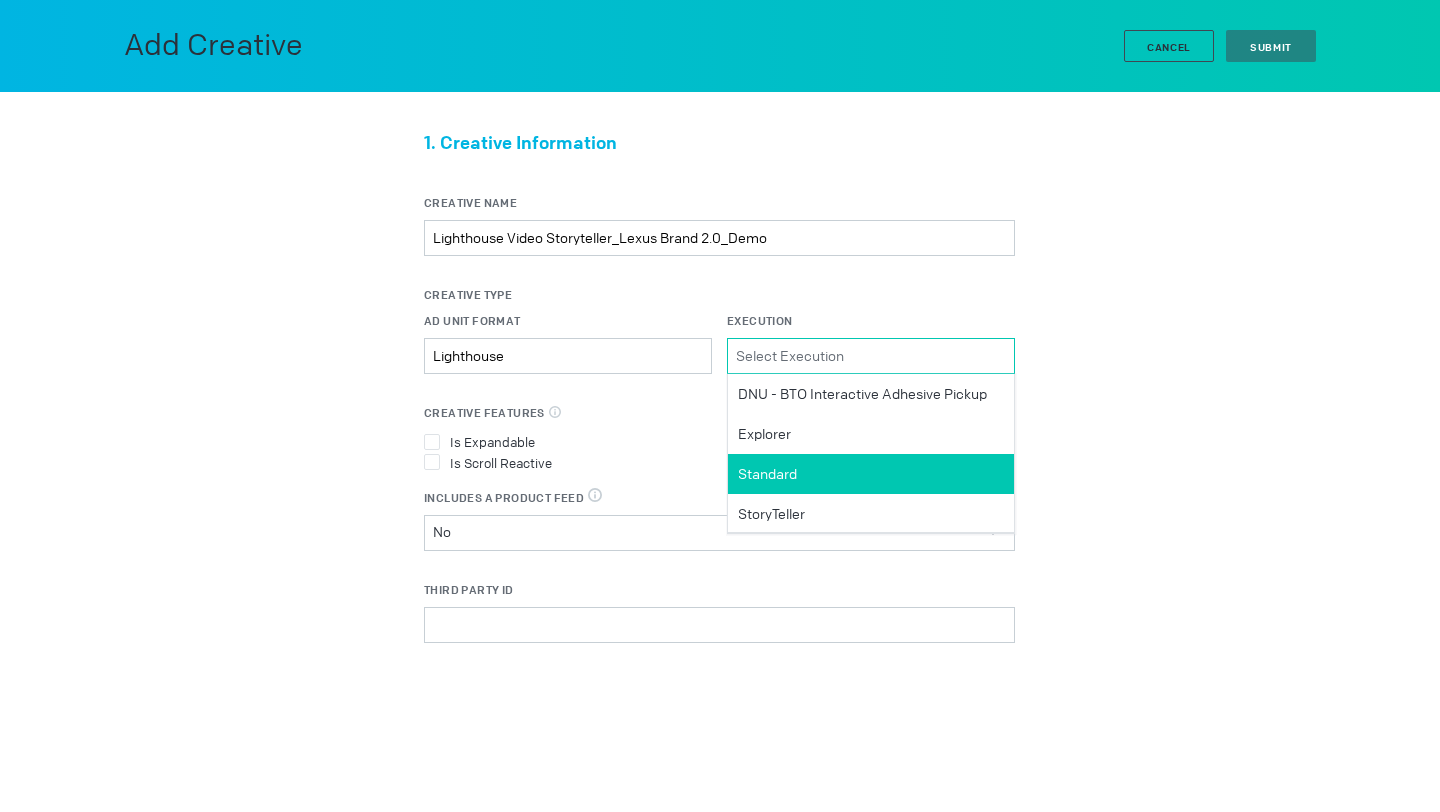 scroll, scrollTop: 2, scrollLeft: 0, axis: vertical 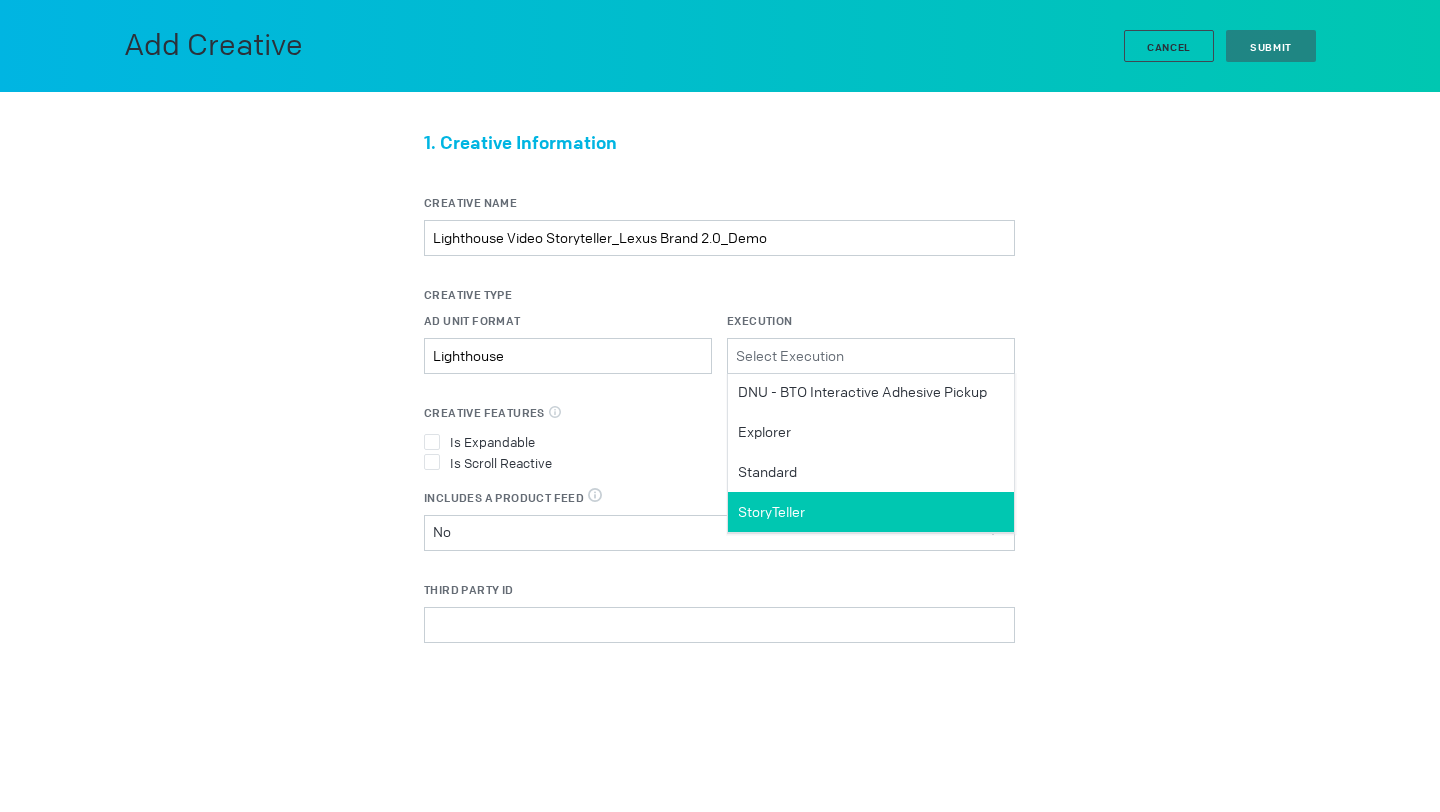 click on "StoryTeller" at bounding box center (862, 392) 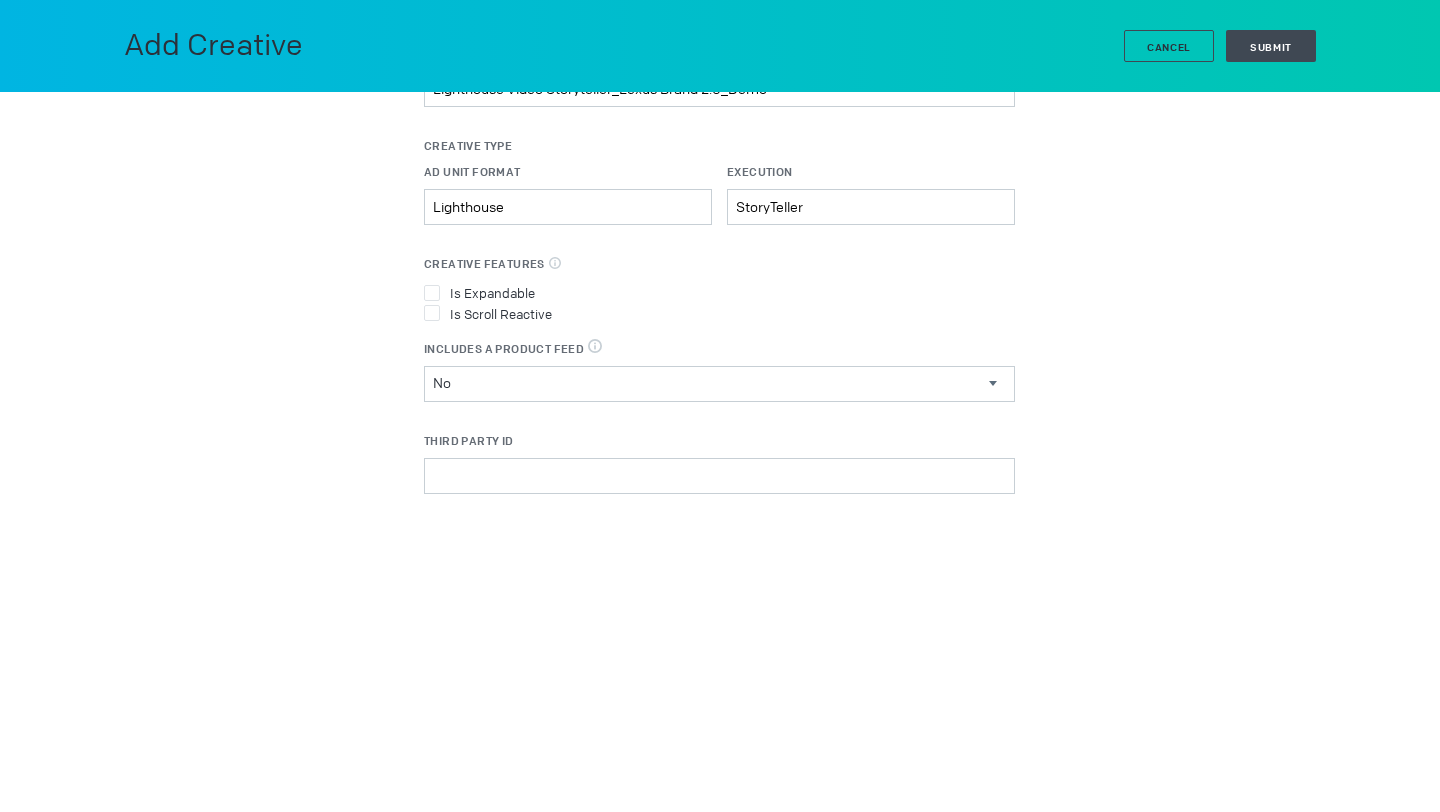 scroll, scrollTop: 0, scrollLeft: 0, axis: both 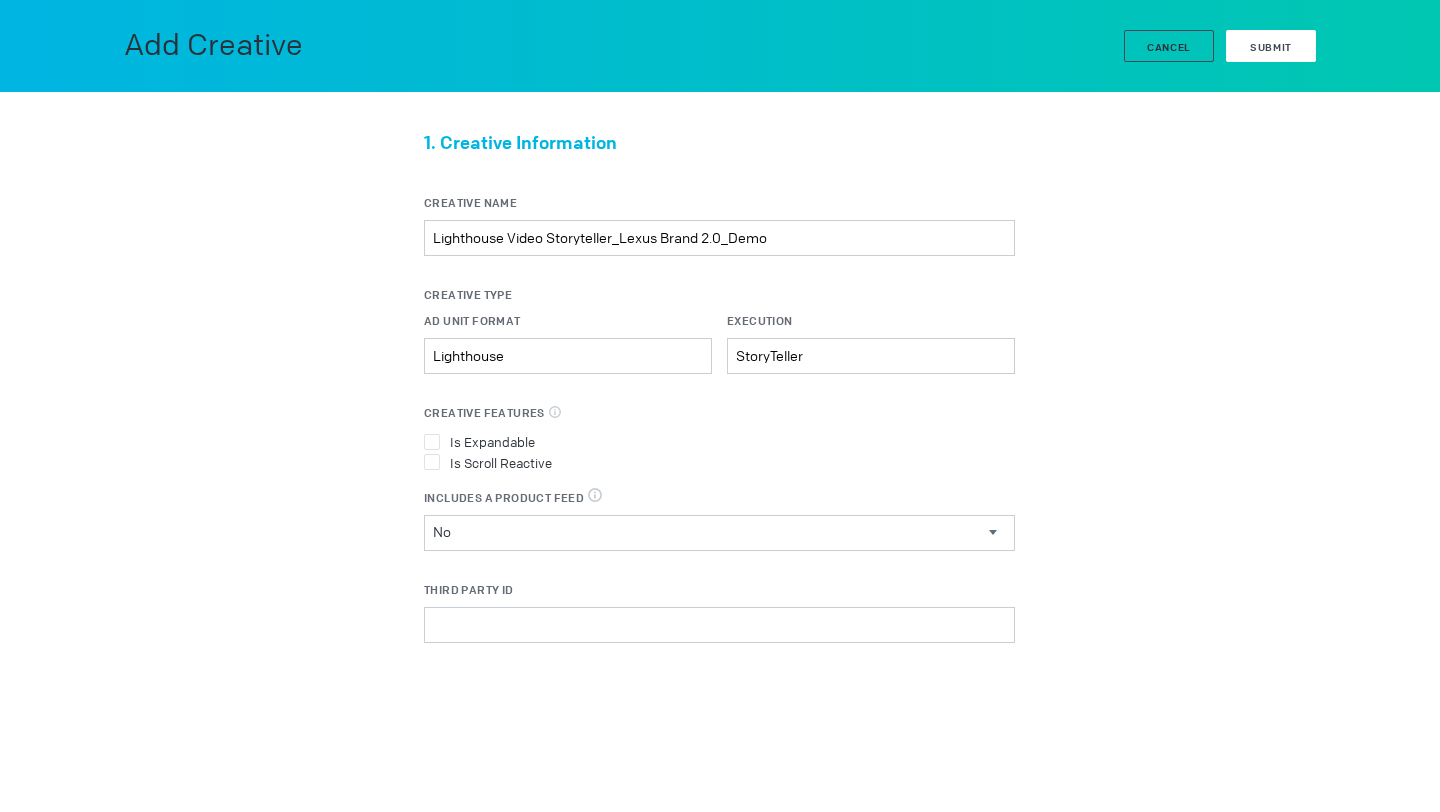 click on "Submit" at bounding box center (1271, 47) 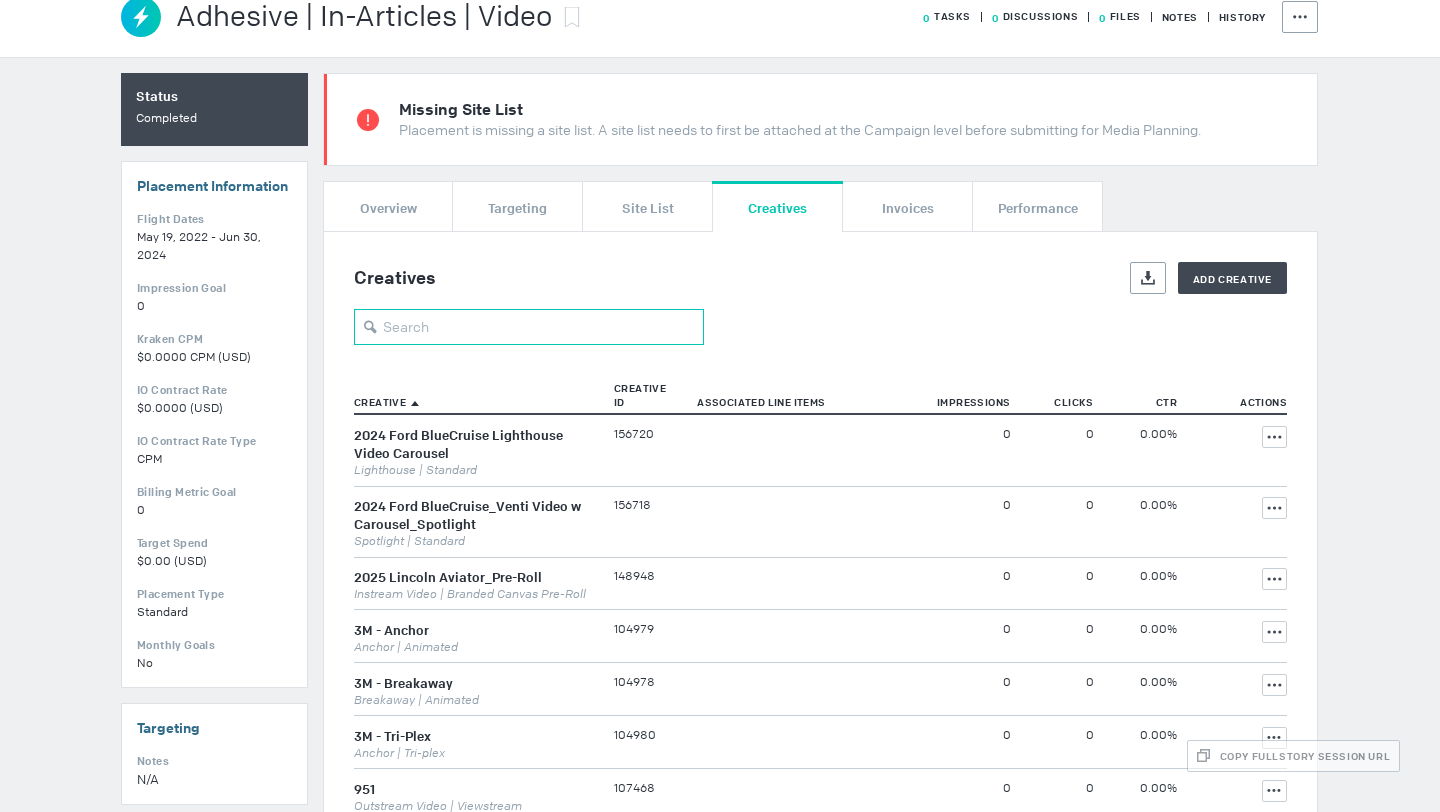 click at bounding box center [529, 327] 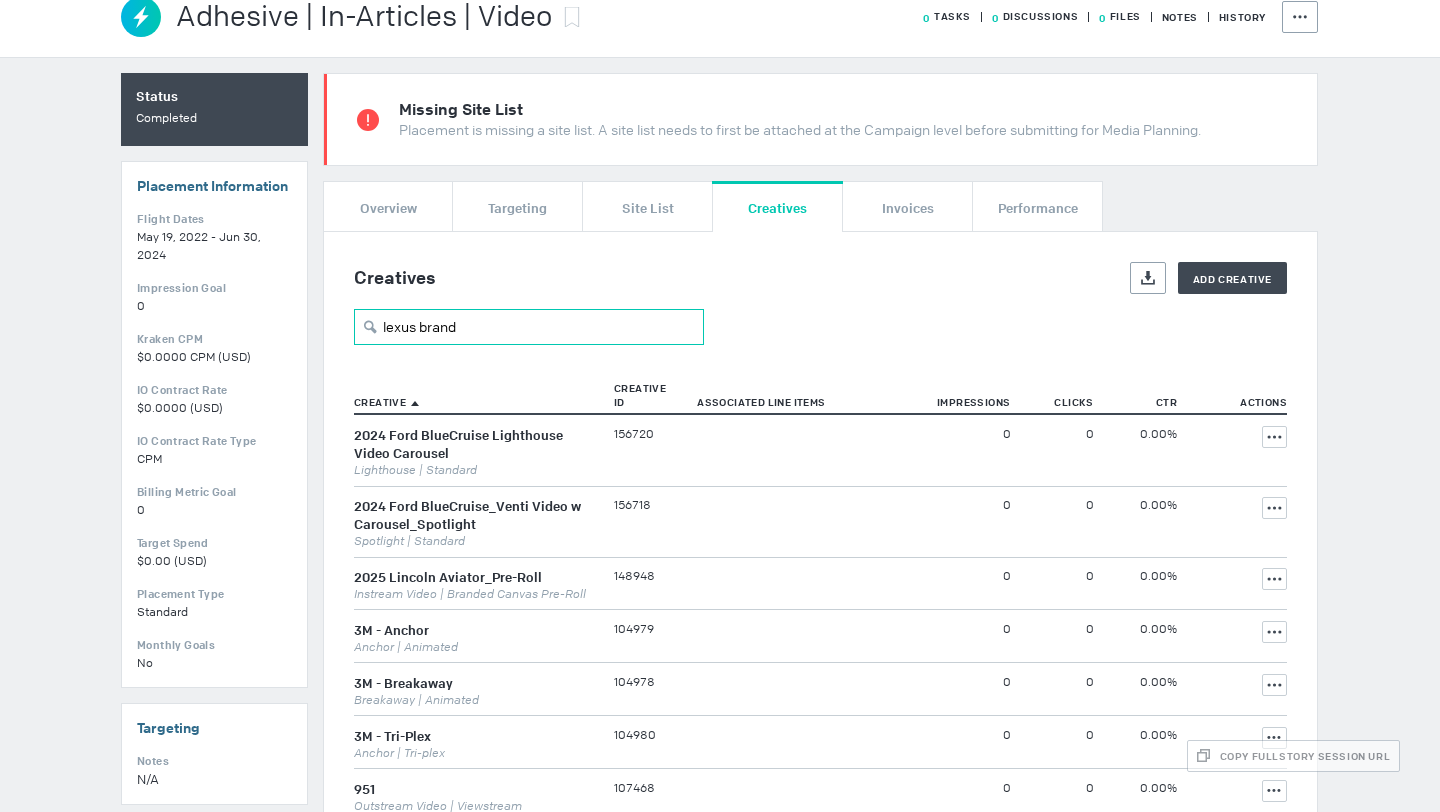 type on "lexus brand" 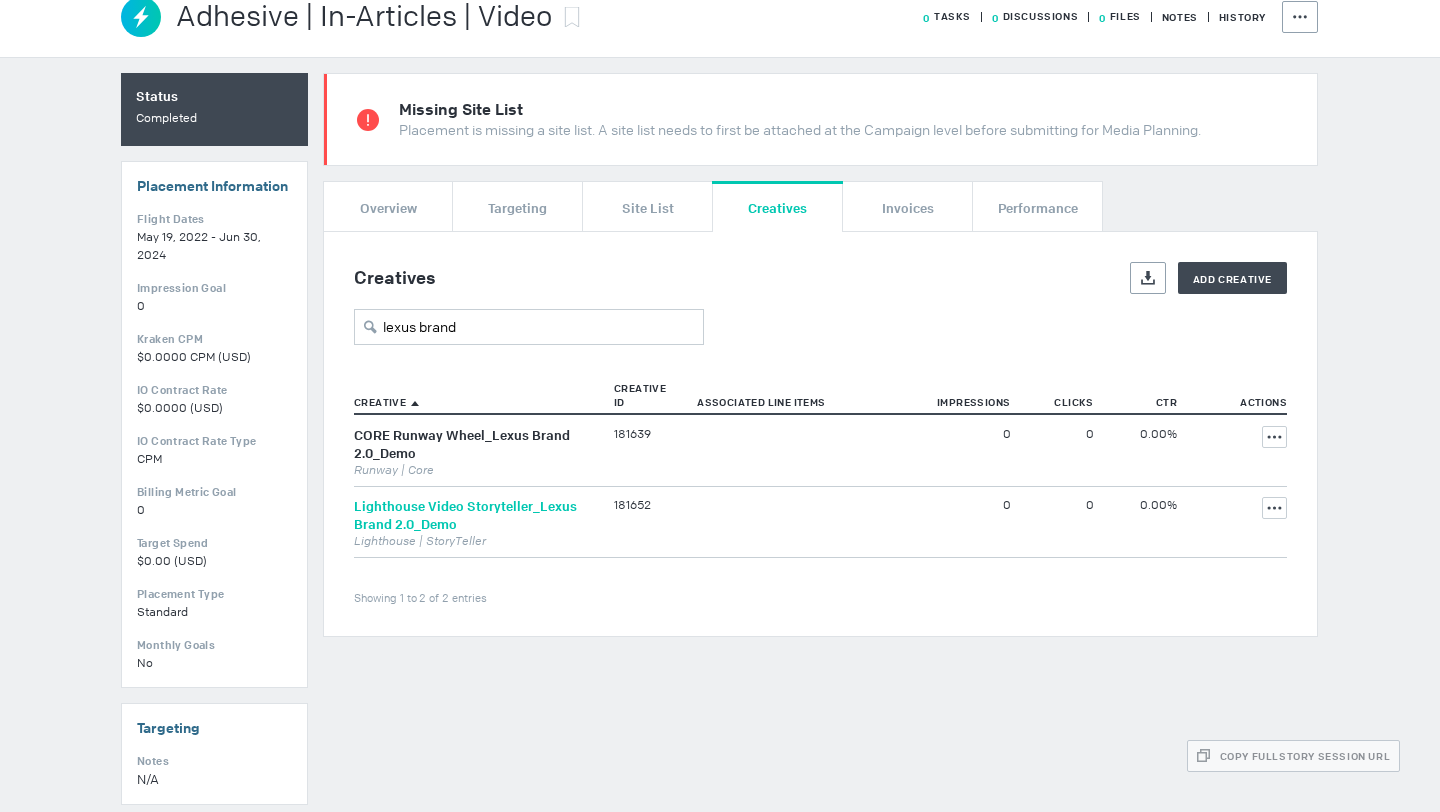 click on "Lighthouse Video Storyteller_Lexus Brand 2.0_Demo" at bounding box center [465, 515] 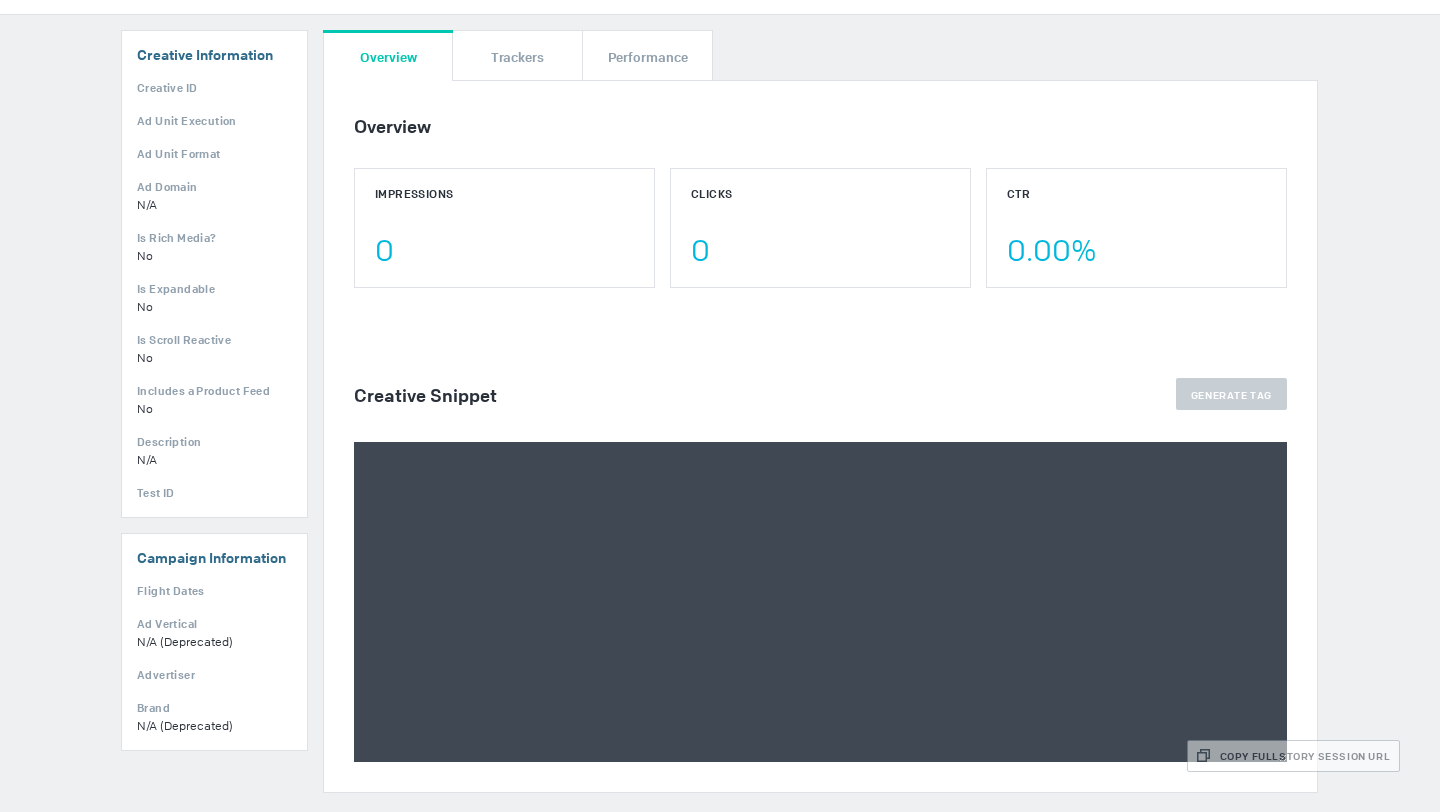 scroll, scrollTop: 308, scrollLeft: 0, axis: vertical 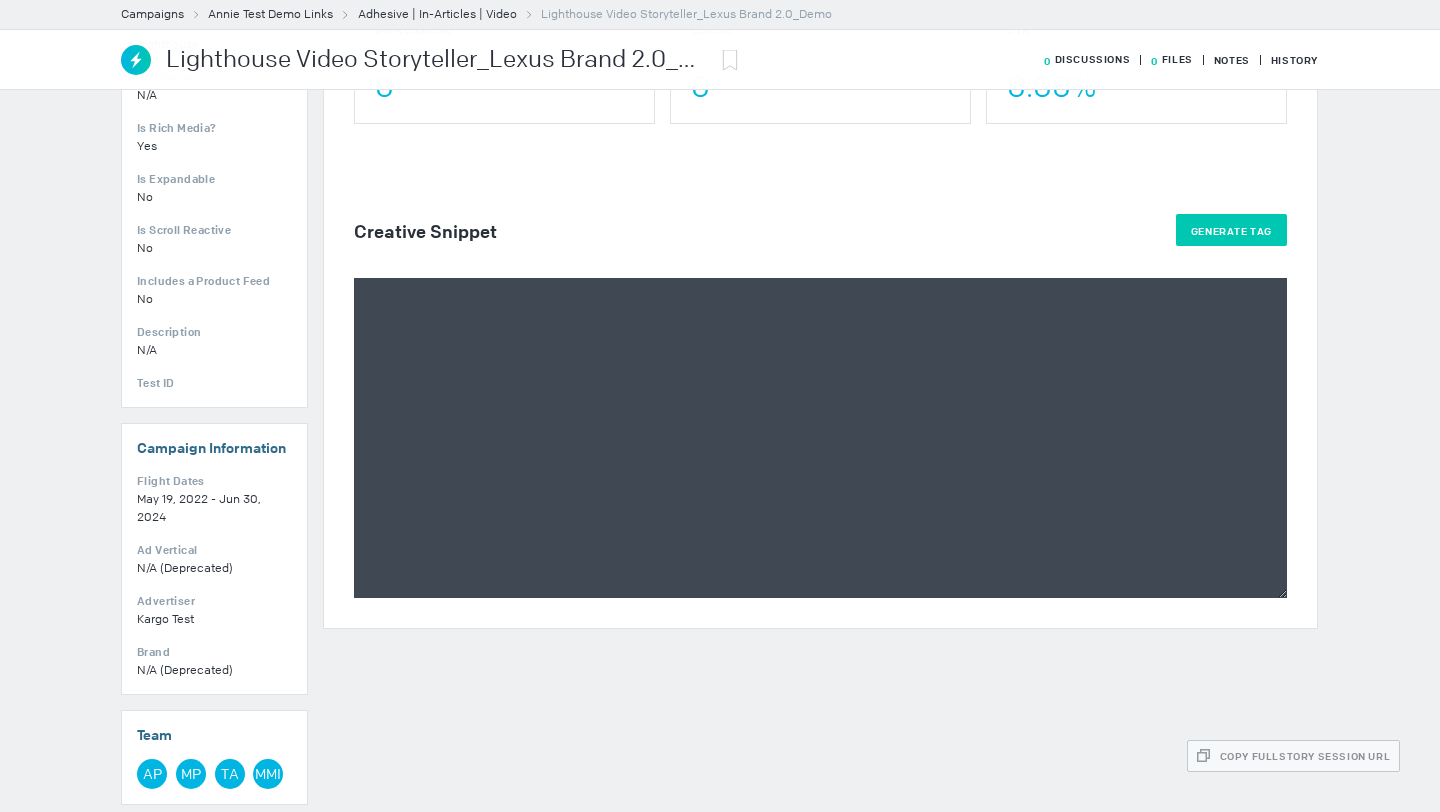 click on "Generate Tag" at bounding box center [1231, 230] 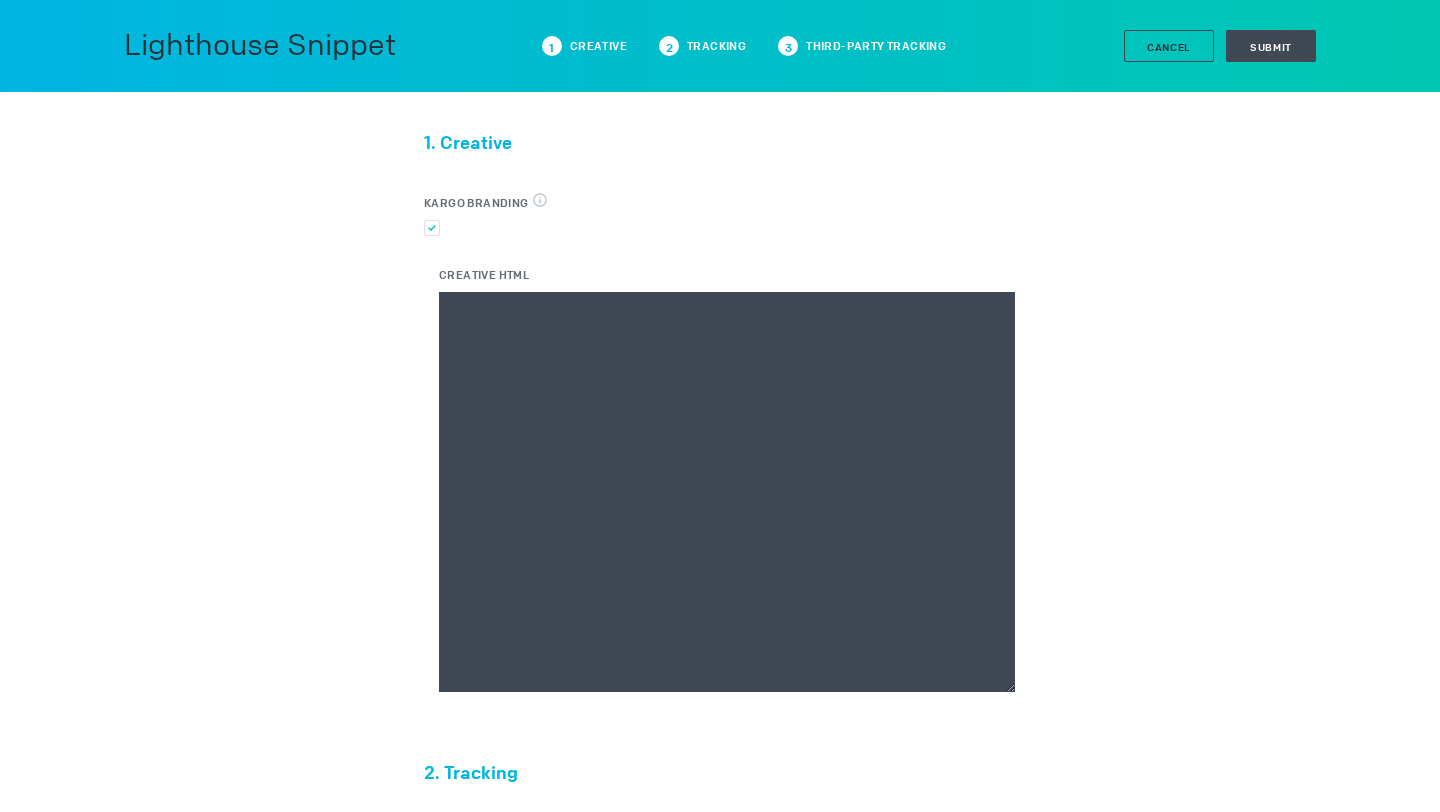 click on "Creative HTML" at bounding box center [727, 492] 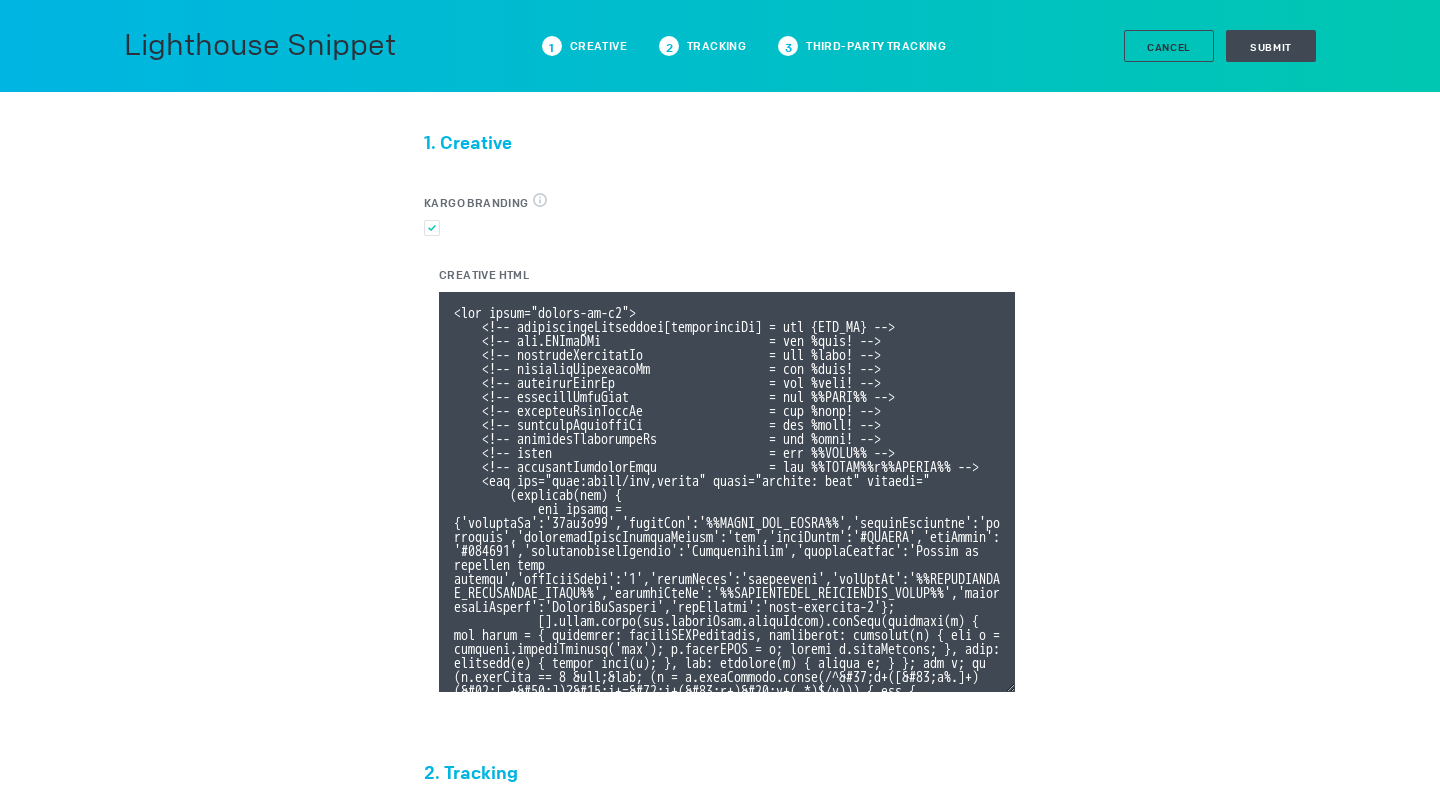 scroll, scrollTop: 400, scrollLeft: 0, axis: vertical 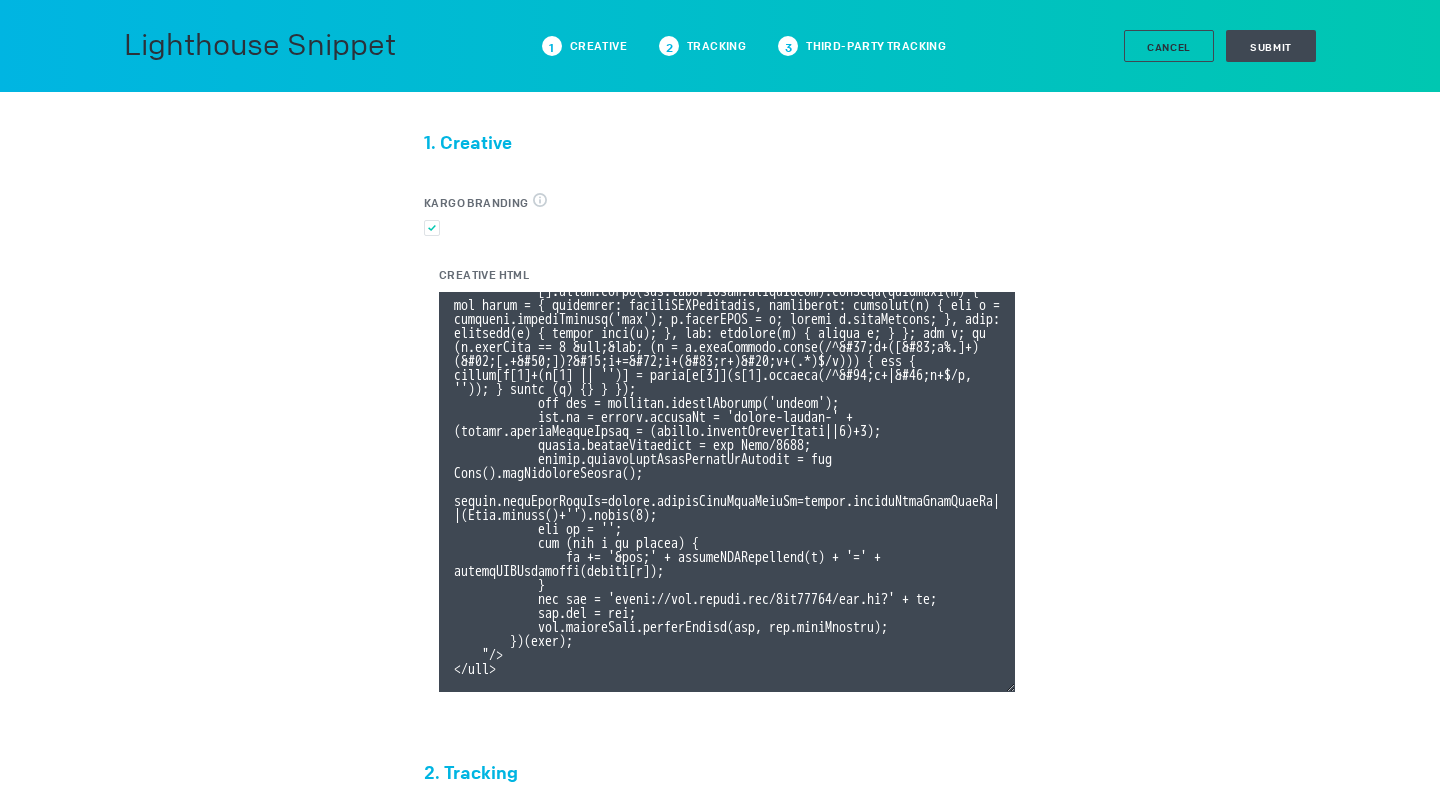 type on "<div class="celtra-ad-v3">
<!-- passthroughParameters[impressionId] = raw {IMP_ID} -->
<!-- eas.JWVjaWQh                        = raw %ecid! -->
<!-- externalCreativeId                  = raw %ecid! -->
<!-- externalPlacementId                 = raw %epid! -->
<!-- externalSiteId                      = raw %esid! -->
<!-- externalSiteName                    = raw %%SITE%% -->
<!-- externalLineItemId                  = raw %eaid! -->
<!-- externalCampaignId                  = raw %ebuy! -->
<!-- externalAdvertiserId                = raw %eadv! -->
<!-- coppa                               = raw %%TFCD%% -->
<!-- externalCreativeSize                = raw %%WIDTH%%x%%HEIGHT%% -->
<img src="data:image/png,celtra" style="display: none" onerror="
(function(img) {
var params = {'accountId':'13be8f66','clickUrl':'%%CLICK_URL_UNESC%%','expandDirection':'undefined','preferredClickThroughWindow':'new','textColor':'#FFFFFF','barColor':'#000000','advert..." 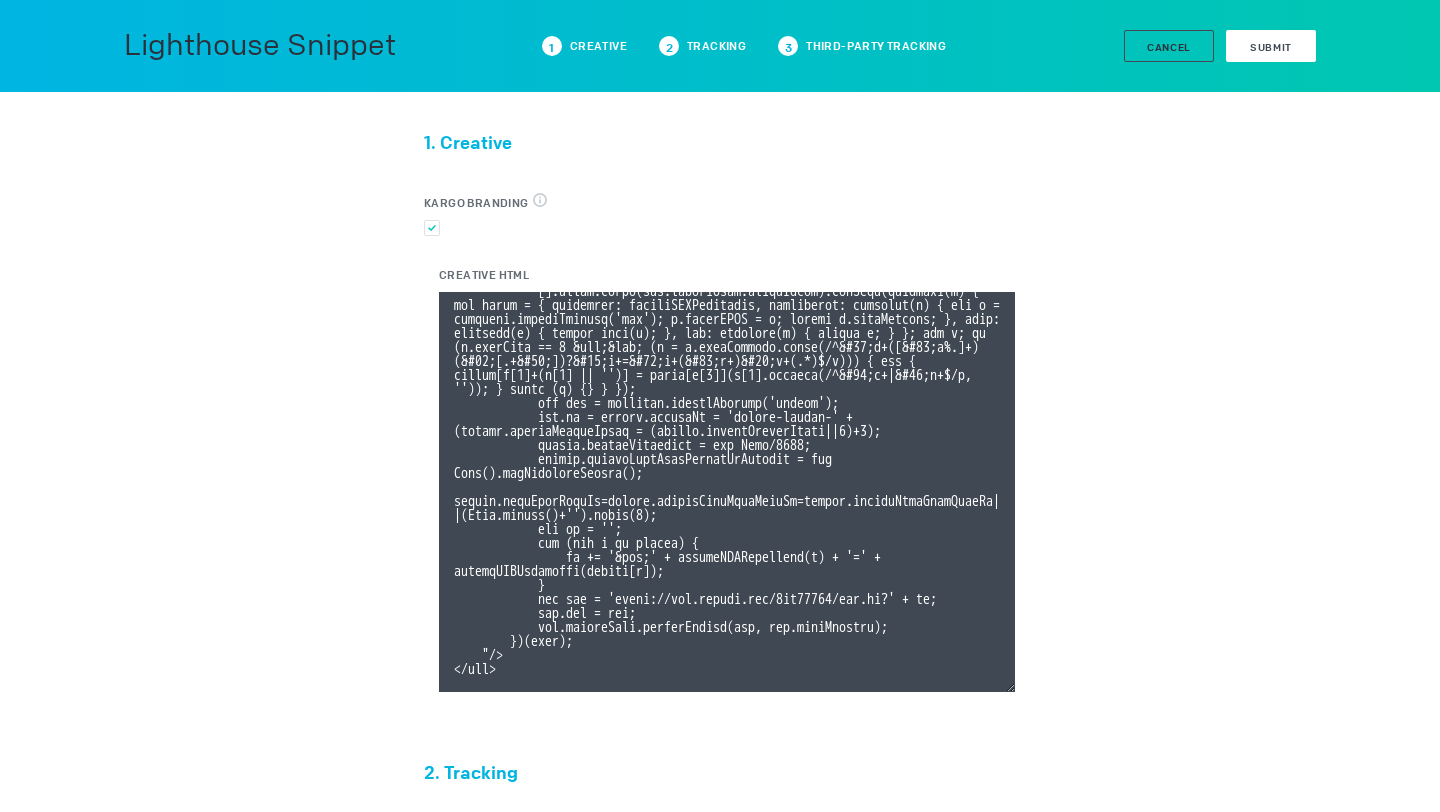 click on "Submit" at bounding box center (1271, 46) 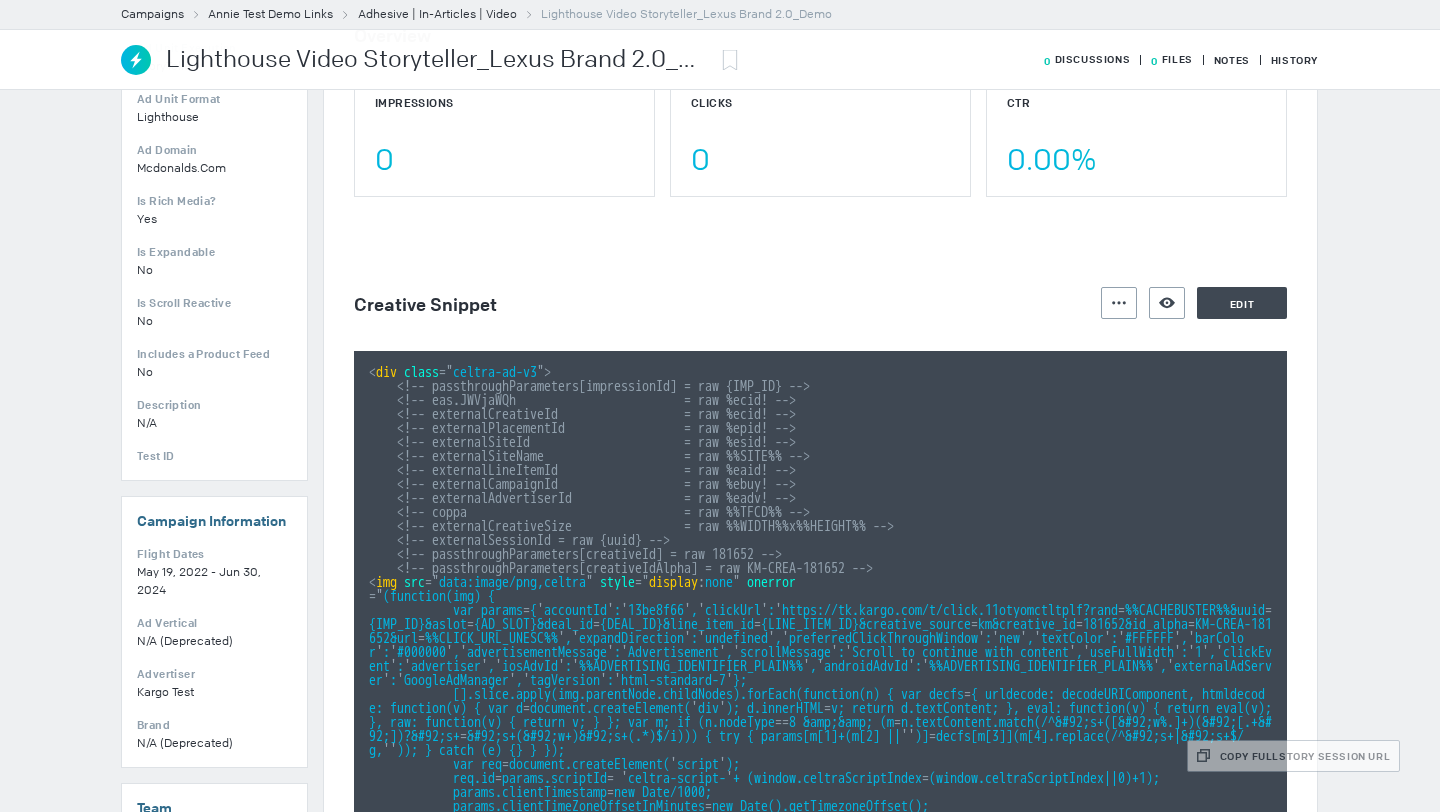 scroll, scrollTop: 219, scrollLeft: 0, axis: vertical 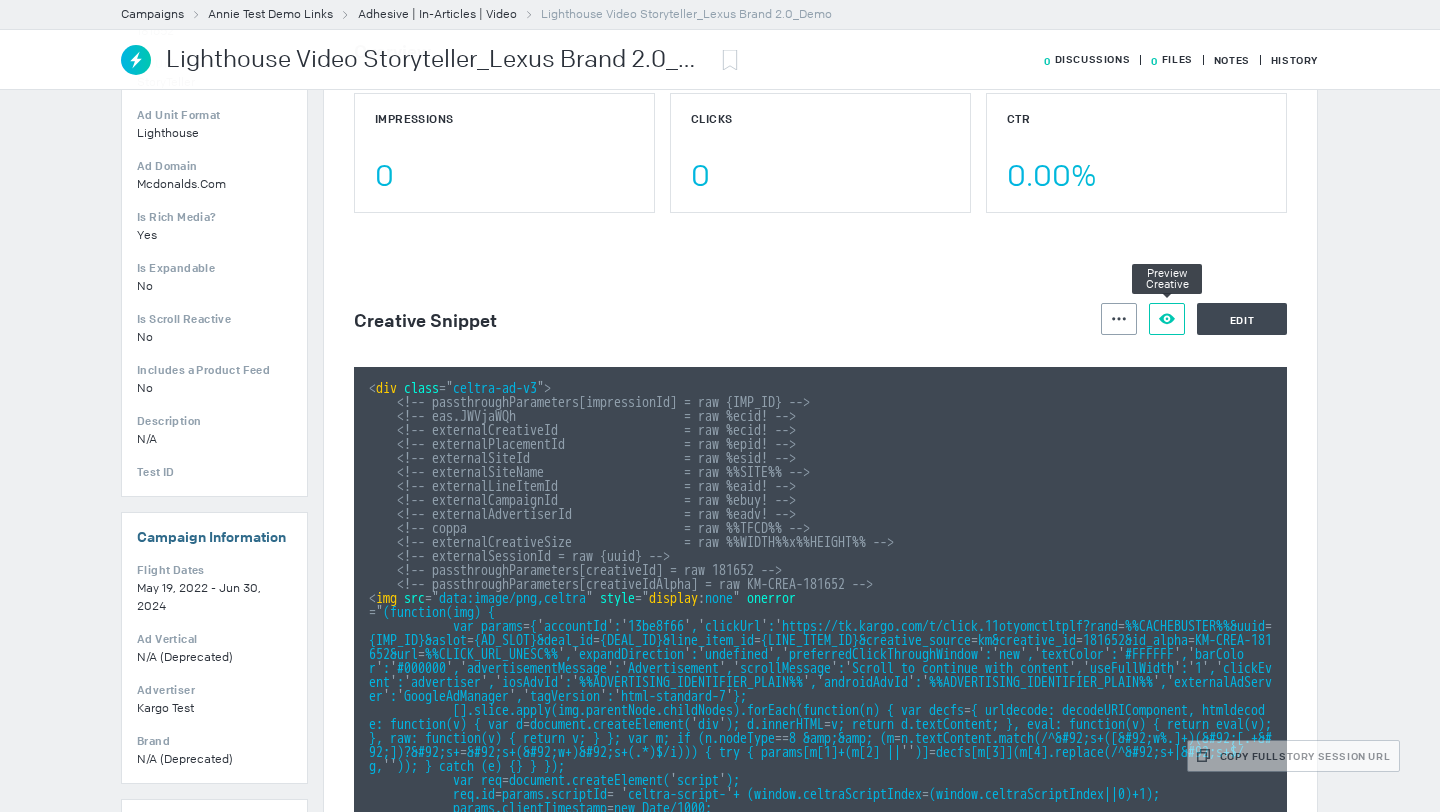 click at bounding box center [1119, 318] 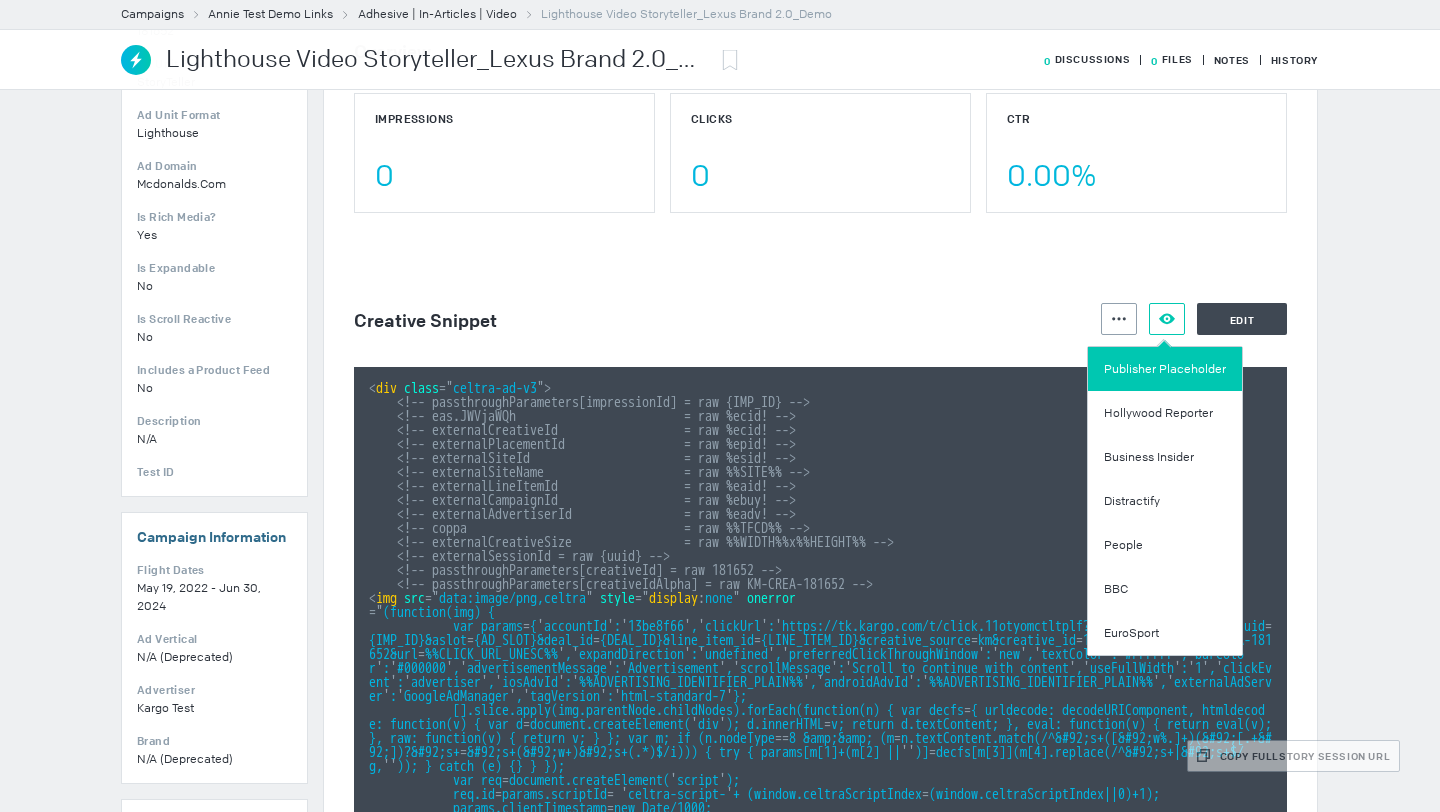 click on "Publisher Placeholder" at bounding box center (1165, 369) 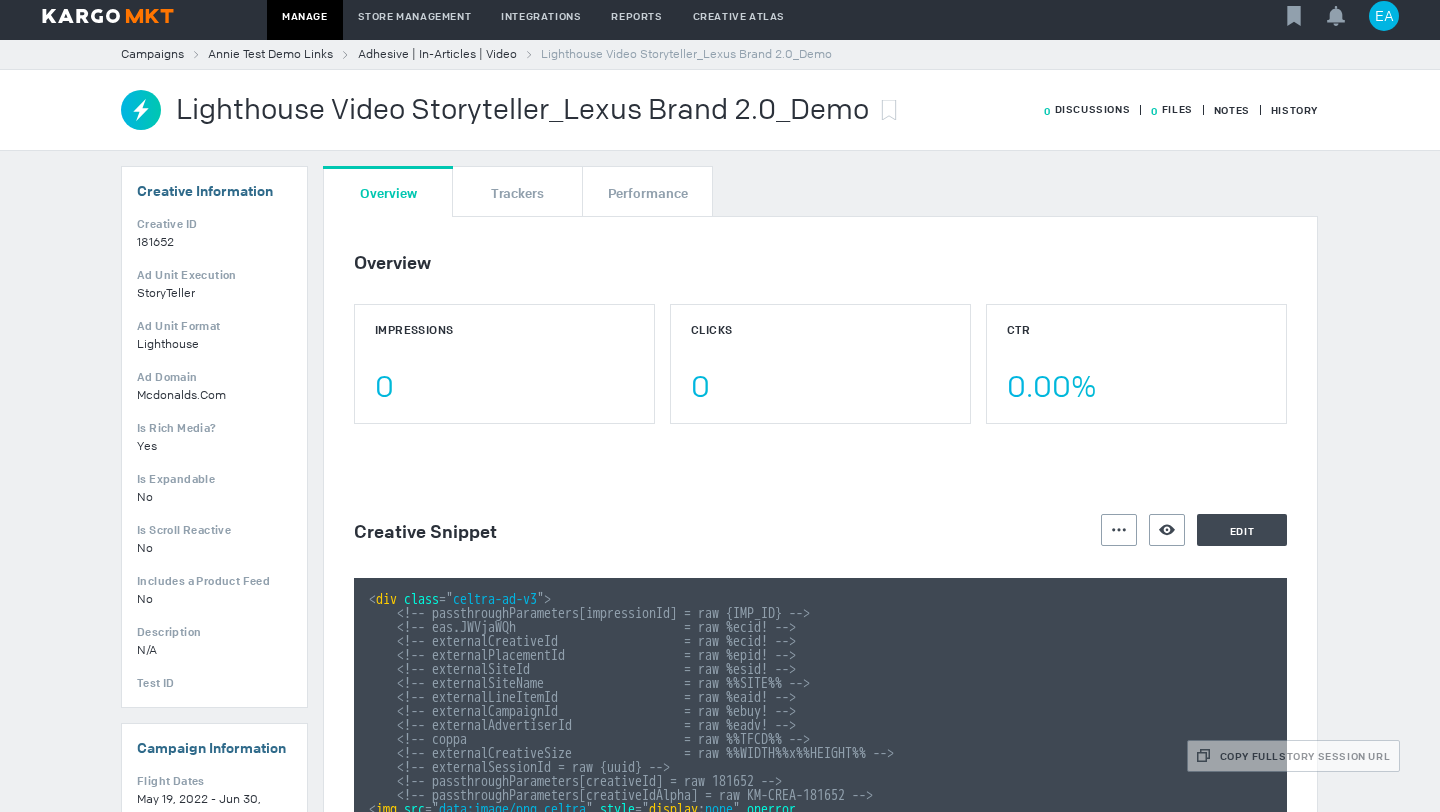 scroll, scrollTop: 0, scrollLeft: 0, axis: both 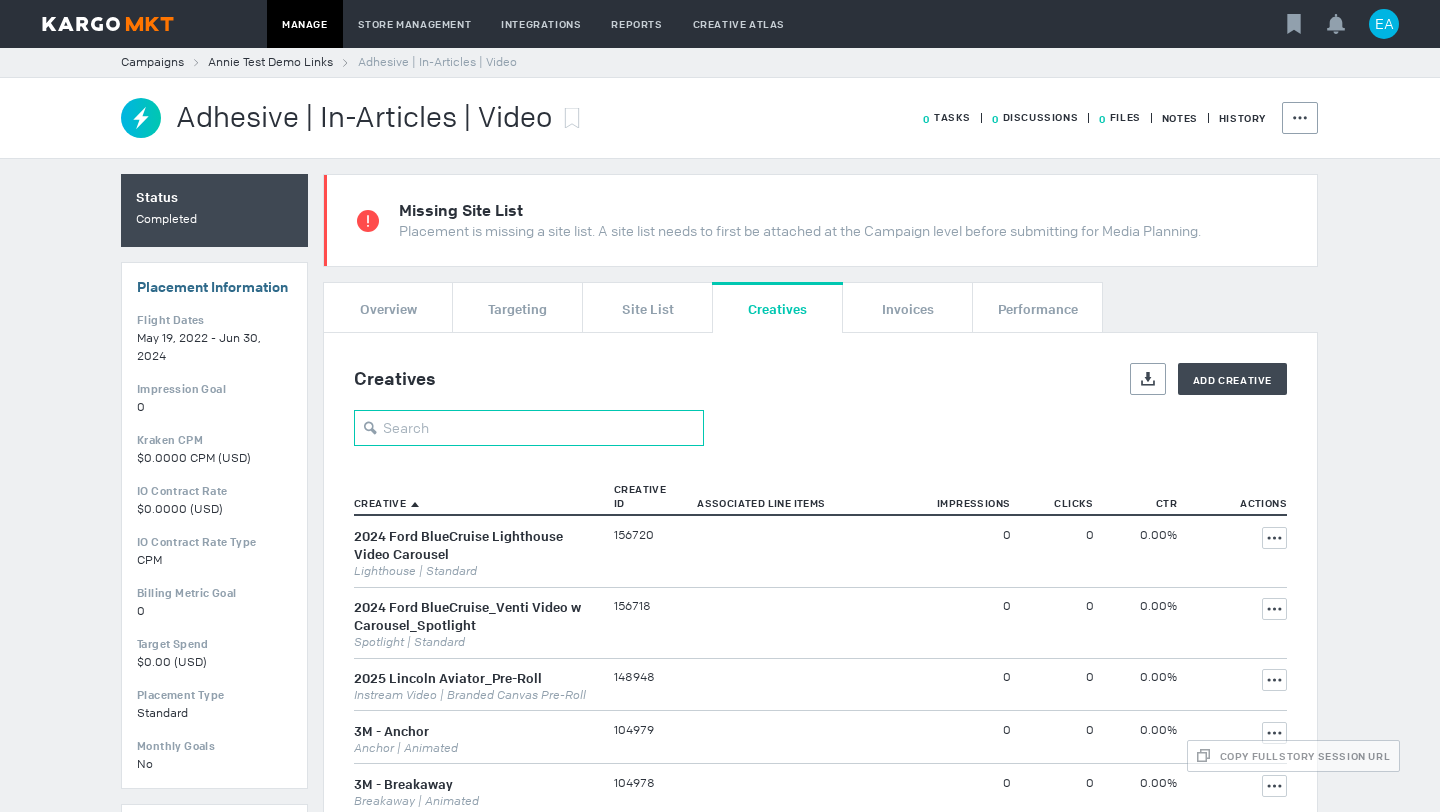 click at bounding box center [529, 428] 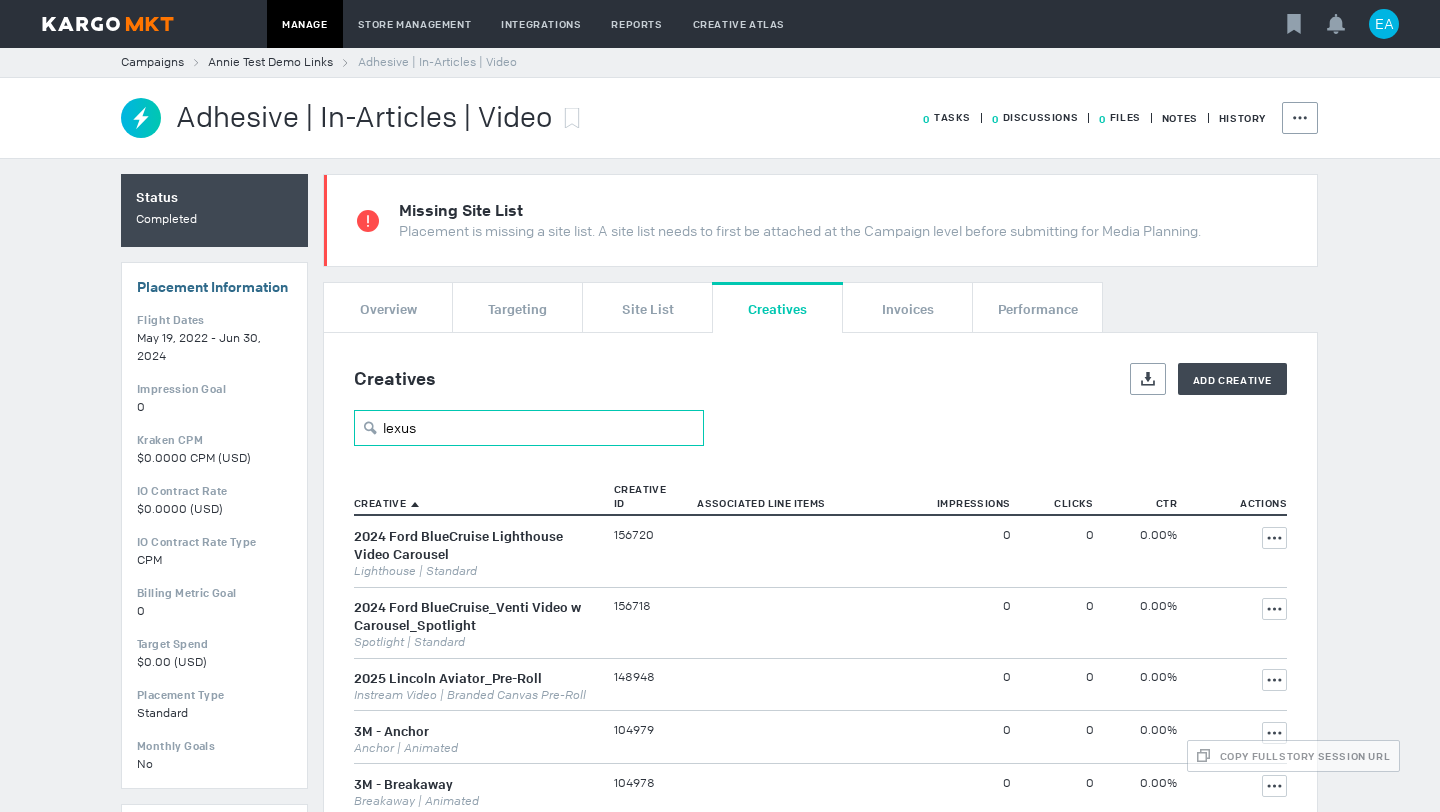 type on "lexus" 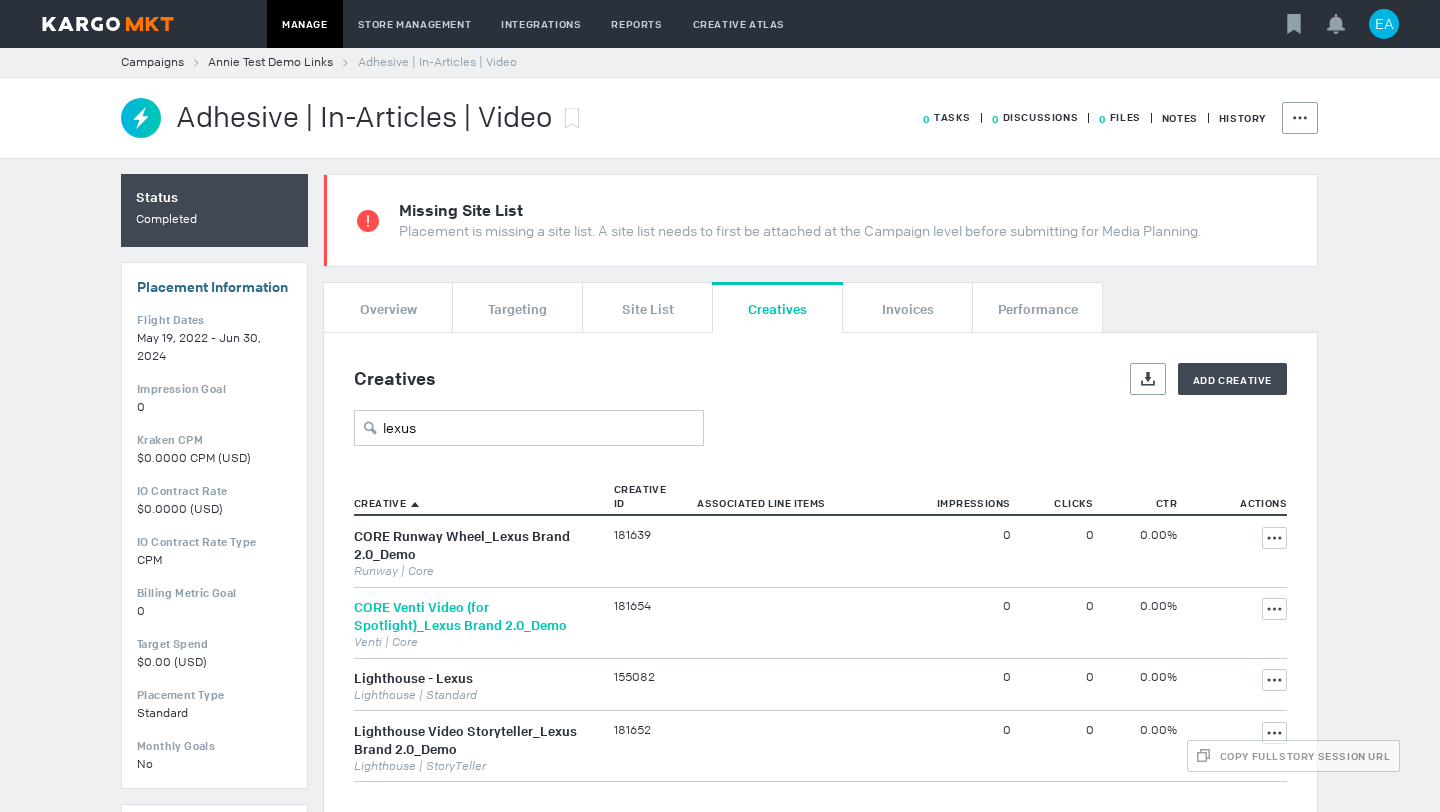 click on "CORE Venti Video (for Spotlight)_Lexus Brand 2.0_Demo" at bounding box center (460, 616) 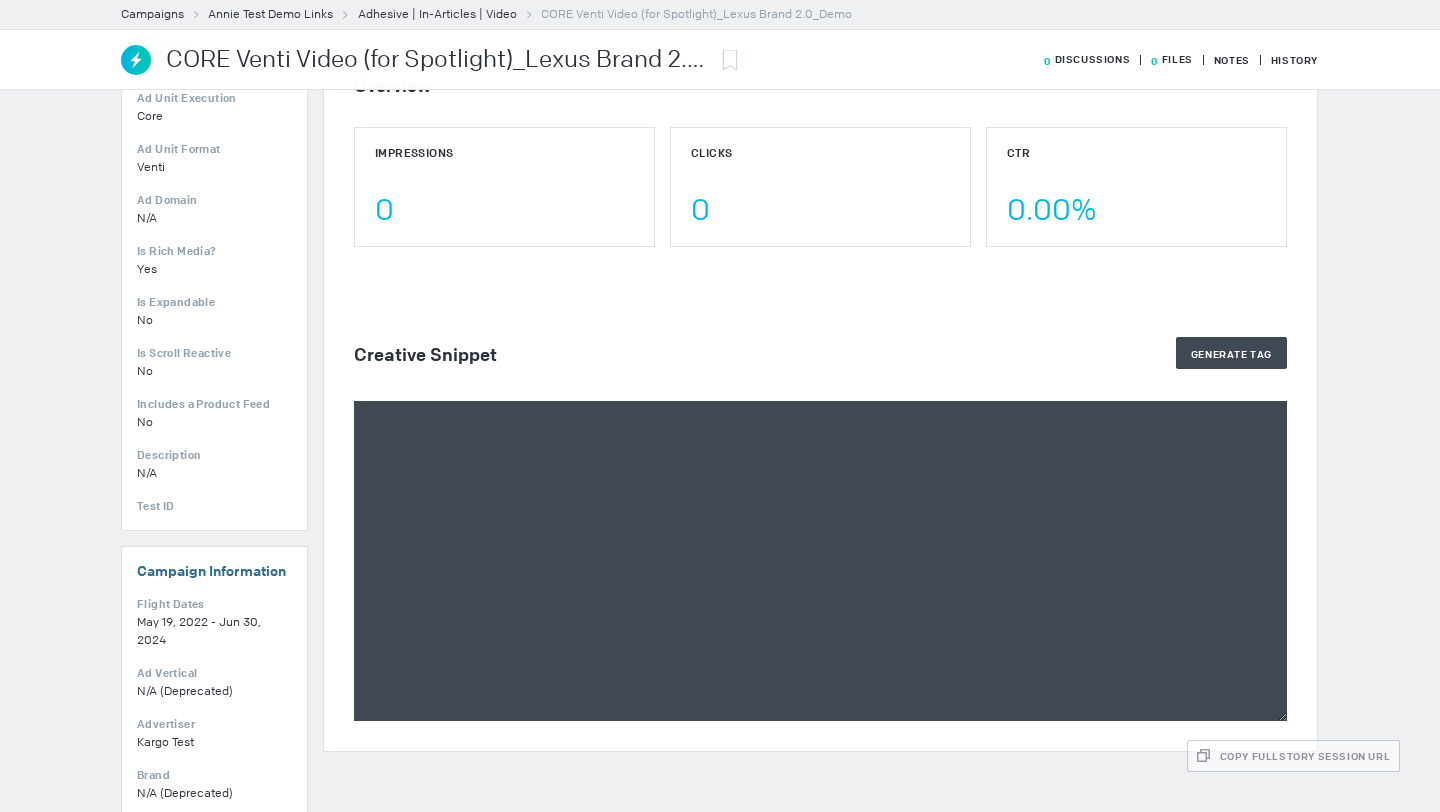 scroll, scrollTop: 308, scrollLeft: 0, axis: vertical 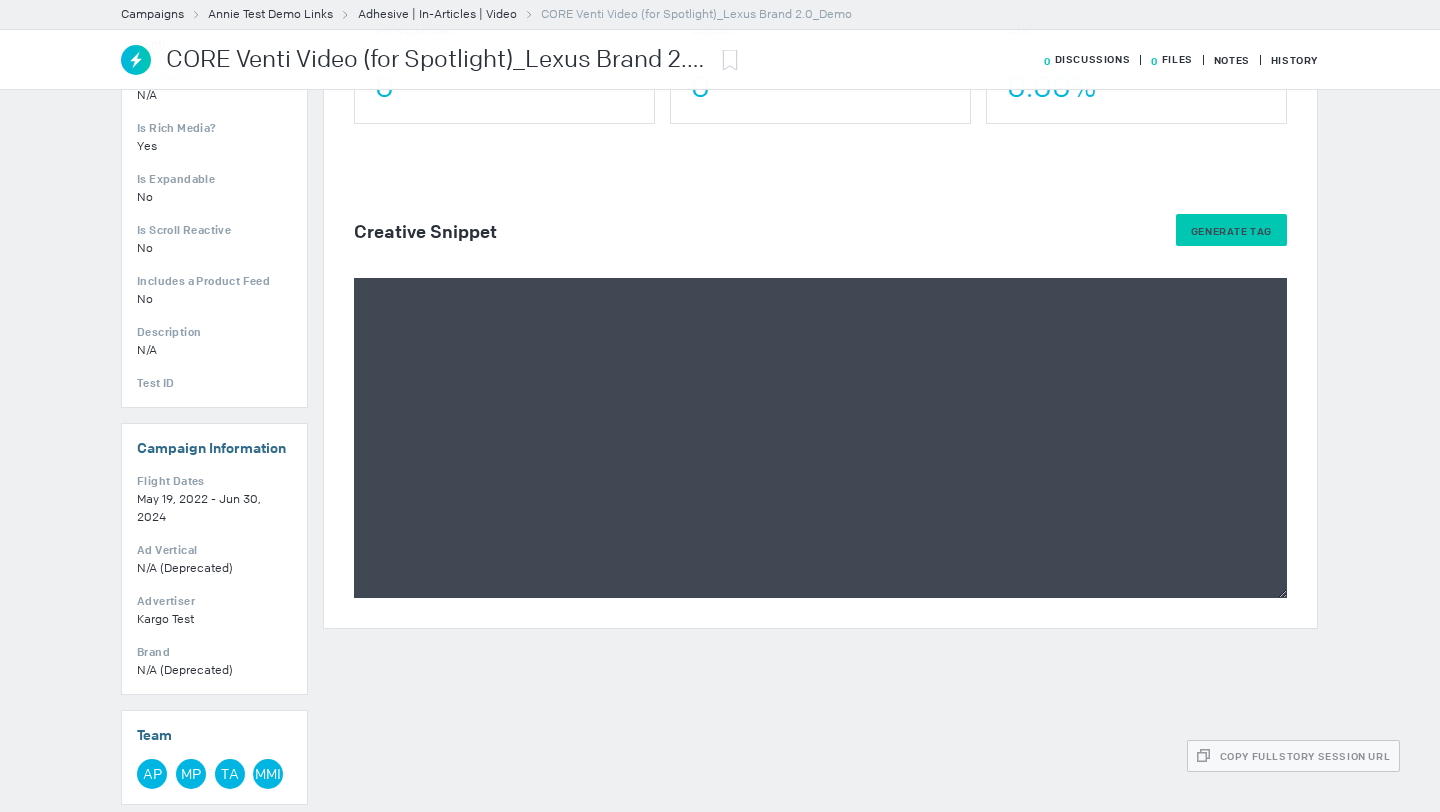 click on "Generate Tag" at bounding box center [1231, 231] 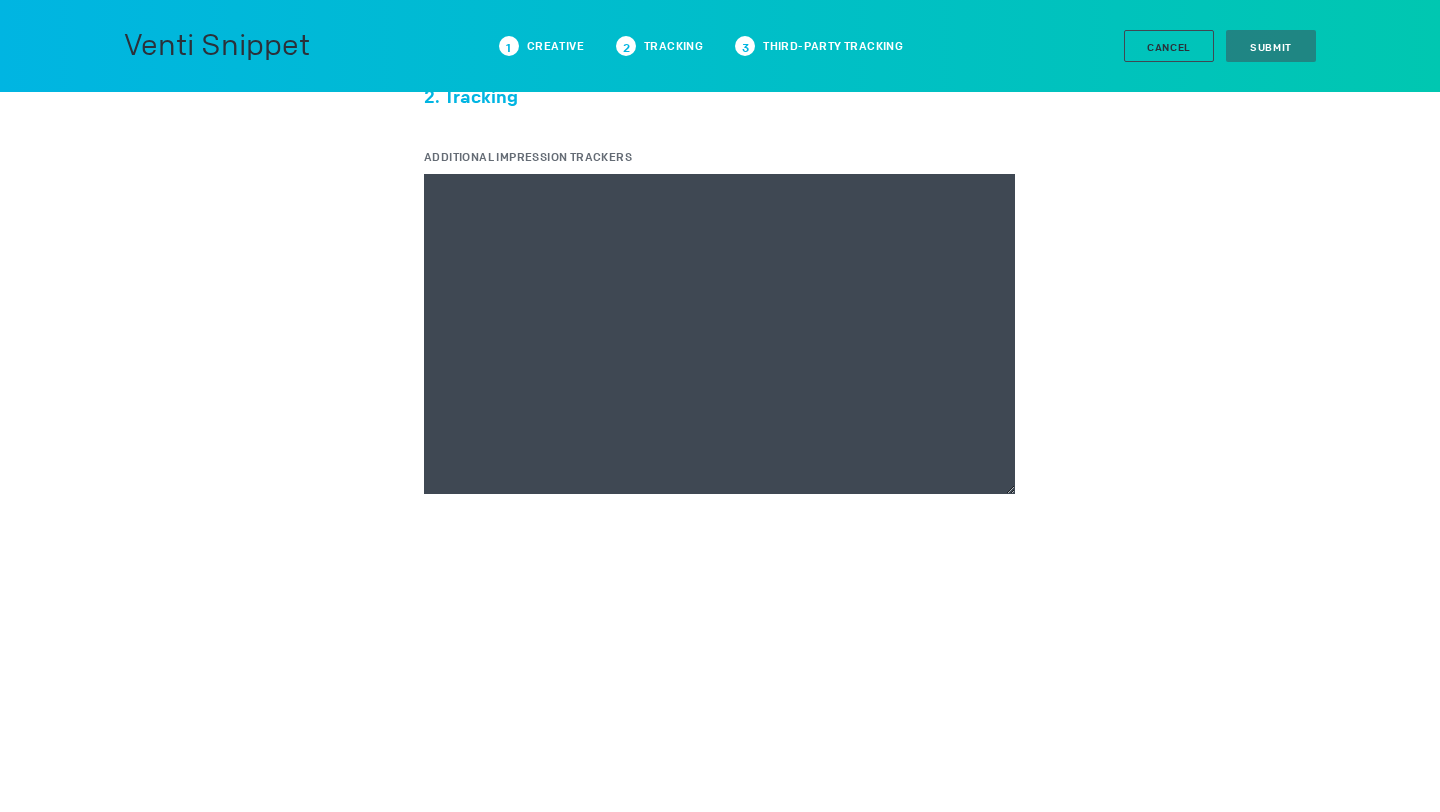 scroll, scrollTop: 0, scrollLeft: 0, axis: both 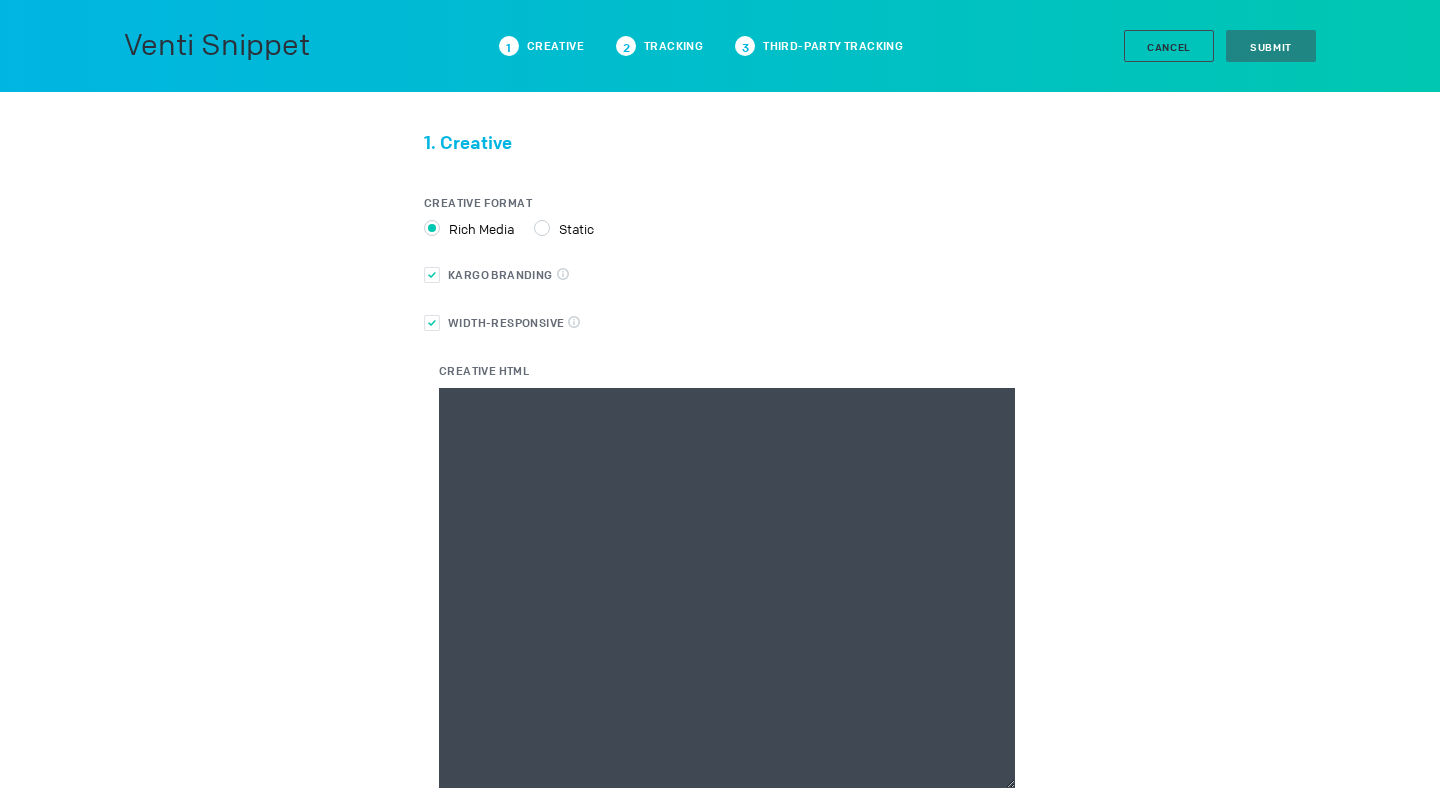 click on "Creative HTML" at bounding box center (727, 588) 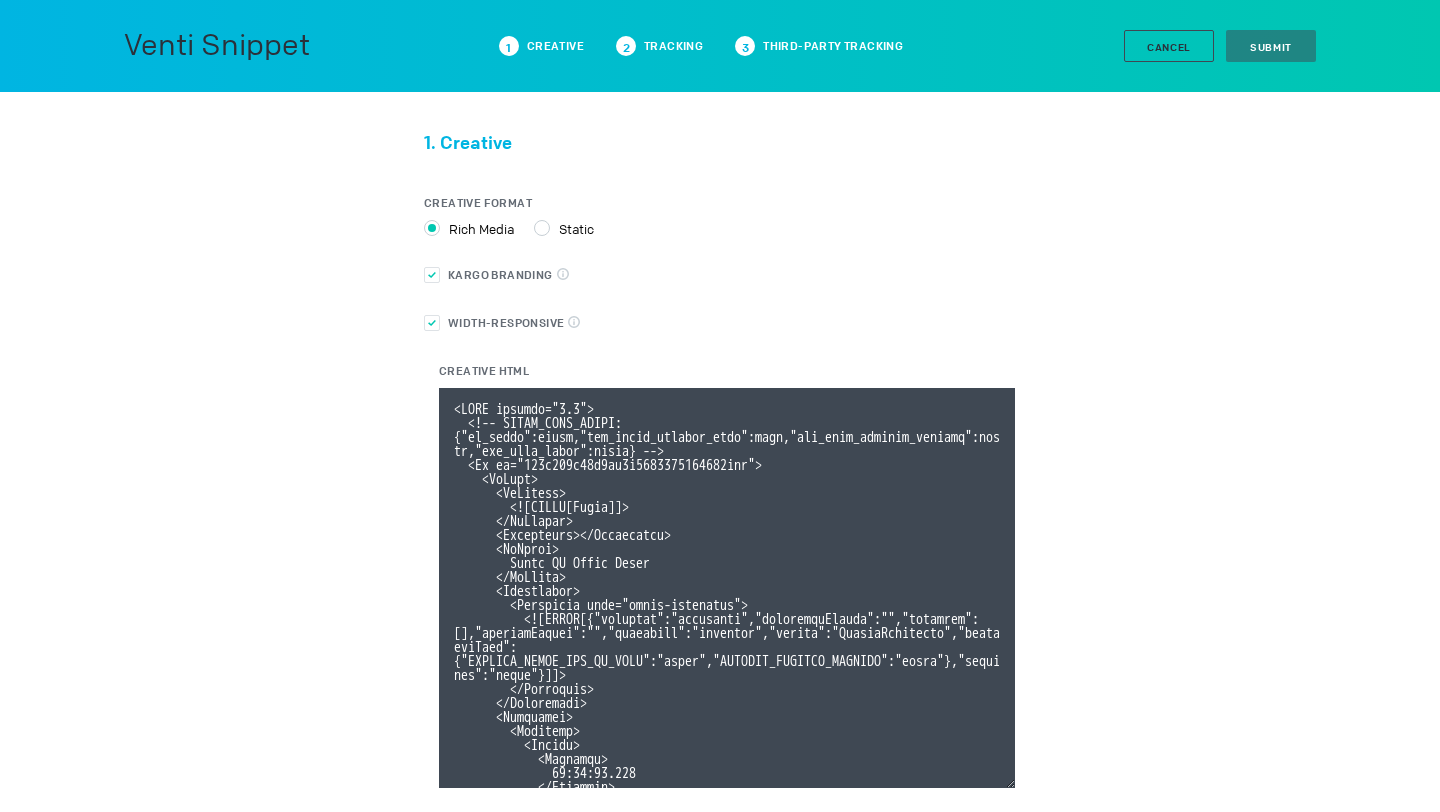scroll, scrollTop: 1520, scrollLeft: 0, axis: vertical 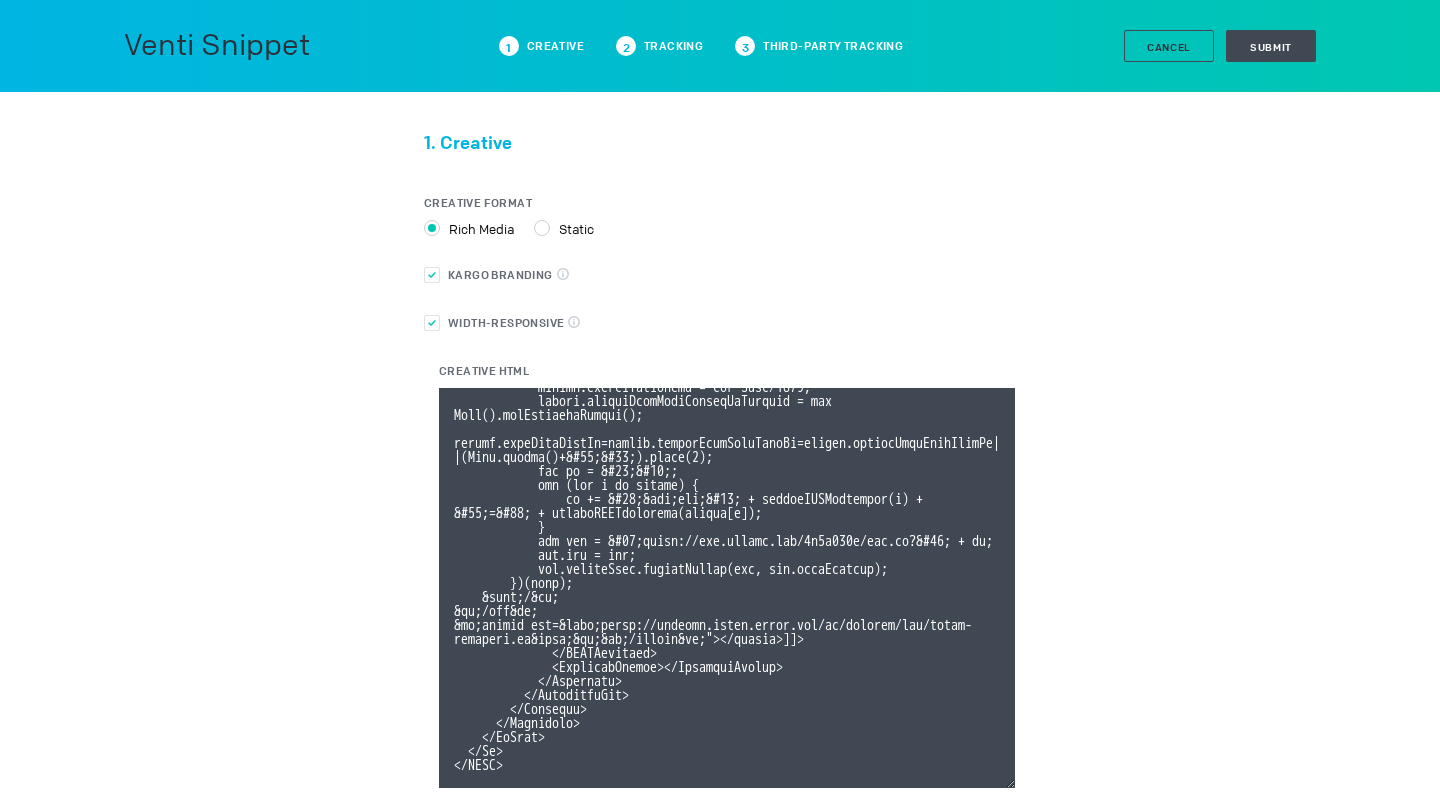 type on "<VAST version="3.0">
<!-- KARGO_VAST_PROPS: {"is_vpaid":false,"has_kargo_privacy_icon":true,"has_main_content_overlay":false,"has_vast_simid":false} -->
<Ad id="245b213e75a5cc2d1276121557109cda">
<InLine>
<AdSystem>
<![CDATA[Kargo]]>
</AdSystem>
<Advertiser></Advertiser>
<AdTitle>
Lexus RZ Venti Video
</AdTitle>
<Extensions>
<Extension type="kargo-outstream">
<![CDATA[{"branding":"mobilized","containerStyles":"","elements":[],"elementStyles":"","execution":"standard","format":"FabrikOutstream","templateVars":{"DISABLE_PAUSE_OUT_OF_VIEW":"false","DISABLE_ROUNDED_CORNERS":"false"},"template":"venti"}]]>
</Extension>
</Extensions>
<Creatives>
<Creative>
<Linear>
<Duration>
00:00:30.122
</Duration>
<TrackingEvents></TrackingEvents>
<VideoClicks>
<ClickThrough>
<![CDATA[https://www.lexus.com/models/RZ]]>
..." 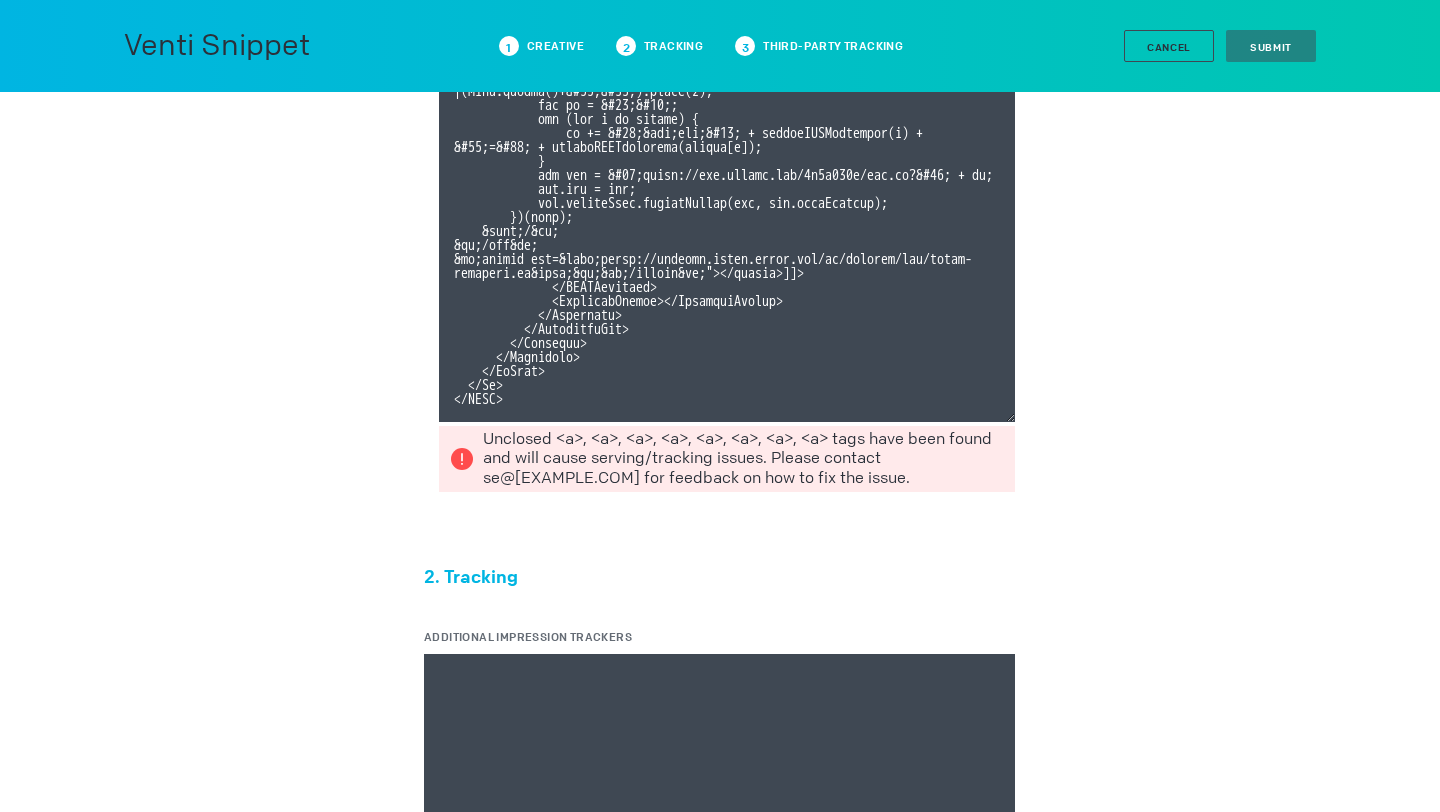 scroll, scrollTop: 363, scrollLeft: 0, axis: vertical 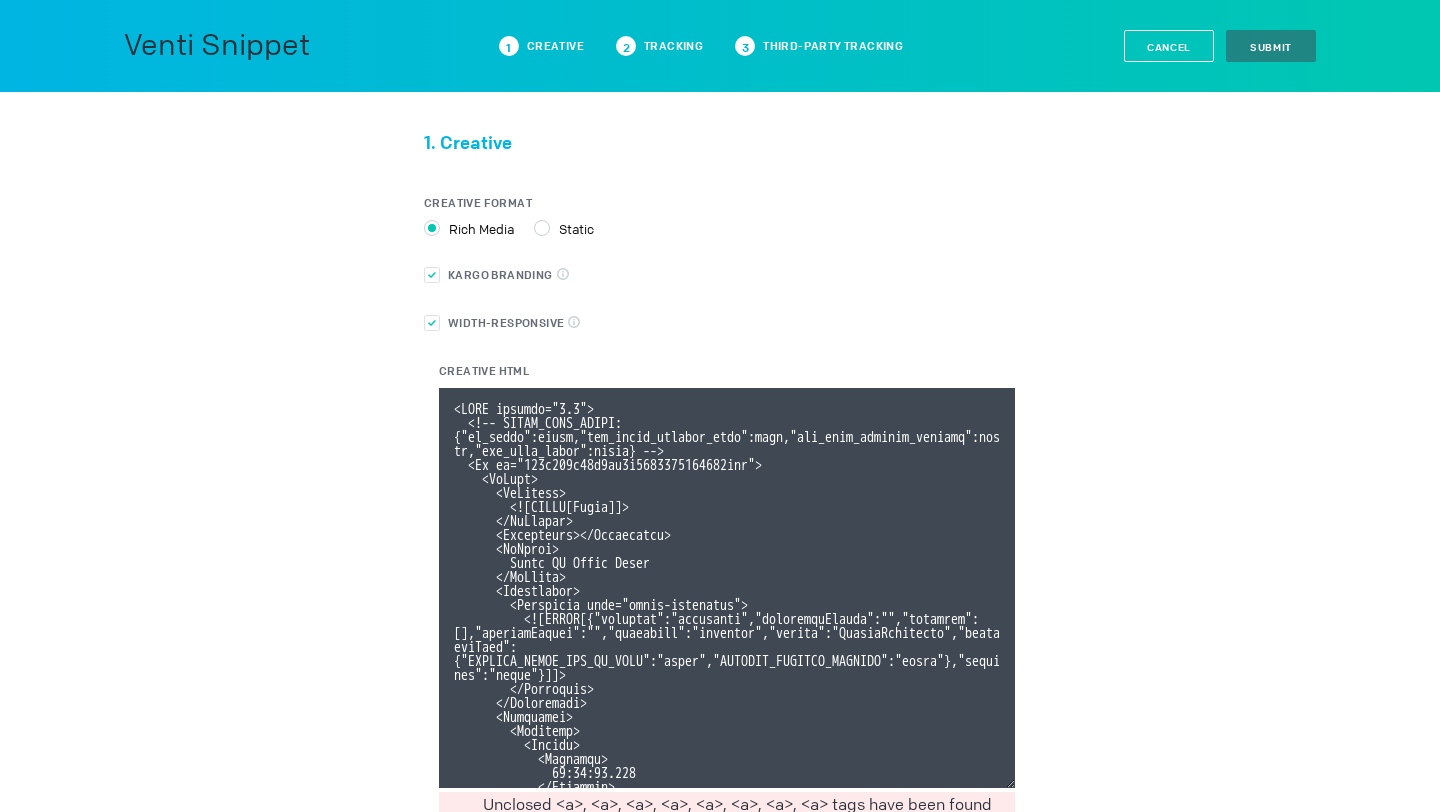 click on "Cancel" at bounding box center (1169, 46) 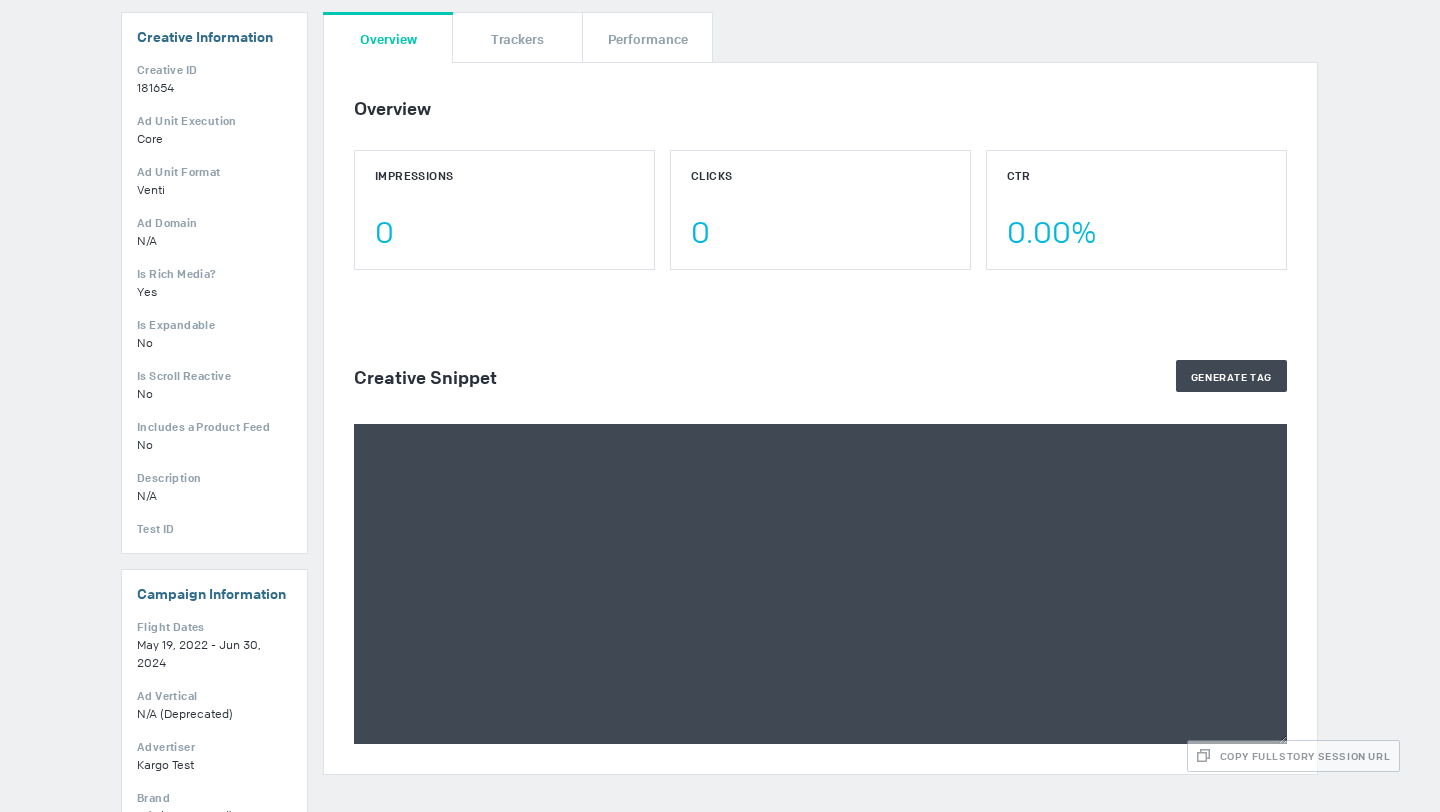 scroll, scrollTop: 21, scrollLeft: 0, axis: vertical 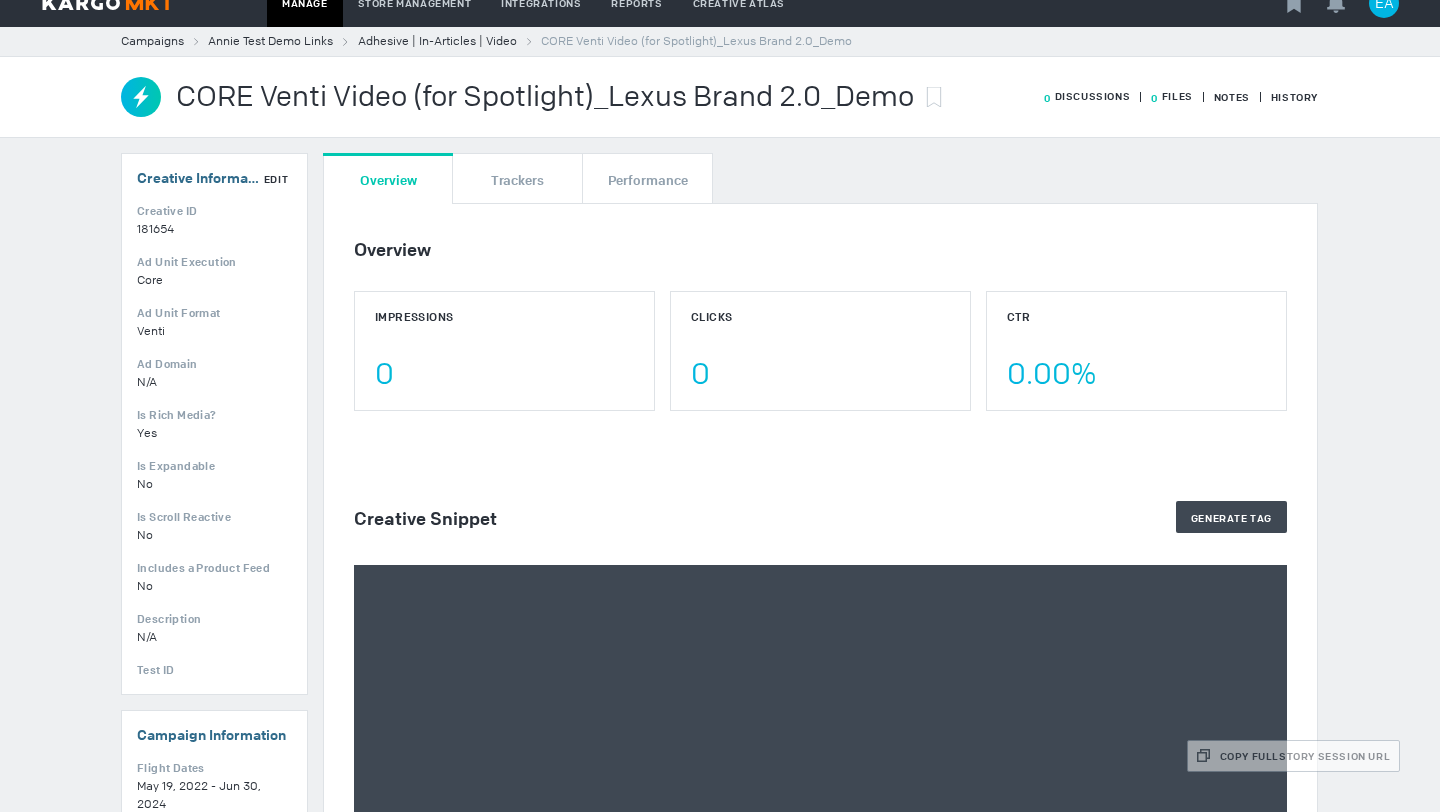 click on "Edit" at bounding box center [276, 179] 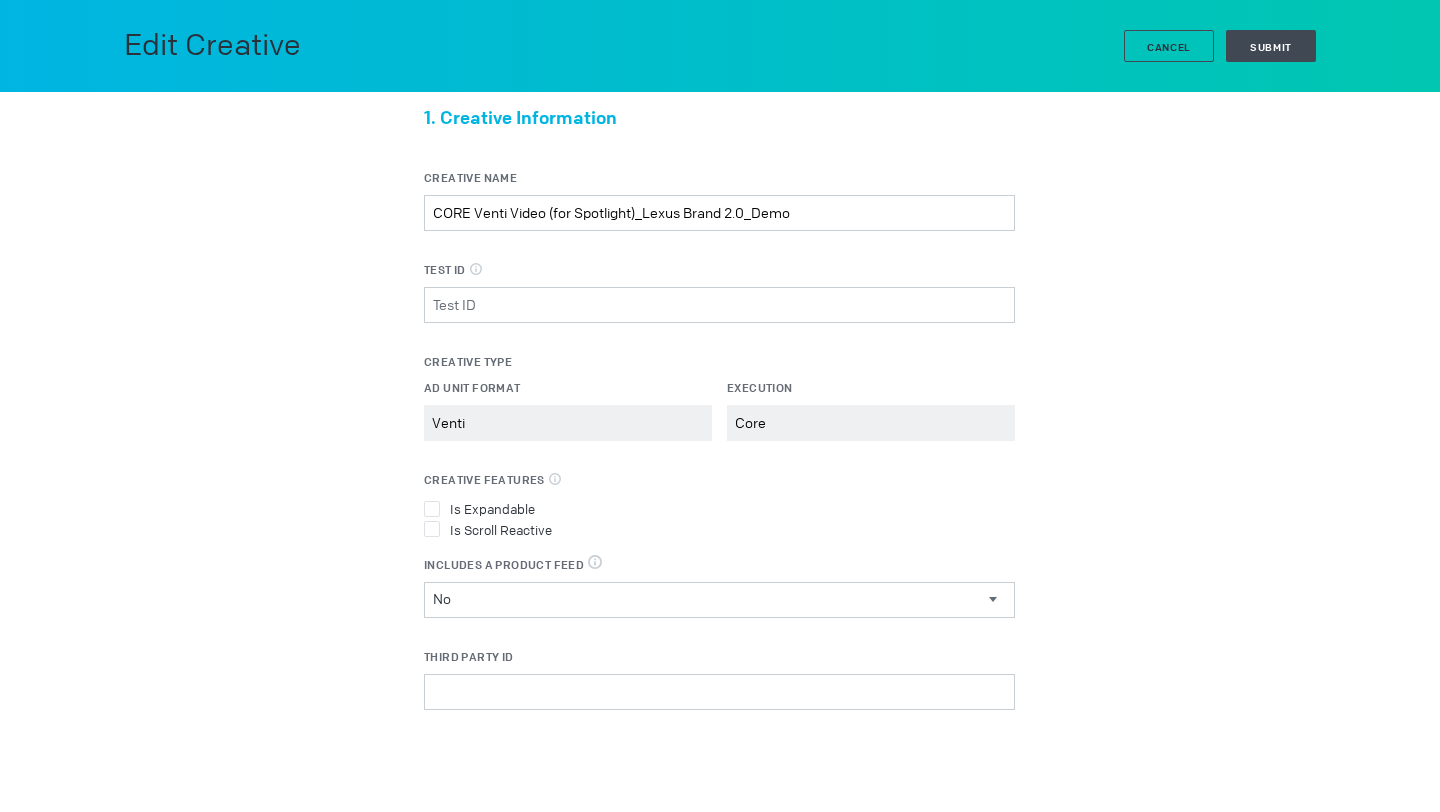 scroll, scrollTop: 31, scrollLeft: 0, axis: vertical 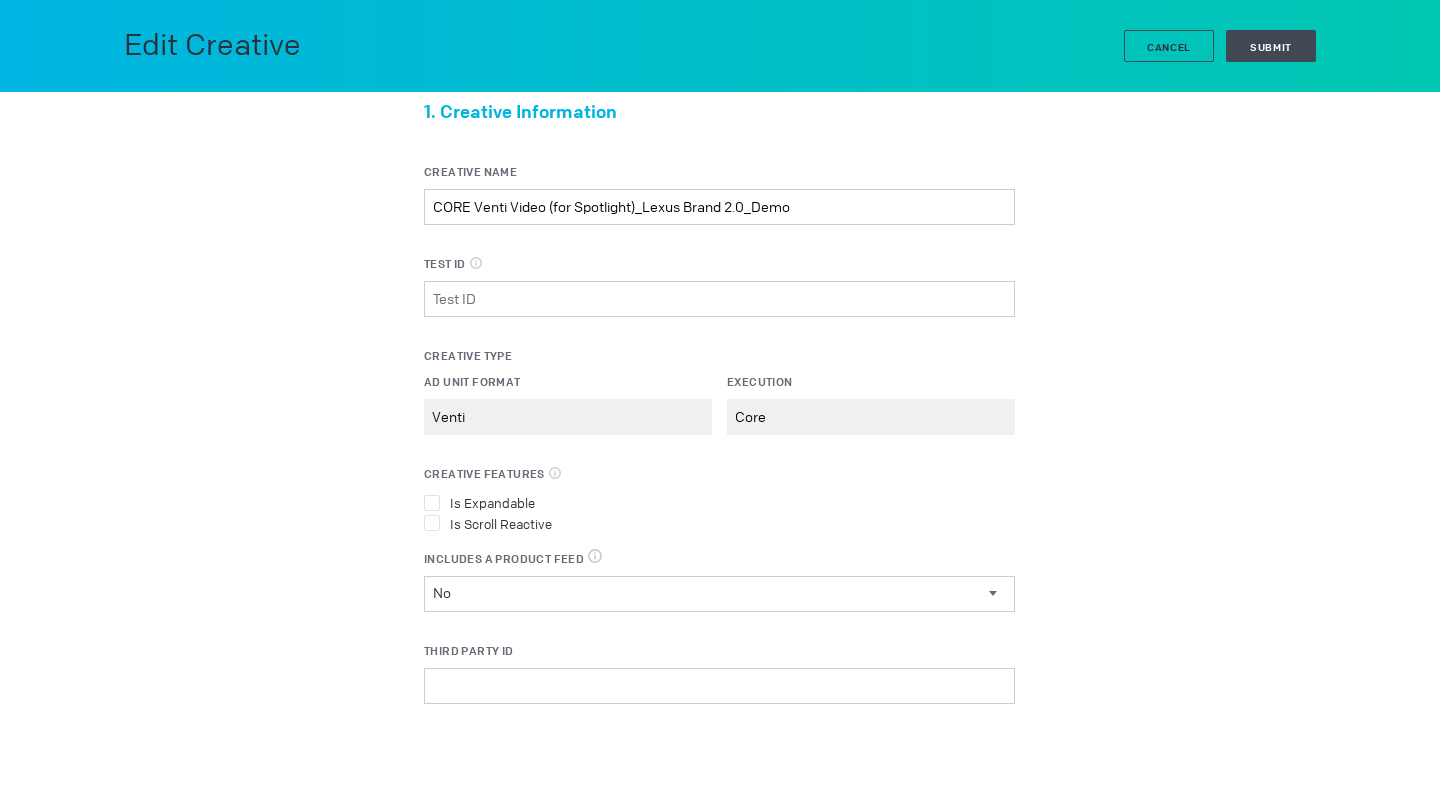 click on "Ad Unit Format Venti Please select a valid item Execution Core Please select a valid item" at bounding box center [719, 419] 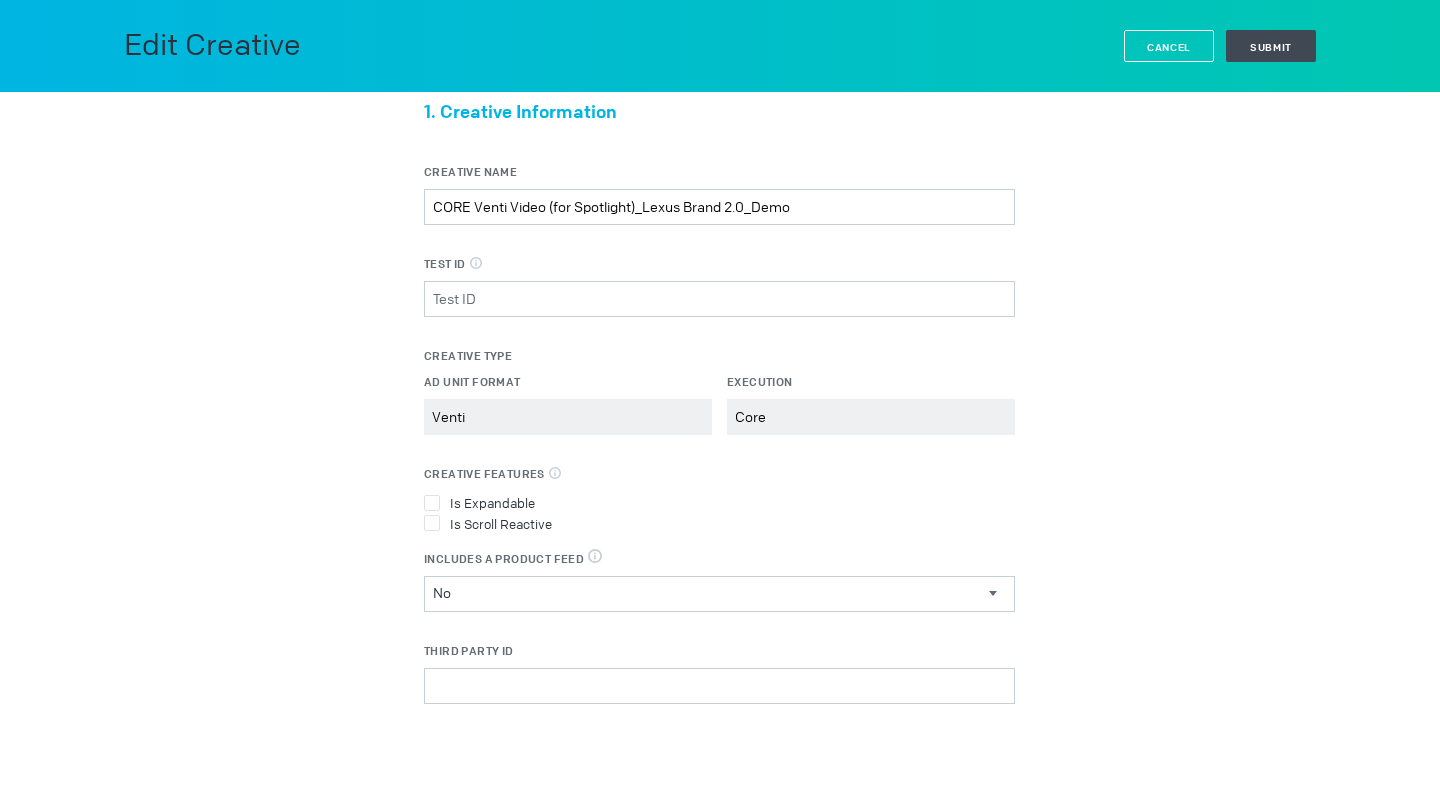 click on "Cancel" at bounding box center [1169, 47] 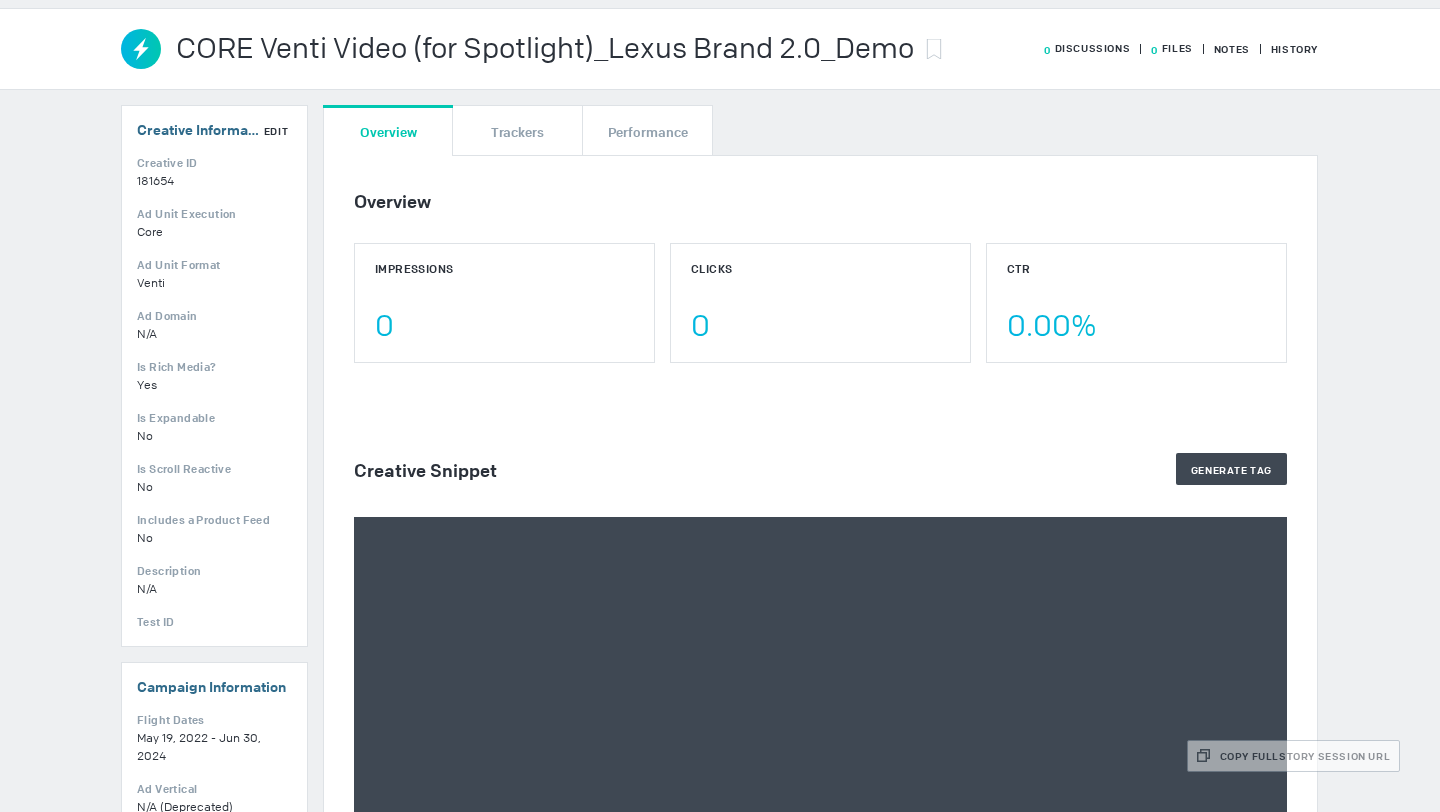 scroll, scrollTop: 0, scrollLeft: 0, axis: both 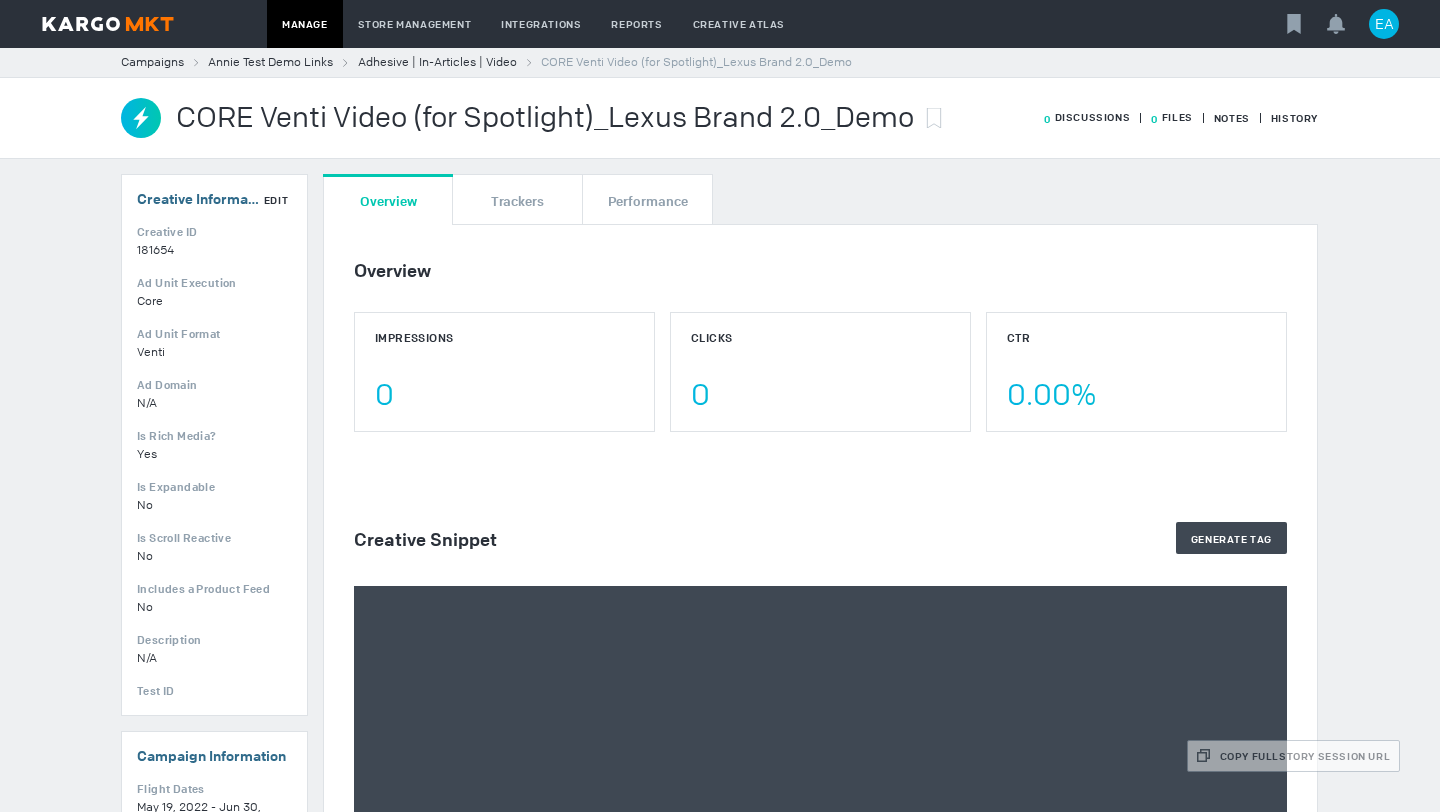 click on "Creative Information Edit Creative ID 181654 Ad Unit Execution Core Ad Unit Format Venti Ad Domain N/A Is Rich Media? Yes Is Expandable No Is Scroll Reactive No Includes a Product Feed No Description N/A Test ID" at bounding box center [214, 445] 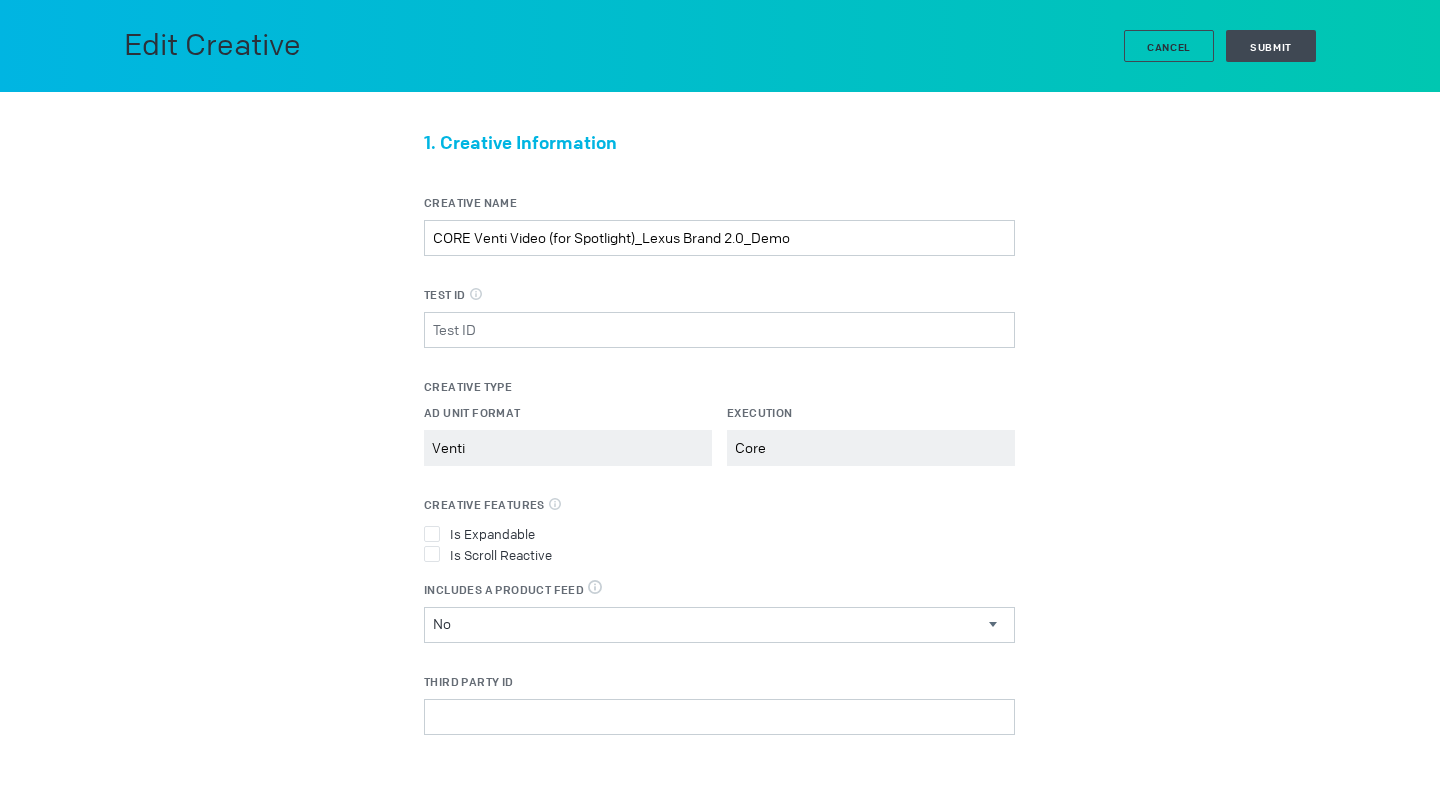 click on "Edit Creative Cancel Submit" at bounding box center [720, 46] 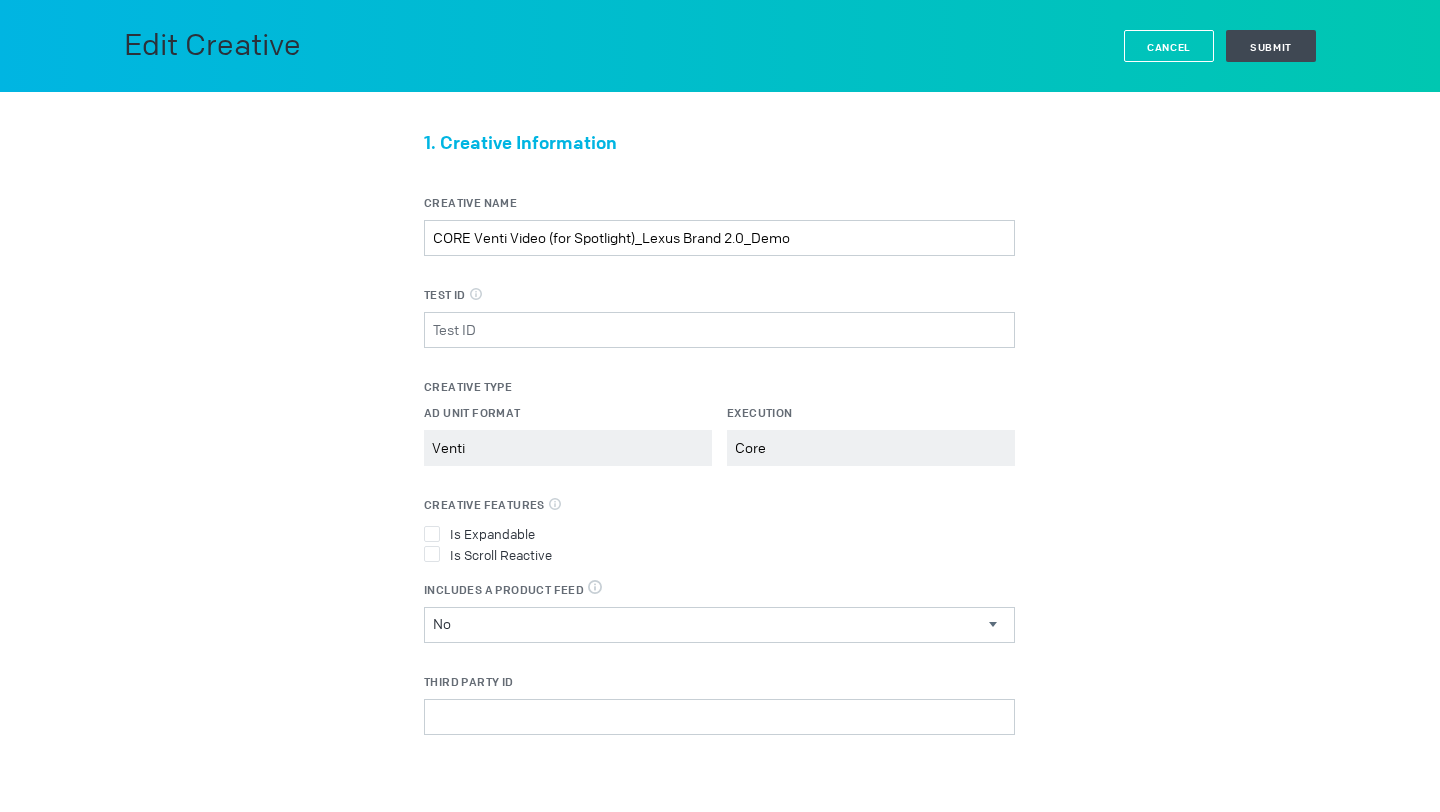 click on "Cancel" at bounding box center (1169, 47) 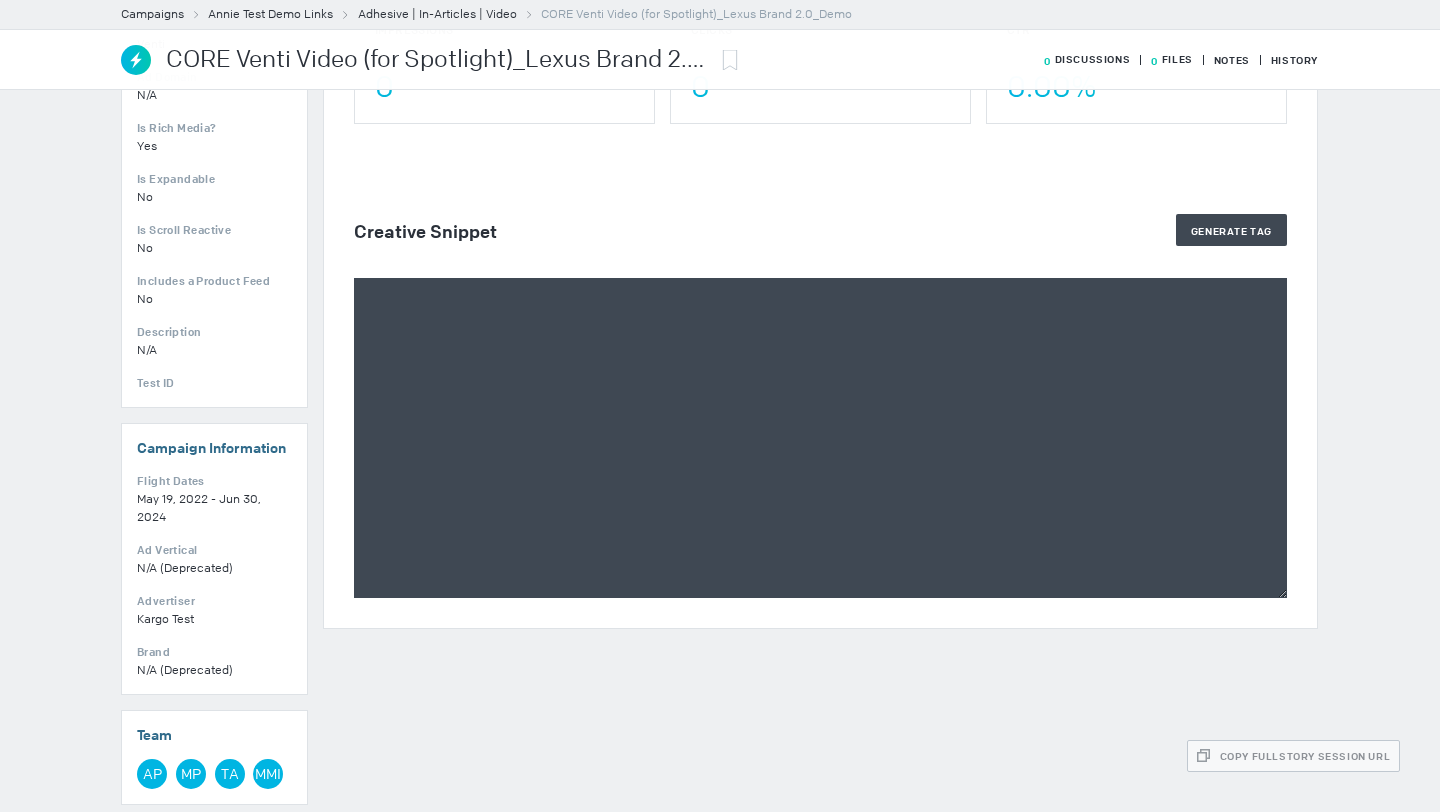 scroll, scrollTop: 241, scrollLeft: 0, axis: vertical 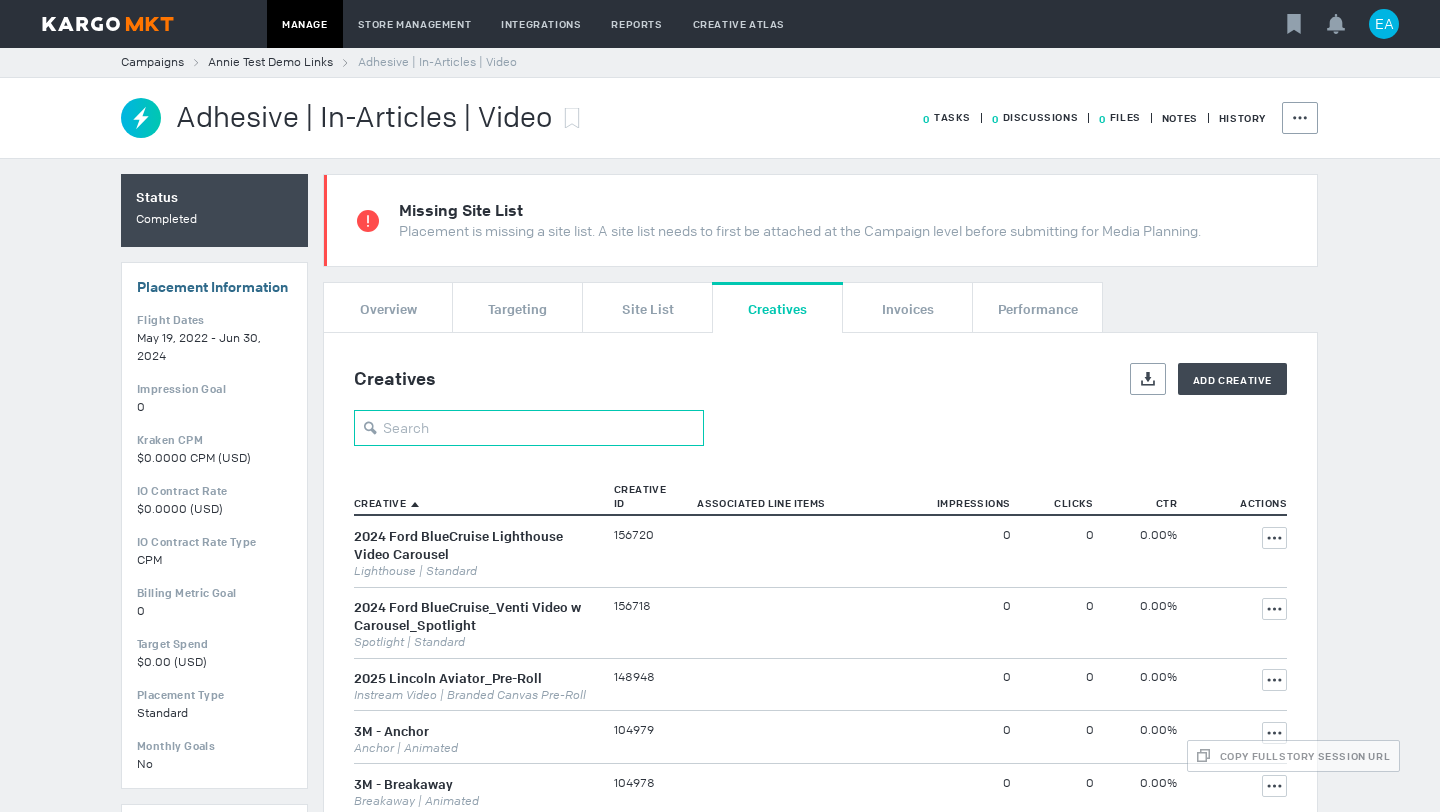 click at bounding box center (529, 428) 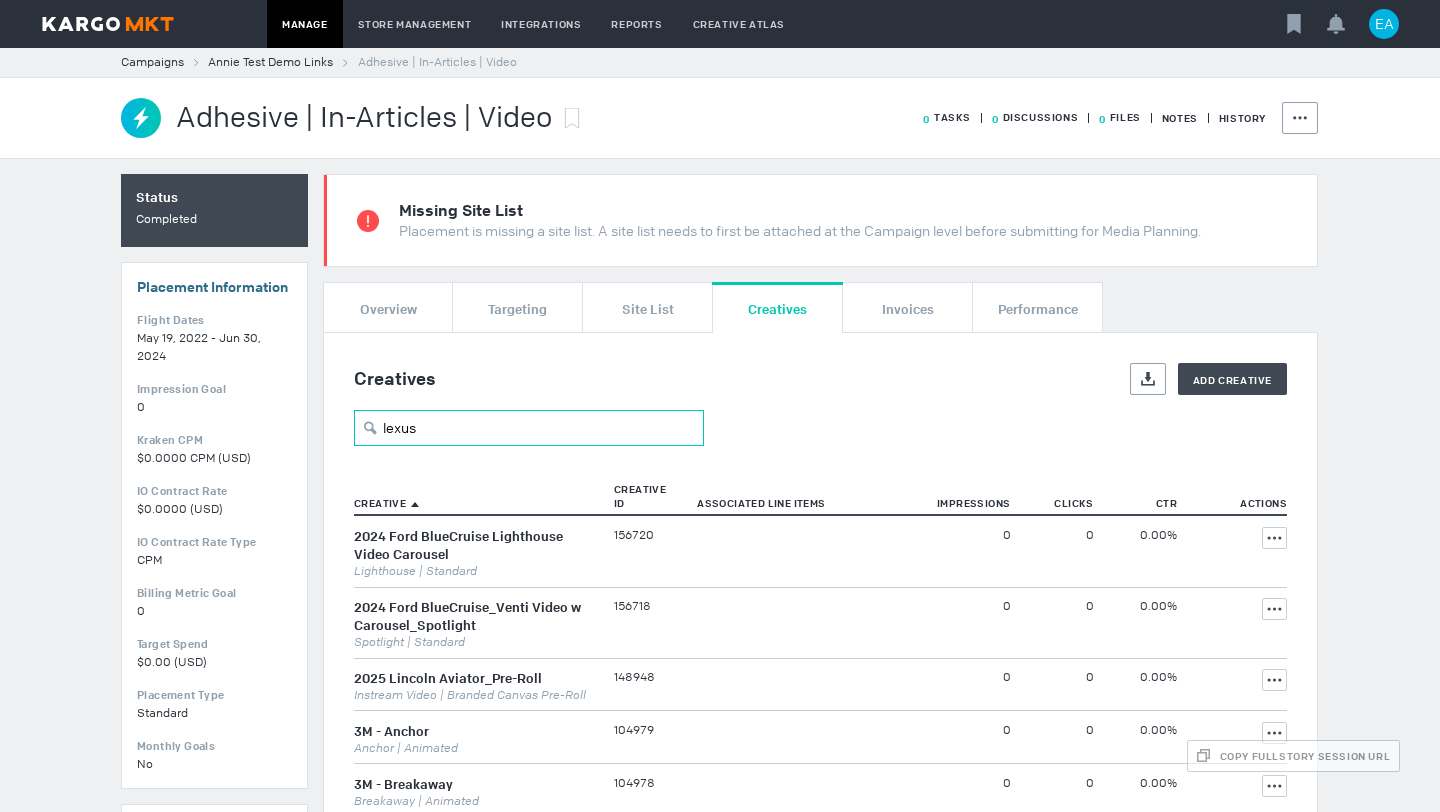 type on "lexus" 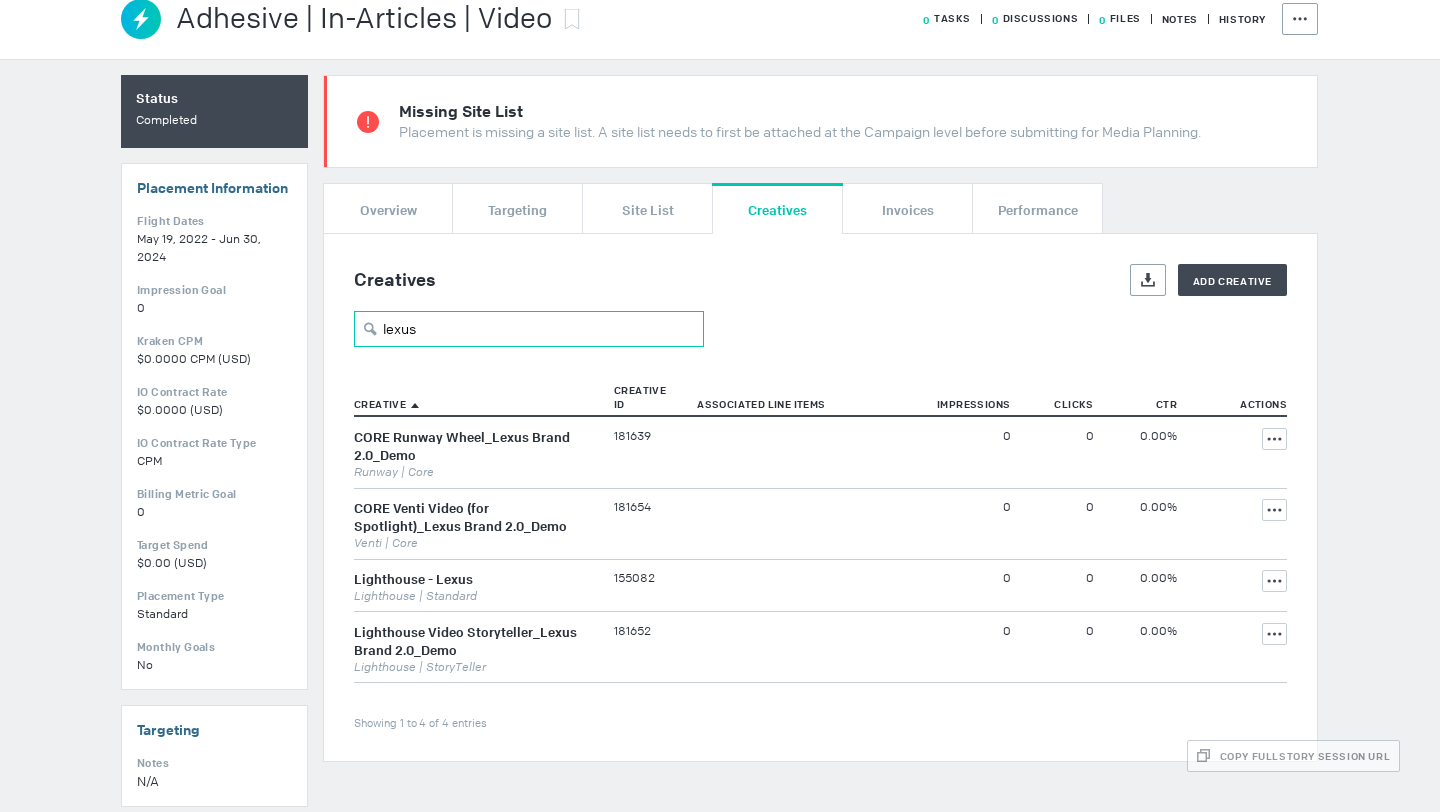 scroll, scrollTop: 101, scrollLeft: 0, axis: vertical 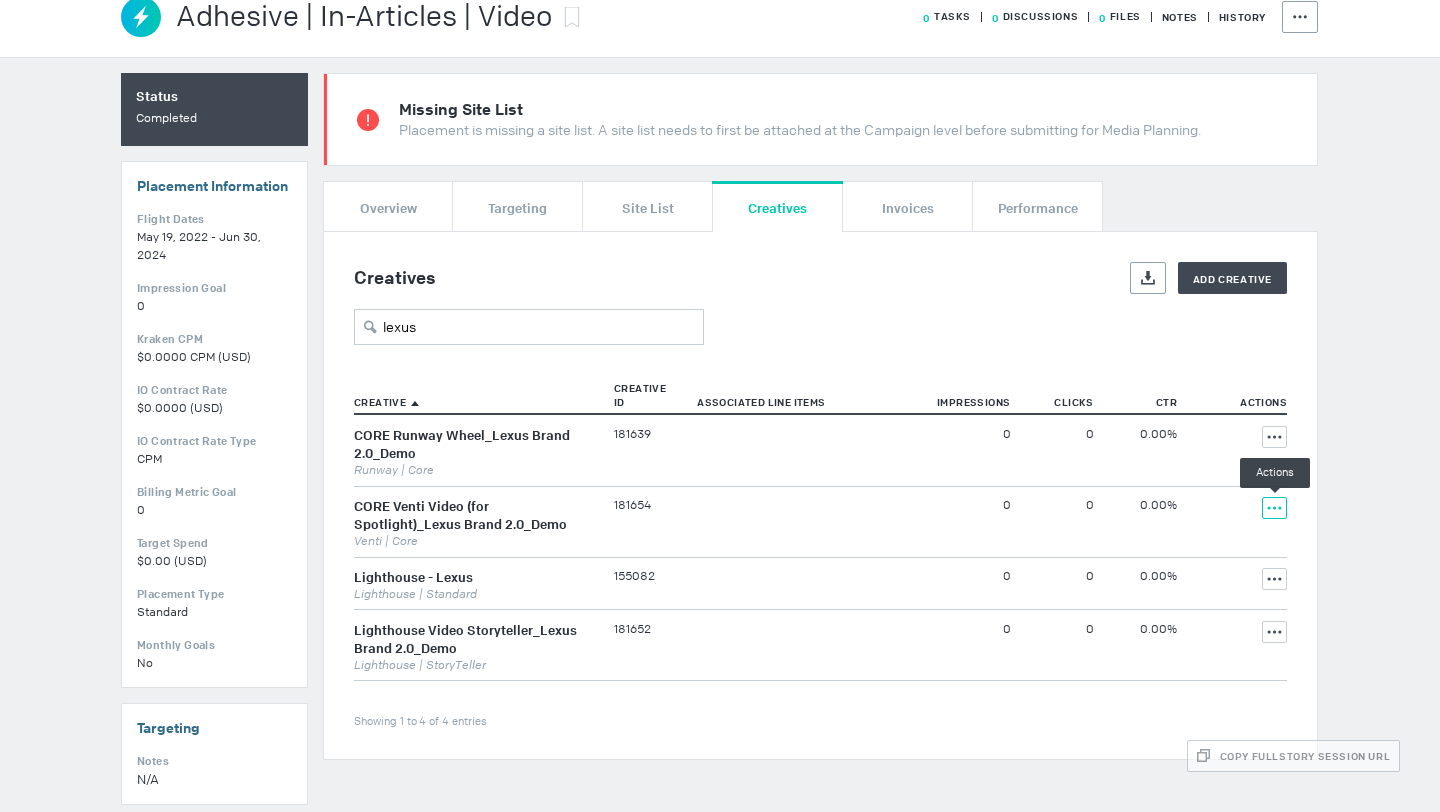 click at bounding box center (1274, 437) 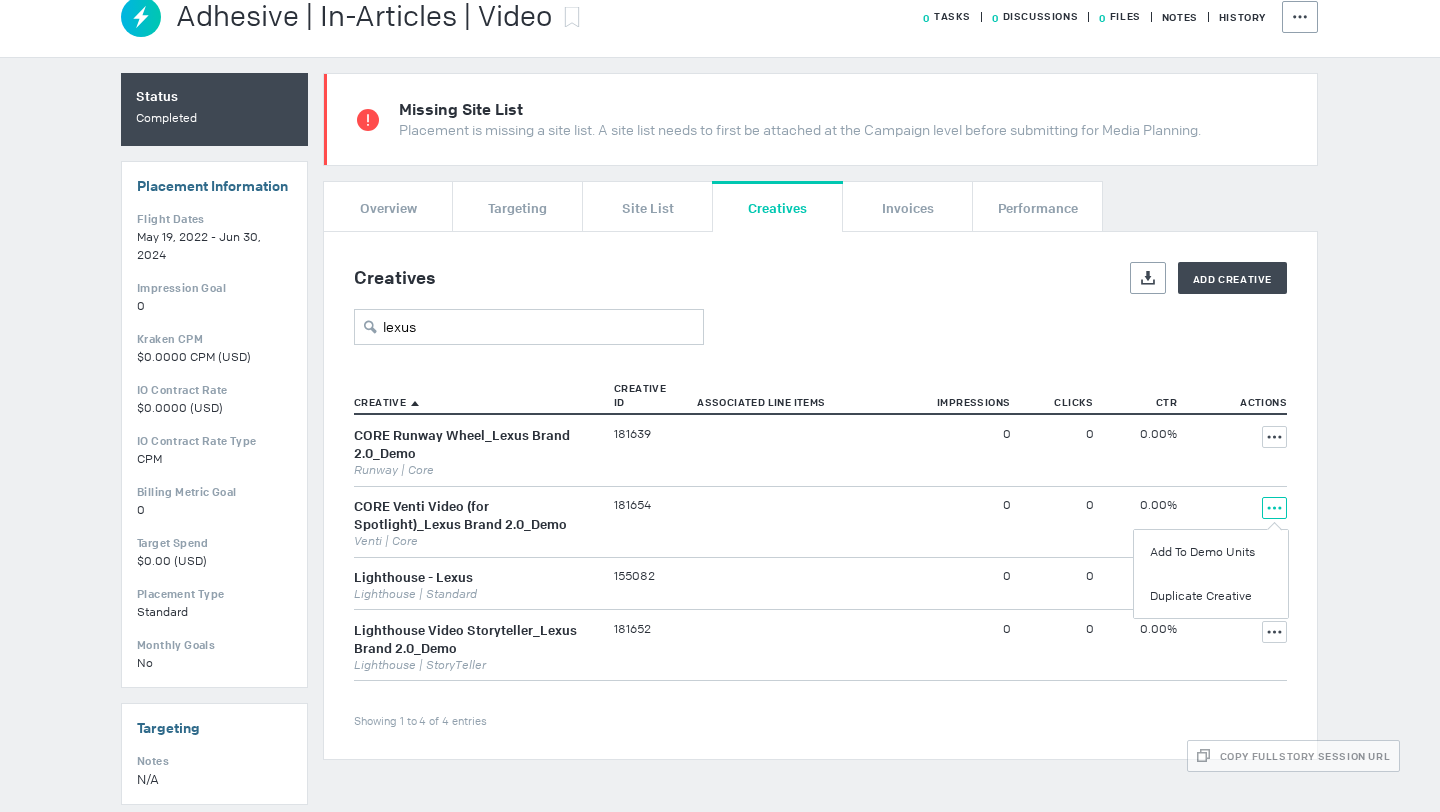 click on "Status Completed Placement Information Edit Flight Dates May 19, 2022 - Jun 30, 2024 Impression Goal 0  Kraken CPM $0.0000 CPM (USD) % Viewability CPM Equivalent $0.00 CPM IO Contract Rate $0.0000 (USD) IO Contract Rate Type CPM Billing Metric Goal 0 Target Spend $0.00 (USD) Placement Type Standard Monthly Goals No Targeting Edit Notes N/A KPI Goals Edit Notes N/A Team Edit AP   Annie Panganiban  MP   Micki Pease  TA   Traci Abrams  MMI   Molly McInerney  0 line items failed to push Line Item Error Missing Site List Placement is missing a site list. A site list needs to first be attached at the Campaign level before submitting for Media Planning. Missing Site List Placement is missing a site list. A site list needs to first be attached at the Campaign level before submitting for Media Planning. You have 0 tasks due Overview Targeting Site List Creatives Invoices Performance Creatives Export   Add Creative     lexus Creative Creative ID Associated Line Items Impressions Clicks CTR Actions Runway | Core 181639" at bounding box center [720, 17] 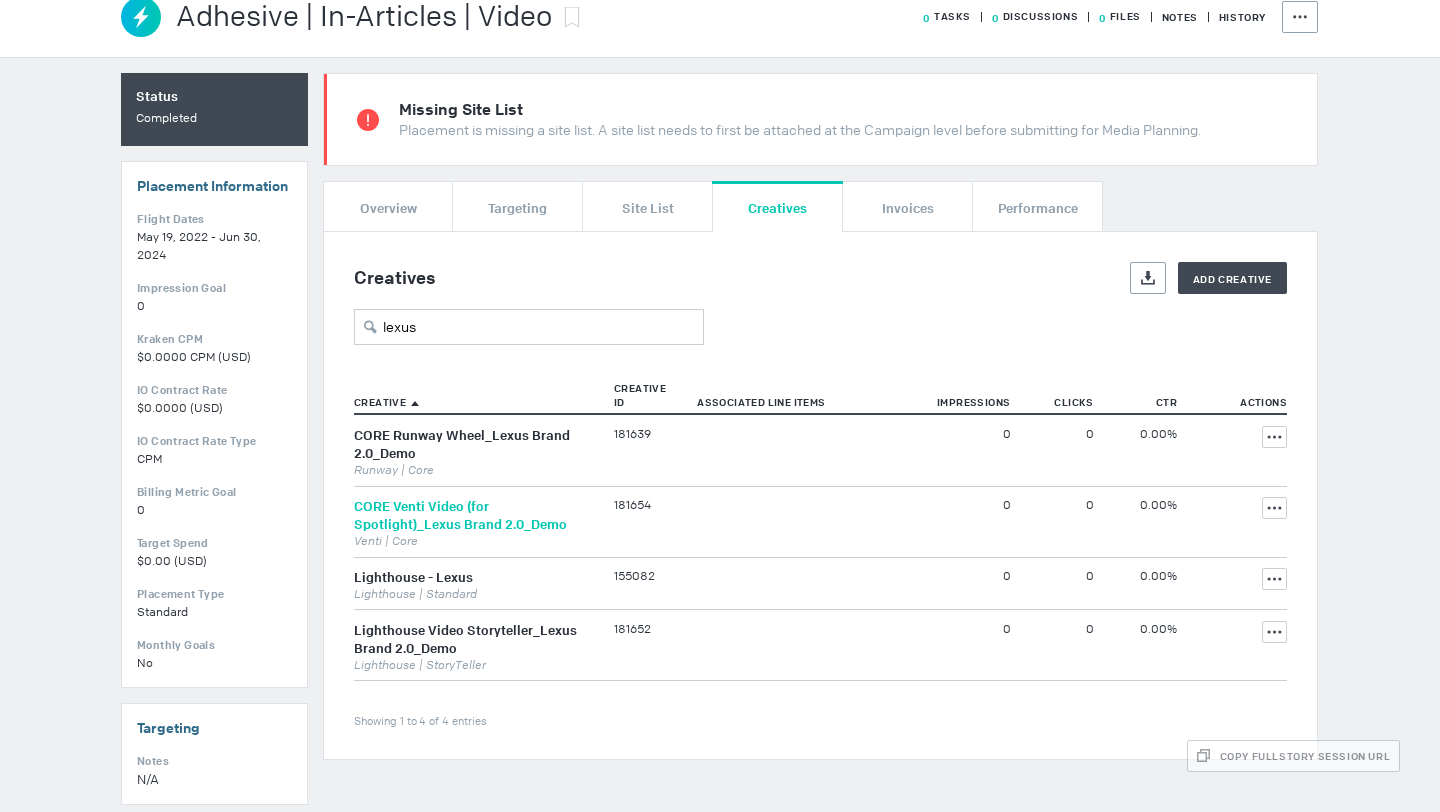 click on "CORE Venti Video (for Spotlight)_Lexus Brand 2.0_Demo" at bounding box center [460, 515] 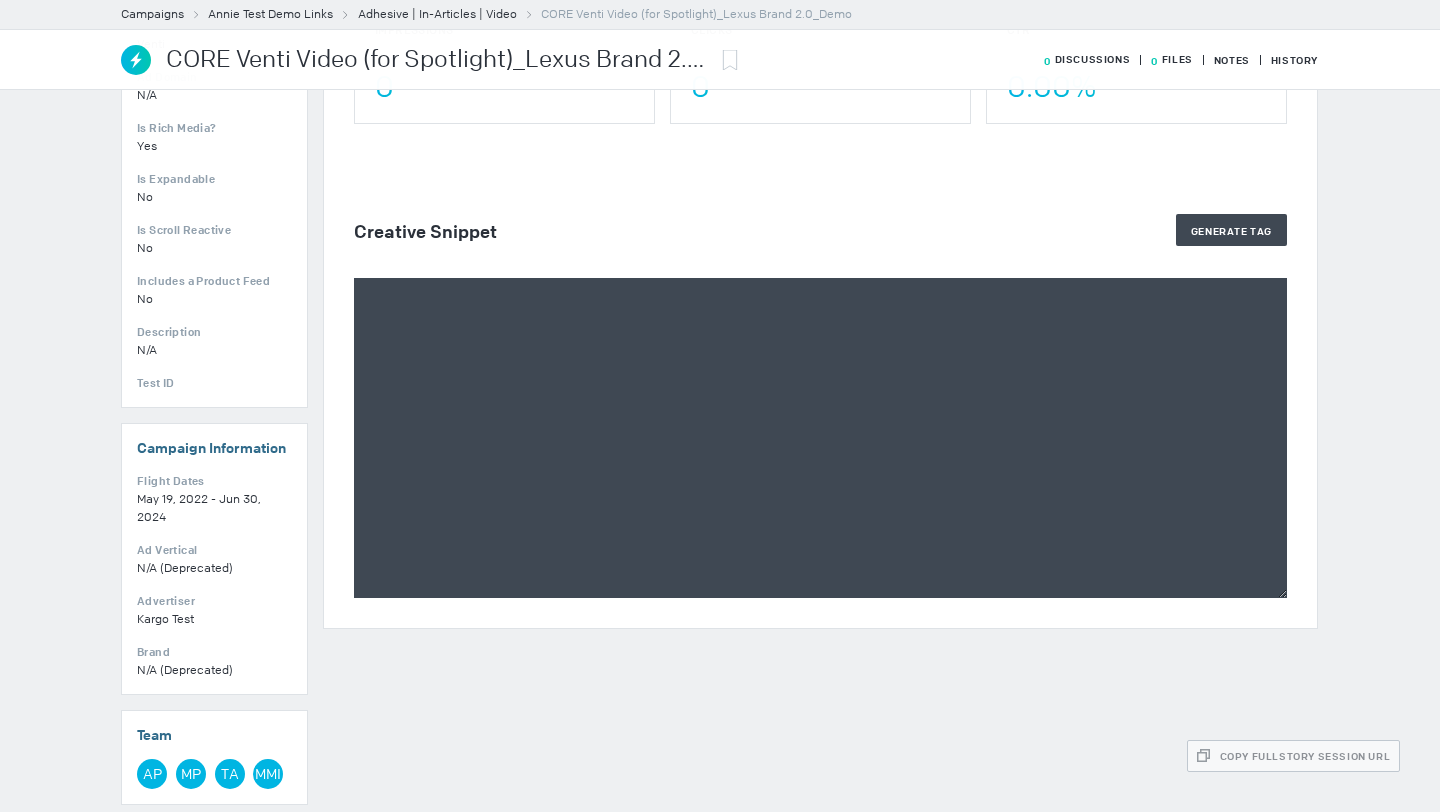 scroll, scrollTop: 0, scrollLeft: 0, axis: both 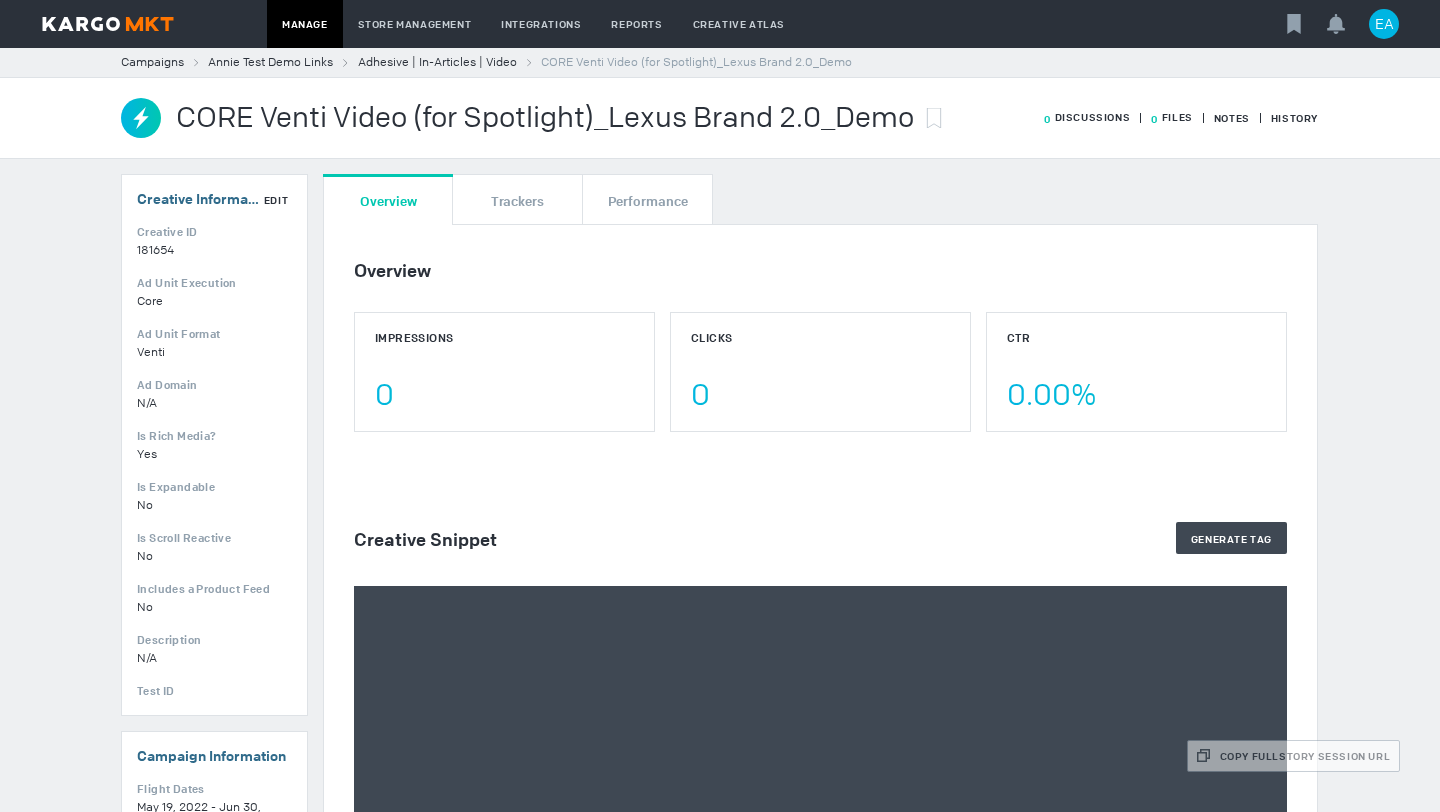 click on "Creative Information Edit Creative ID 181654 Ad Unit Execution Core Ad Unit Format Venti Ad Domain N/A Is Rich Media? Yes Is Expandable No Is Scroll Reactive No Includes a Product Feed No Description N/A Test ID" at bounding box center (214, 445) 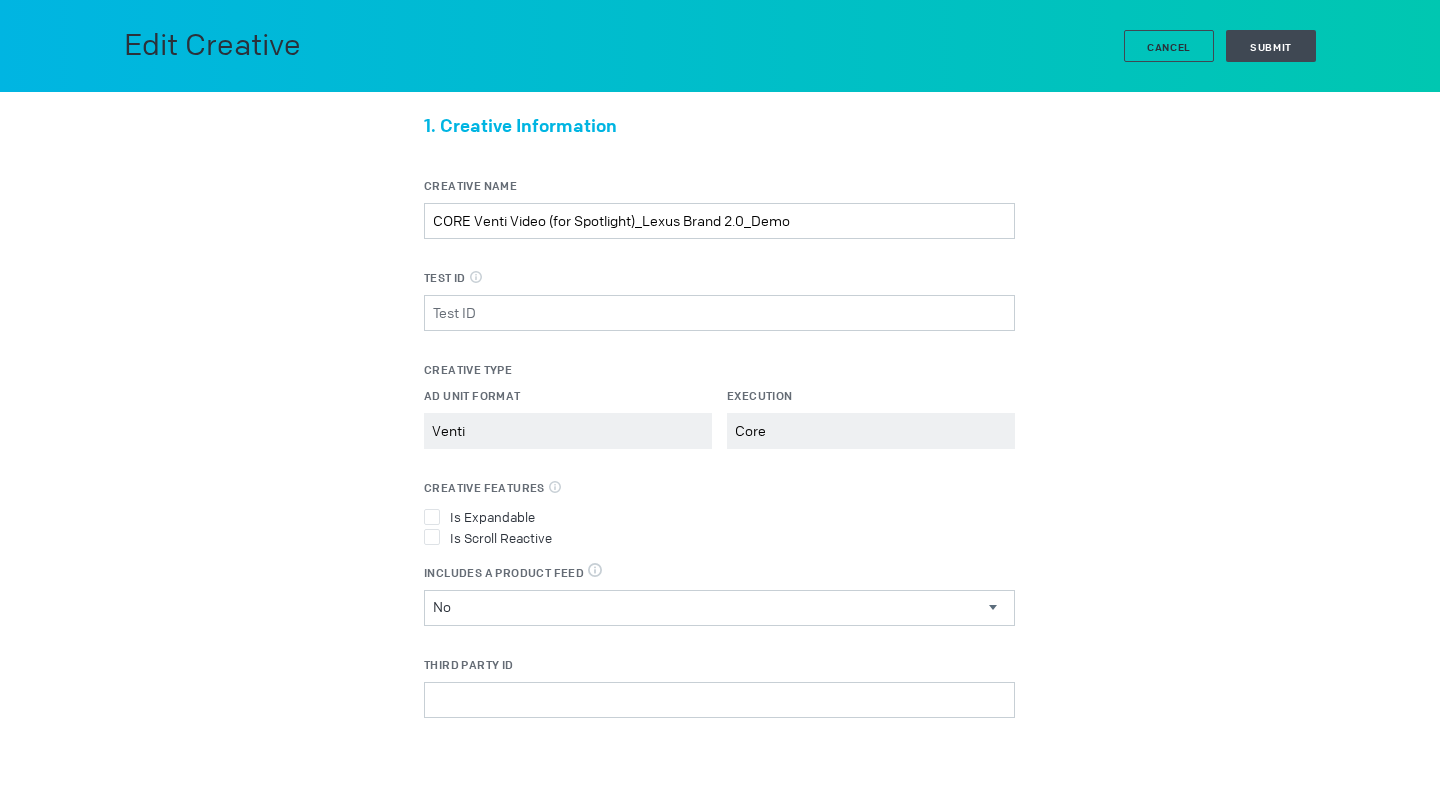 scroll, scrollTop: 0, scrollLeft: 0, axis: both 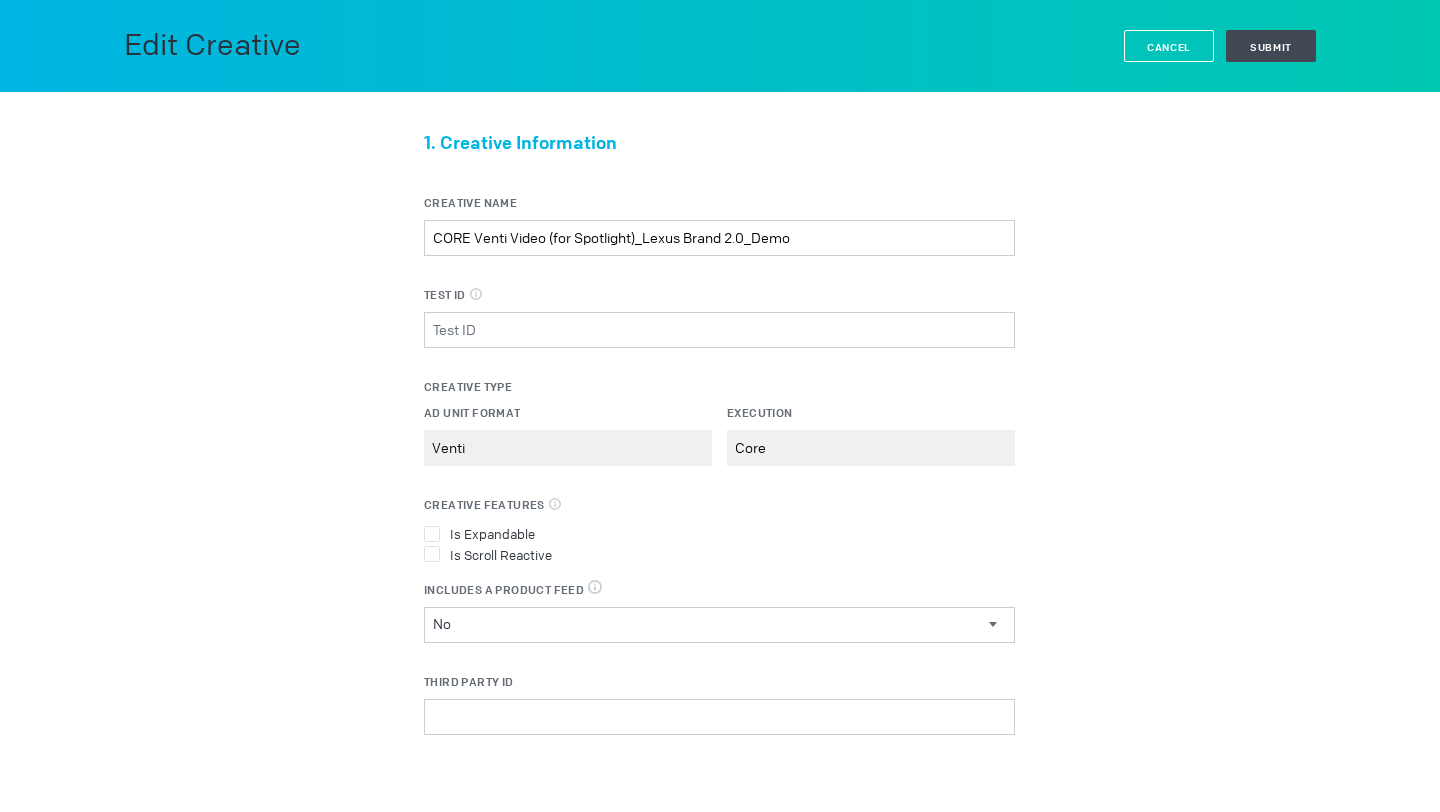 click on "Cancel" at bounding box center (1169, 46) 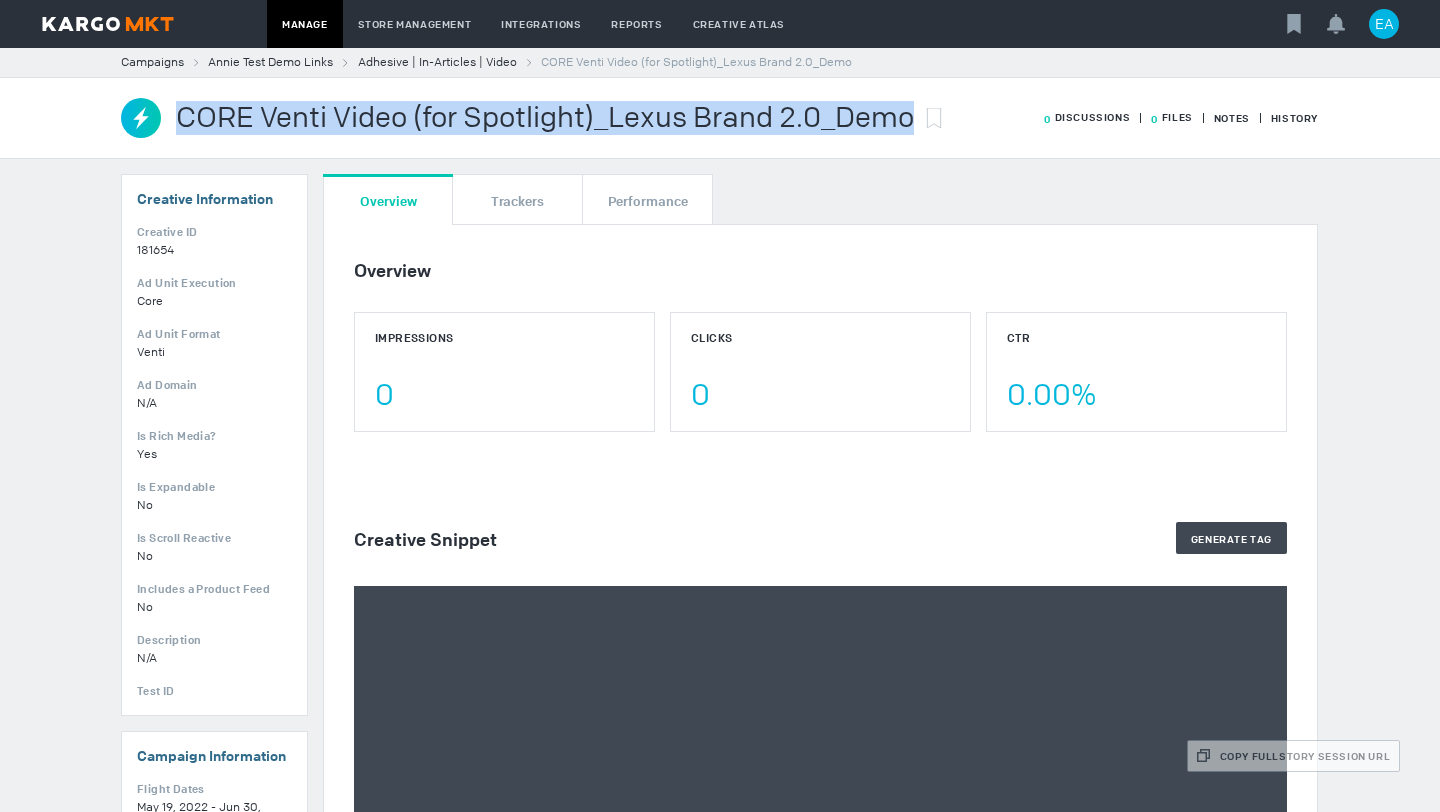 drag, startPoint x: 179, startPoint y: 121, endPoint x: 909, endPoint y: 109, distance: 730.09863 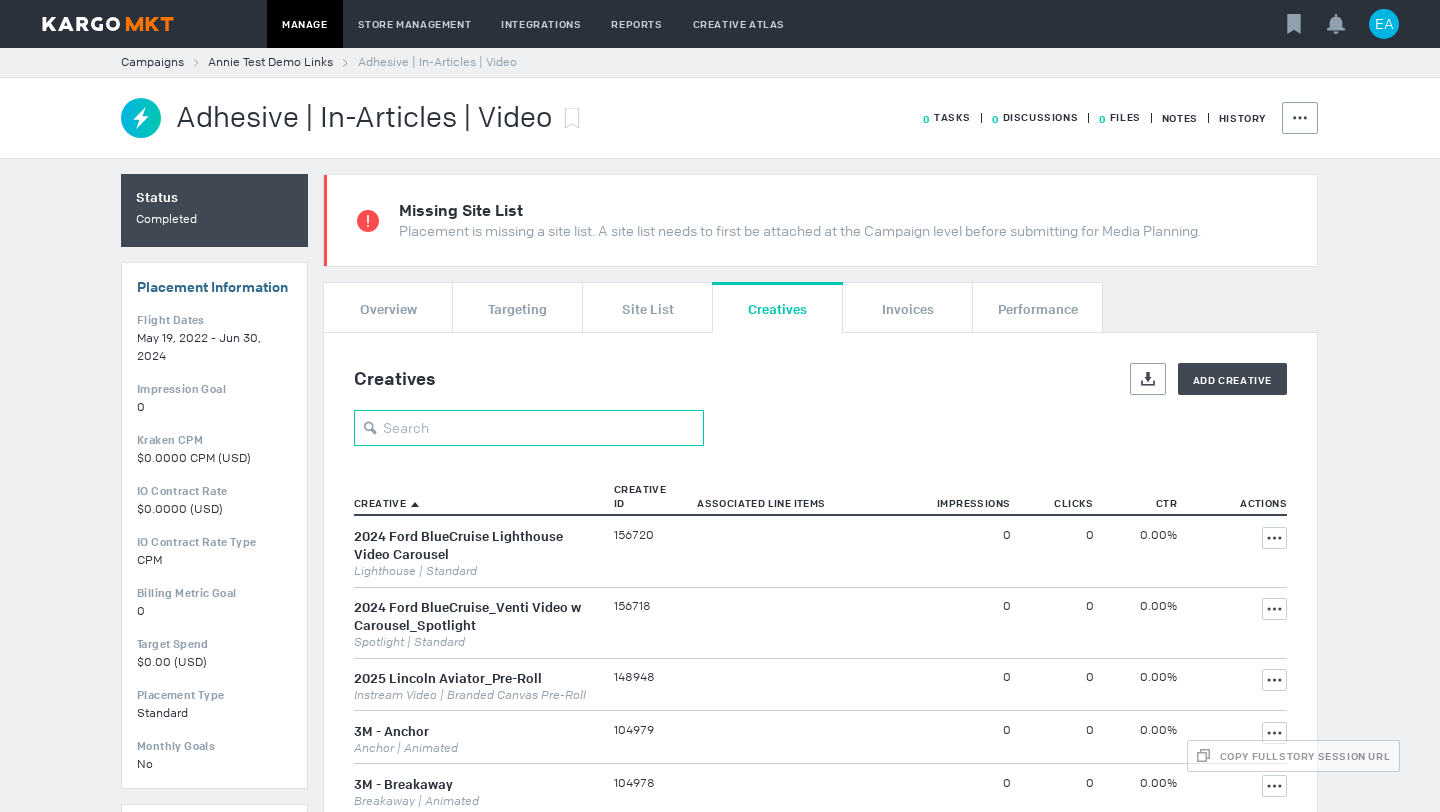 click at bounding box center [529, 428] 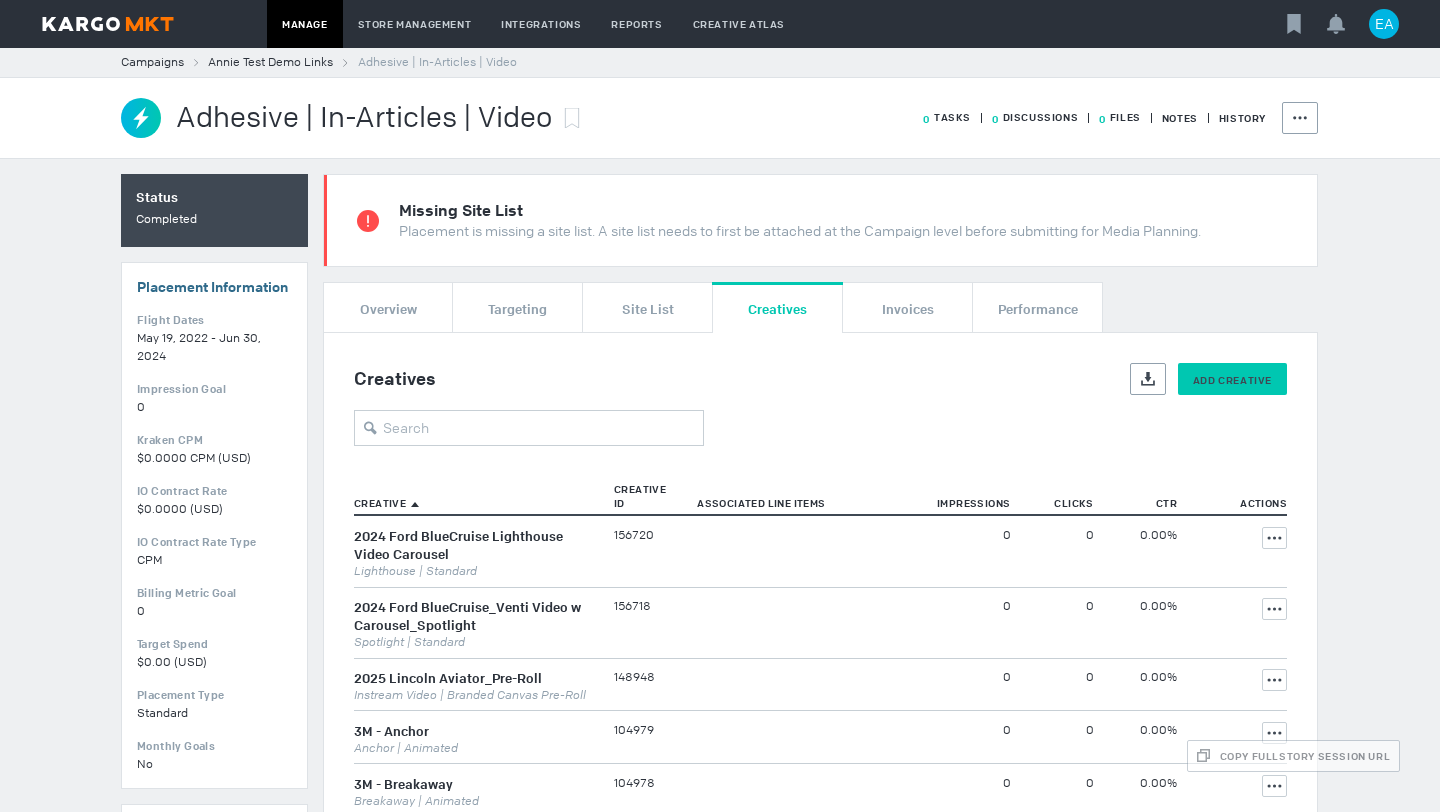 click on "Add Creative" at bounding box center [1232, 380] 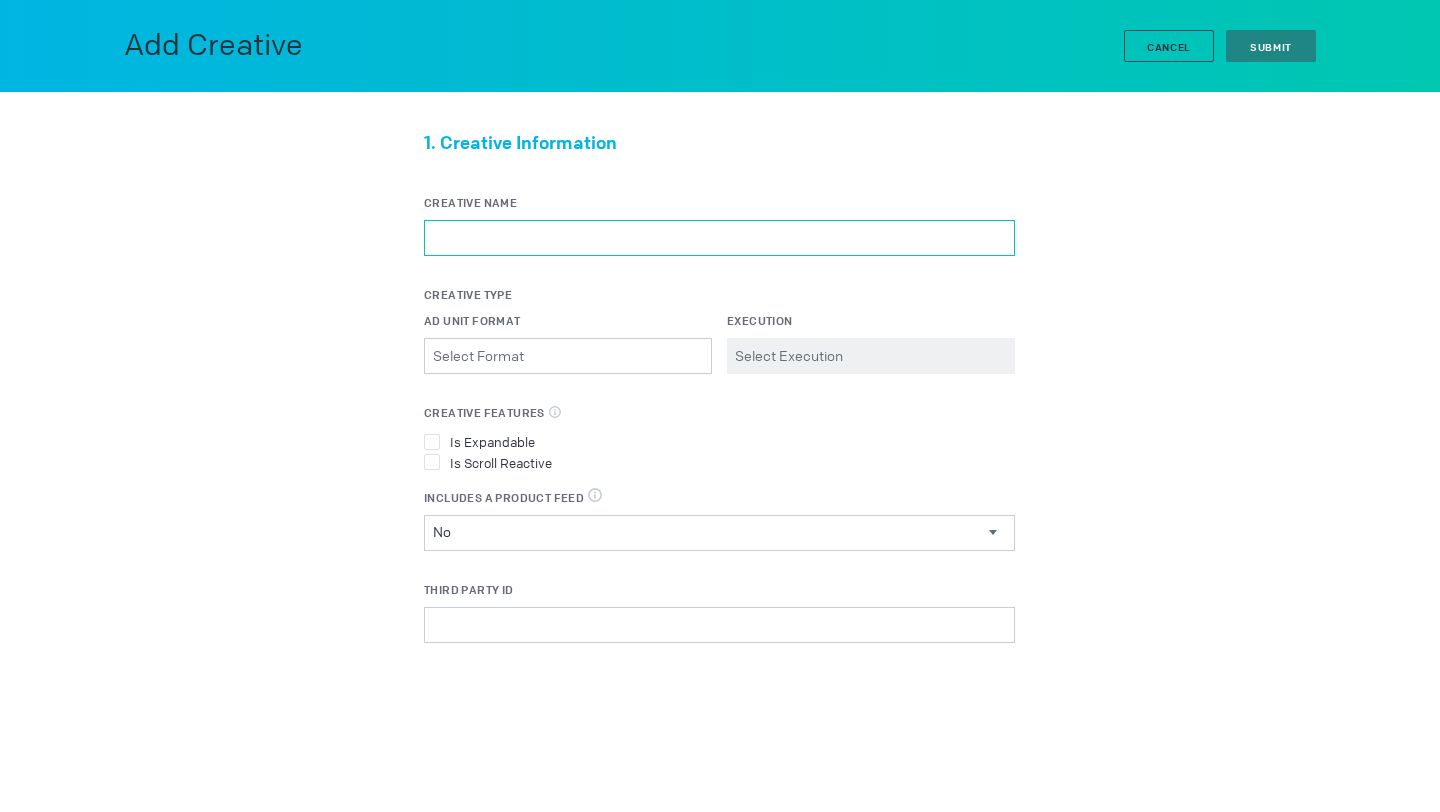 click on "Creative Name" at bounding box center (719, 238) 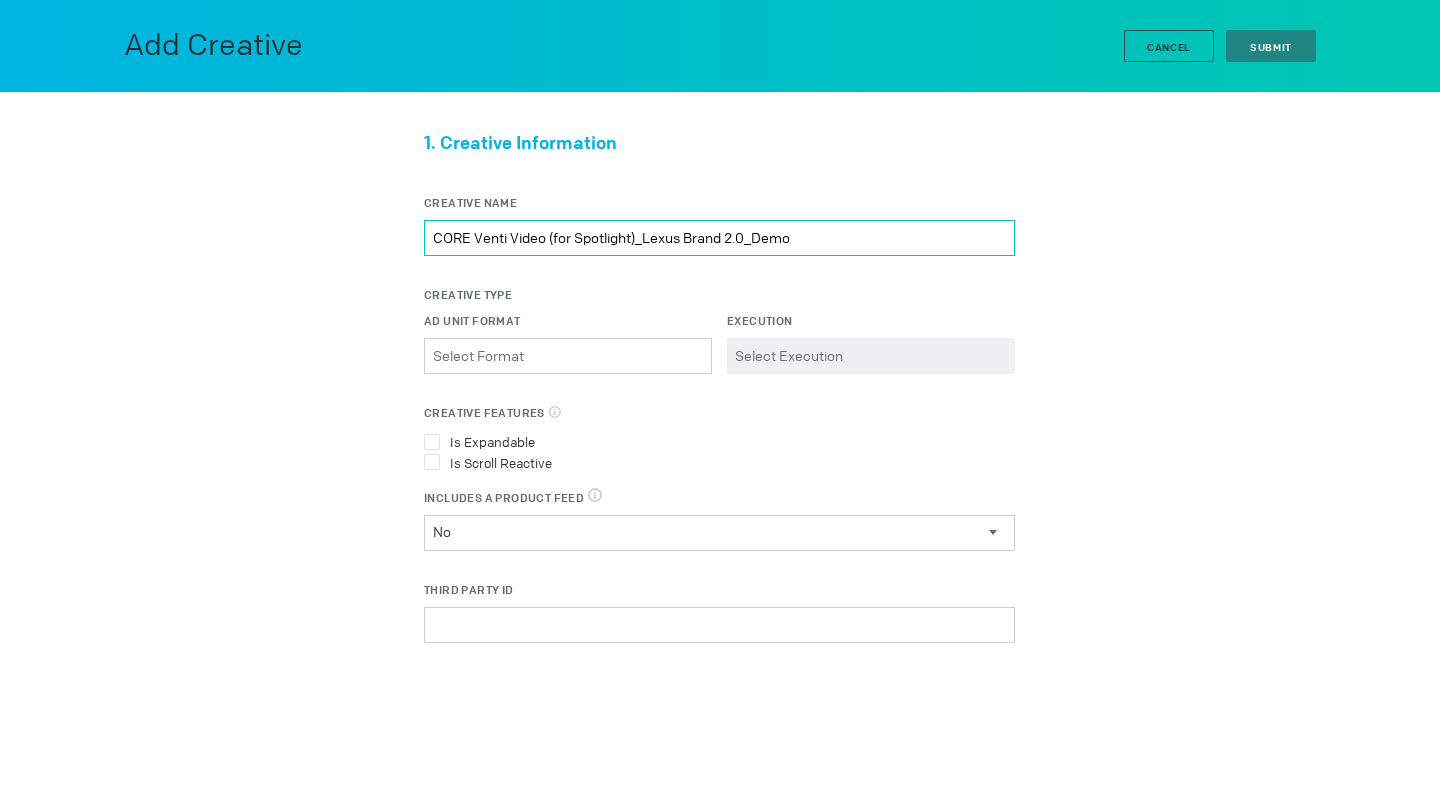 drag, startPoint x: 631, startPoint y: 237, endPoint x: 558, endPoint y: 238, distance: 73.00685 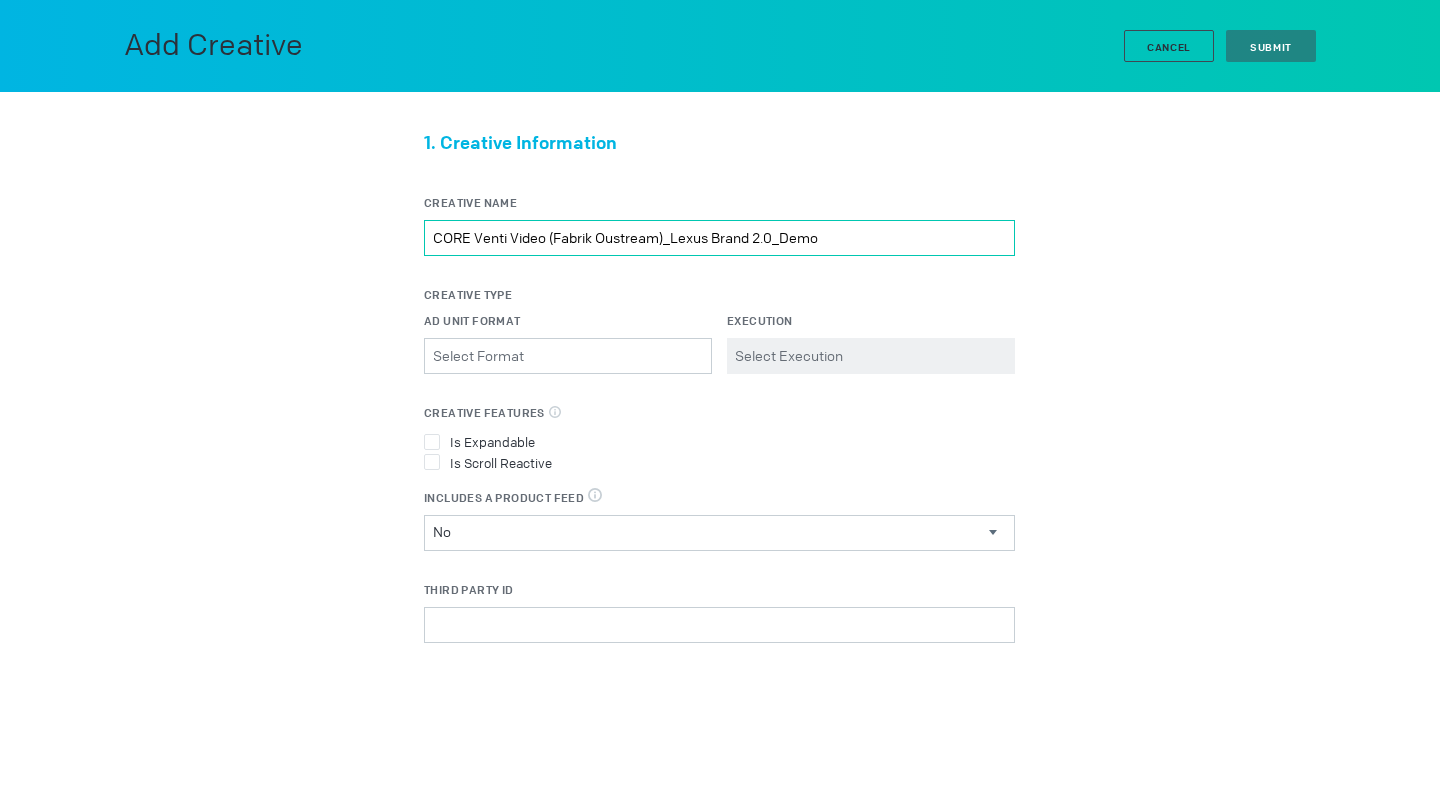type on "CORE Venti Video (Fabrik Oustream)_Lexus Brand 2.0_Demo" 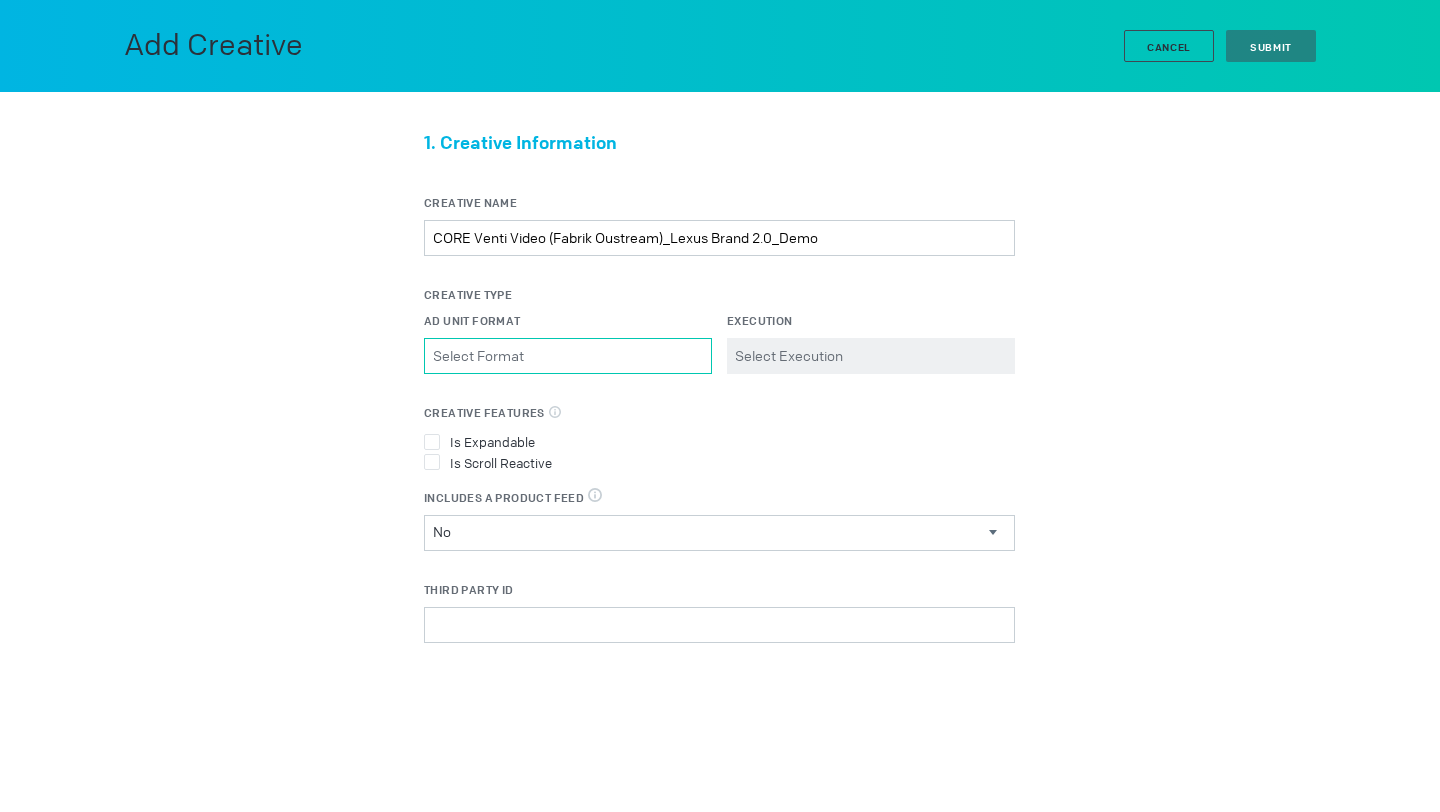 click on "Ad Unit Format Please select a valid item" at bounding box center (568, 356) 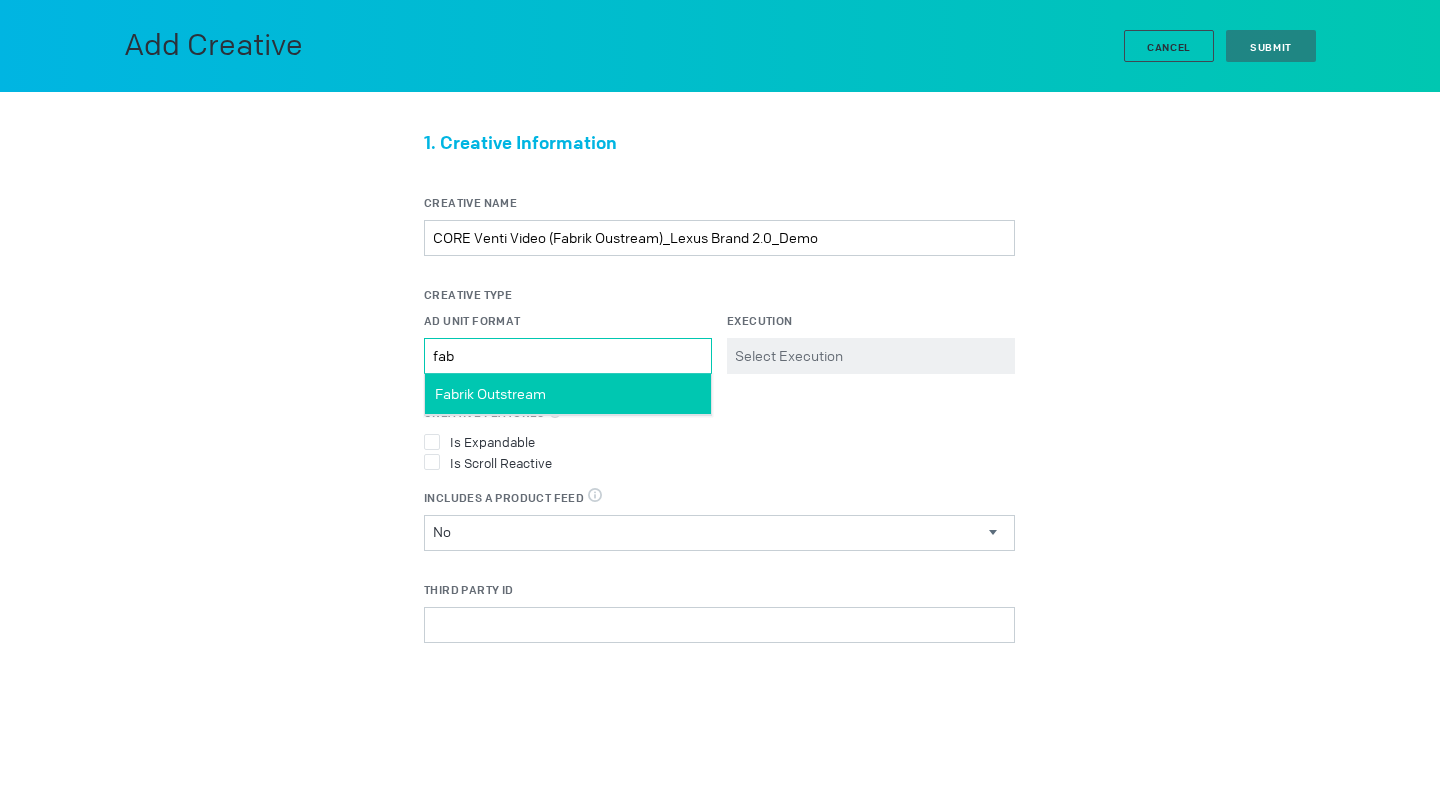 type on "fab" 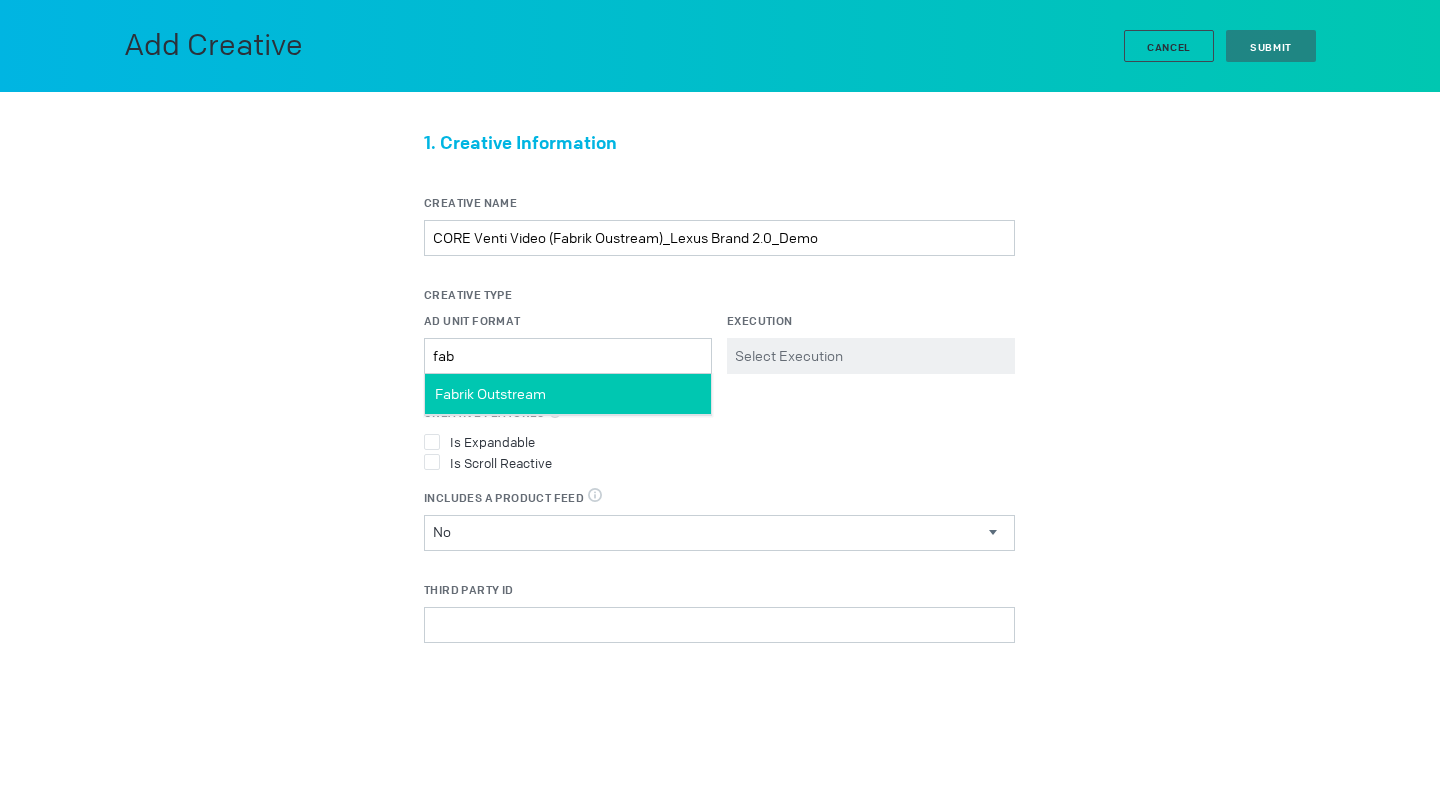 click on "Fabrik Outstream" at bounding box center (568, 394) 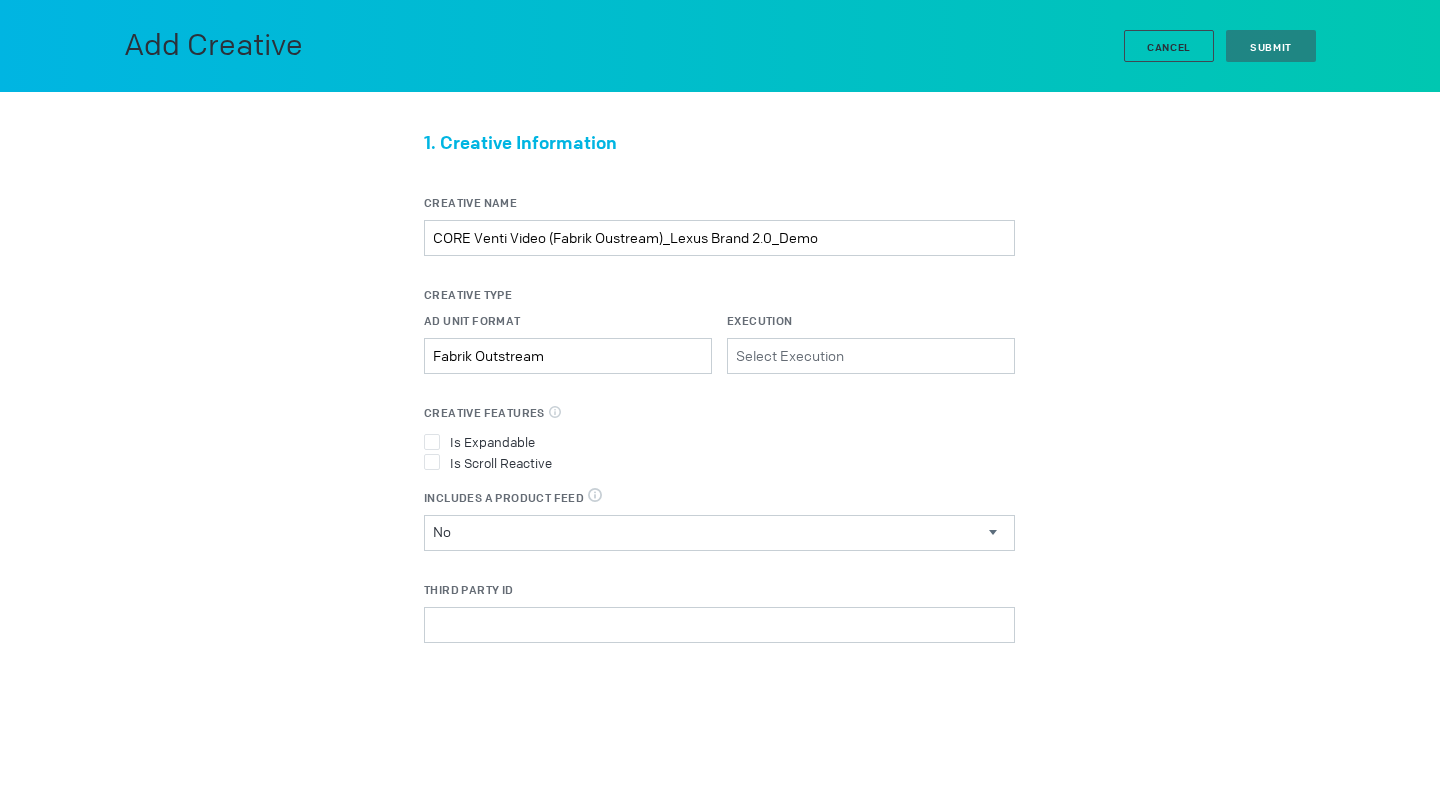 click on "Ad Unit Format Fabrik Outstream Please select a valid item Execution Please select a valid item" at bounding box center [719, 358] 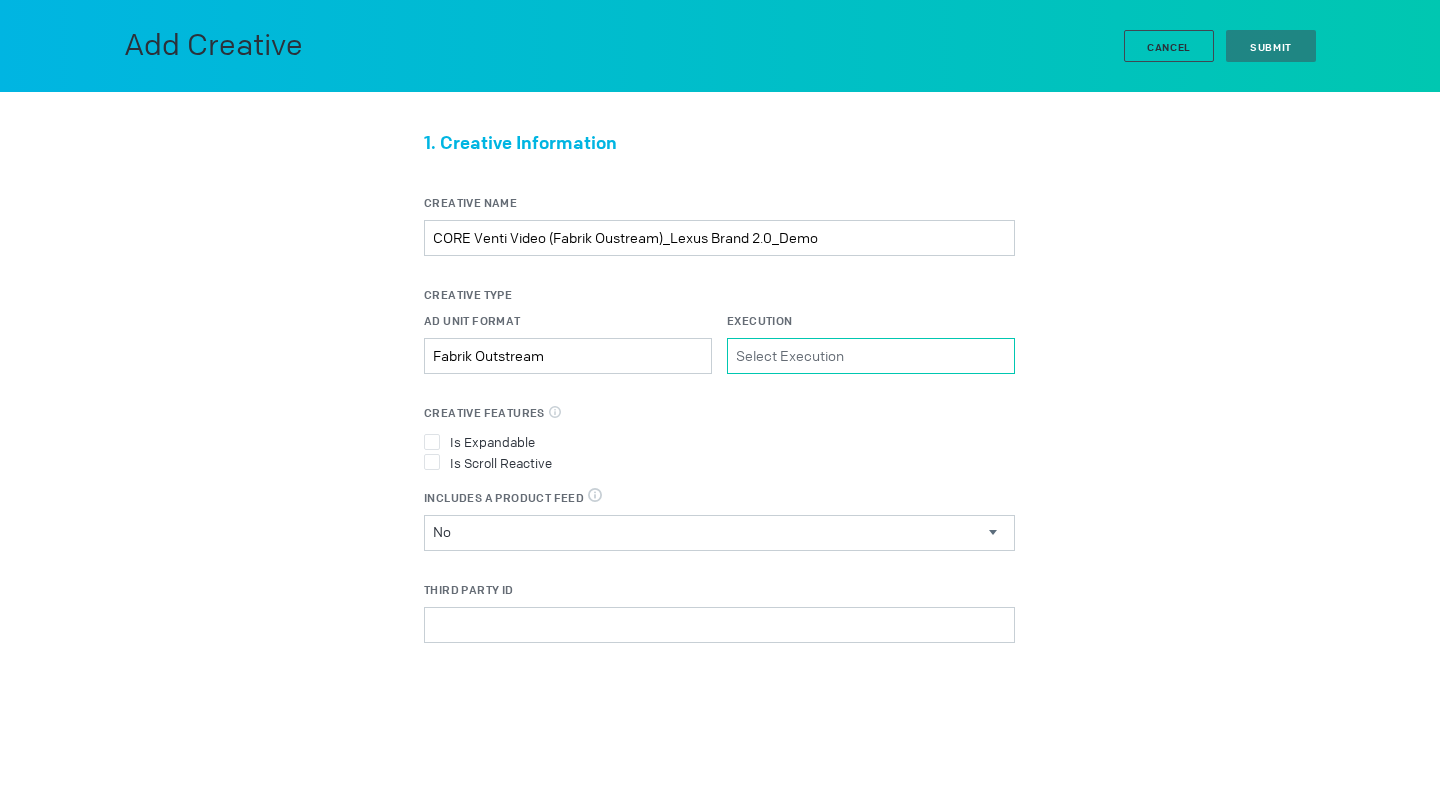 click on "Execution Please select a valid item" at bounding box center (871, 356) 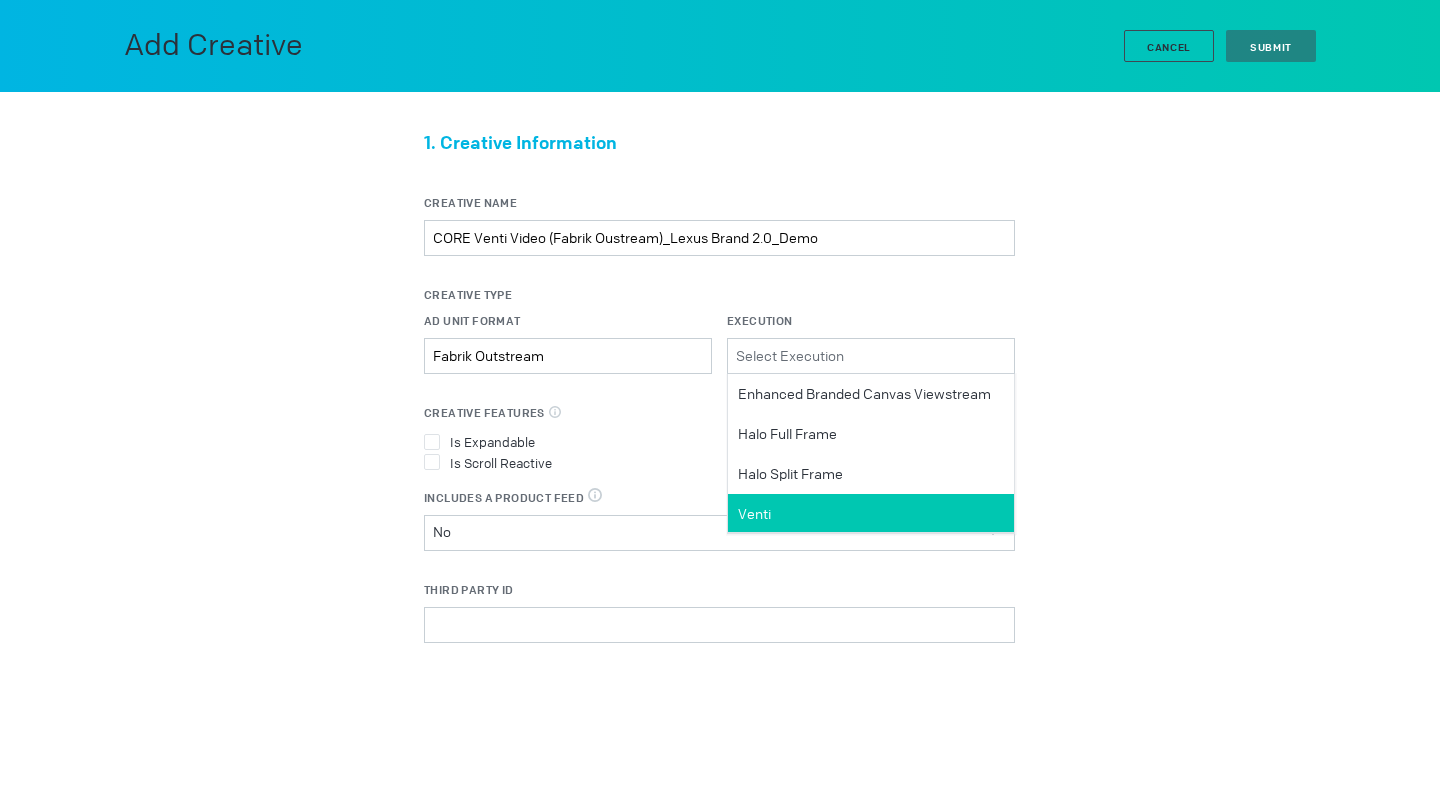 click on "Venti" at bounding box center [871, 514] 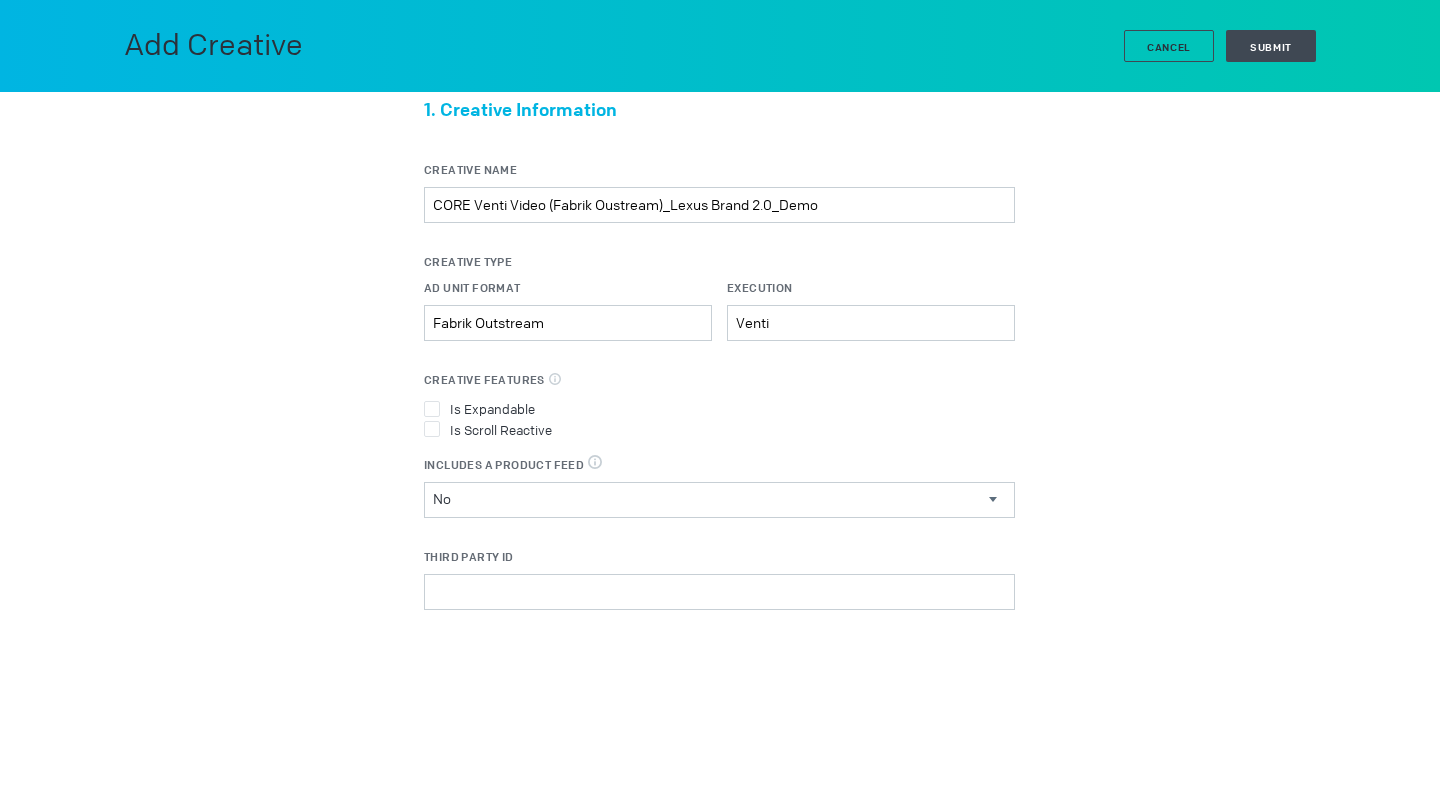 scroll, scrollTop: 32, scrollLeft: 0, axis: vertical 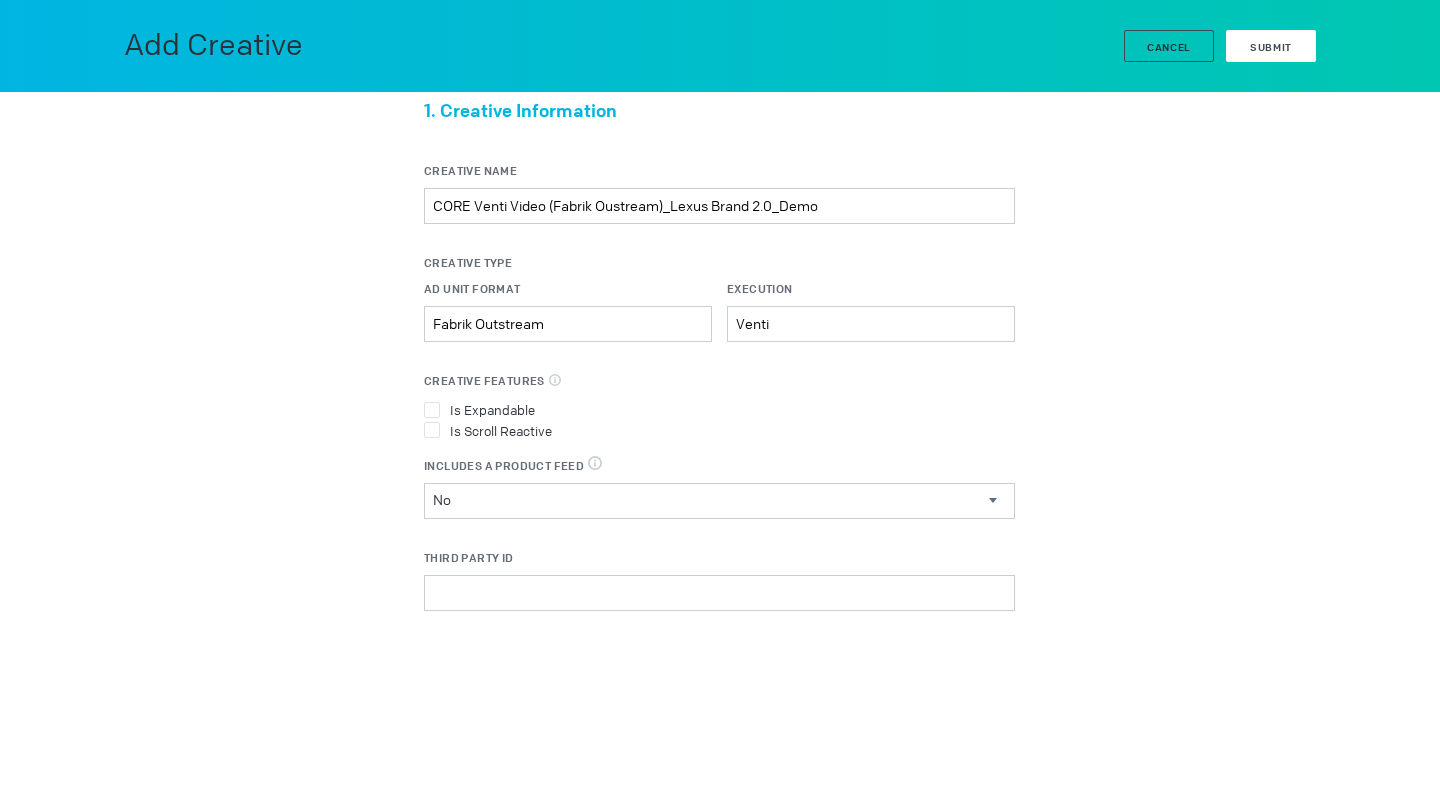 click on "Submit" at bounding box center (1271, 47) 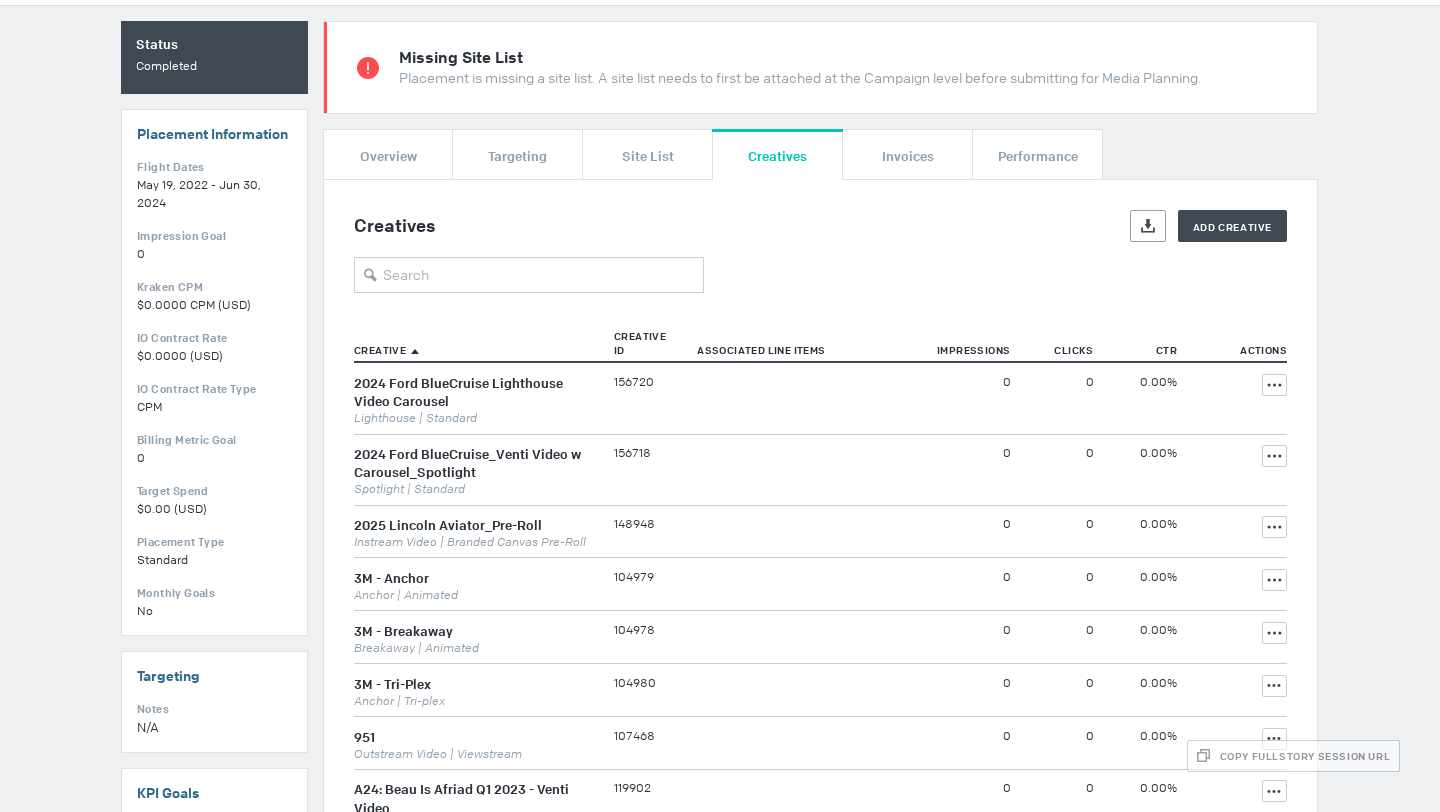 scroll, scrollTop: 154, scrollLeft: 0, axis: vertical 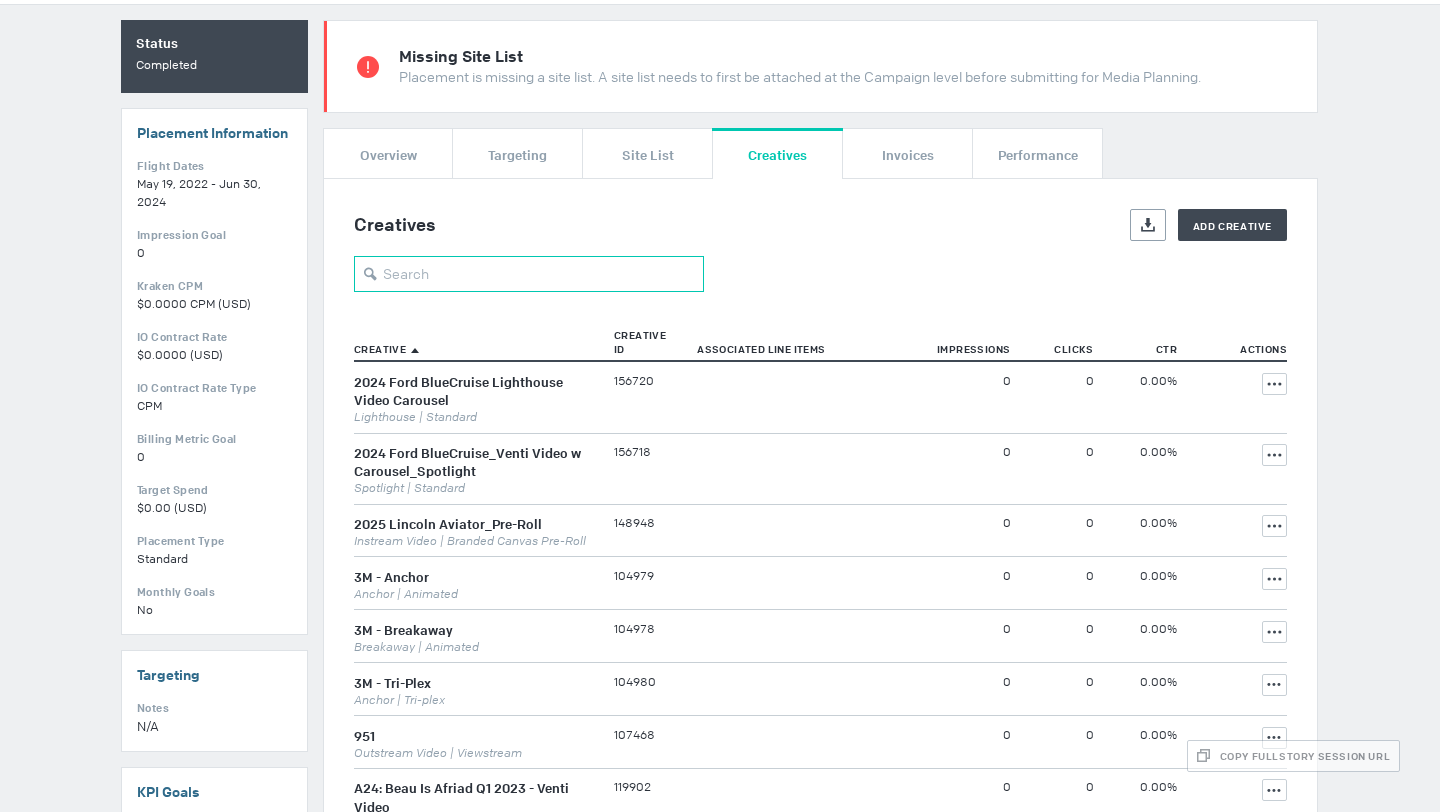 click at bounding box center (529, 274) 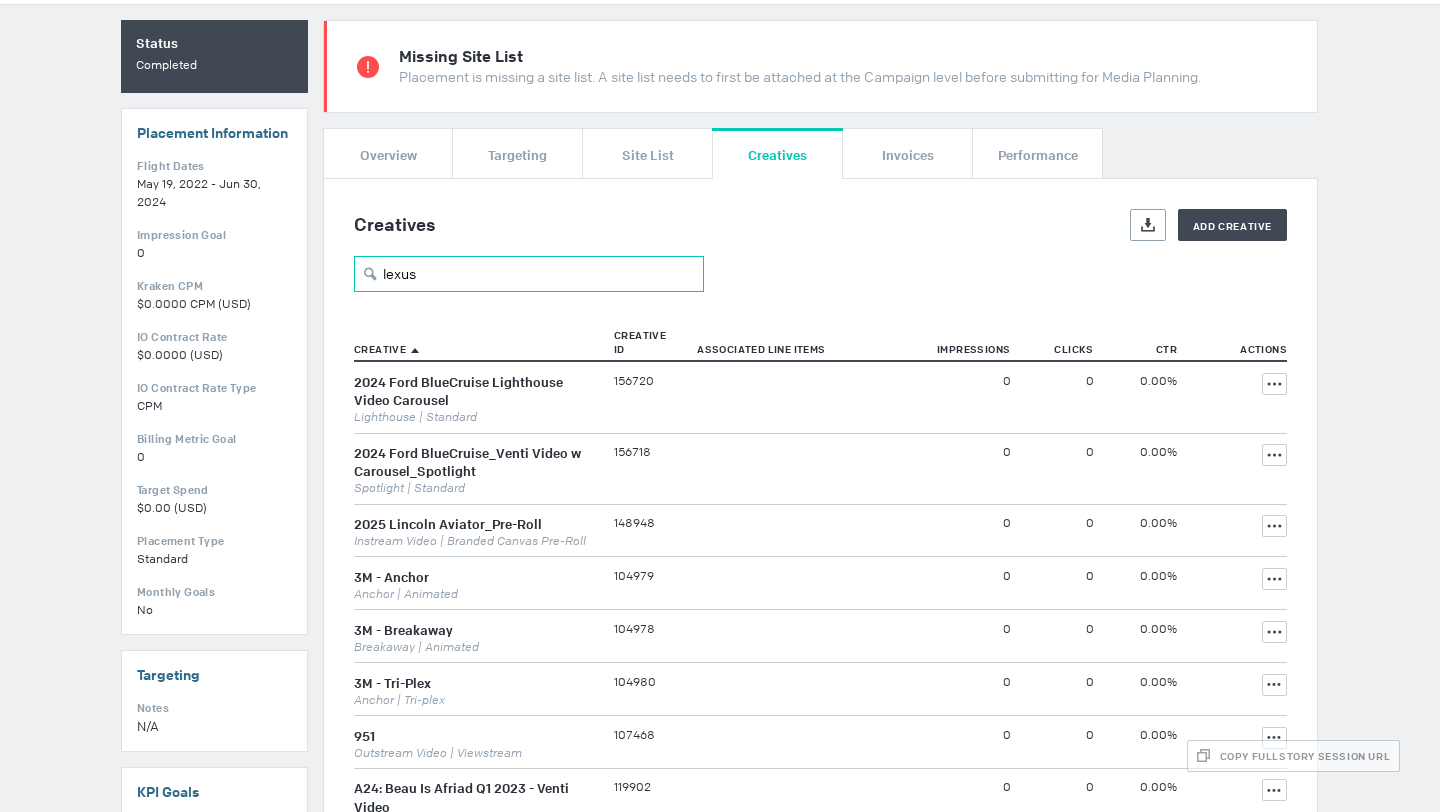 type on "lexus" 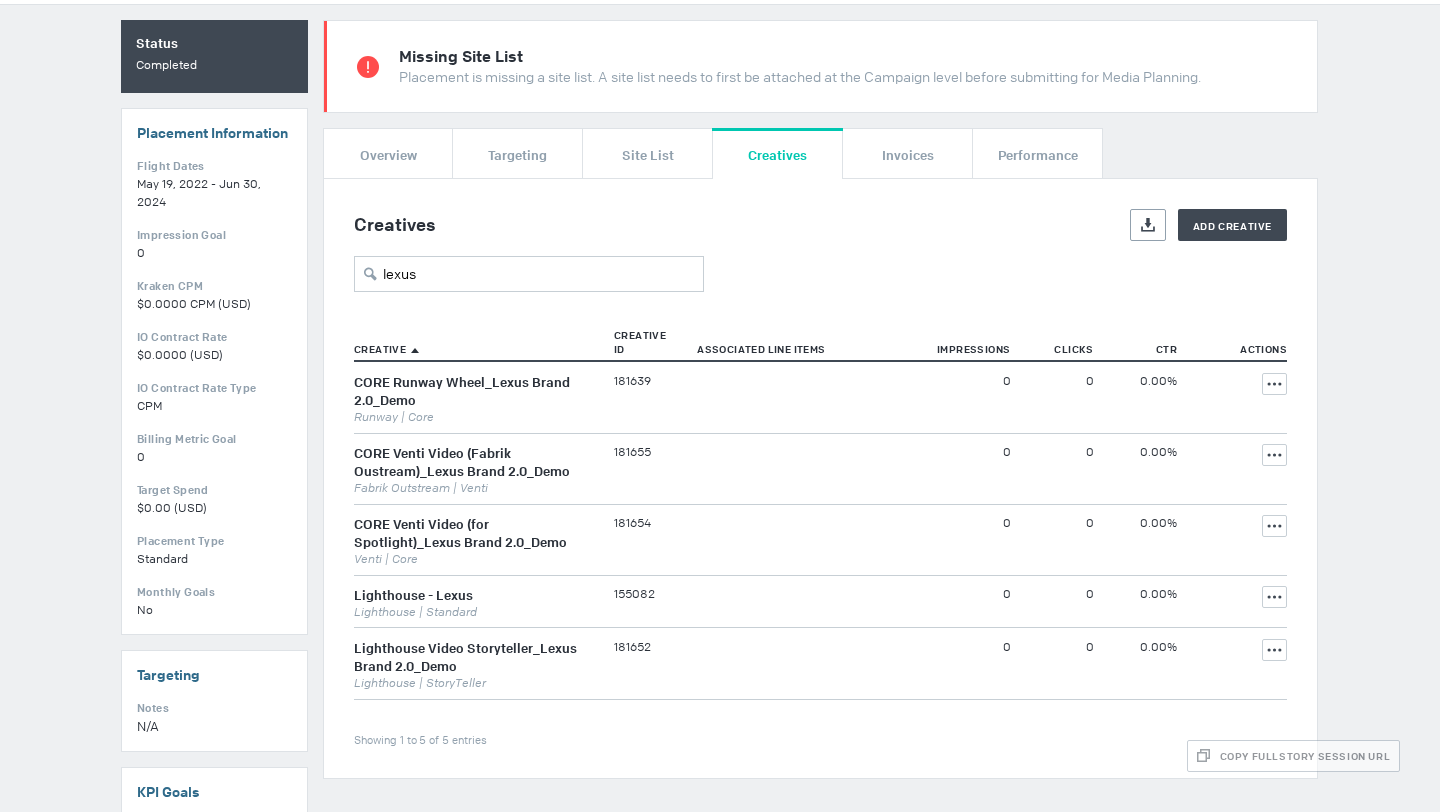 click on "Fabrik Outstream | Venti" at bounding box center (474, 417) 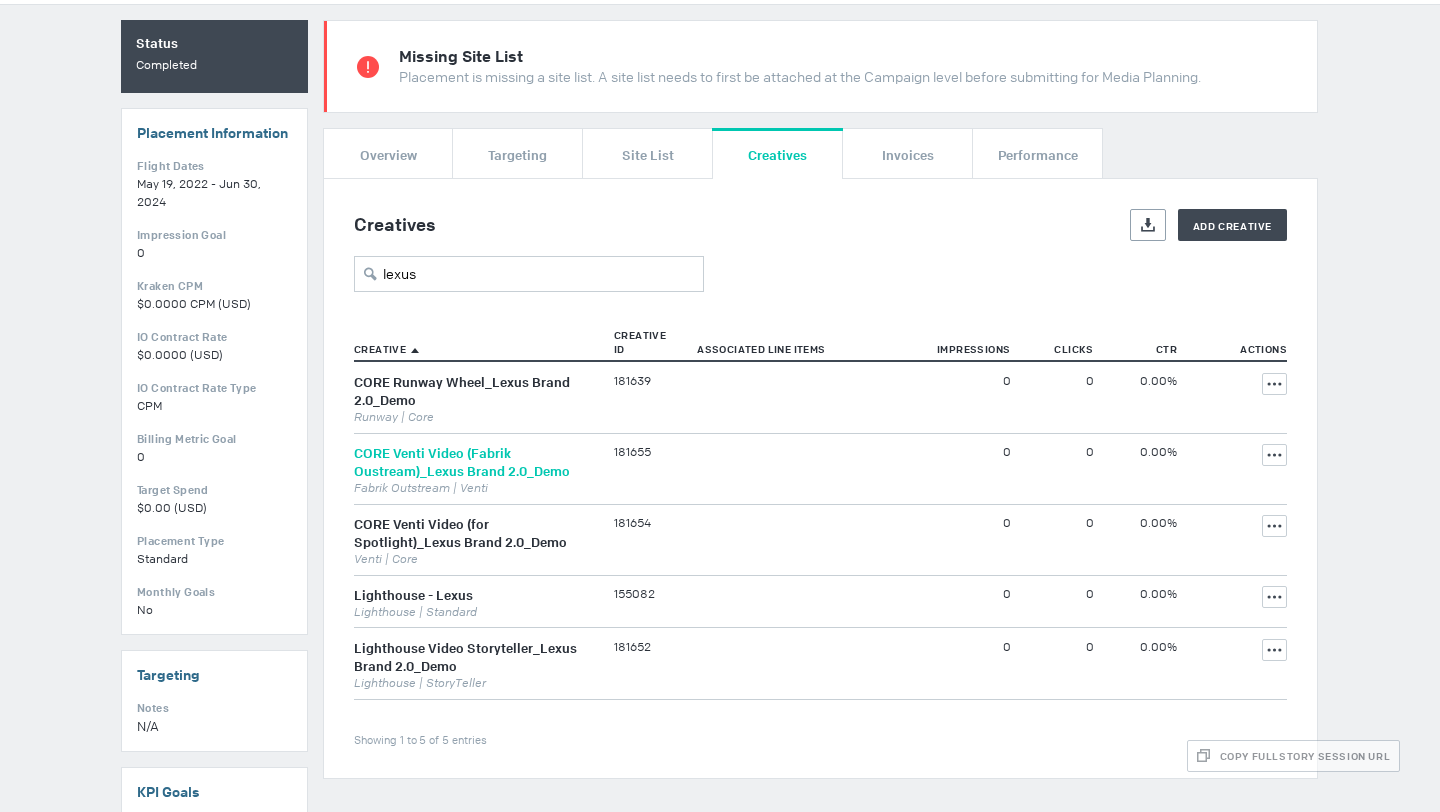 click on "CORE Venti Video (Fabrik Oustream)_Lexus Brand 2.0_Demo" at bounding box center [462, 462] 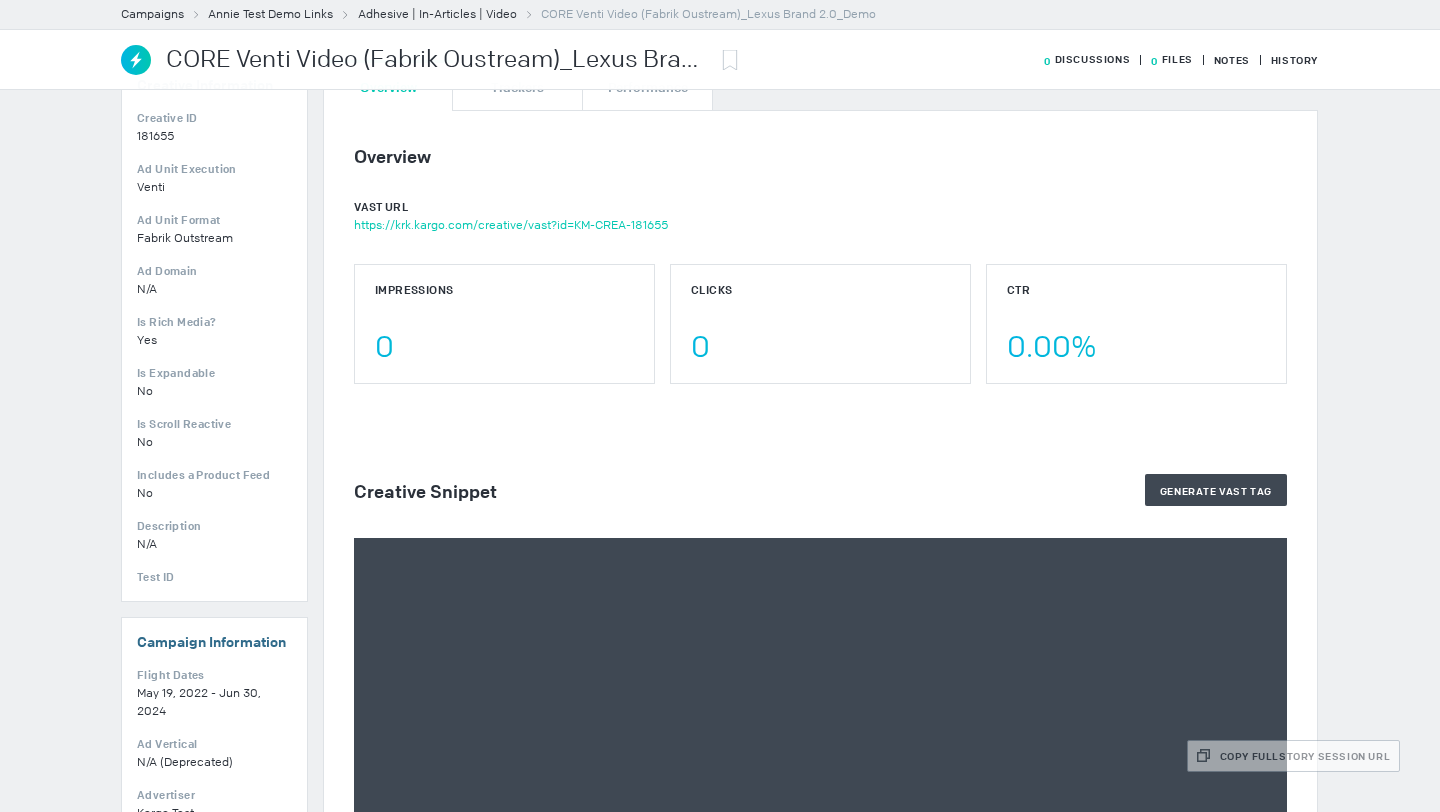 scroll, scrollTop: 308, scrollLeft: 0, axis: vertical 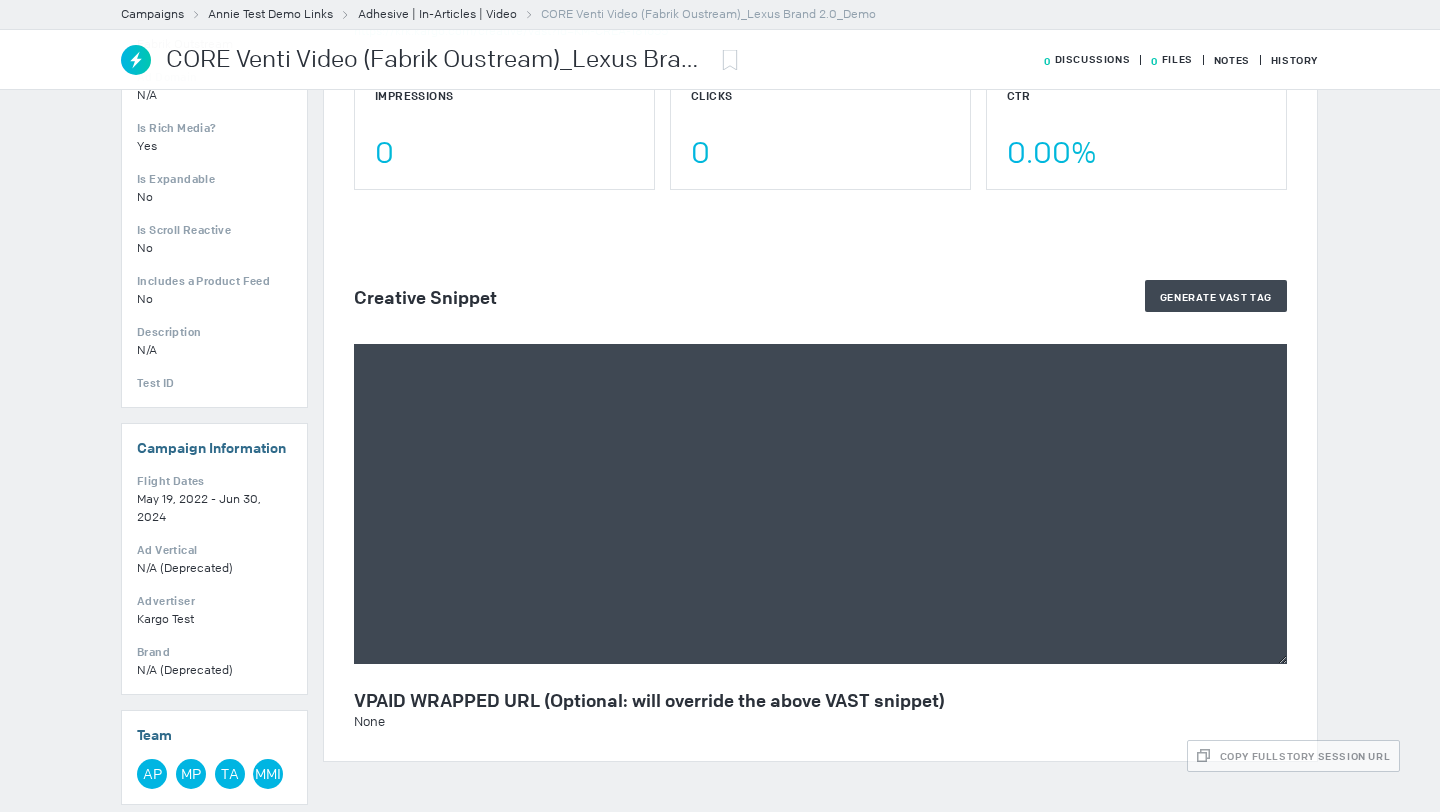 drag, startPoint x: 1215, startPoint y: 286, endPoint x: 843, endPoint y: 389, distance: 385.99612 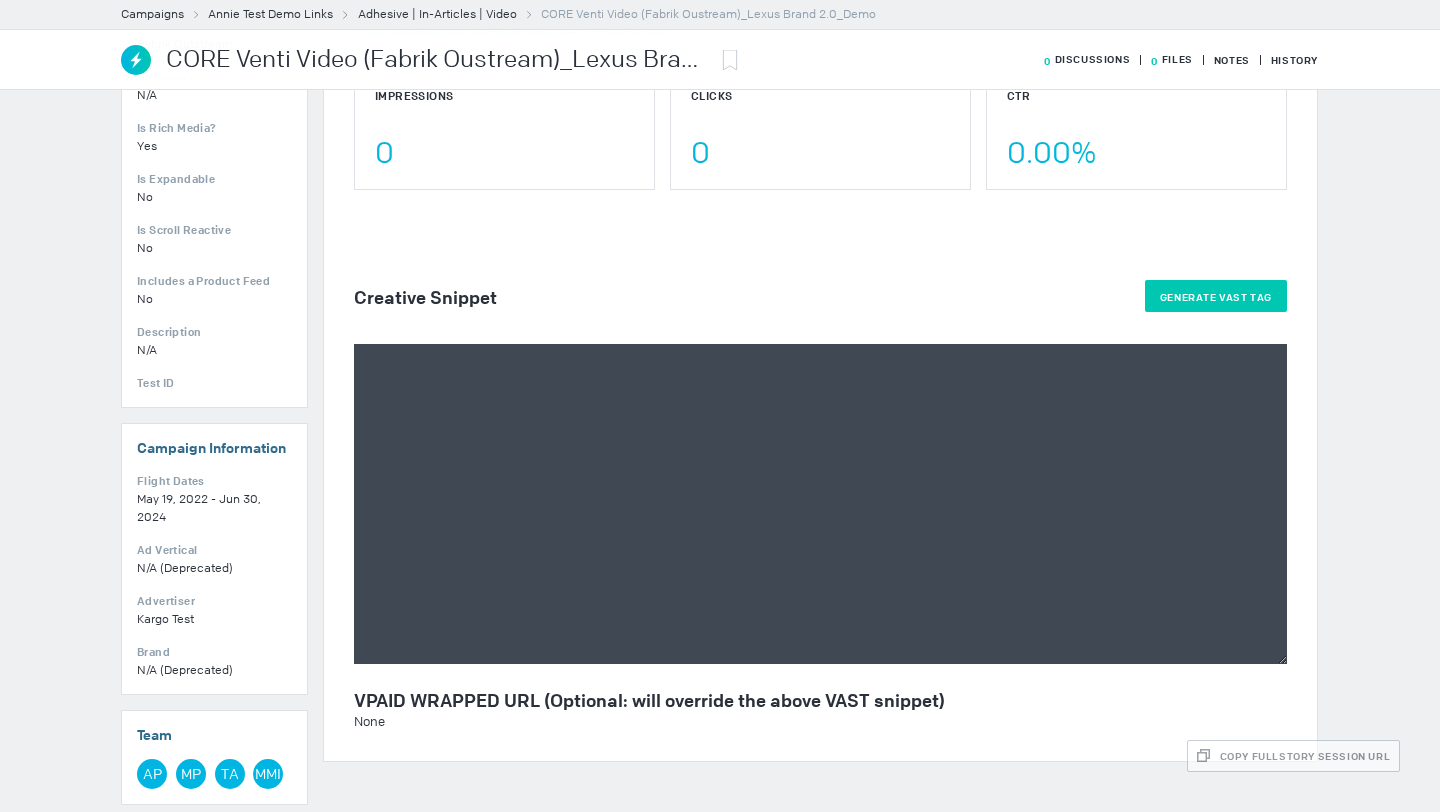 click on "Generate VAST Tag" at bounding box center (1216, 296) 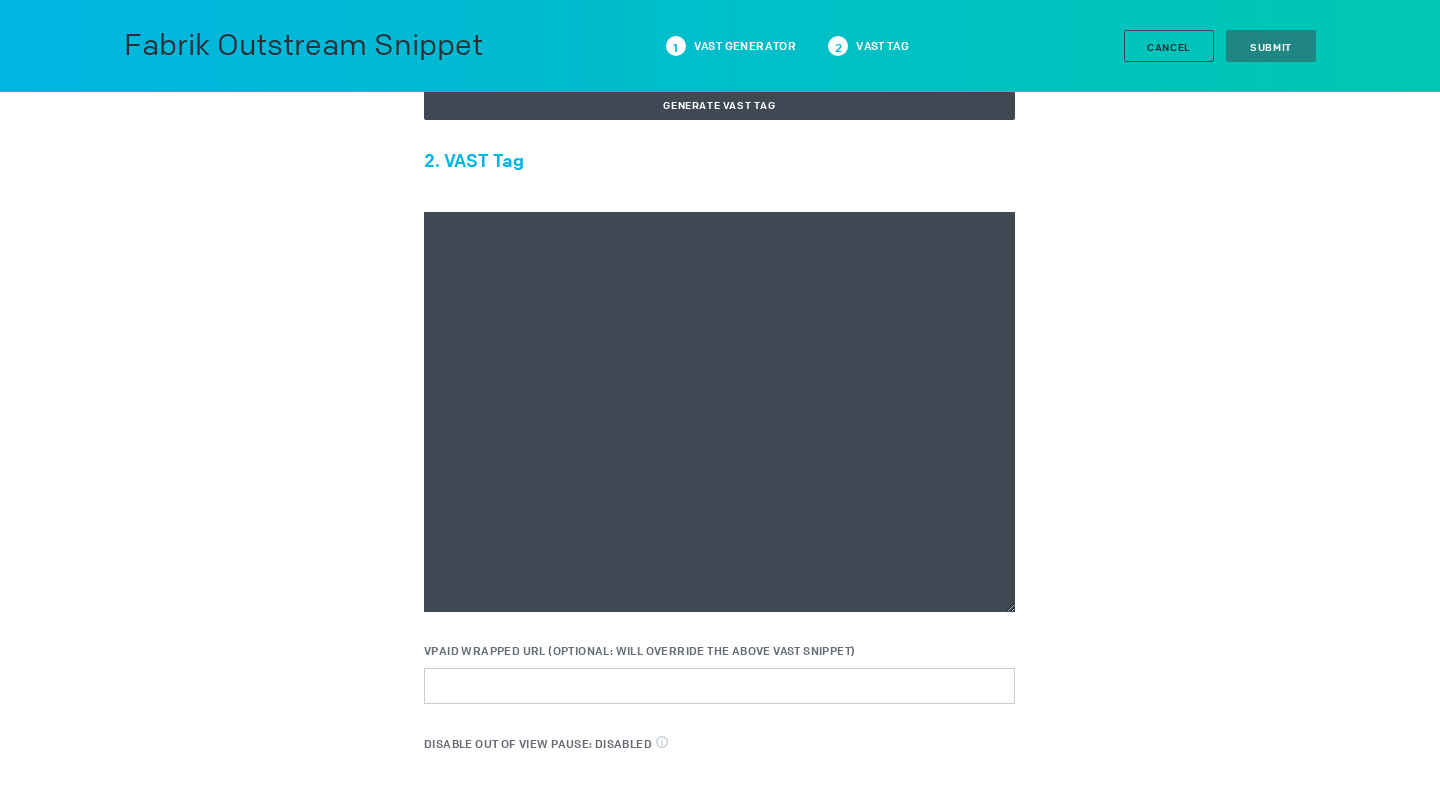 scroll, scrollTop: 107, scrollLeft: 0, axis: vertical 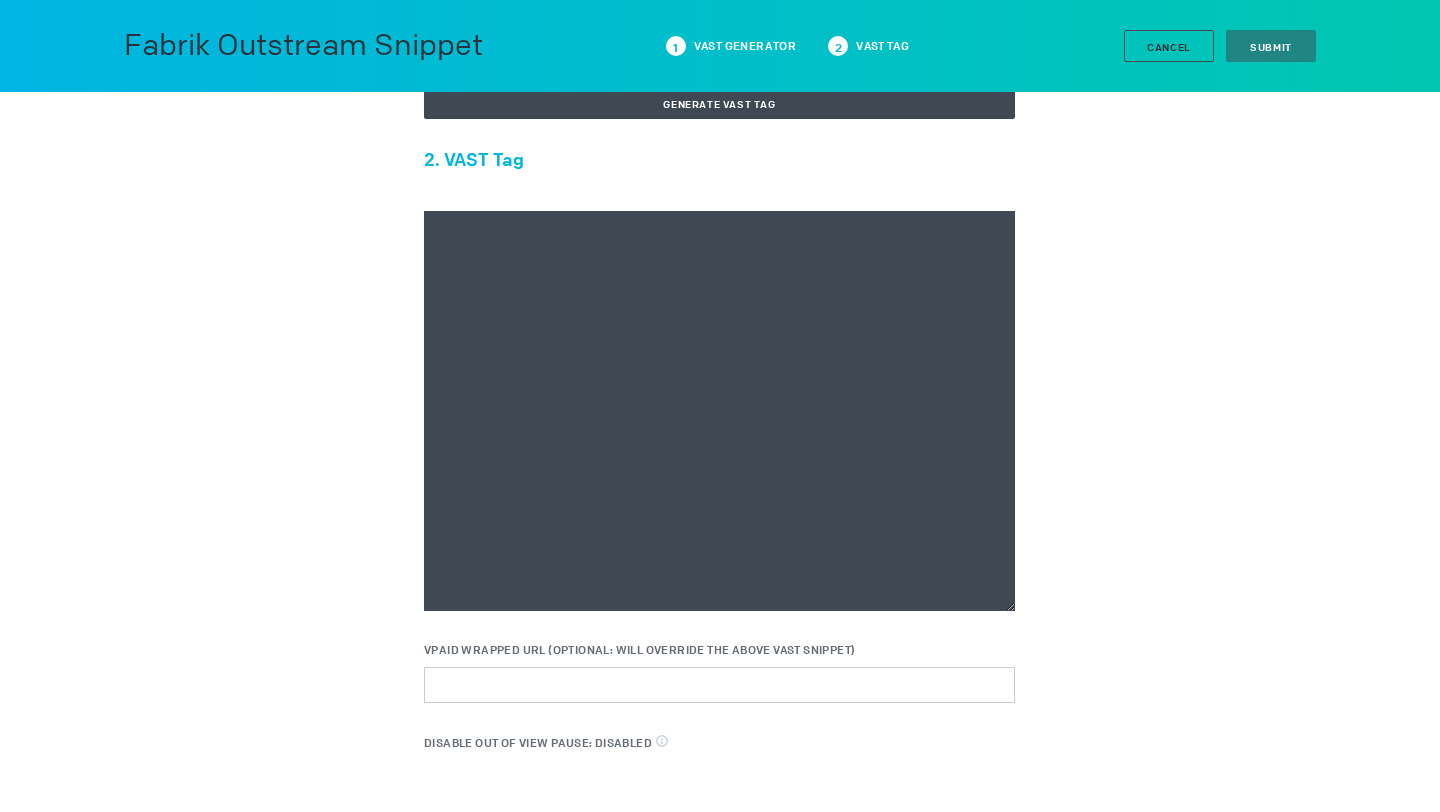 click at bounding box center (719, 411) 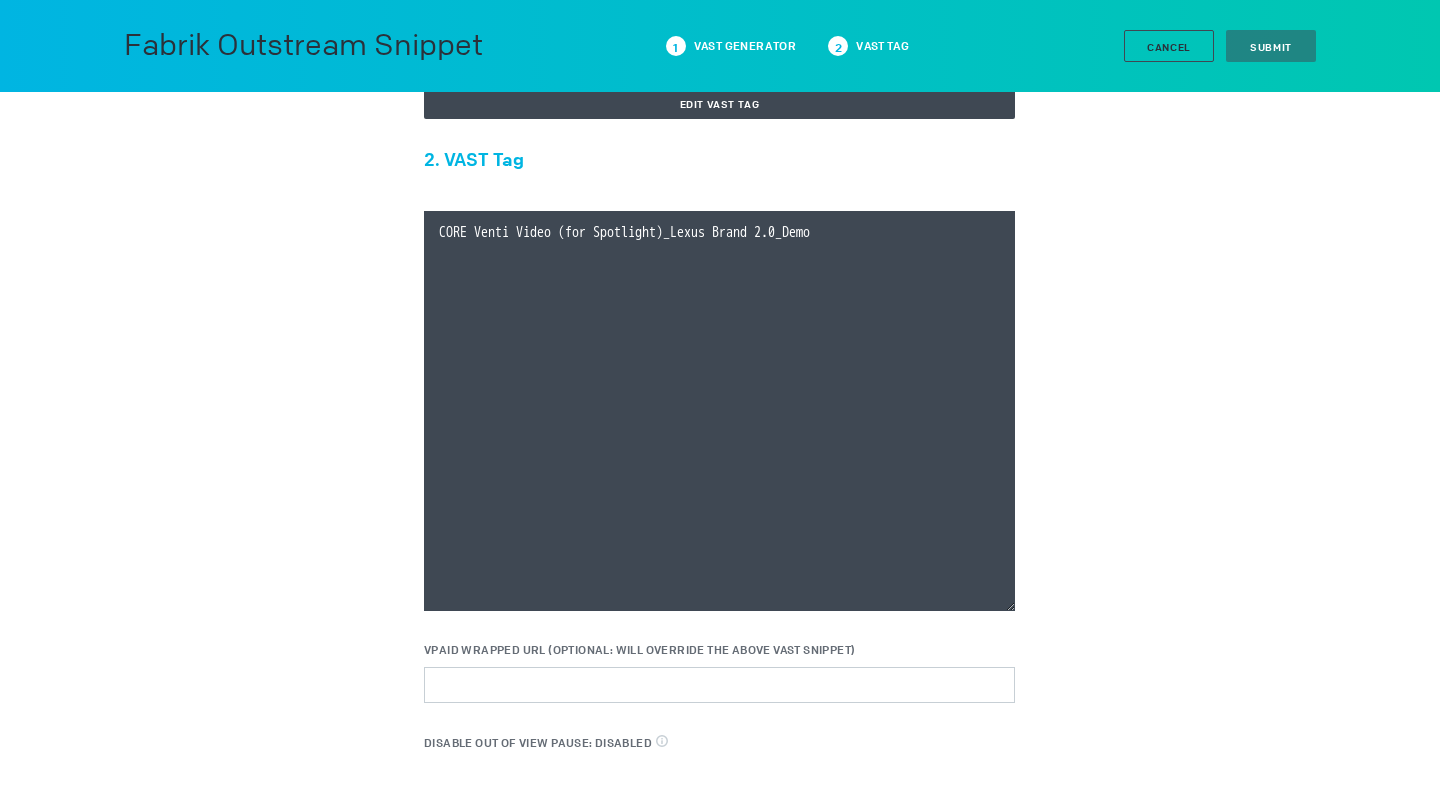 drag, startPoint x: 923, startPoint y: 240, endPoint x: 409, endPoint y: 240, distance: 514 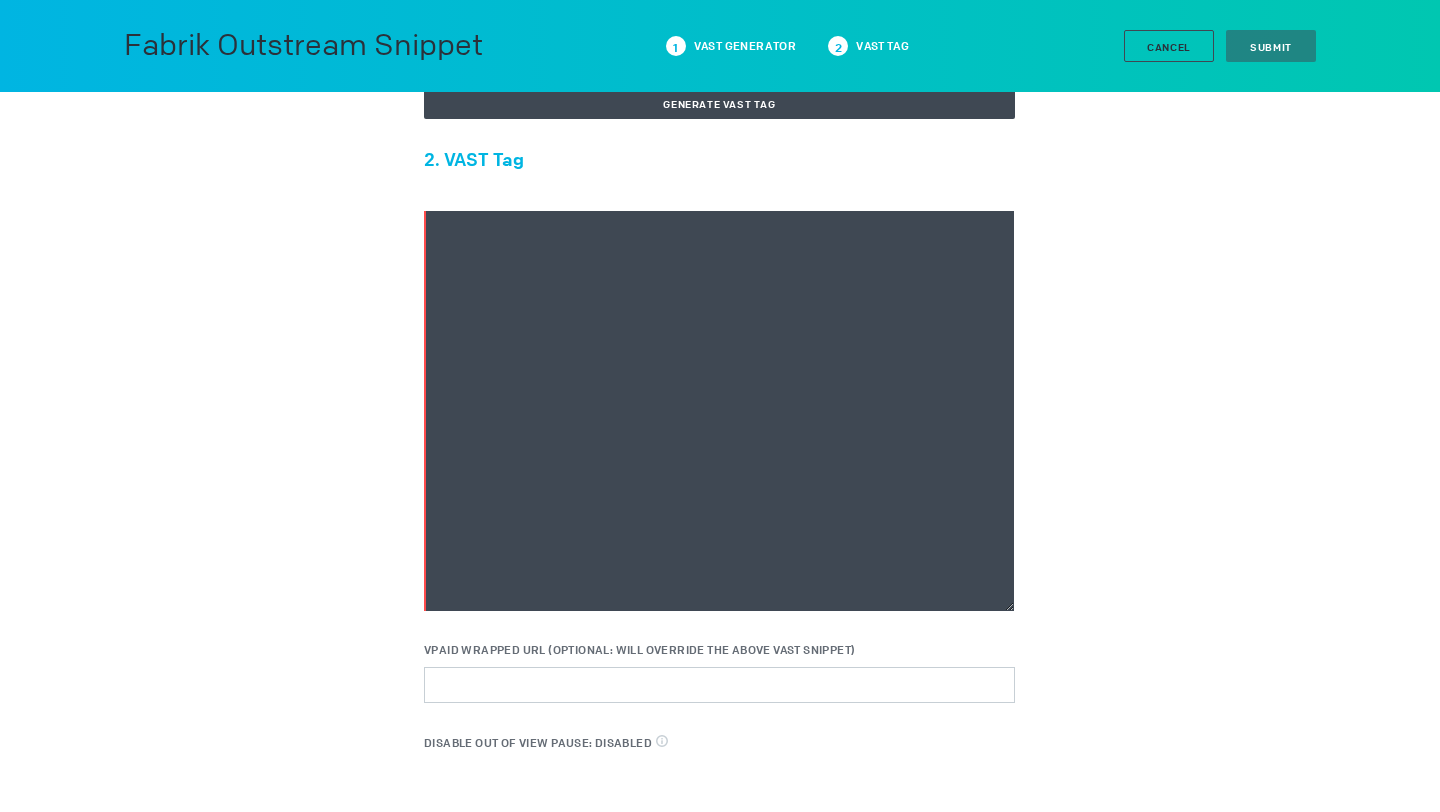 paste on "<VAST version="3.0">
<!-- KARGO_VAST_PROPS: {"is_vpaid":false,"has_kargo_privacy_icon":true,"has_main_content_overlay":false,"has_vast_simid":false} -->
<Ad id="245b213e75a5cc2d1276121557109cda">
<InLine>
<AdSystem>
<![CDATA[Kargo]]>
</AdSystem>
<Advertiser></Advertiser>
<AdTitle>
Lexus RZ Venti Video
</AdTitle>
<Extensions>
<Extension type="kargo-outstream">
<![CDATA[{"branding":"mobilized","containerStyles":"","elements":[],"elementStyles":"","execution":"standard","format":"FabrikOutstream","templateVars":{"DISABLE_PAUSE_OUT_OF_VIEW":"false","DISABLE_ROUNDED_CORNERS":"false"},"template":"venti"}]]>
</Extension>
</Extensions>
<Creatives>
<Creative>
<Linear>
<Duration>
00:00:30.122
</Duration>
<TrackingEvents></TrackingEvents>
<VideoClicks>
<ClickThrough>
<![CDATA[https://www.lexus.com/models/RZ]]>
..." 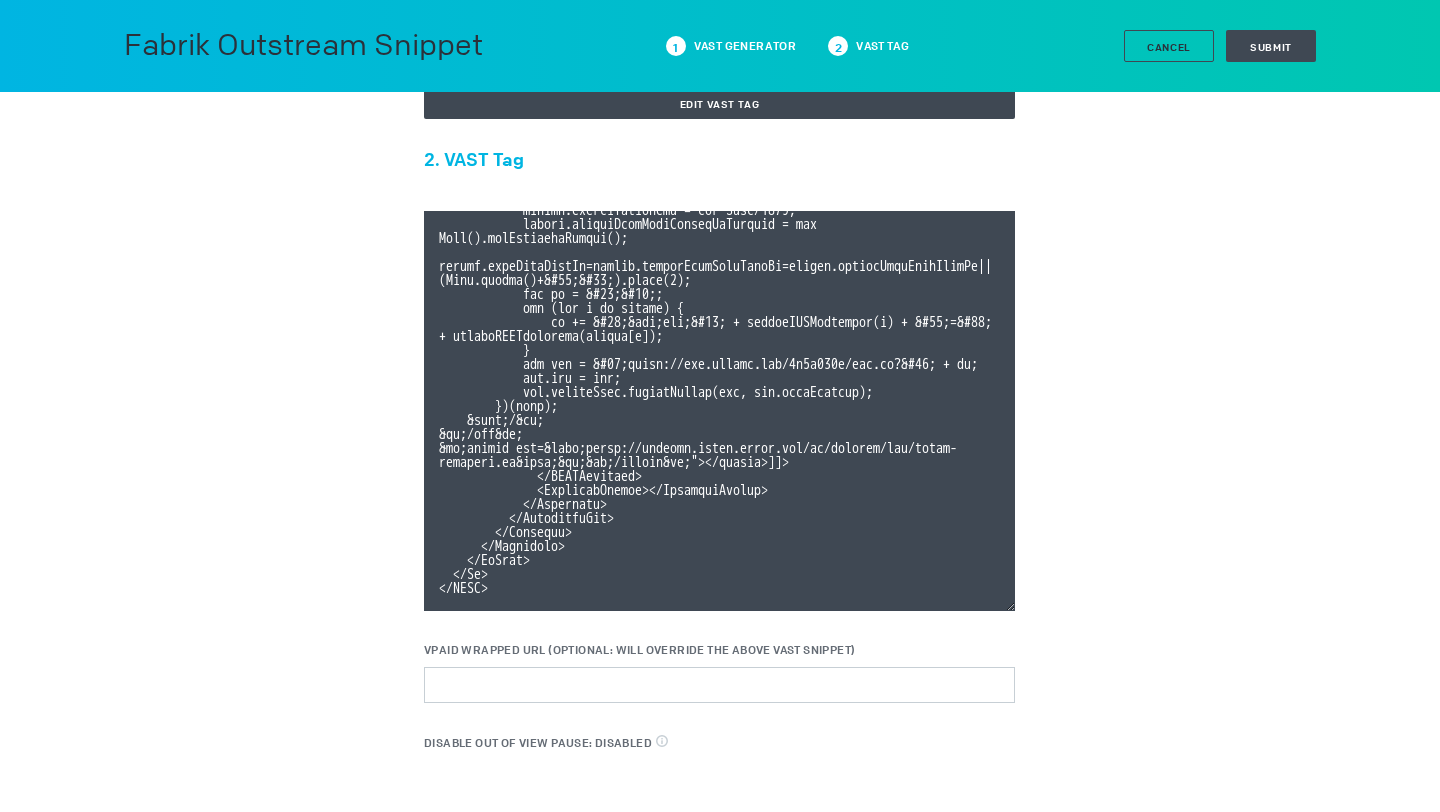scroll, scrollTop: 1506, scrollLeft: 0, axis: vertical 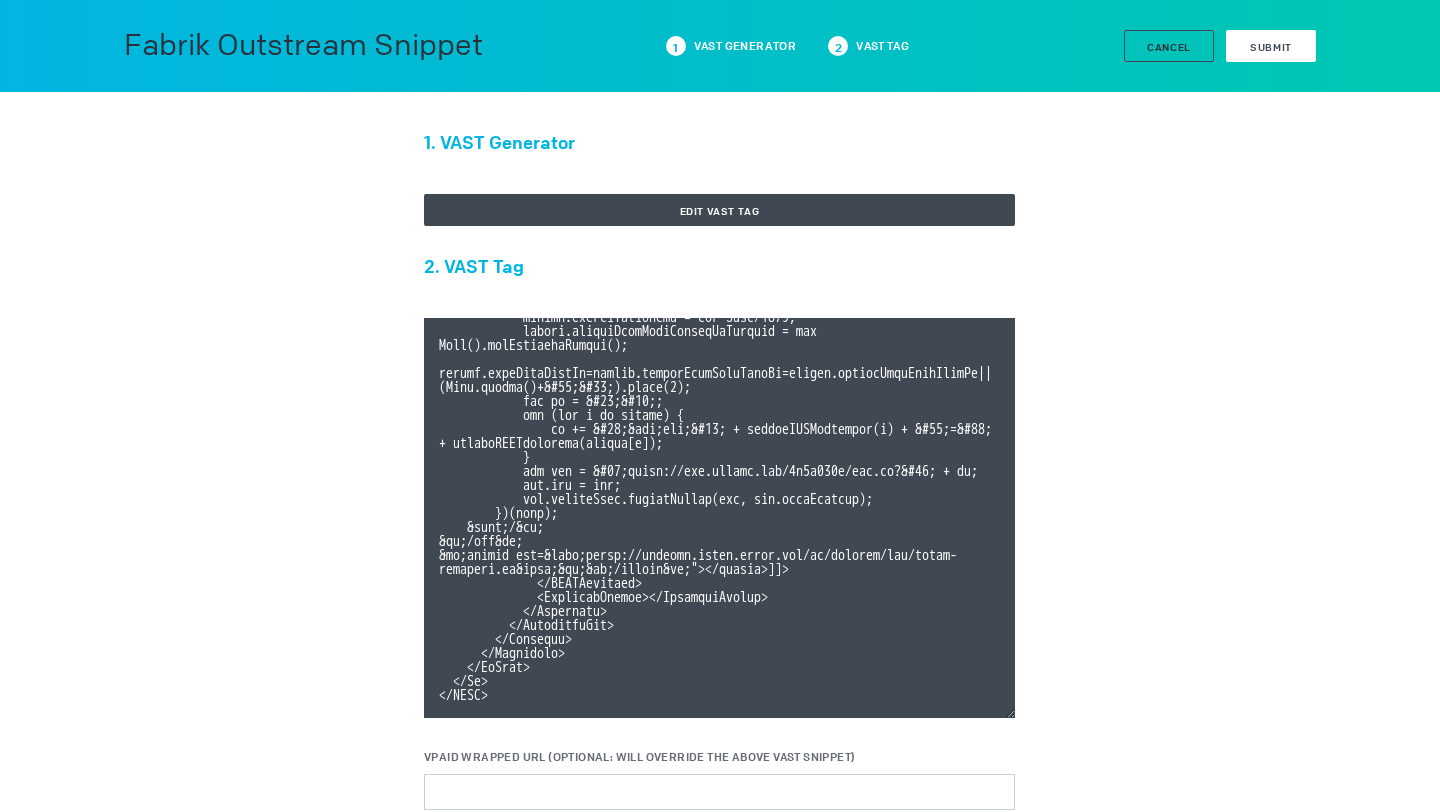 type on "<VAST version="3.0">
<!-- KARGO_VAST_PROPS: {"is_vpaid":false,"has_kargo_privacy_icon":true,"has_main_content_overlay":false,"has_vast_simid":false} -->
<Ad id="245b213e75a5cc2d1276121557109cda">
<InLine>
<AdSystem>
<![CDATA[Kargo]]>
</AdSystem>
<Advertiser></Advertiser>
<AdTitle>
Lexus RZ Venti Video
</AdTitle>
<Extensions>
<Extension type="kargo-outstream">
<![CDATA[{"branding":"mobilized","containerStyles":"","elements":[],"elementStyles":"","execution":"standard","format":"FabrikOutstream","templateVars":{"DISABLE_PAUSE_OUT_OF_VIEW":"false","DISABLE_ROUNDED_CORNERS":"false"},"template":"venti"}]]>
</Extension>
</Extensions>
<Creatives>
<Creative>
<Linear>
<Duration>
00:00:30.122
</Duration>
<TrackingEvents></TrackingEvents>
<VideoClicks>
<ClickThrough>
<![CDATA[https://www.lexus.com/models/RZ]]>
..." 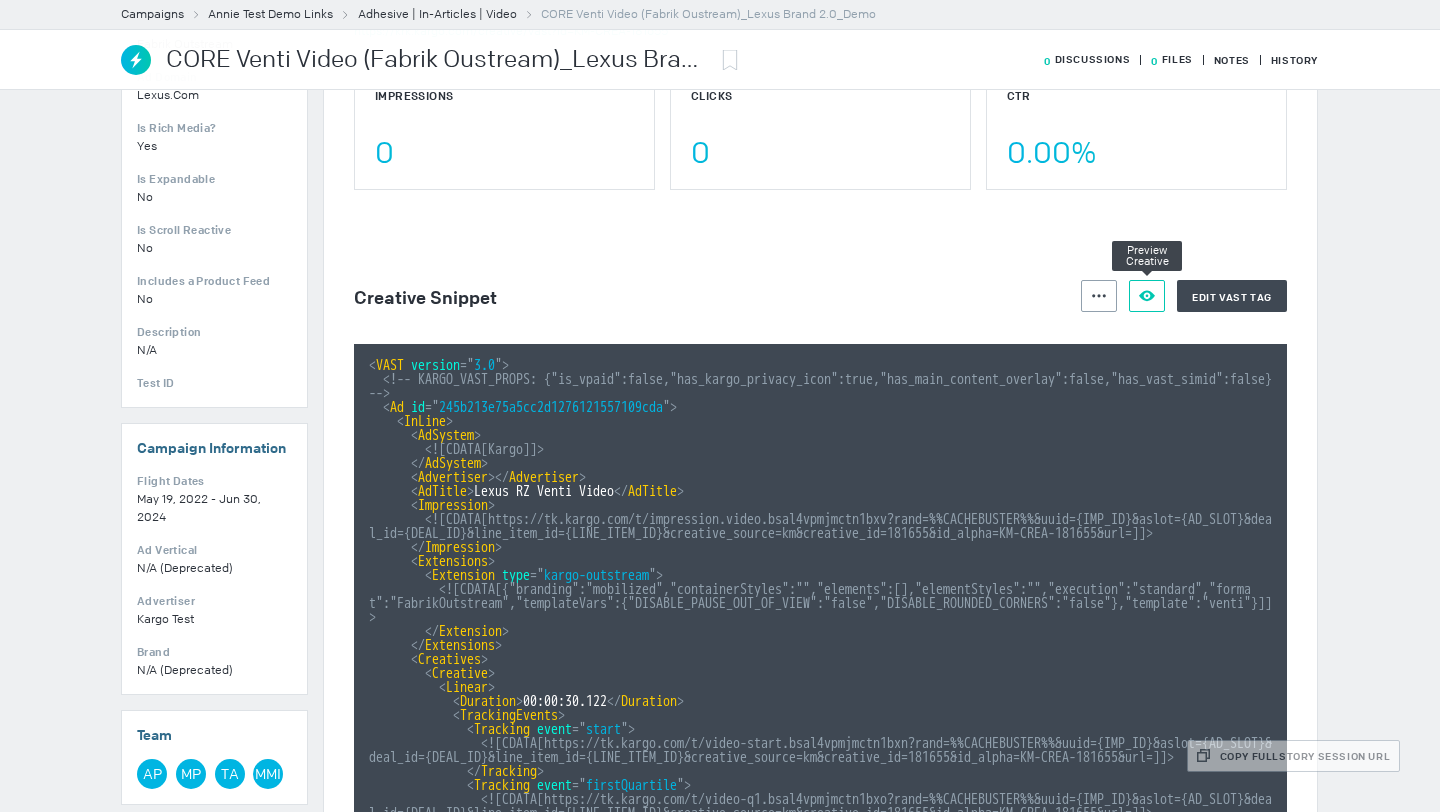 click at bounding box center [1099, 296] 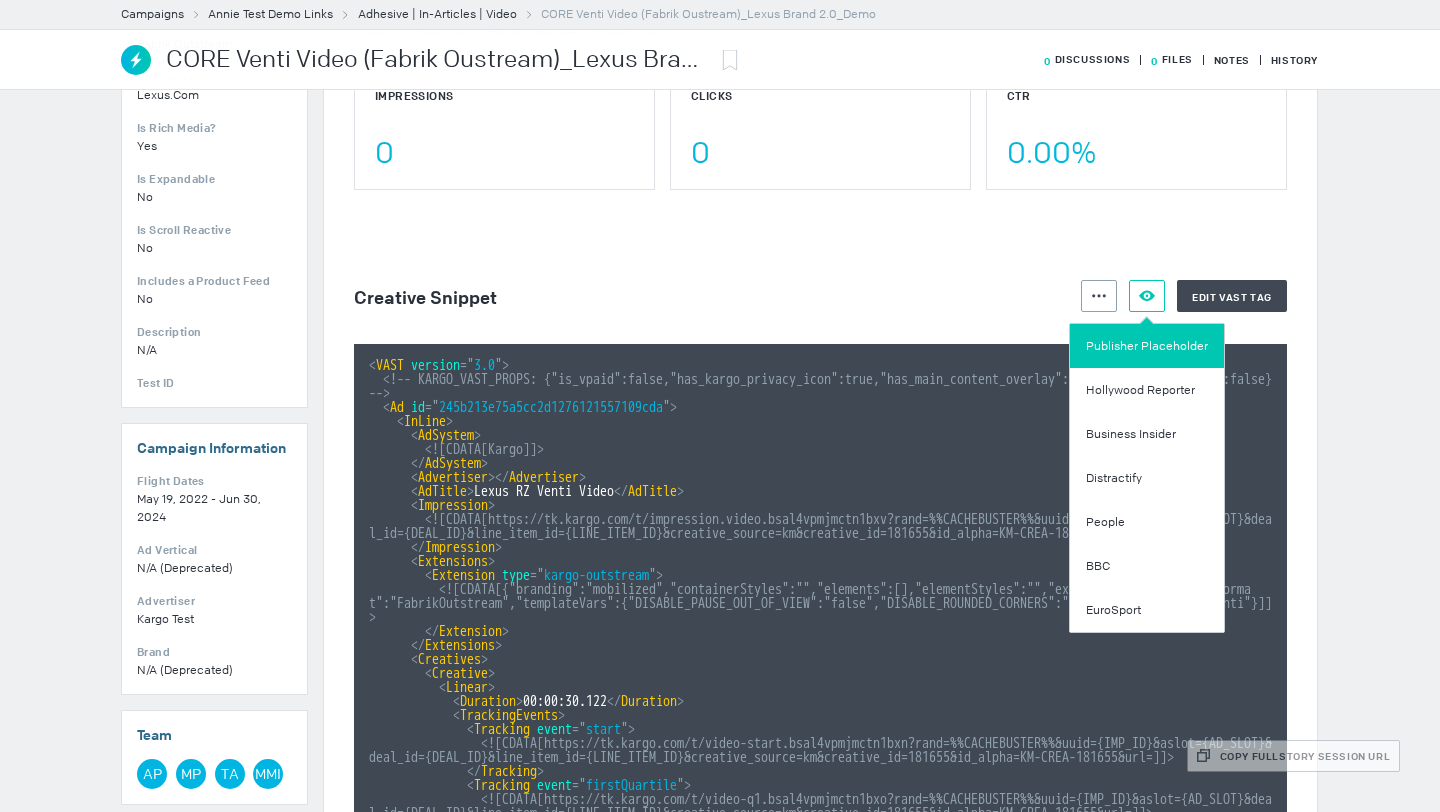 click on "Publisher Placeholder" at bounding box center [1147, 346] 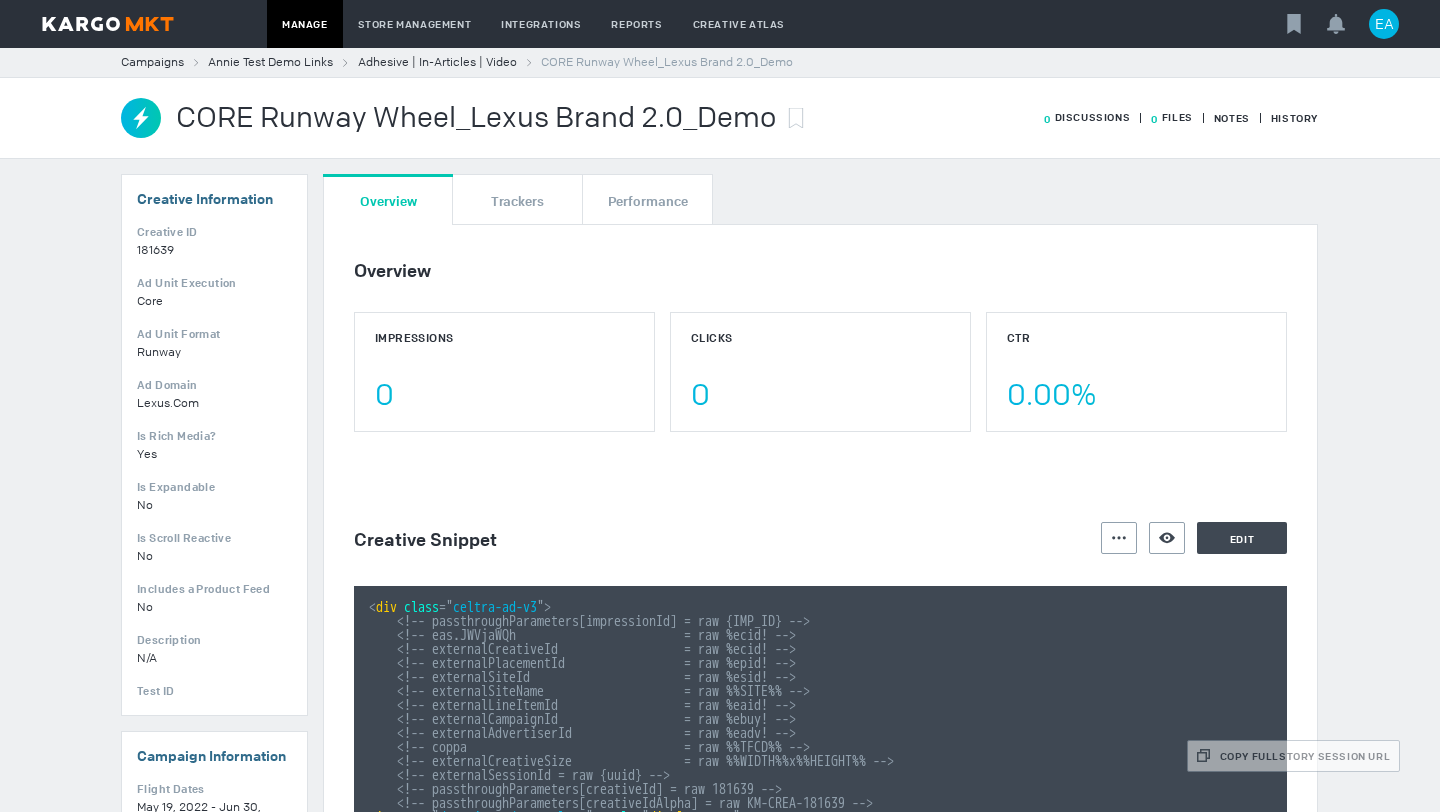 scroll, scrollTop: 0, scrollLeft: 0, axis: both 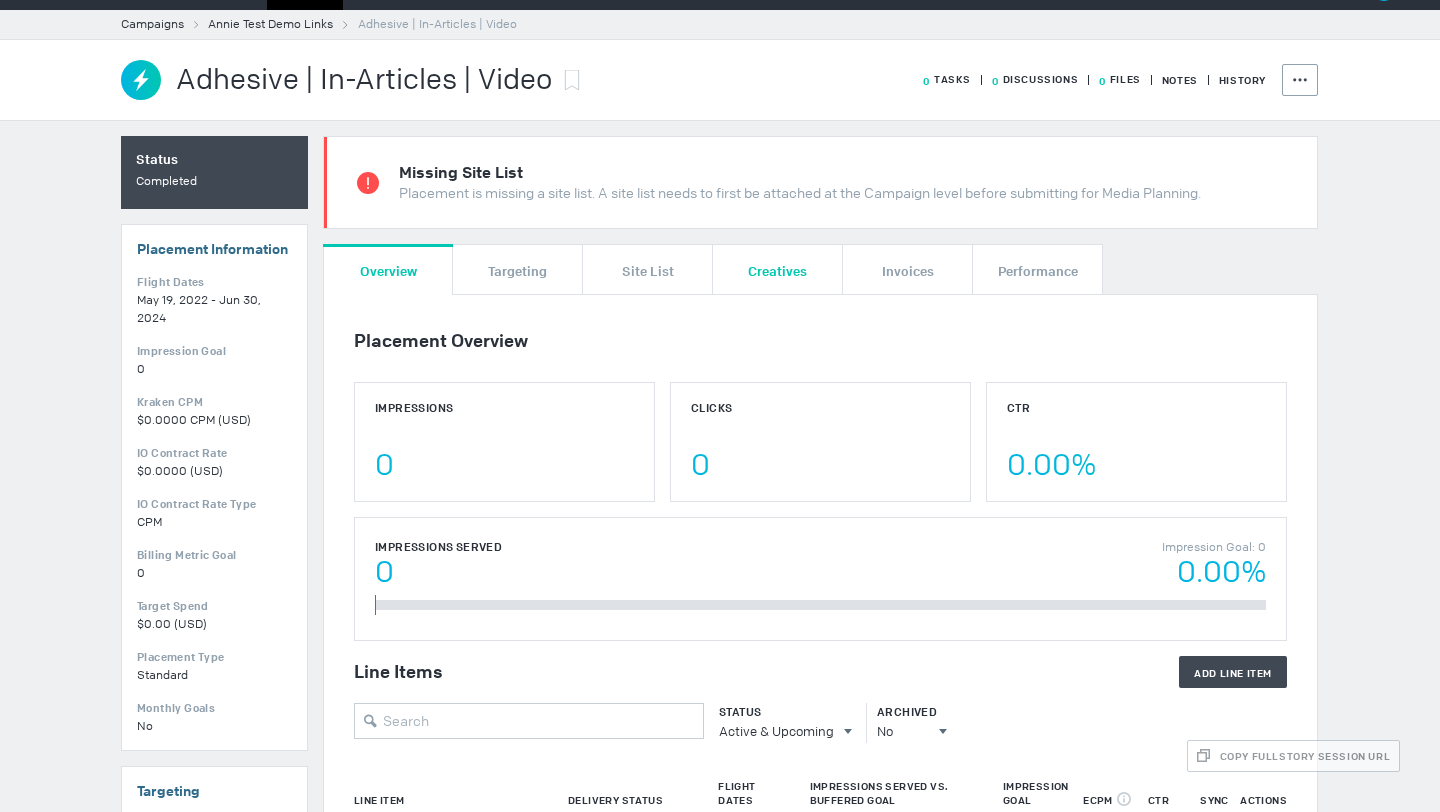 click on "Creatives" at bounding box center [777, 269] 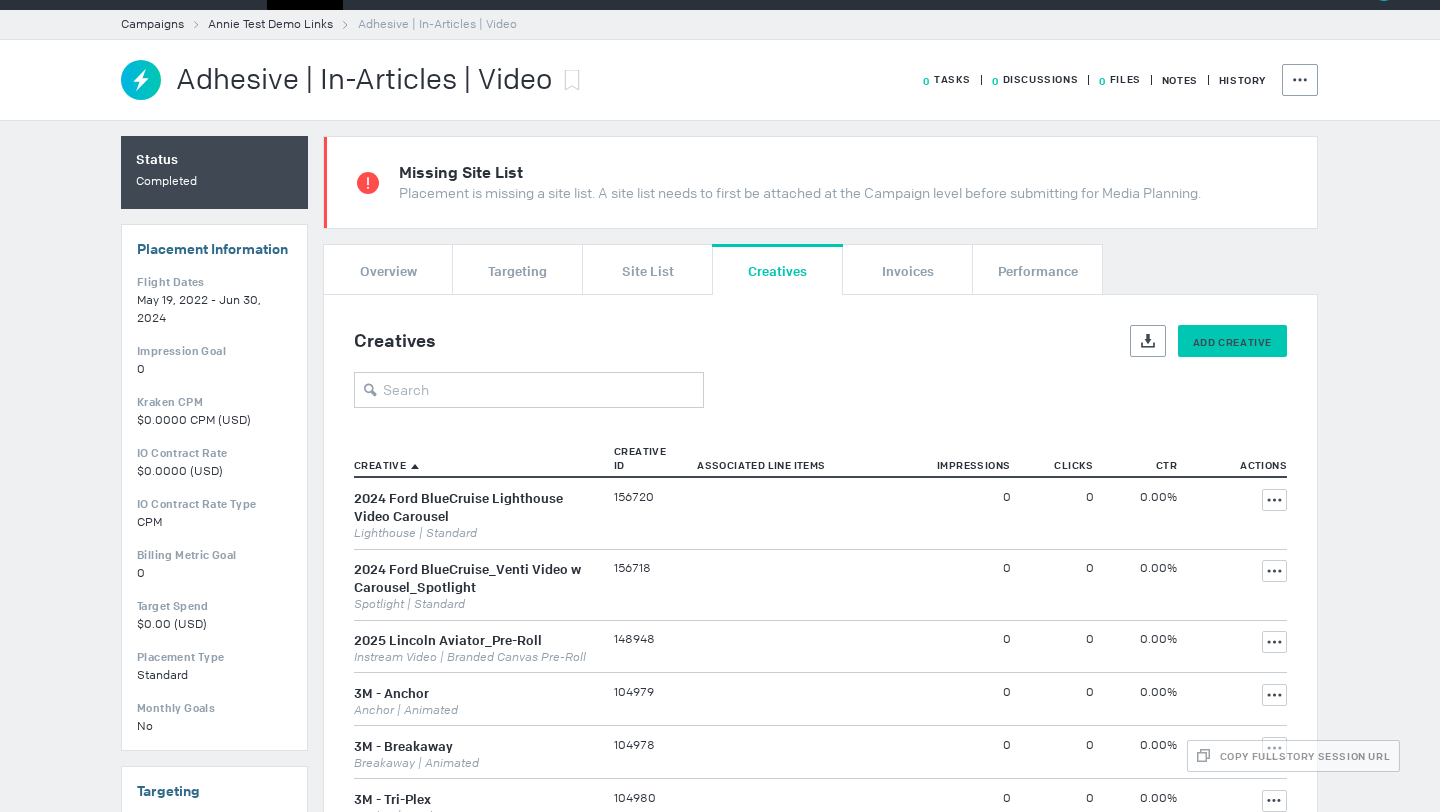 click on "Add Creative" at bounding box center (1232, 342) 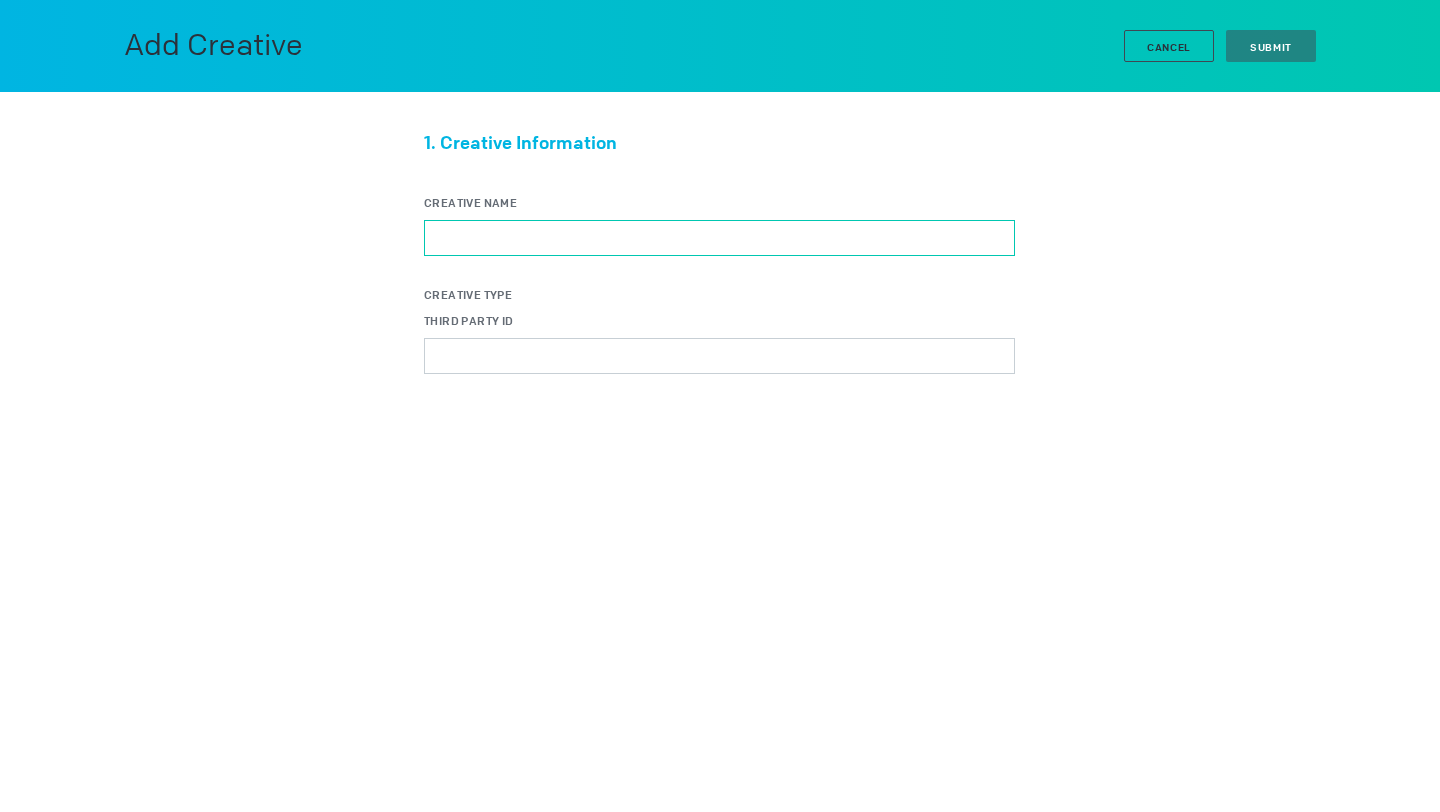click on "Creative Name" at bounding box center (719, 238) 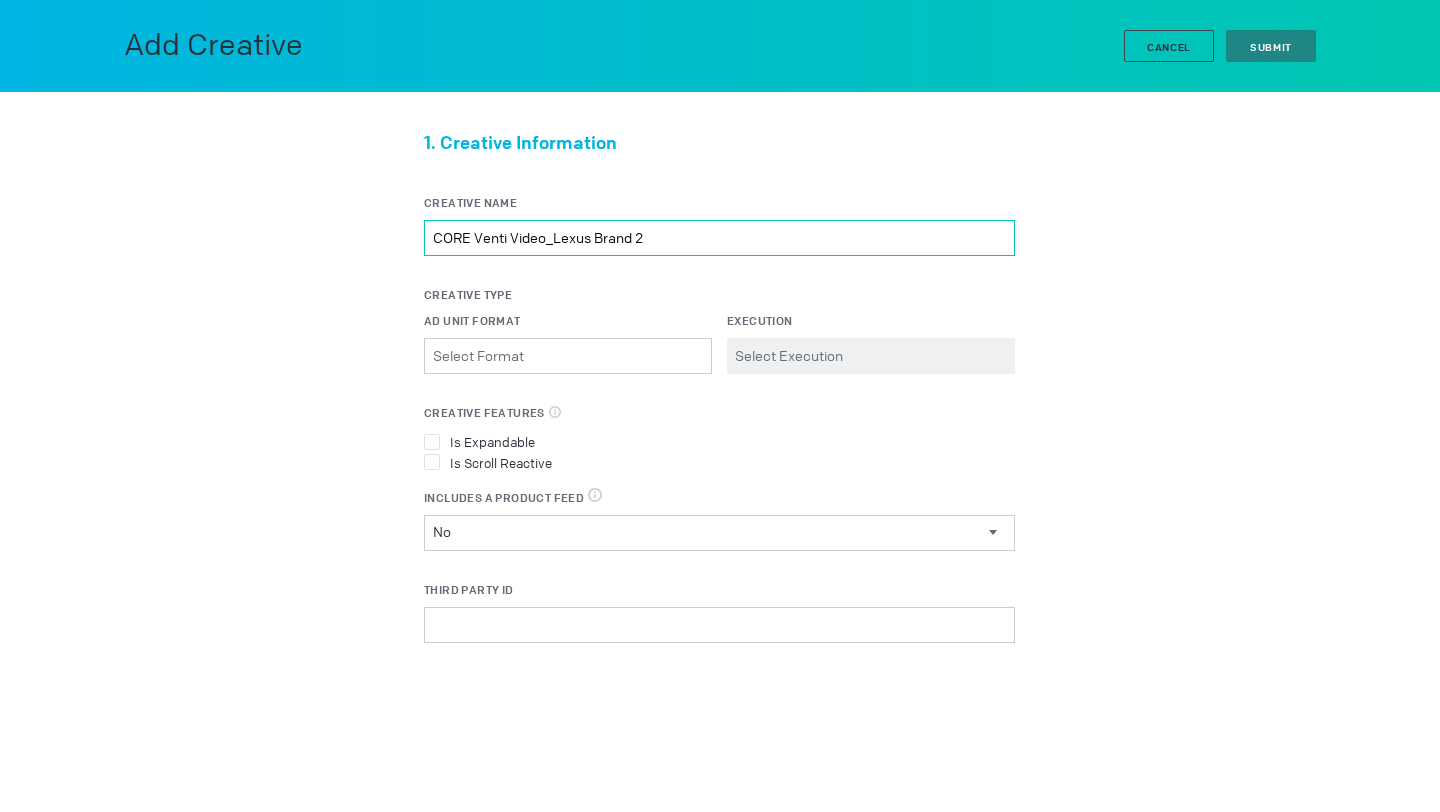 click on "CORE Venti Video_Lexus Brand 2" at bounding box center [719, 238] 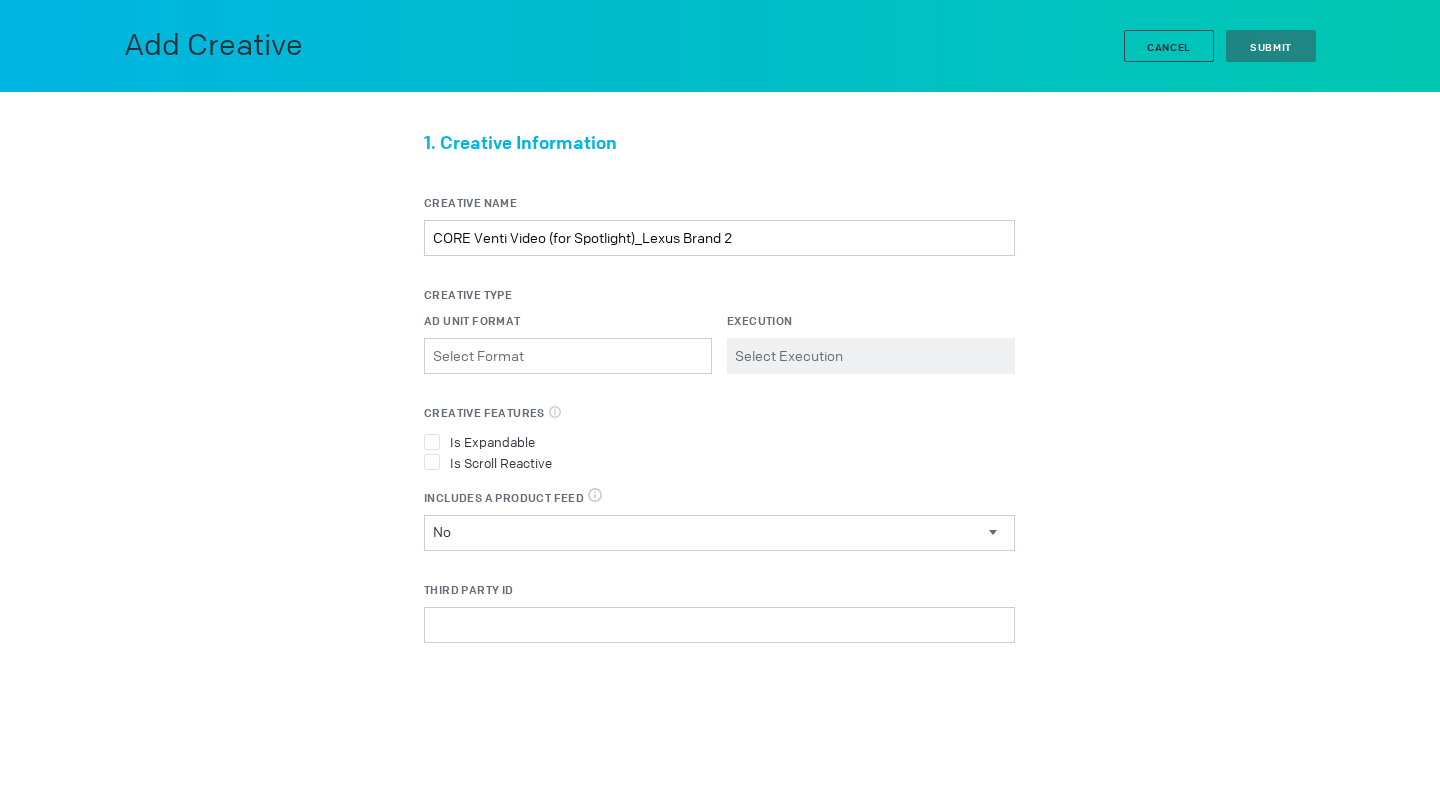 click on "Creative Name CORE Venti Video (for Spotlight)_Lexus Brand 2" at bounding box center [719, 225] 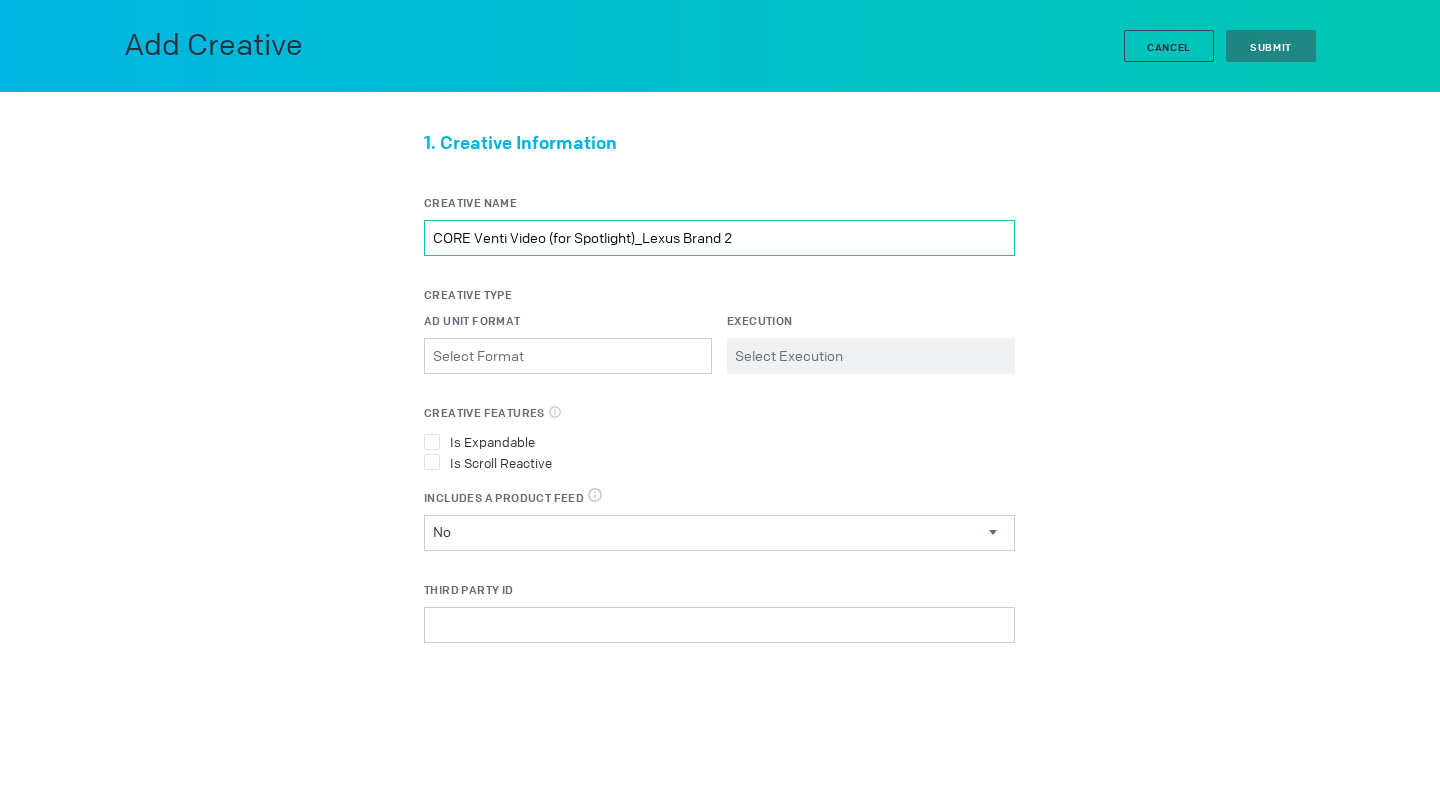 click on "CORE Venti Video (for Spotlight)_Lexus Brand 2" at bounding box center [719, 238] 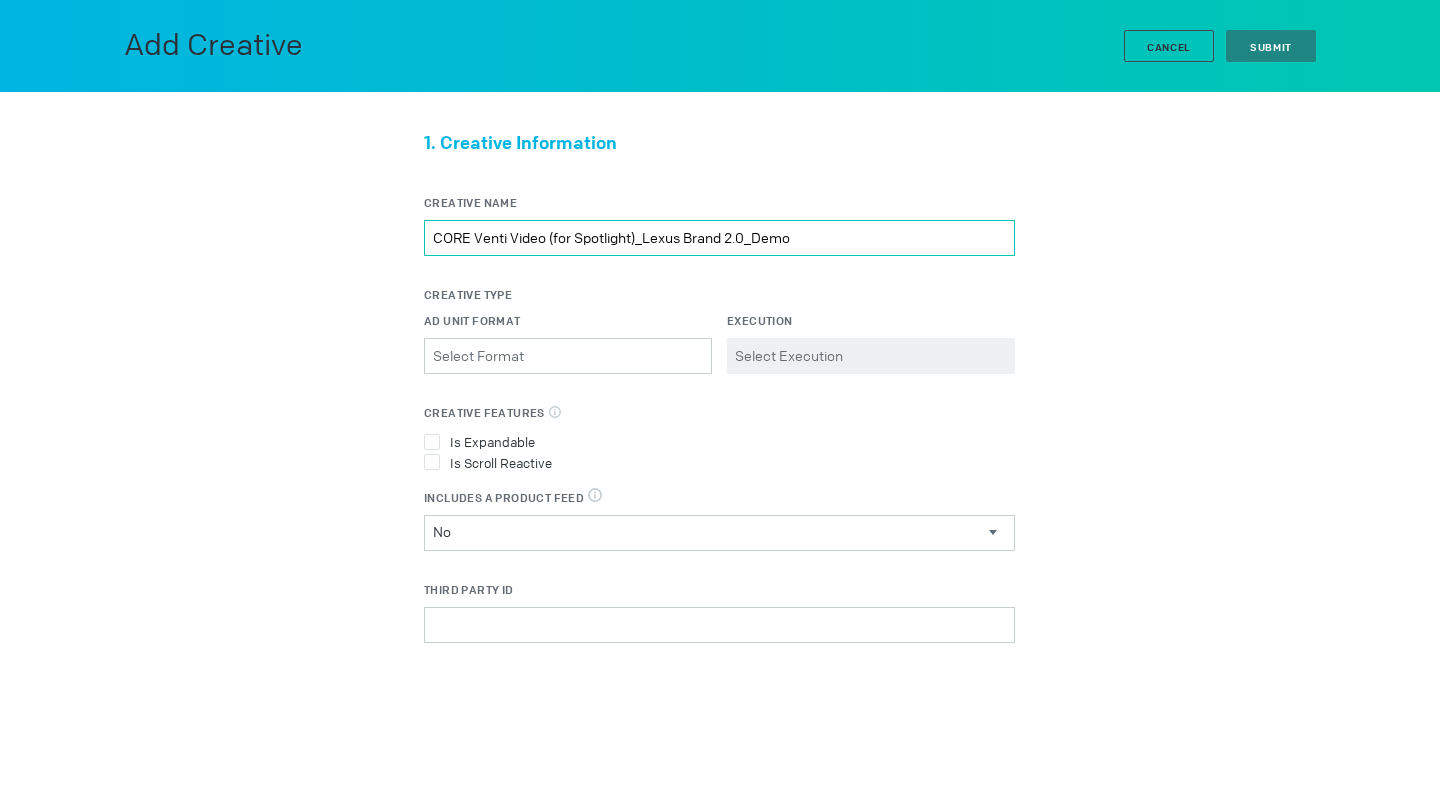 type on "CORE Venti Video (for Spotlight)_Lexus Brand 2.0_Demo" 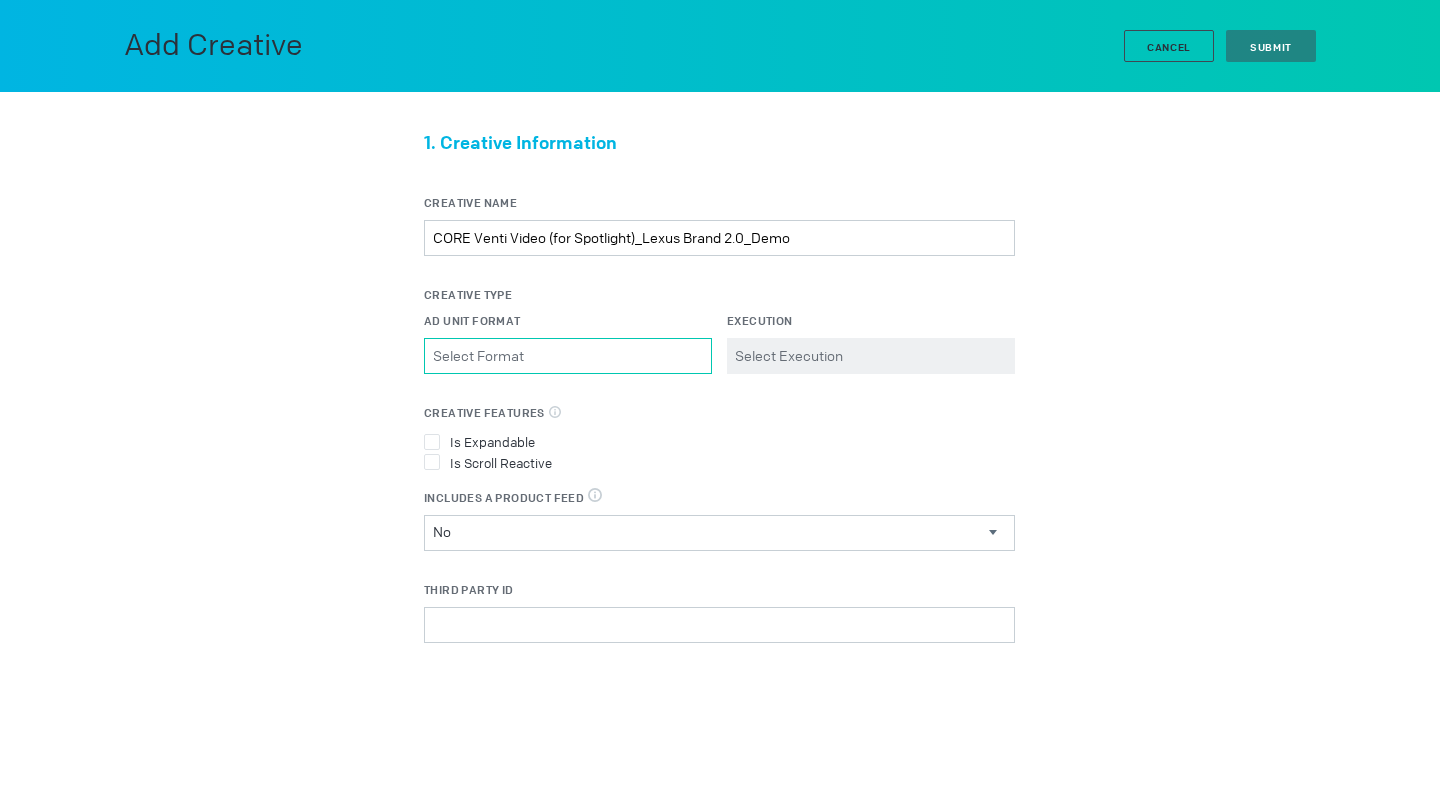 click on "Ad Unit Format Please select a valid item" at bounding box center [568, 356] 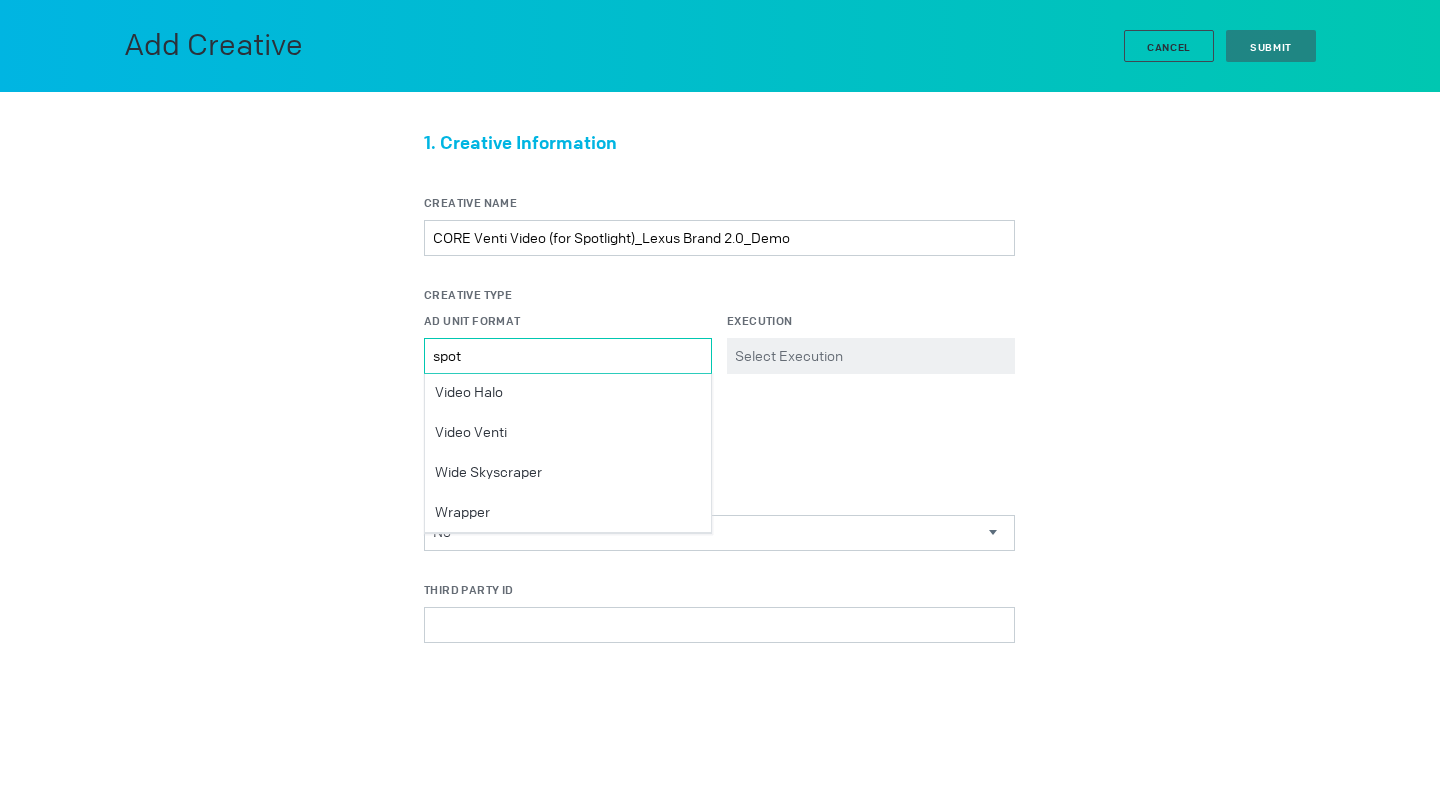 scroll, scrollTop: 0, scrollLeft: 0, axis: both 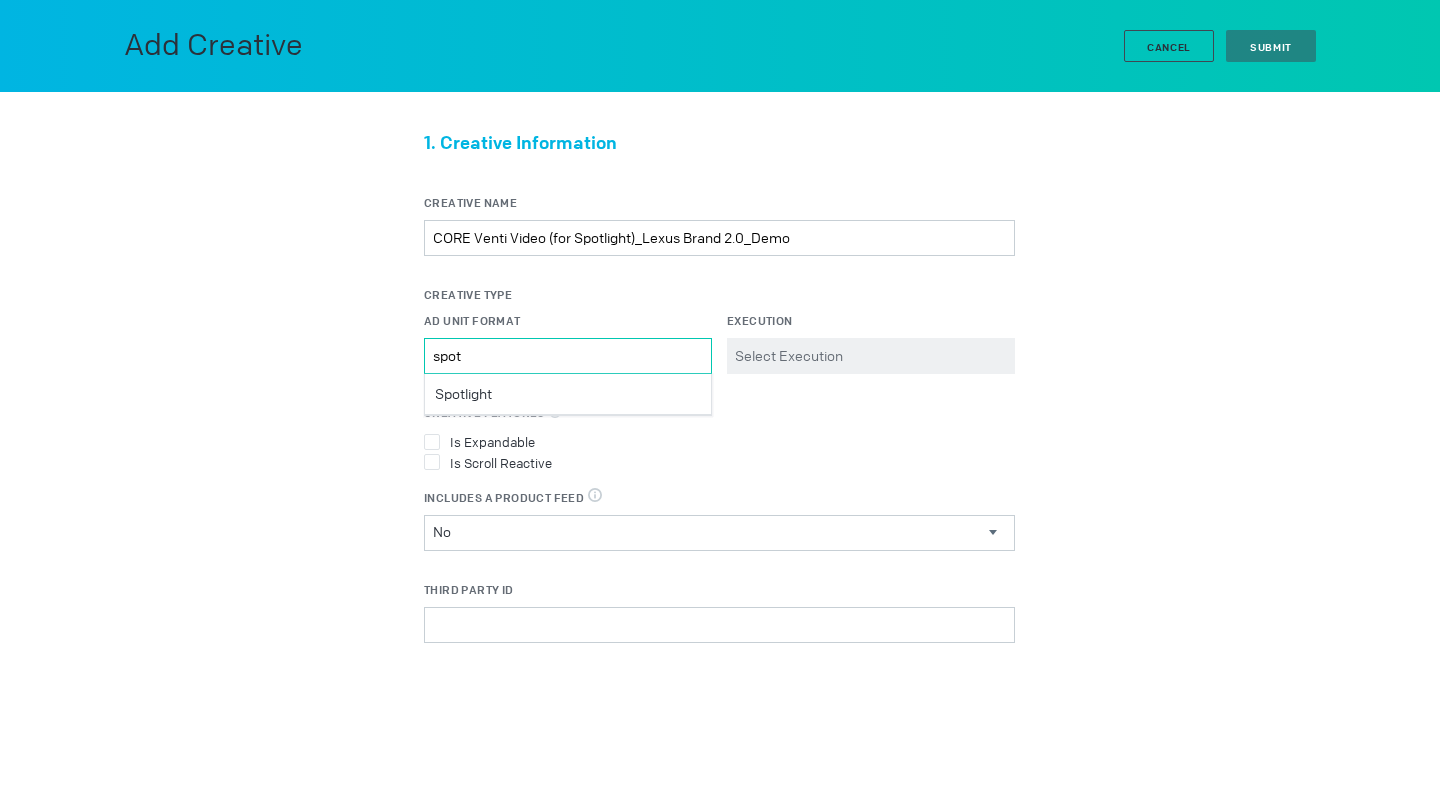 drag, startPoint x: 521, startPoint y: 348, endPoint x: 420, endPoint y: 347, distance: 101.00495 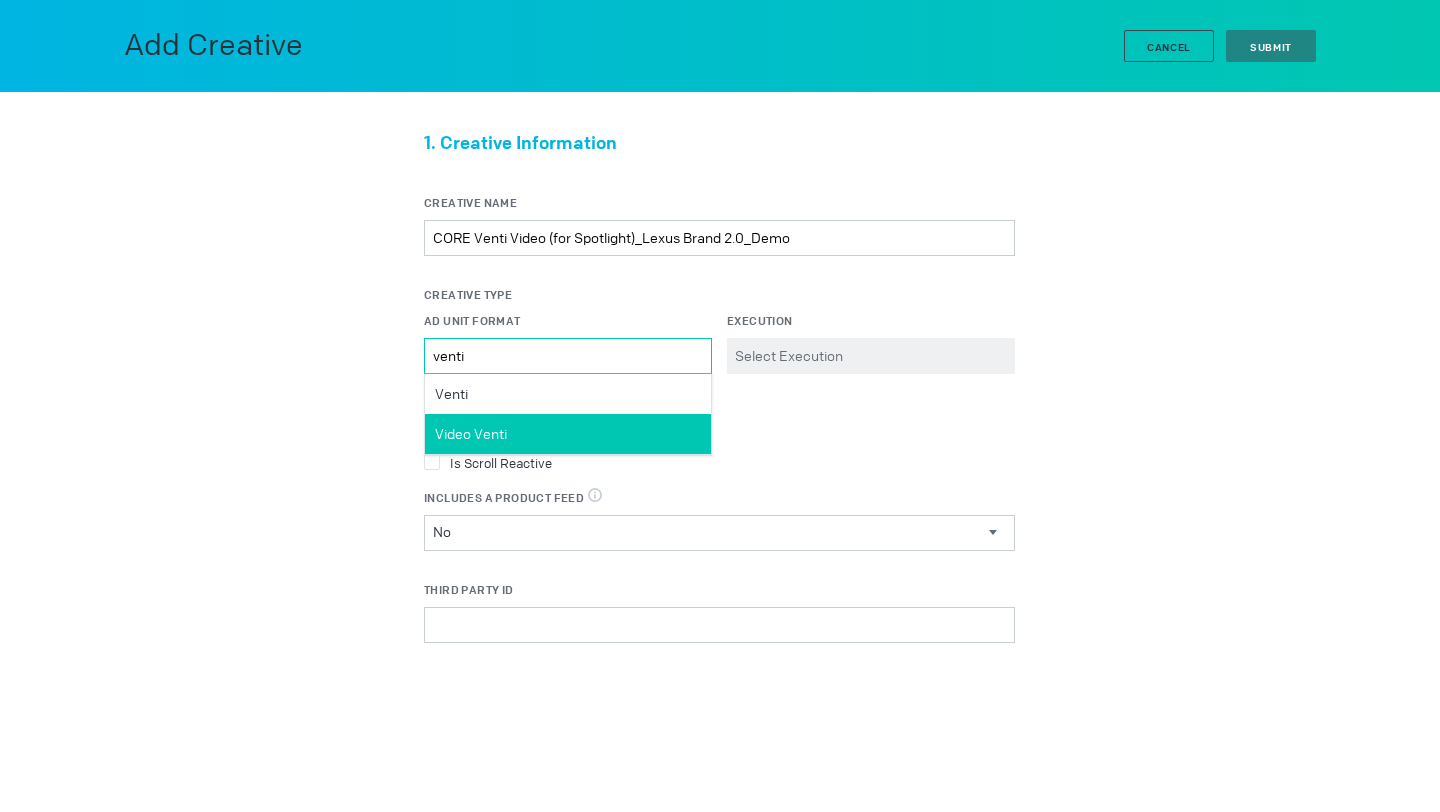 type on "venti" 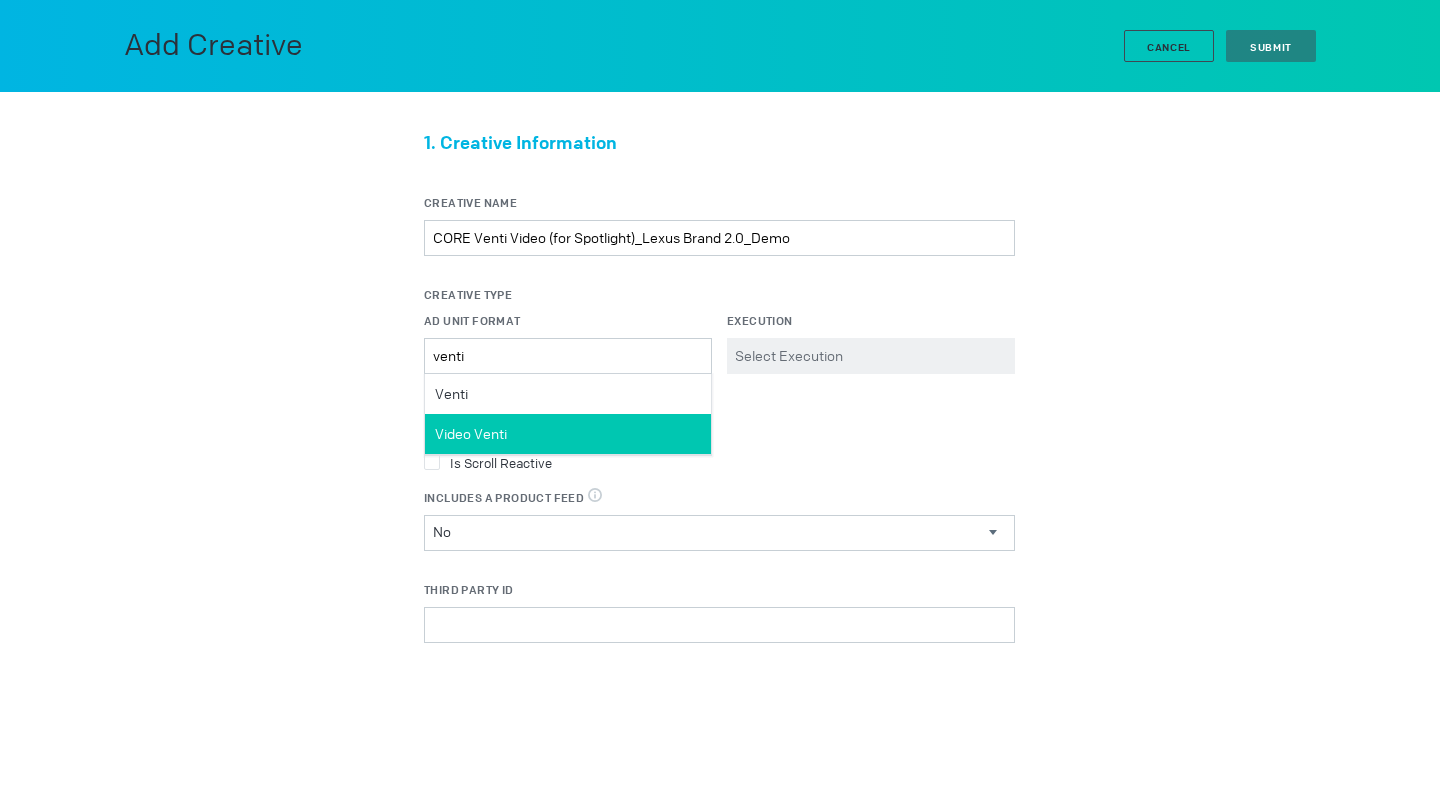 click on "Video Venti" at bounding box center [568, 434] 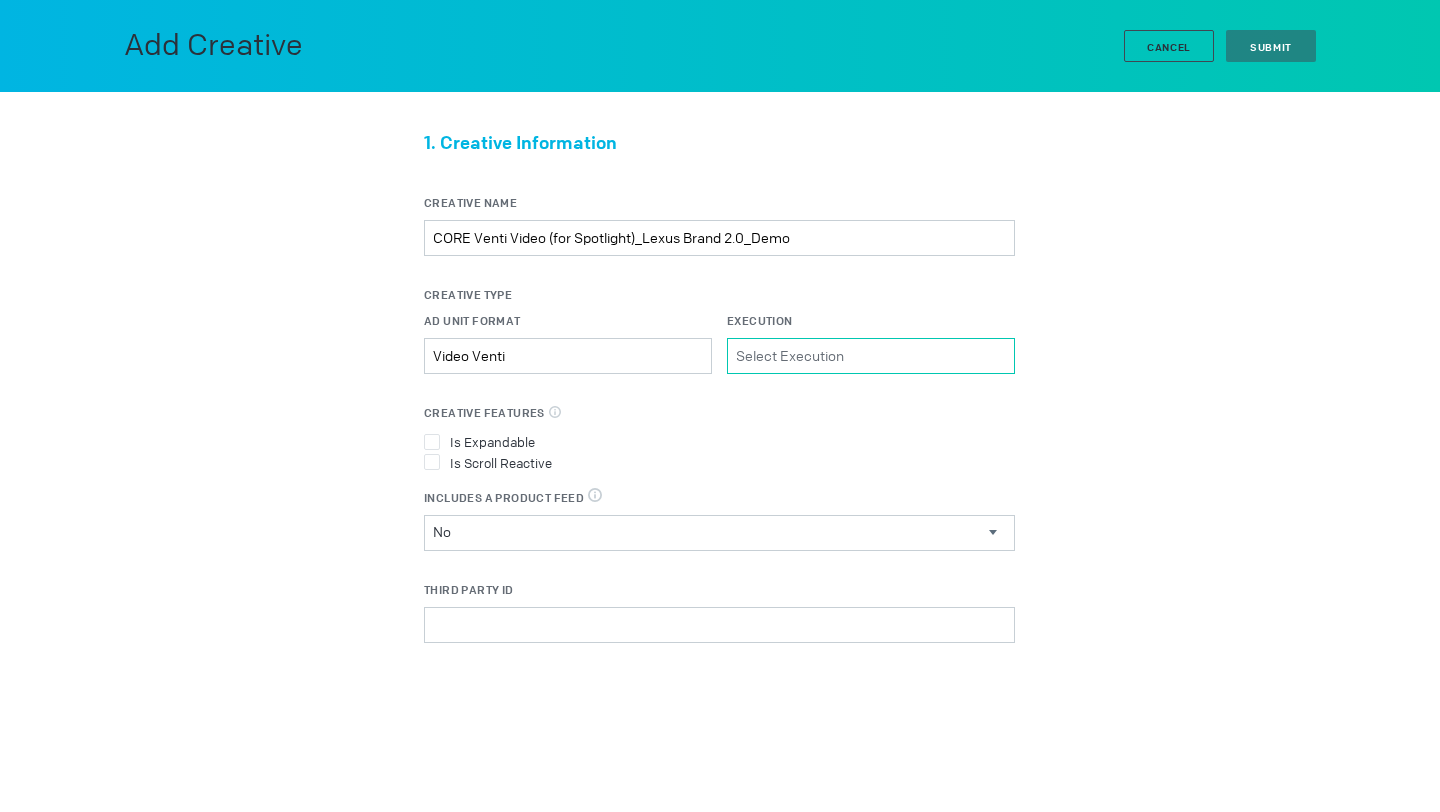 click on "Execution Please select a valid item" at bounding box center (871, 356) 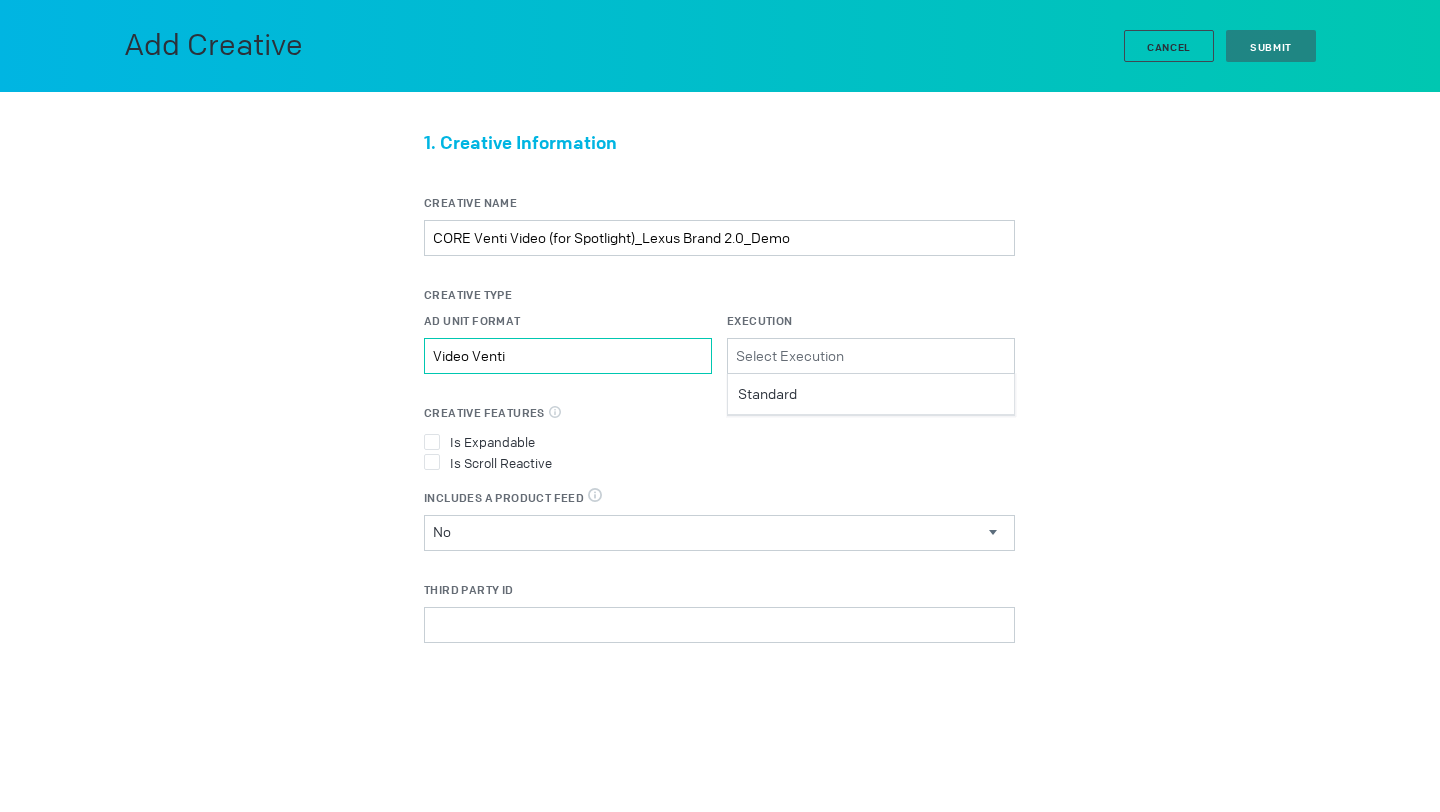click on "Video Venti" at bounding box center [568, 356] 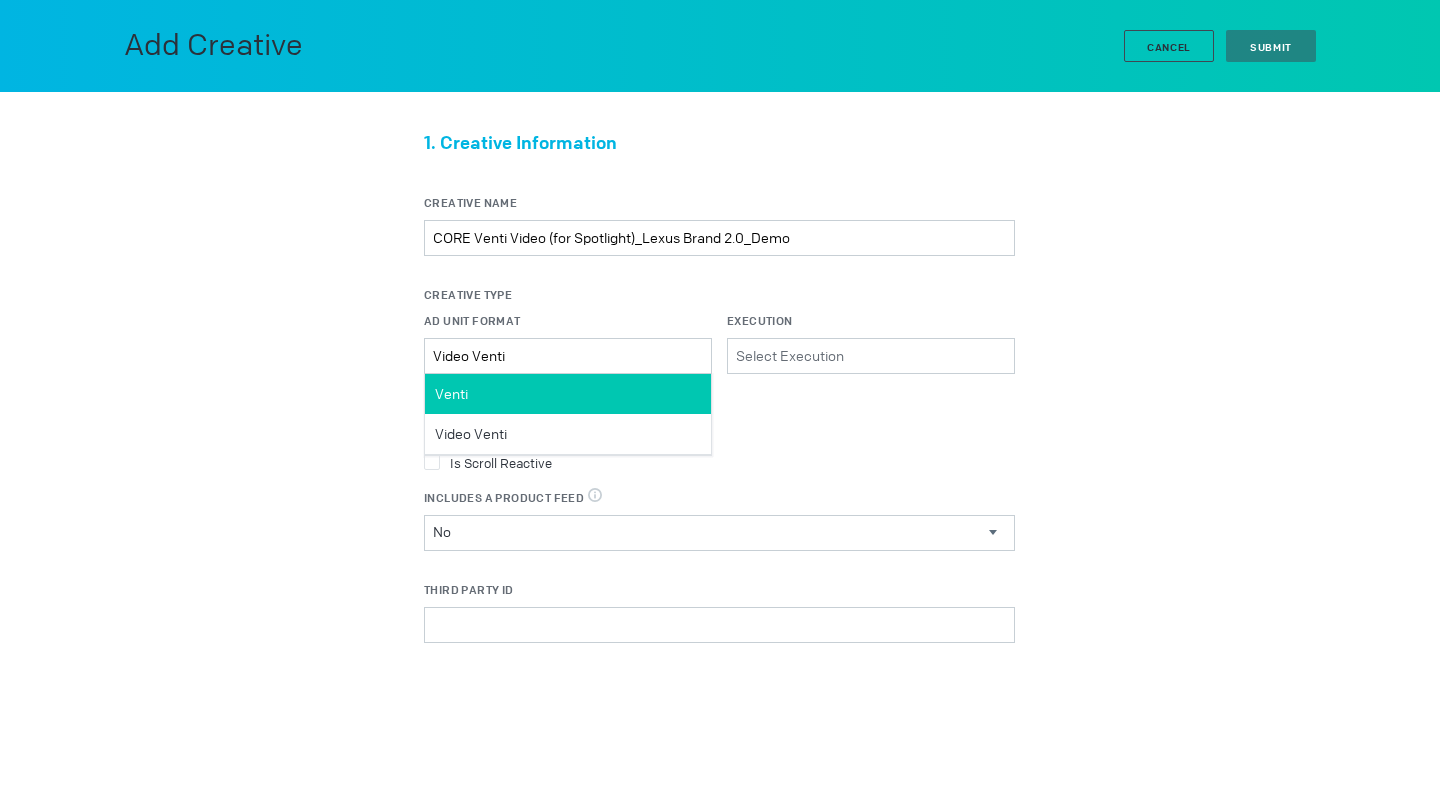 click on "Venti" at bounding box center (568, 394) 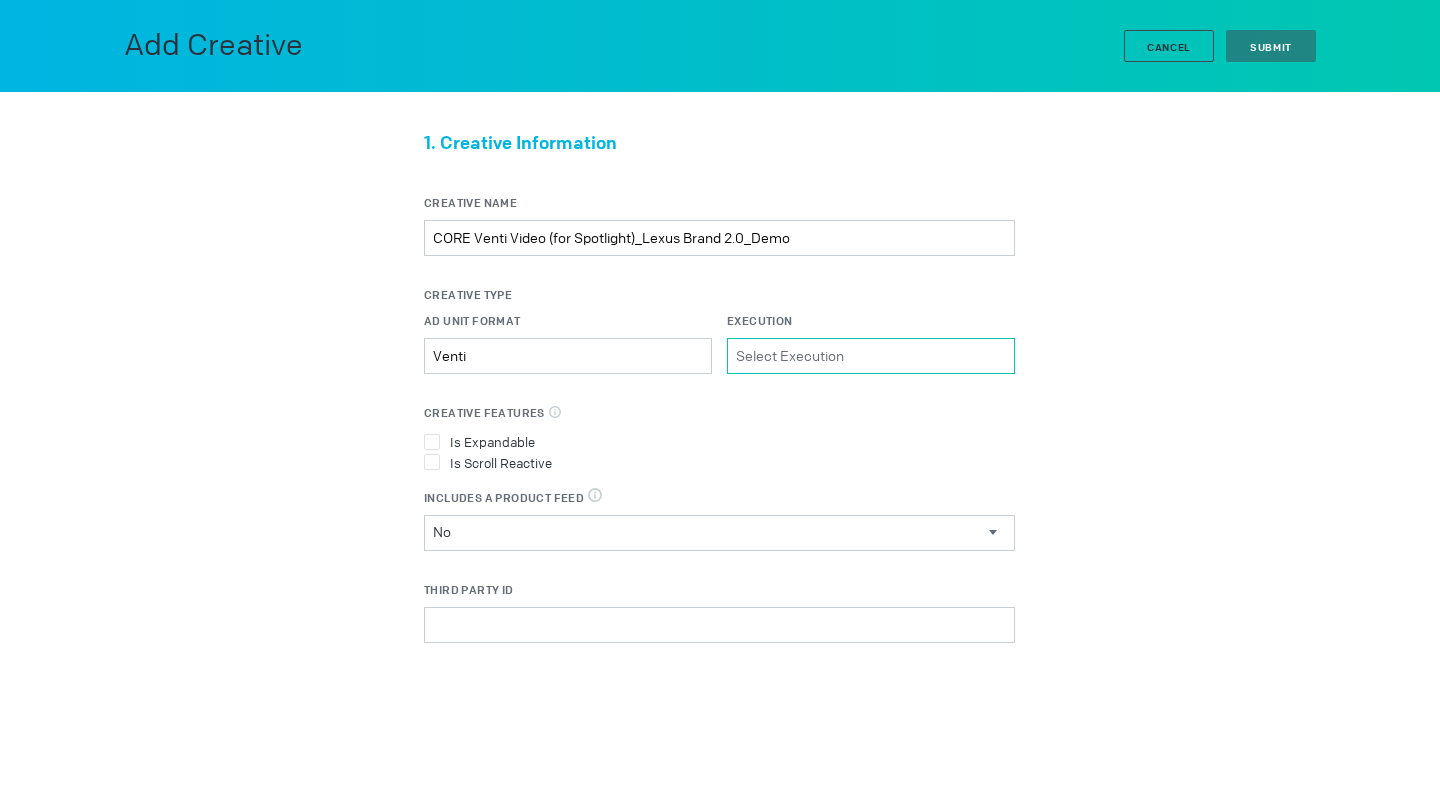 click on "Execution Please select a valid item" at bounding box center (871, 356) 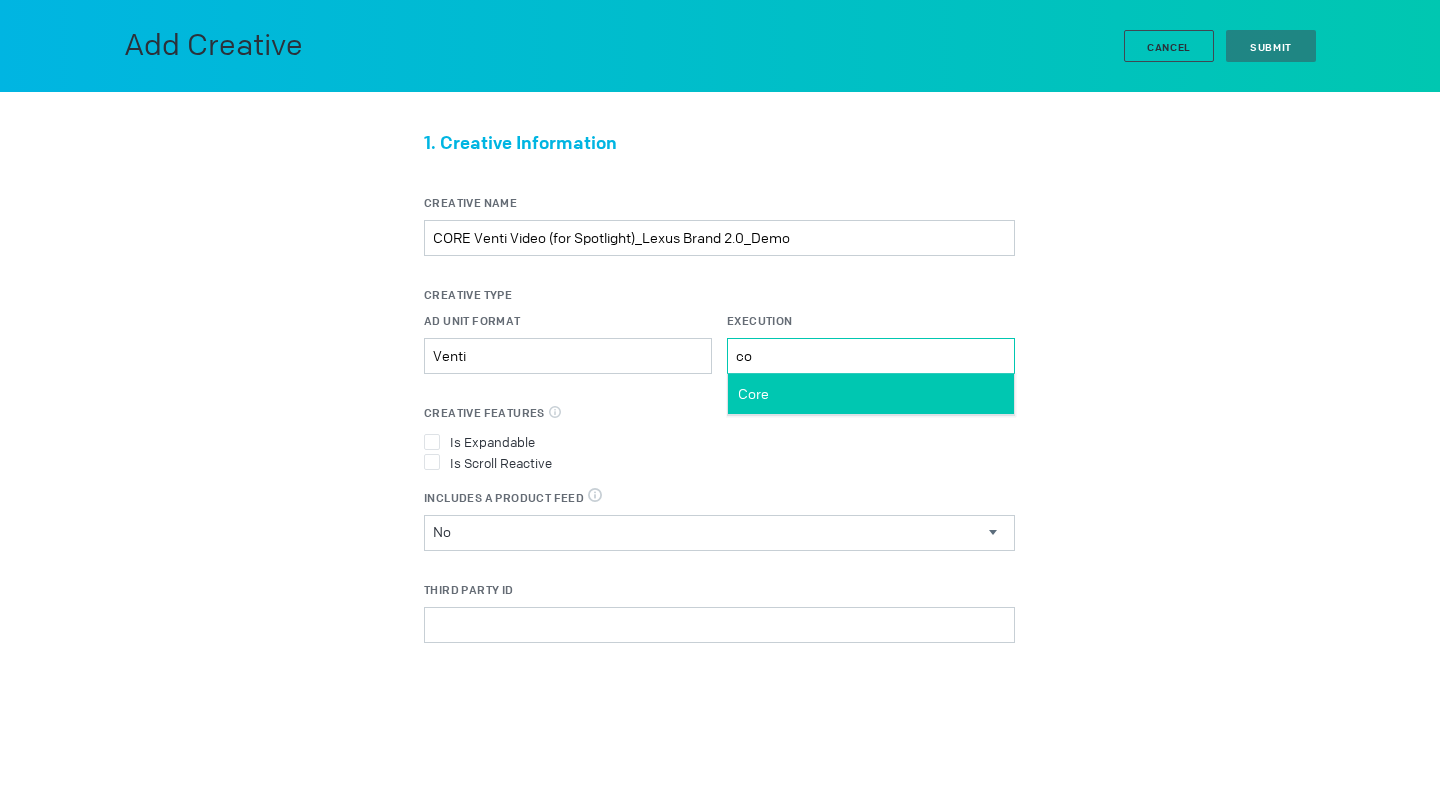 type on "co" 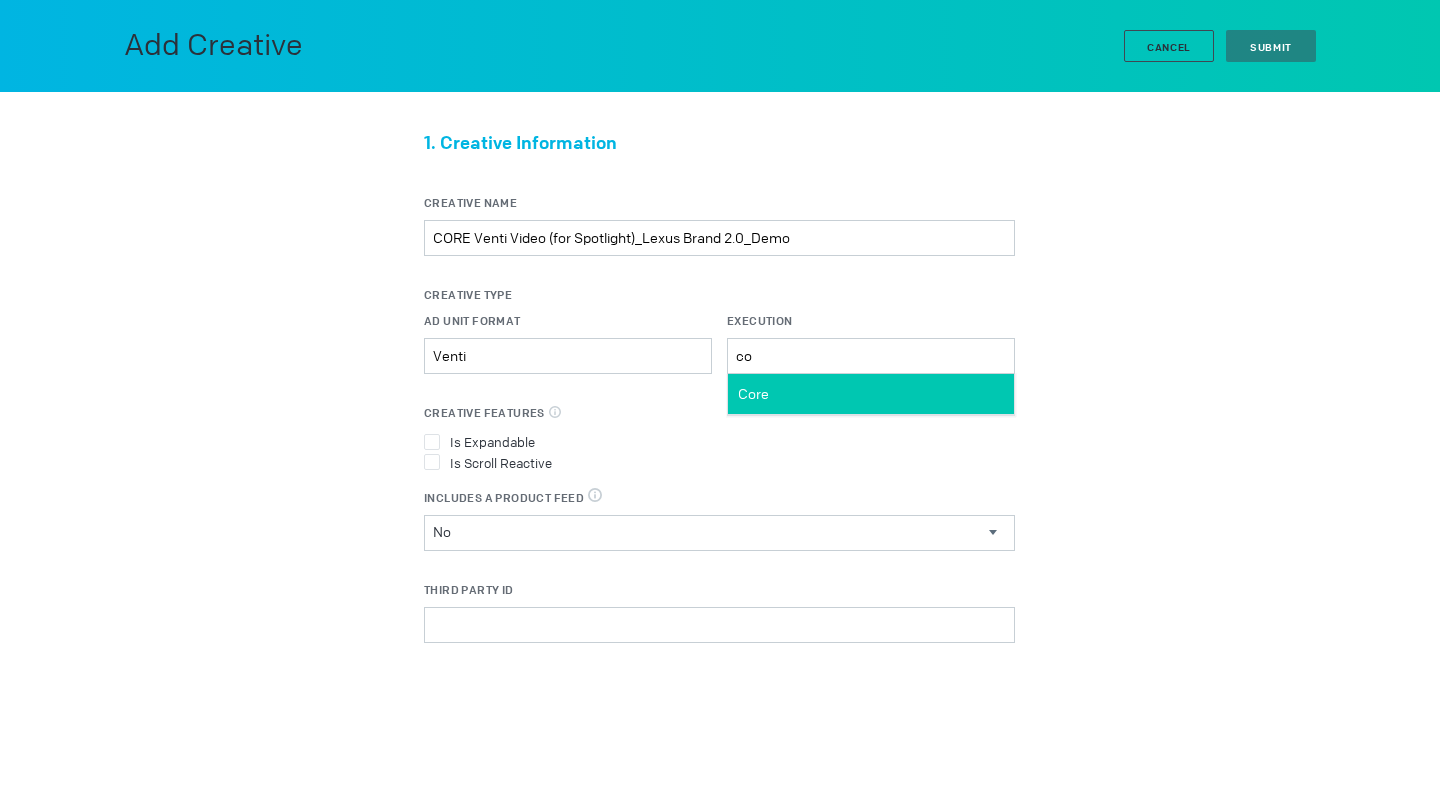click on "Core" at bounding box center [871, 394] 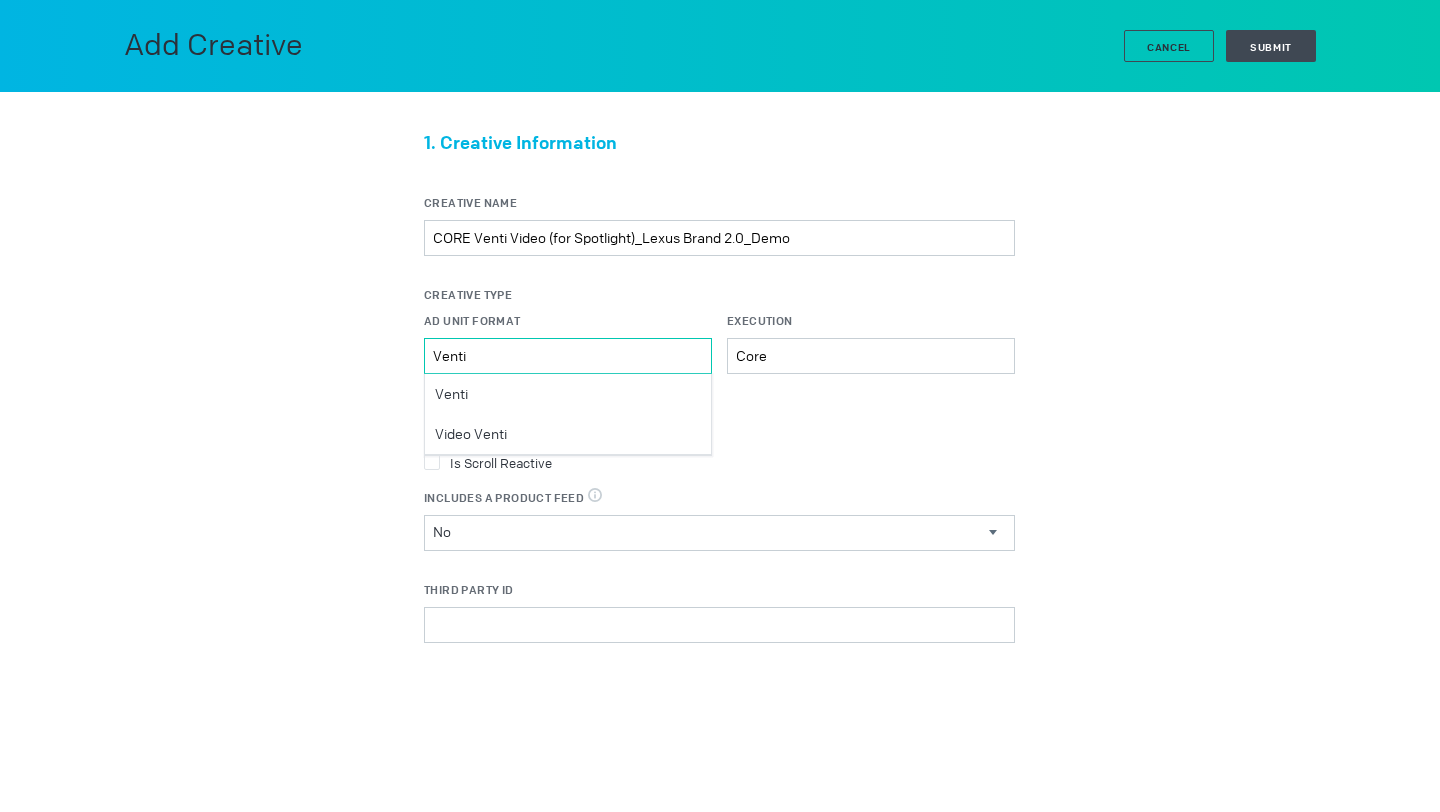 click on "Venti" at bounding box center [568, 356] 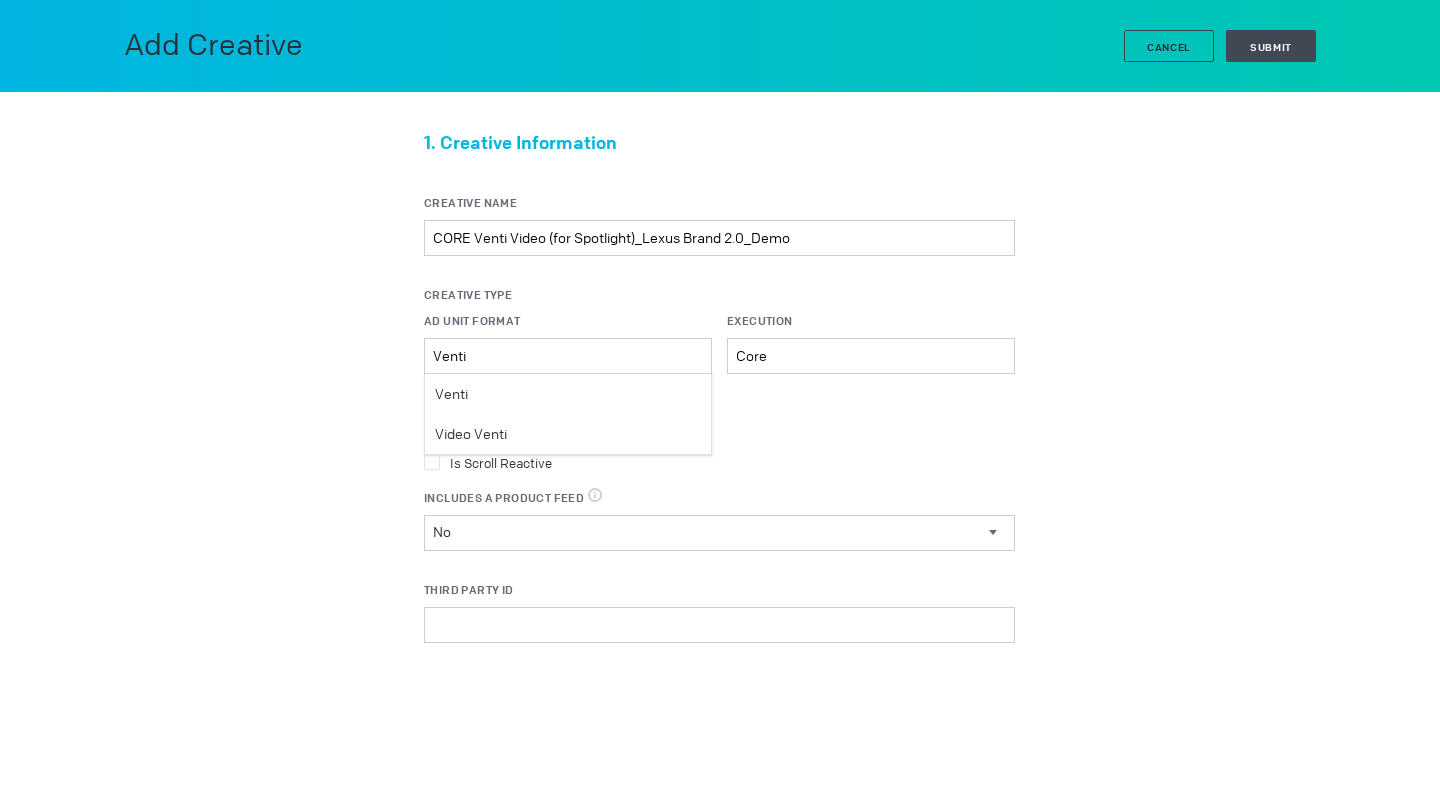 click on "1. Creative Information Creative Name CORE Venti Video (for Spotlight)_Lexus Brand 2.0_Demo Creative Type Ad Unit Format Venti Please select a valid item Venti   Video Venti   Execution Core Please select a valid item Creative Features  Select all features applicable to your creative Is Expandable Is Scroll Reactive Includes a Product Feed DPA & Digital Circulars, select true when the creative uses a product feed No Includes a Product Feed Yes No Third Party ID Third Party Name Select a Third Party Select a Third Party DCM" at bounding box center (720, 526) 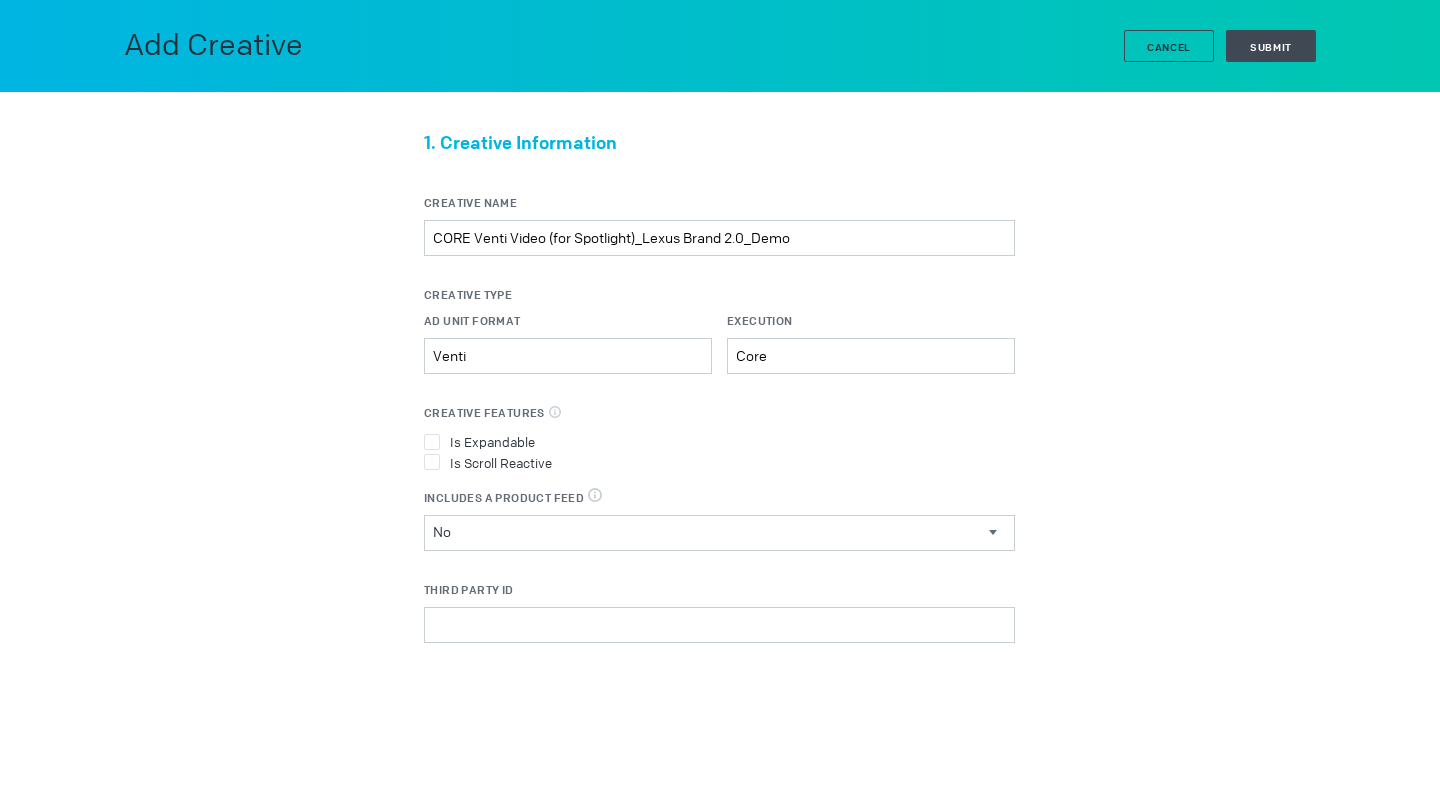 click on "No Includes a Product Feed Yes No" at bounding box center [719, 533] 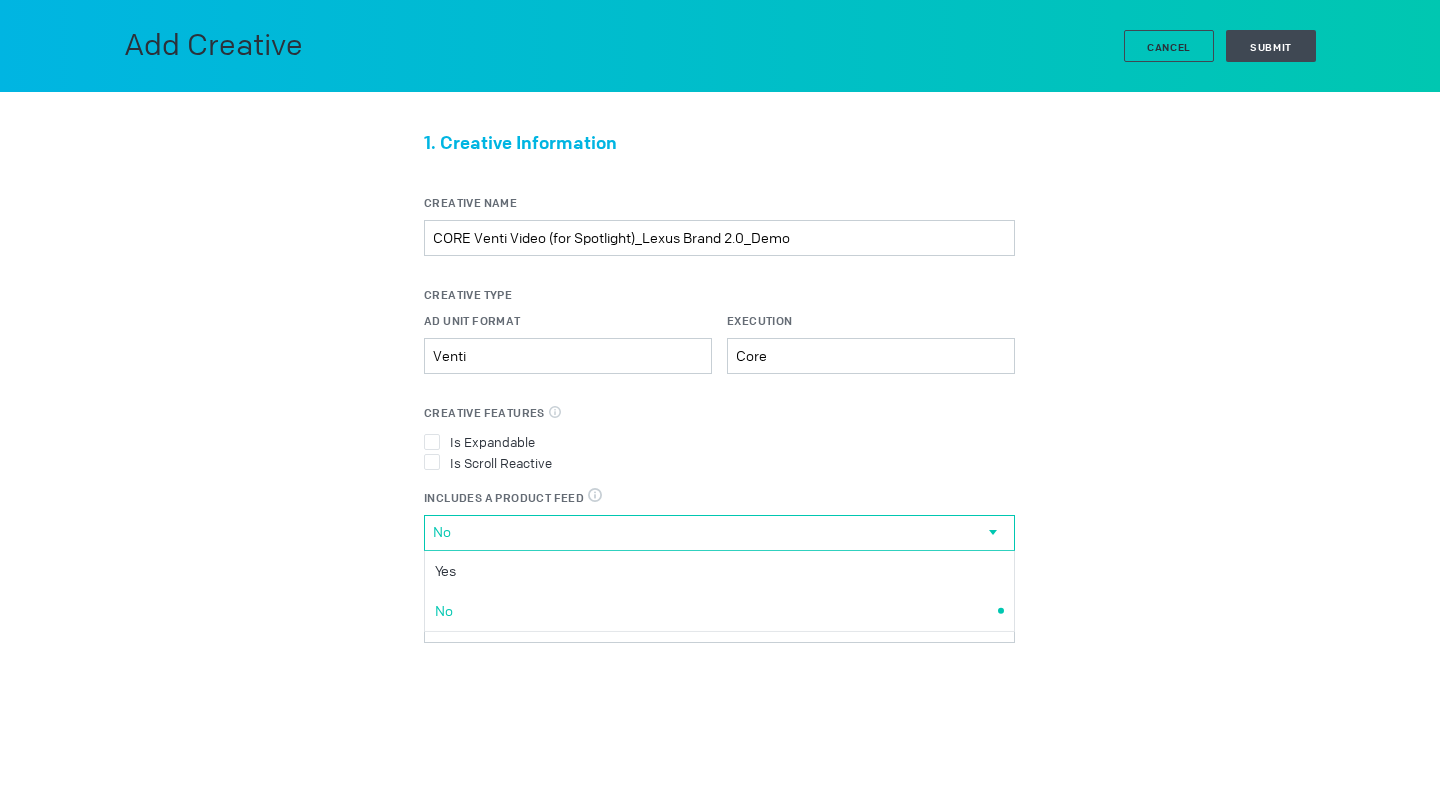click on "1. Creative Information Creative Name CORE Venti Video (for Spotlight)_Lexus Brand 2.0_Demo Creative Type Ad Unit Format Venti Please select a valid item Execution Core Please select a valid item Creative Features  Select all features applicable to your creative Is Expandable Is Scroll Reactive Includes a Product Feed DPA & Digital Circulars, select true when the creative uses a product feed No Includes a Product Feed Yes No Third Party ID Third Party Name Select a Third Party Select a Third Party DCM" at bounding box center (720, 526) 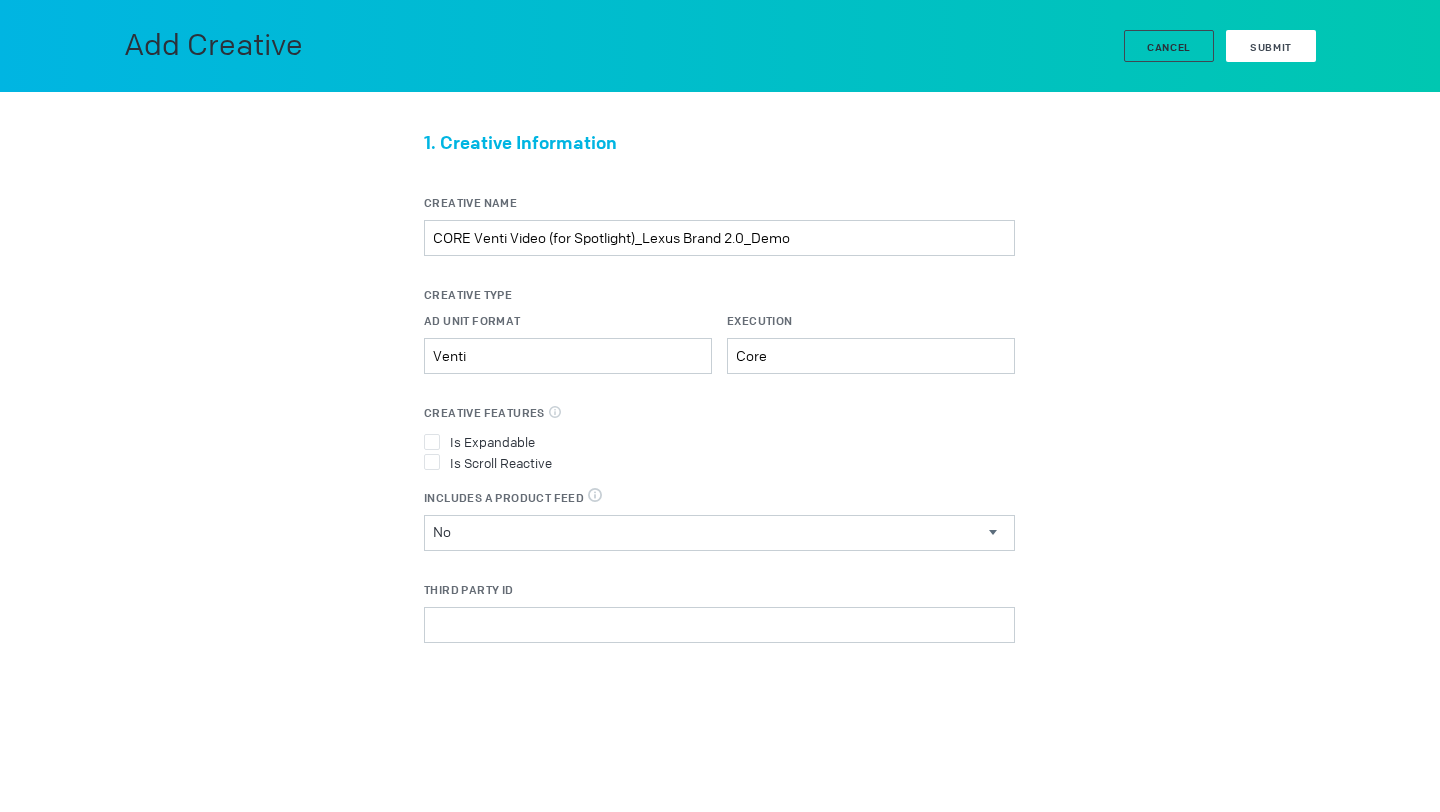 click on "Submit" at bounding box center (1271, 46) 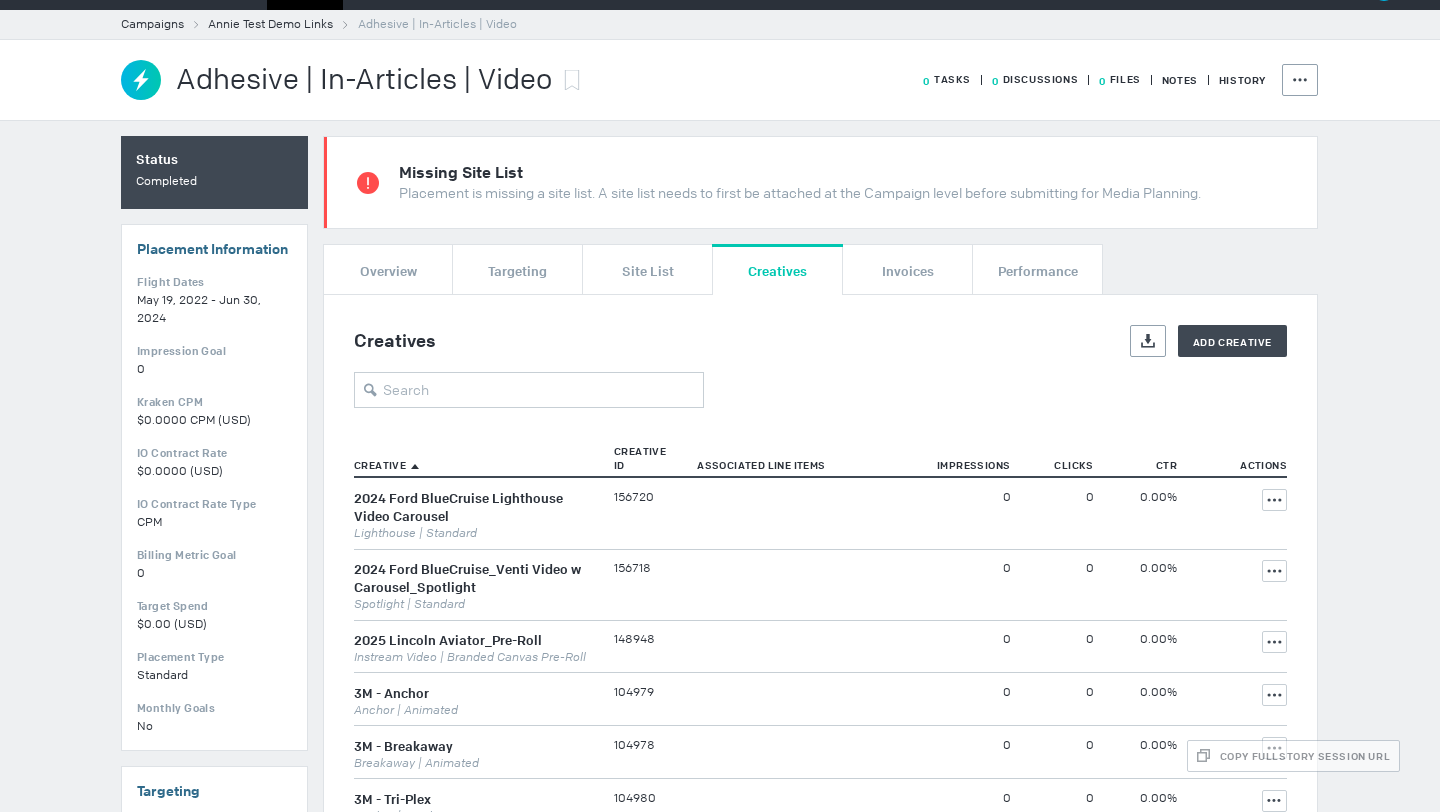 click on "Creatives Export   Add Creative     Creative Creative ID Associated Line Items Impressions Clicks CTR Actions Showing 1 to 50 of 1104 entries 1 … 2 3 … 23 Show 50 | 75 | 100 2024 Ford BlueCruise Lighthouse Video Carousel Lighthouse | Standard 156720 0 0 0.00%   Actions 2024 Ford BlueCruise_Venti Video w Carousel_Spotlight Spotlight | Standard 156718 0 0 0.00%   Actions 2025 Lincoln Aviator_Pre-Roll Instream Video | Branded Canvas Pre-Roll 148948 0 0 0.00%   Actions 3M - Anchor Anchor | Animated 104979 0 0 0.00%   Actions 3M - Breakaway Breakaway | Animated 104978 0 0 0.00%   Actions 3M - Tri-Plex Anchor | Tri-plex 104980 0 0 0.00%   Actions 951 Outstream Video | Viewstream 107468 0 0 0.00%   Actions A24: Beau Is Afriad Q1 2023 - Venti Video Venti | Video RM 119902 0 0 0.00%   Actions AbbVie - Hover Hover | Animated 104352 0 0 0.00%   Actions AbbVie - Middle Banner Middle Banner | Animated 104353 0 0 0.00%   Actions AbbVie - Outstream Outstream Video | Viewstream 104354 0 0 0.00%   Actions Venti | Animated" at bounding box center [820, 1947] 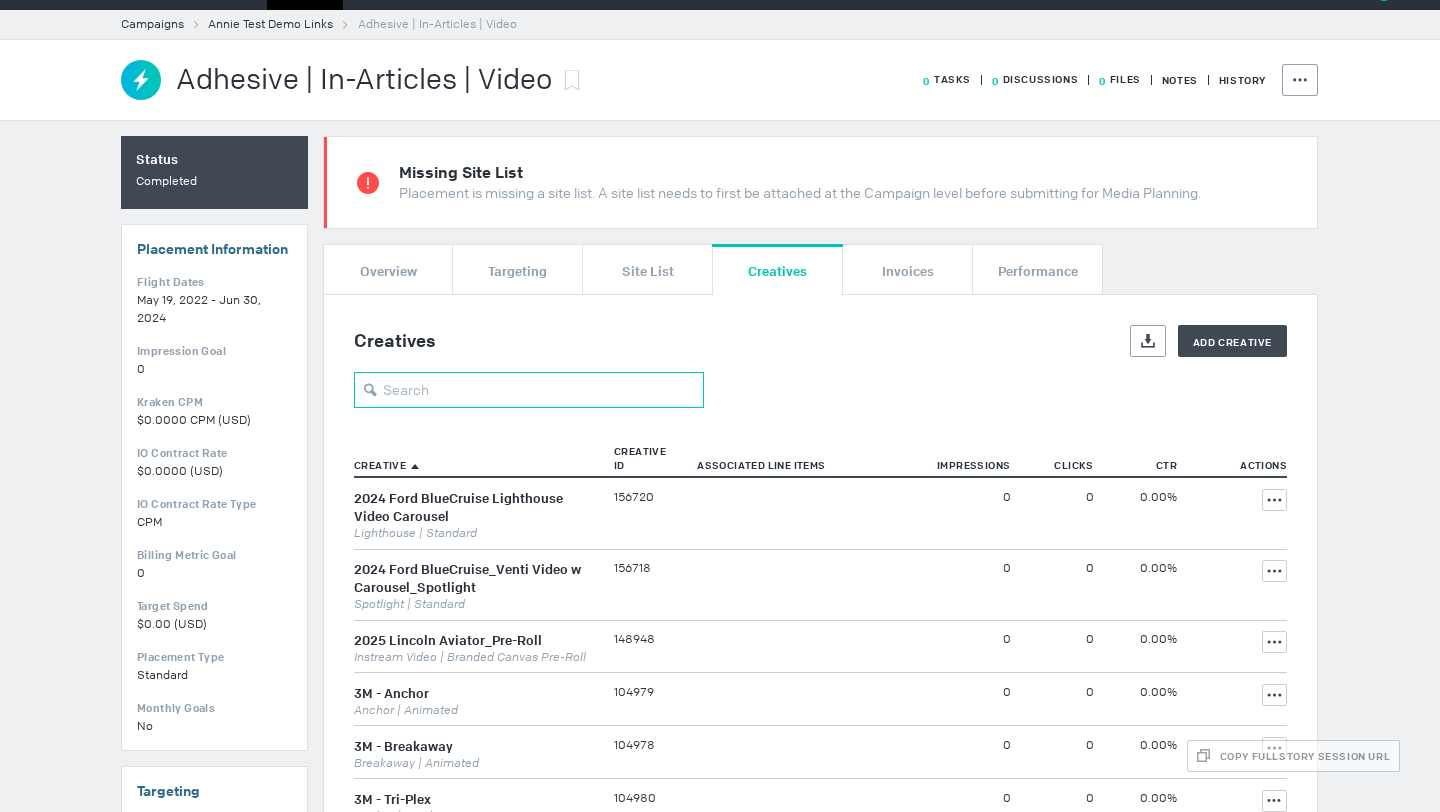 click at bounding box center [529, 390] 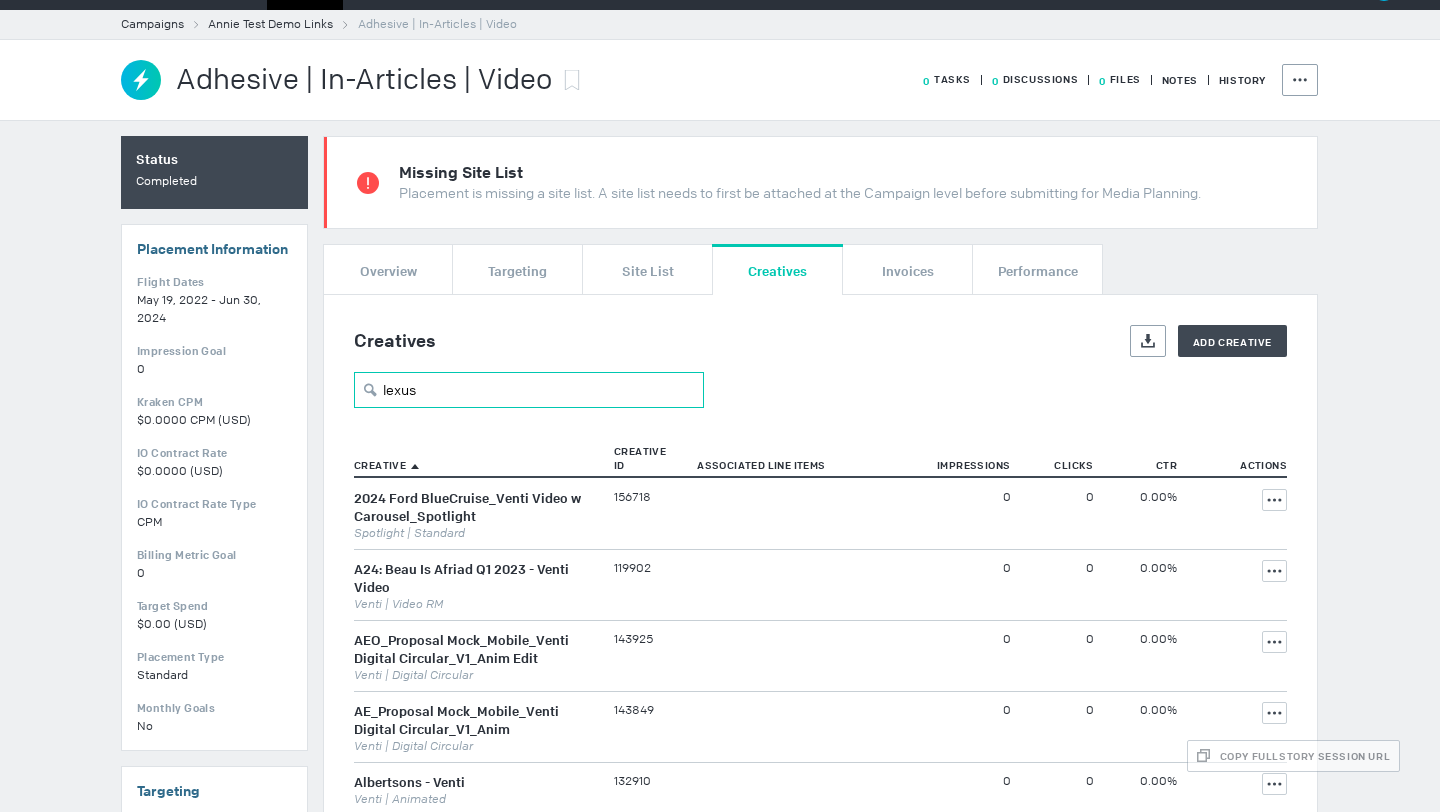 type on "lexus" 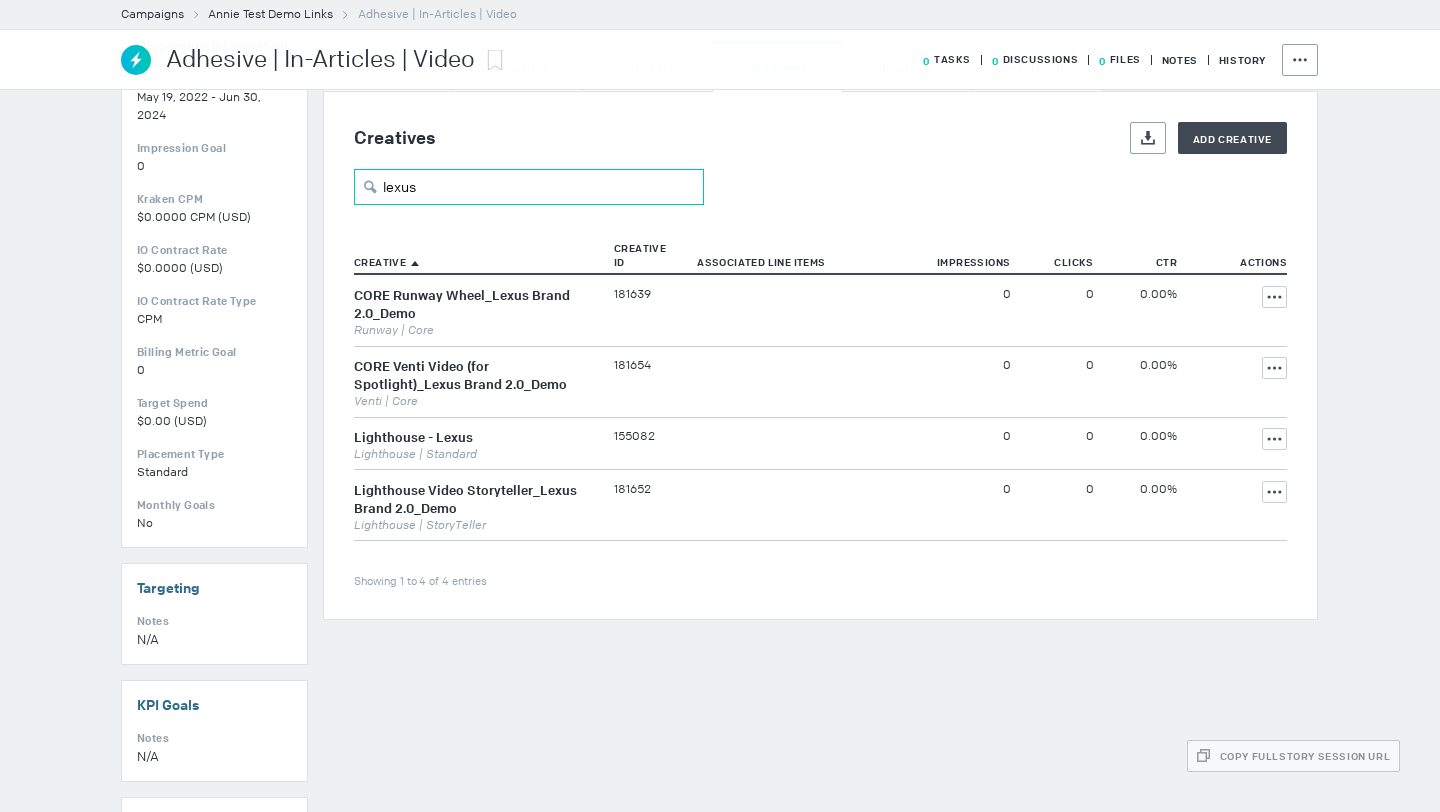 scroll, scrollTop: 330, scrollLeft: 0, axis: vertical 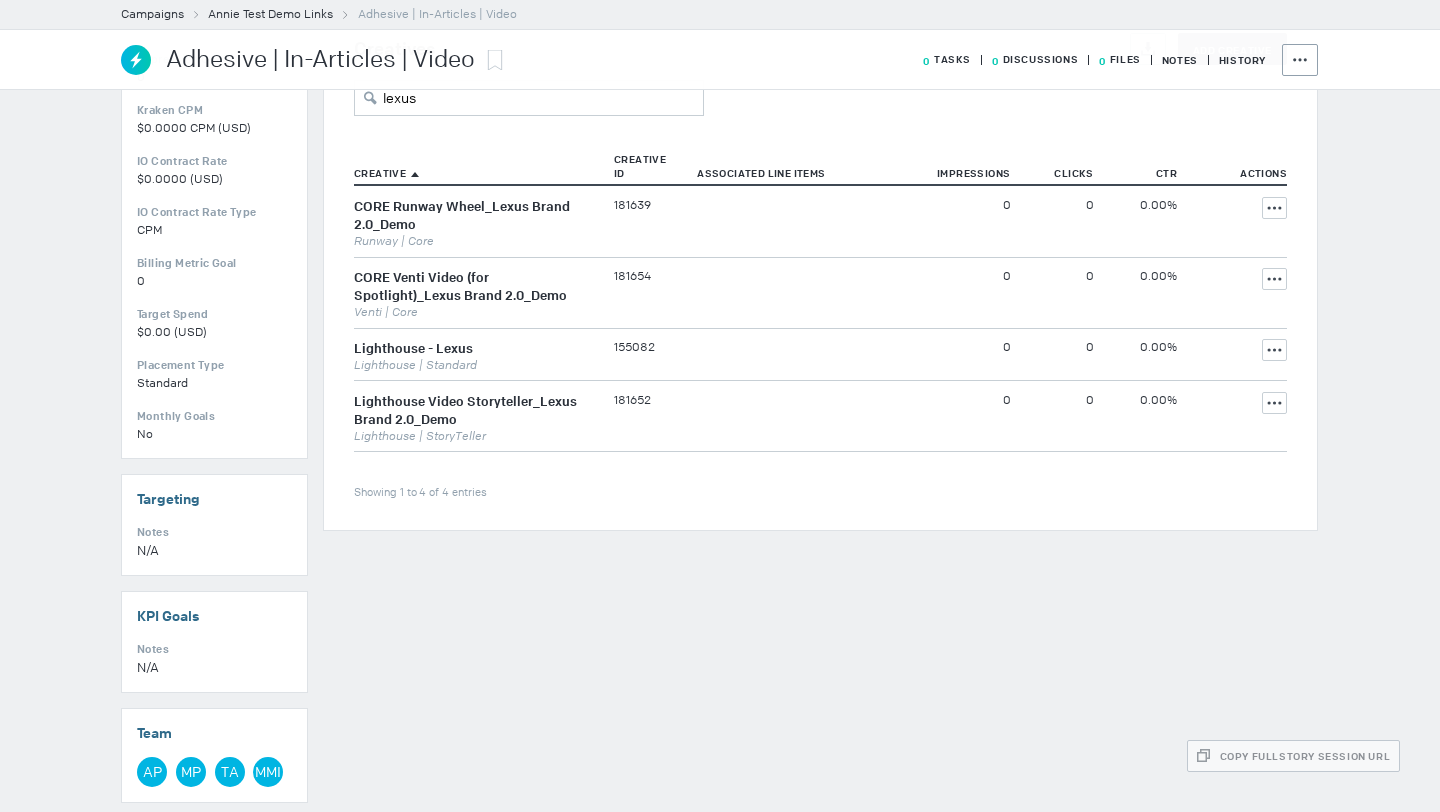 click on "Lighthouse | StoryTeller" at bounding box center (474, 241) 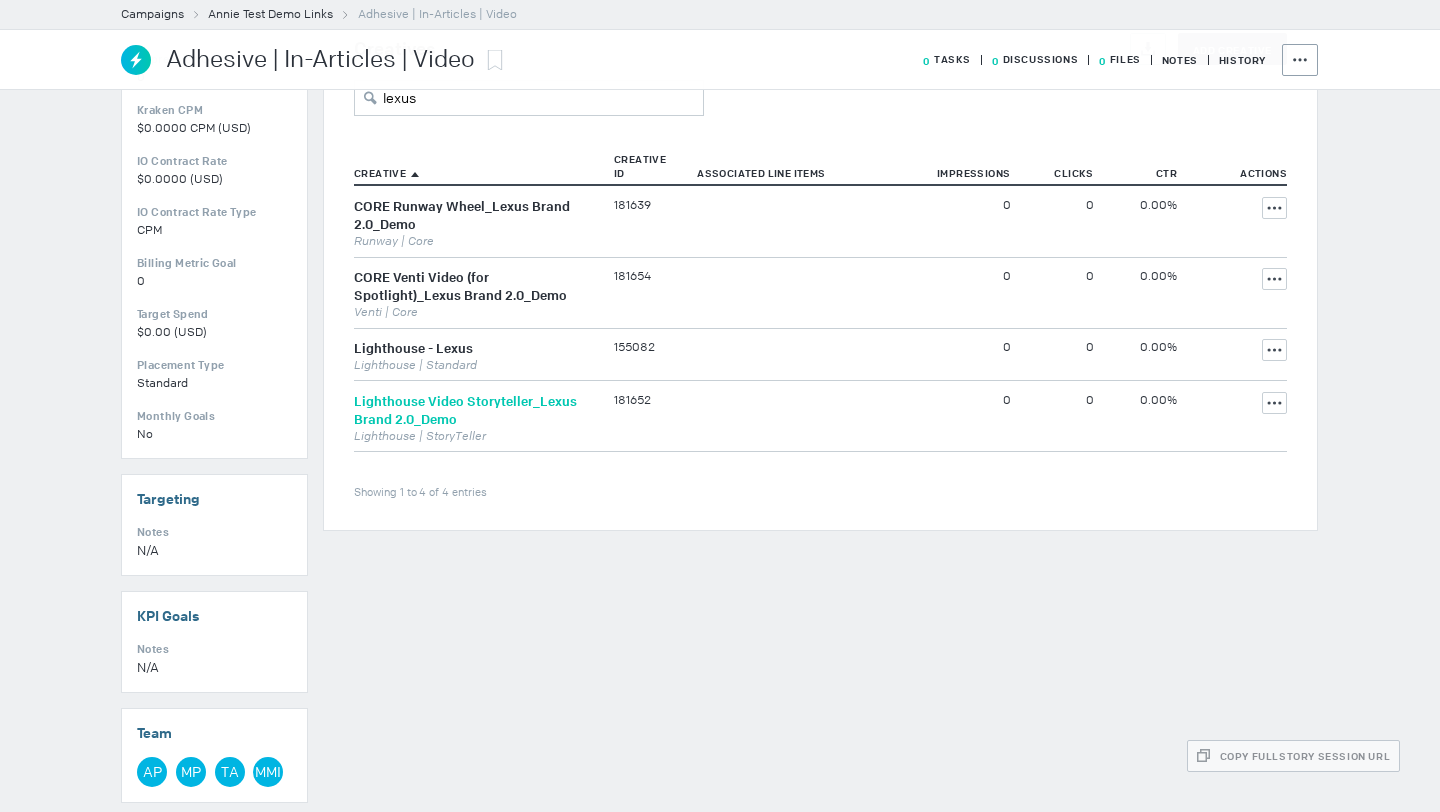click on "Lighthouse Video Storyteller_Lexus Brand 2.0_Demo" at bounding box center [465, 410] 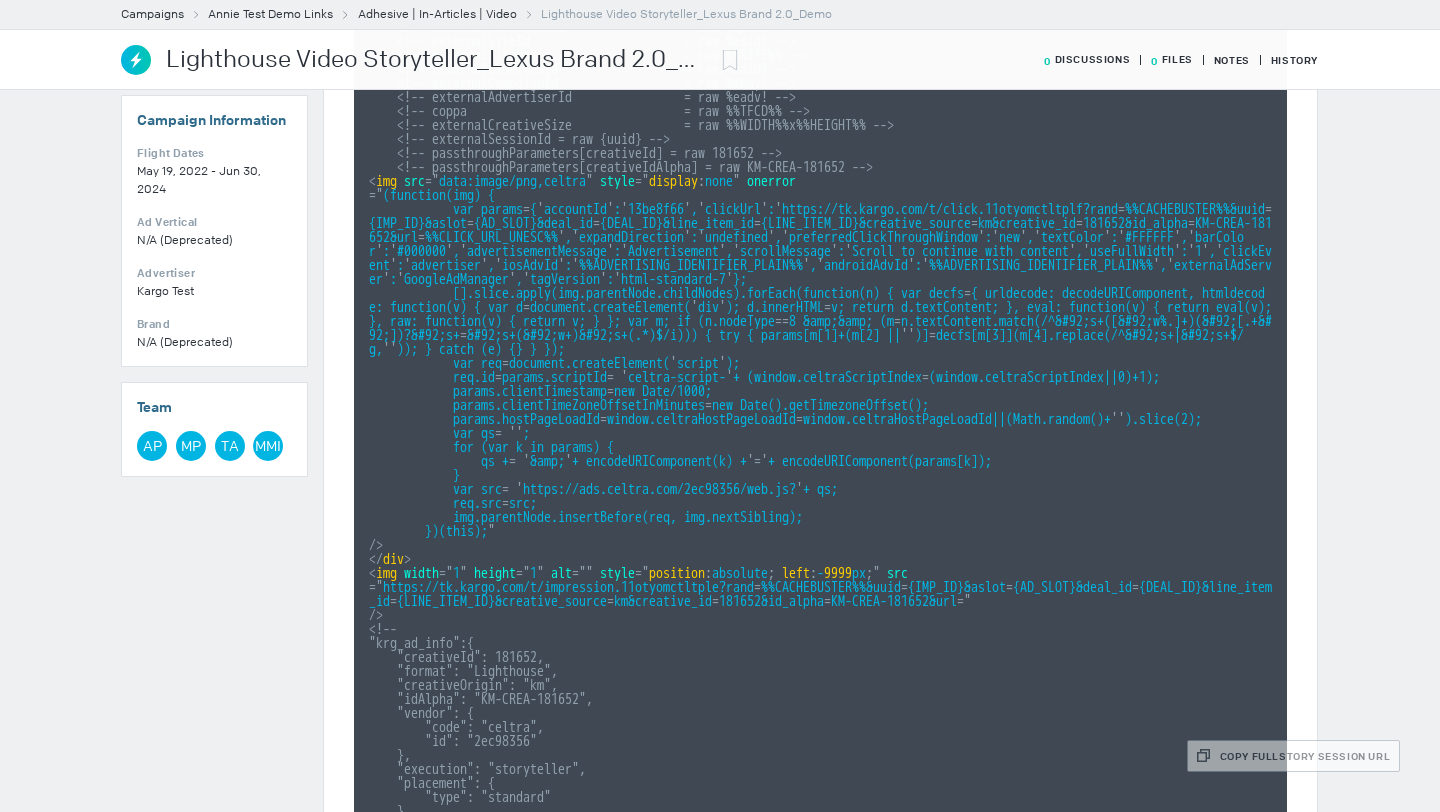 scroll, scrollTop: 0, scrollLeft: 0, axis: both 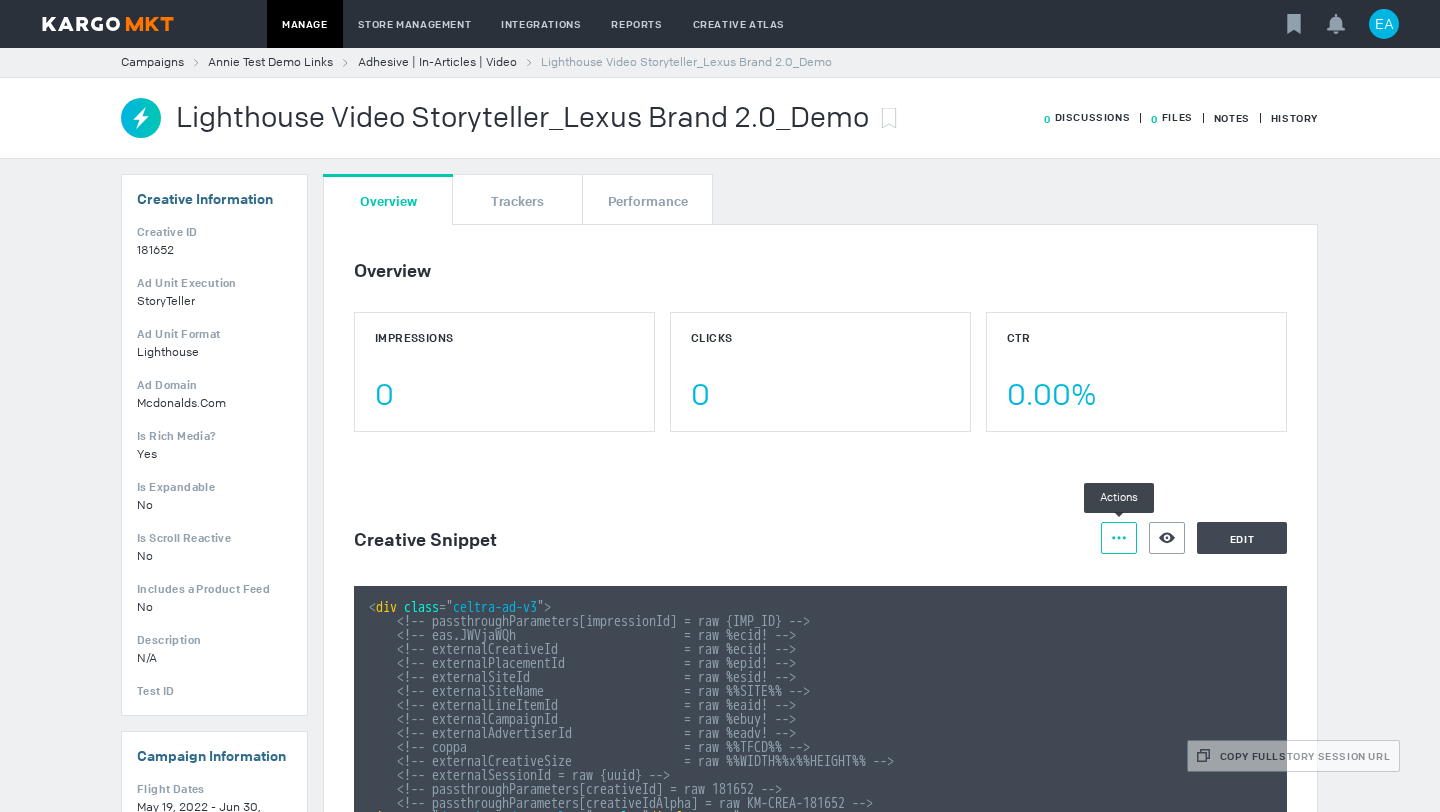 click at bounding box center [1119, 537] 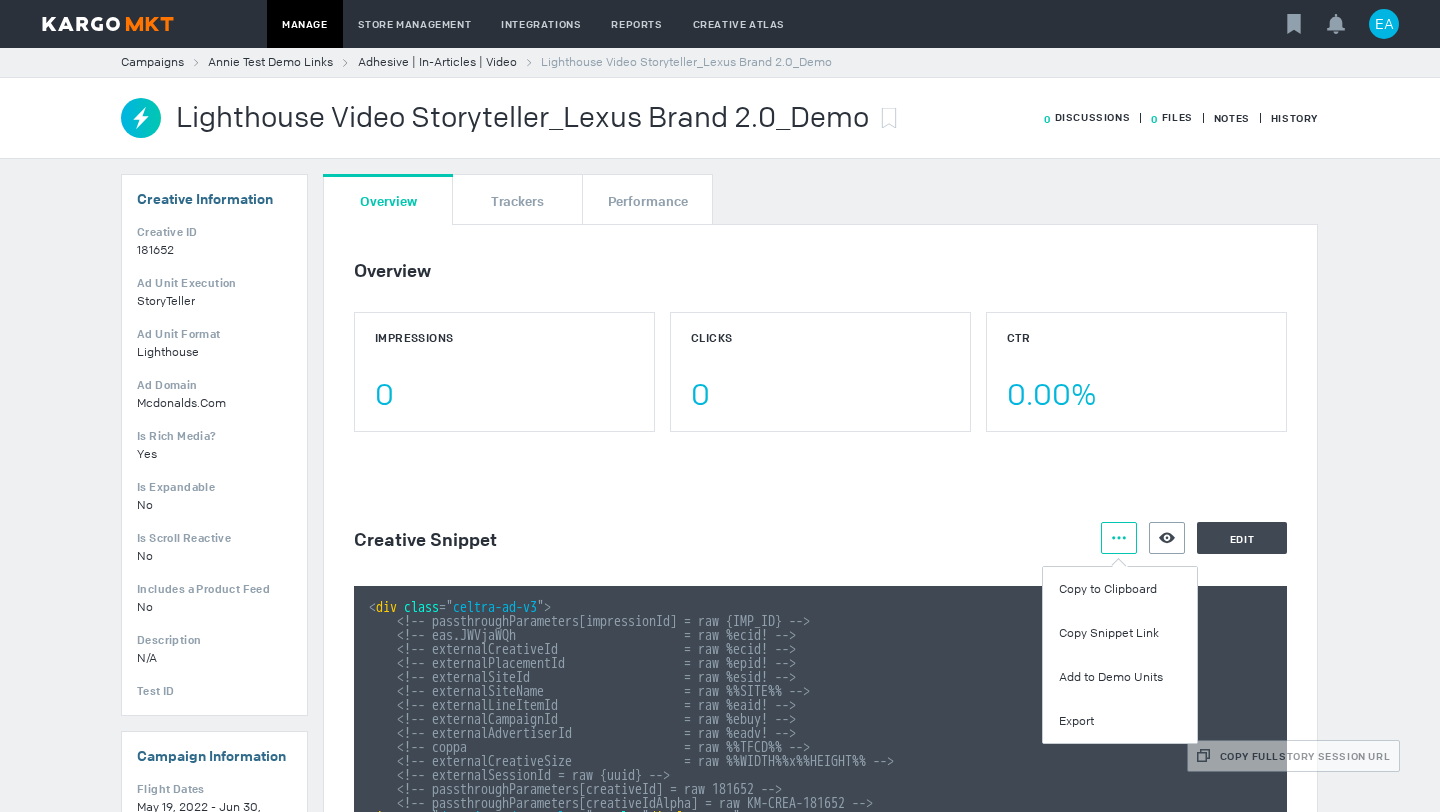 click on "Overview Impressions 0 Clicks 0 CTR 0.00% Creative Snippet   Actions     Preview Creative   Edit   < div   class = " celtra-ad-v3 " >
<!-- passthroughParameters[impressionId] = raw {IMP_ID} -->
<!-- eas.JWVjaWQh                        = raw %ecid! -->
<!-- externalCreativeId                  = raw %ecid! -->
<!-- externalPlacementId                 = raw %epid! -->
<!-- externalSiteId                      = raw %esid! -->
<!-- externalSiteName                    = raw %%SITE%% -->
<!-- externalLineItemId                  = raw %eaid! -->
<!-- externalCampaignId                  = raw %ebuy! -->
<!-- externalAdvertiserId                = raw %eadv! -->
<!-- coppa                               = raw %%TFCD%% -->
<!-- externalCreativeSize                = raw %%WIDTH%%x%%HEIGHT%% -->
<!-- externalSessionId = raw {uuid} -->
<!-- passthroughParameters[creativeId] = raw 181652 -->
< img   src = " data:image/png,celtra "   style ="" at bounding box center [820, 1009] 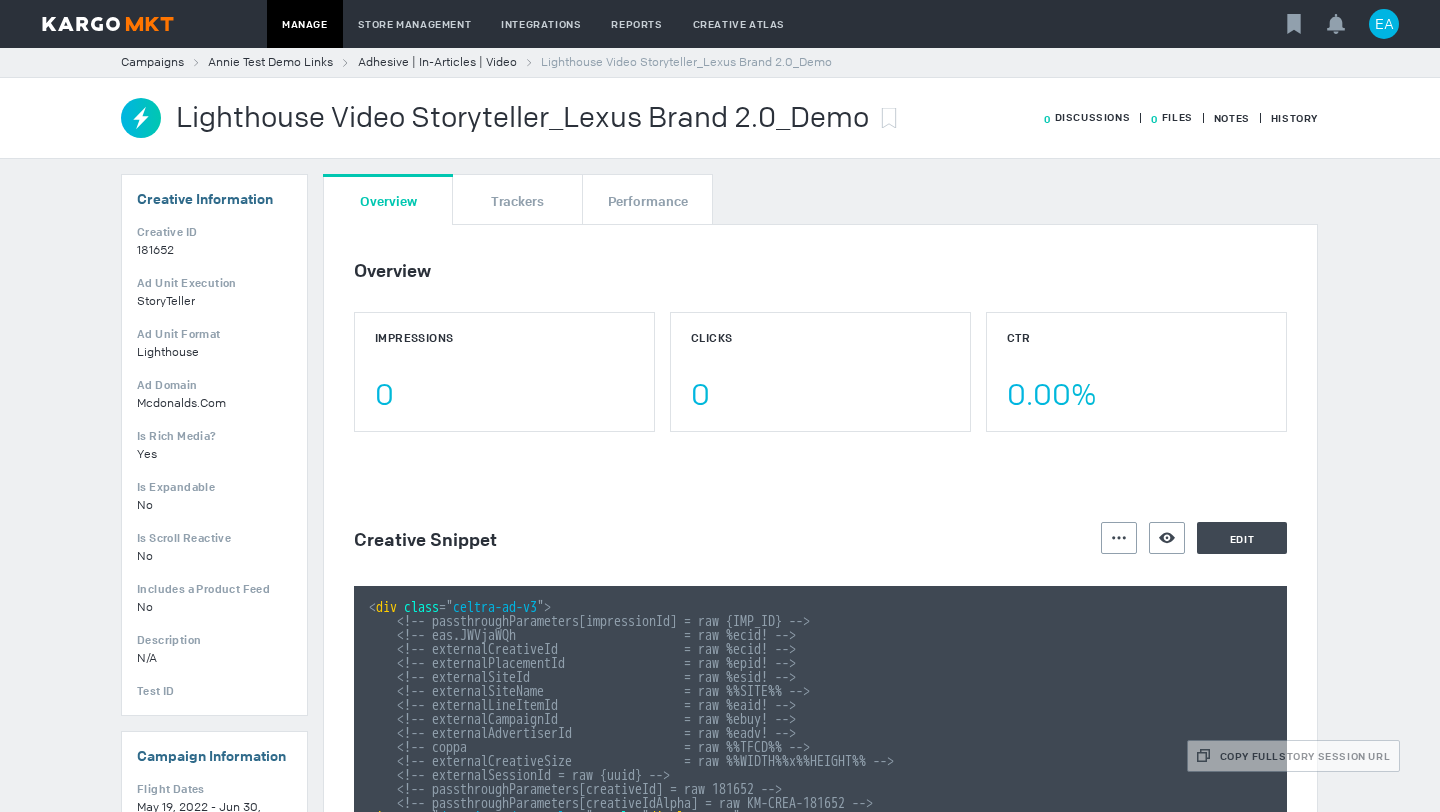 click on "Overview Impressions 0 Clicks 0 CTR 0.00% Creative Snippet   Actions     Preview Creative   Edit   < div   class = " celtra-ad-v3 " >
<!-- passthroughParameters[impressionId] = raw {IMP_ID} -->
<!-- eas.JWVjaWQh                        = raw %ecid! -->
<!-- externalCreativeId                  = raw %ecid! -->
<!-- externalPlacementId                 = raw %epid! -->
<!-- externalSiteId                      = raw %esid! -->
<!-- externalSiteName                    = raw %%SITE%% -->
<!-- externalLineItemId                  = raw %eaid! -->
<!-- externalCampaignId                  = raw %ebuy! -->
<!-- externalAdvertiserId                = raw %eadv! -->
<!-- coppa                               = raw %%TFCD%% -->
<!-- externalCreativeSize                = raw %%WIDTH%%x%%HEIGHT%% -->
<!-- externalSessionId = raw {uuid} -->
<!-- passthroughParameters[creativeId] = raw 181652 -->
< img   src = " data:image/png,celtra "   style ="" at bounding box center (820, 1009) 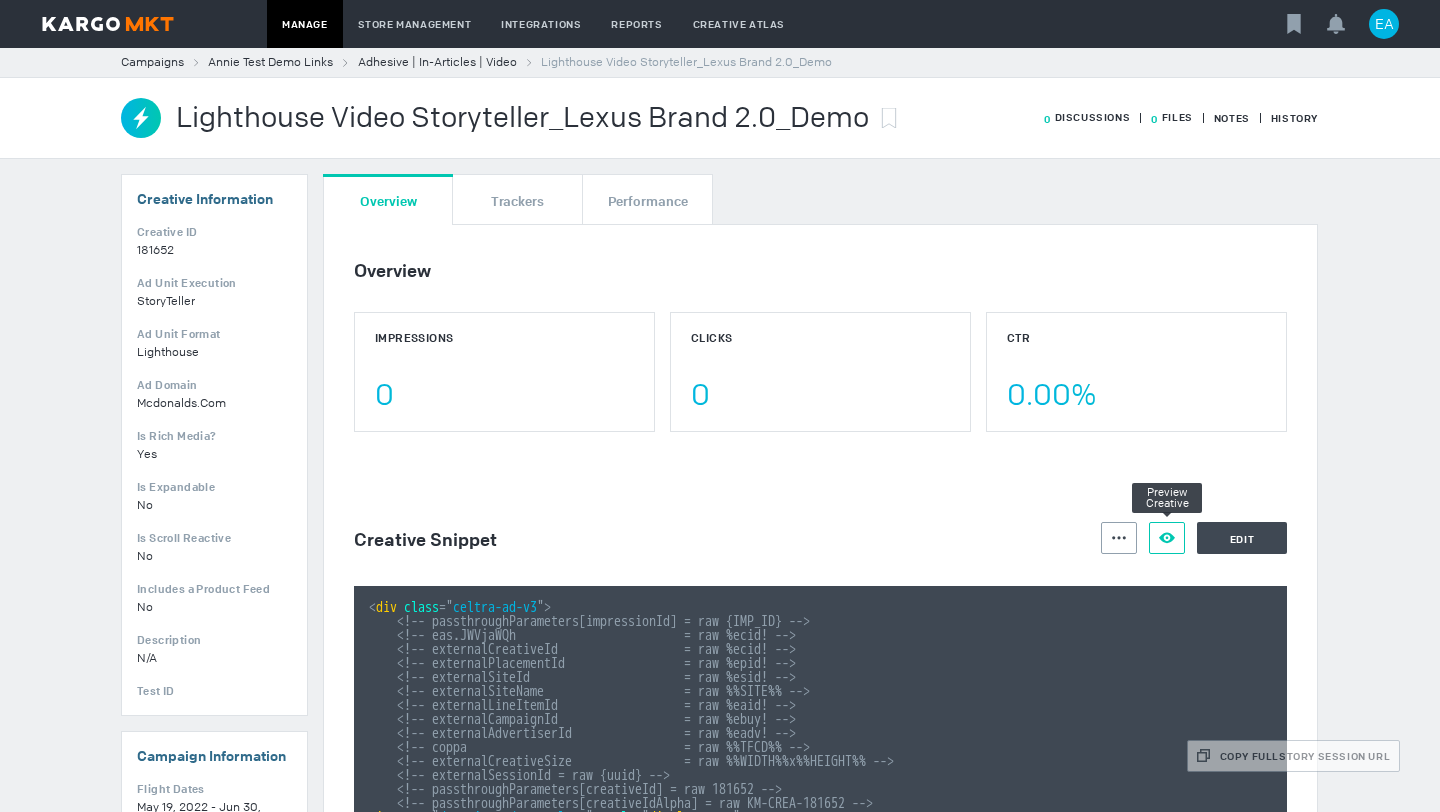 click on "Preview Creative" at bounding box center [1167, 538] 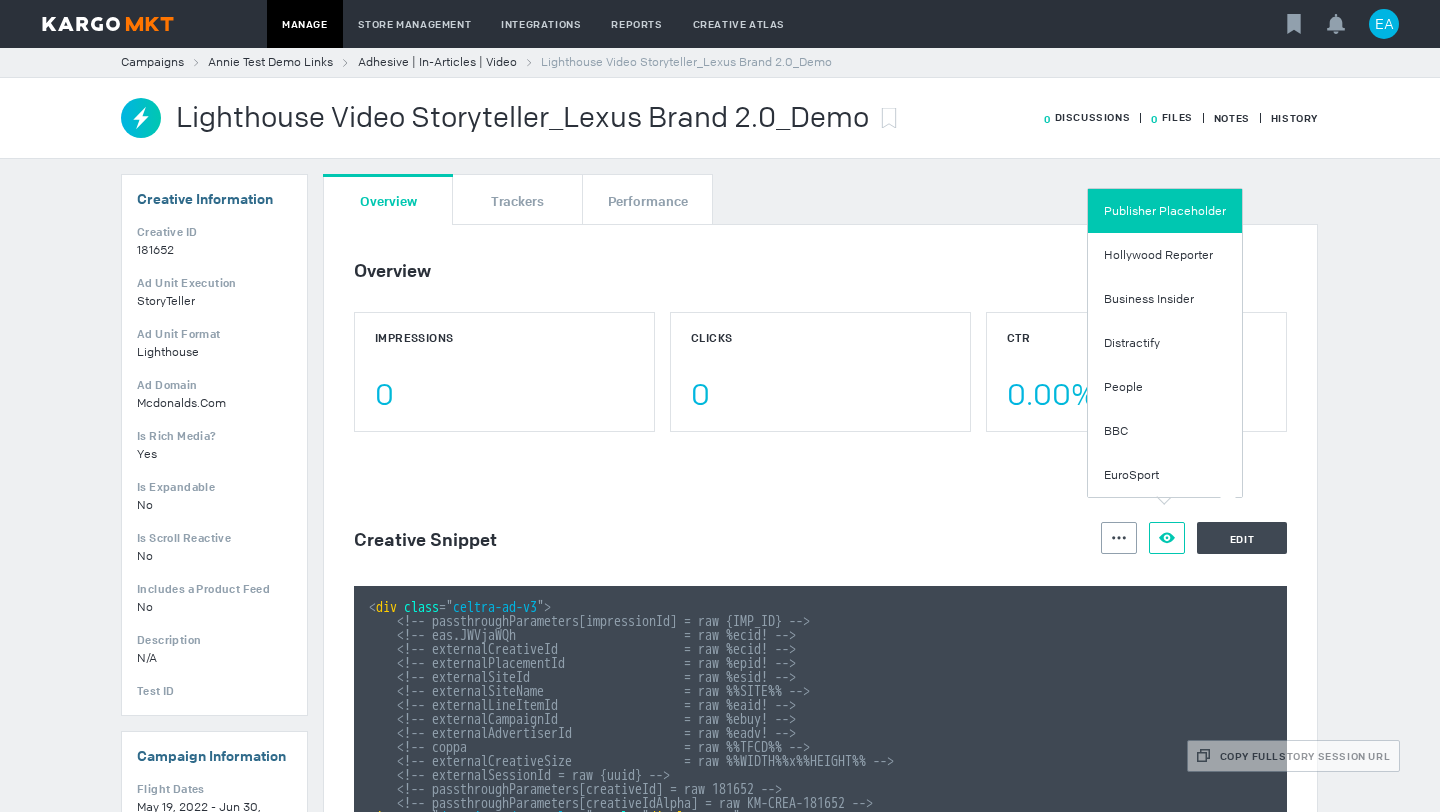 click on "Publisher Placeholder" at bounding box center (1165, 211) 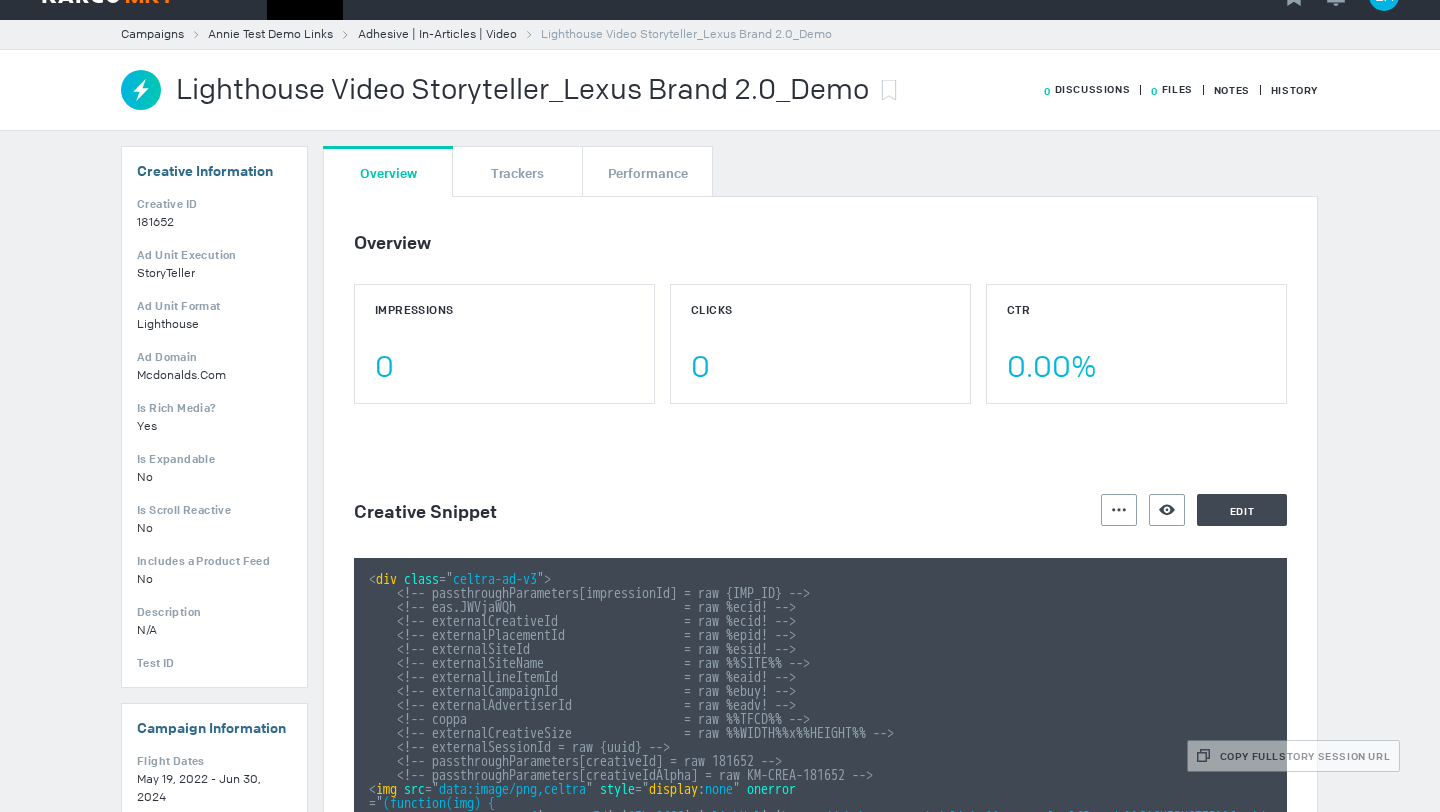 scroll, scrollTop: 0, scrollLeft: 0, axis: both 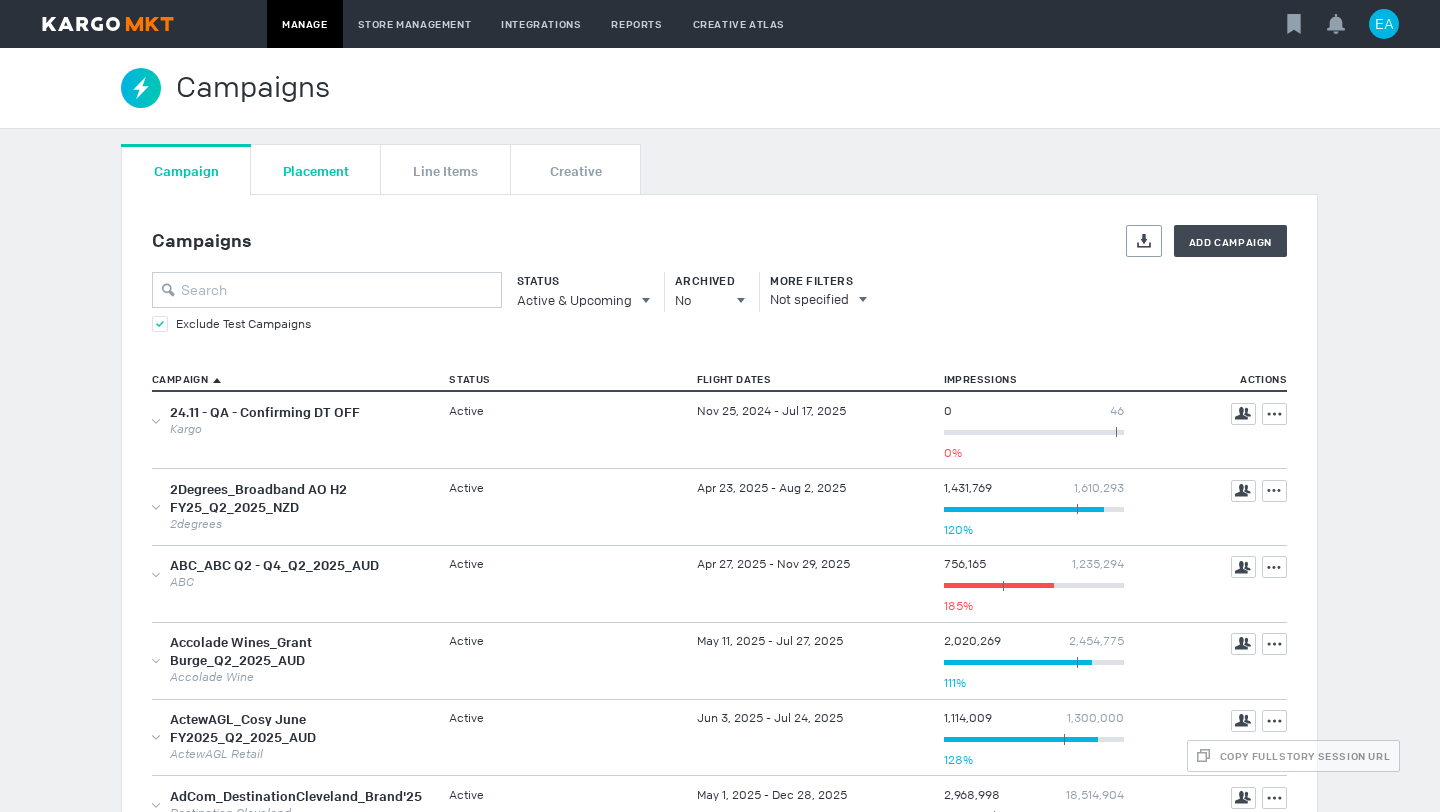 click on "Placement" at bounding box center (316, 169) 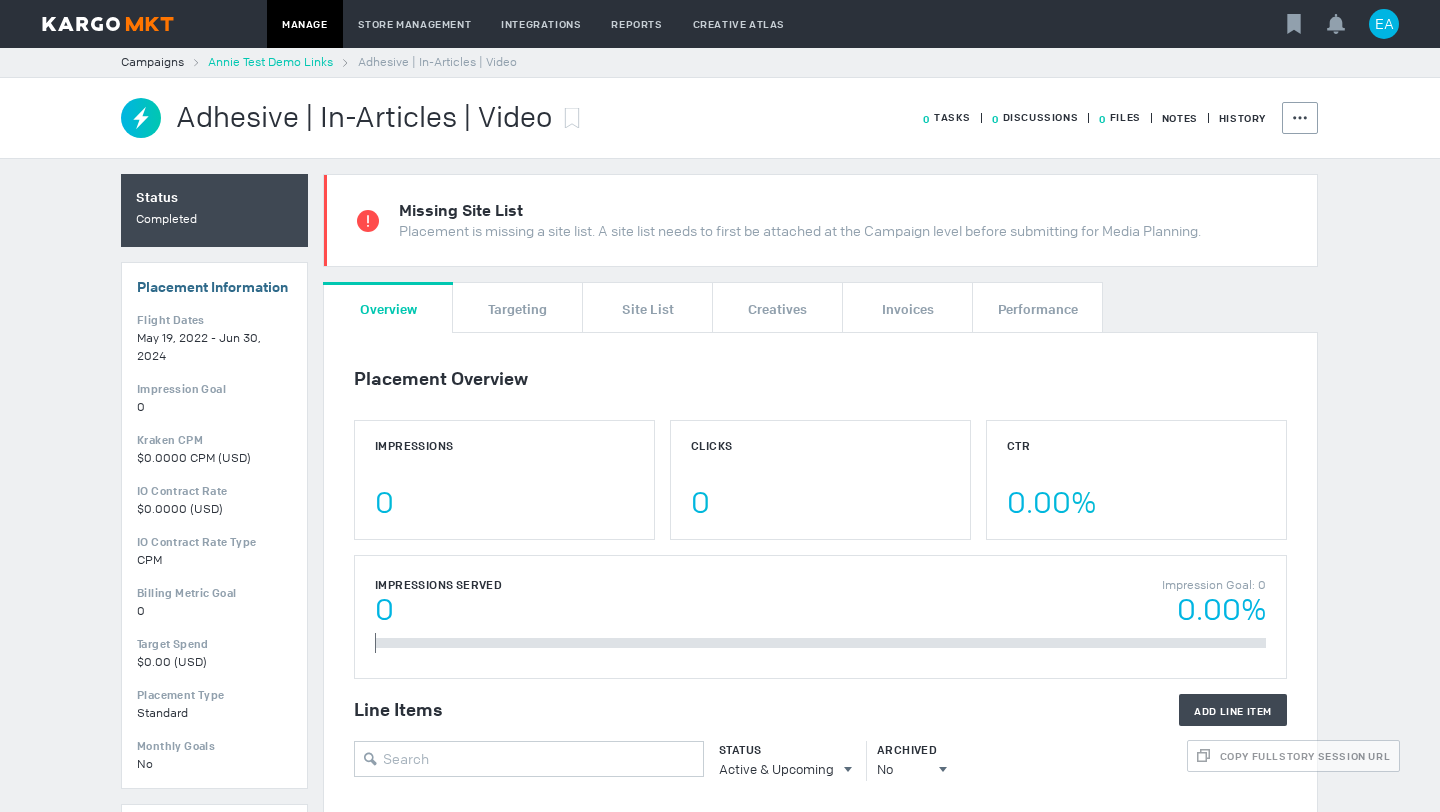 click on "Annie Test Demo Links" at bounding box center (270, 62) 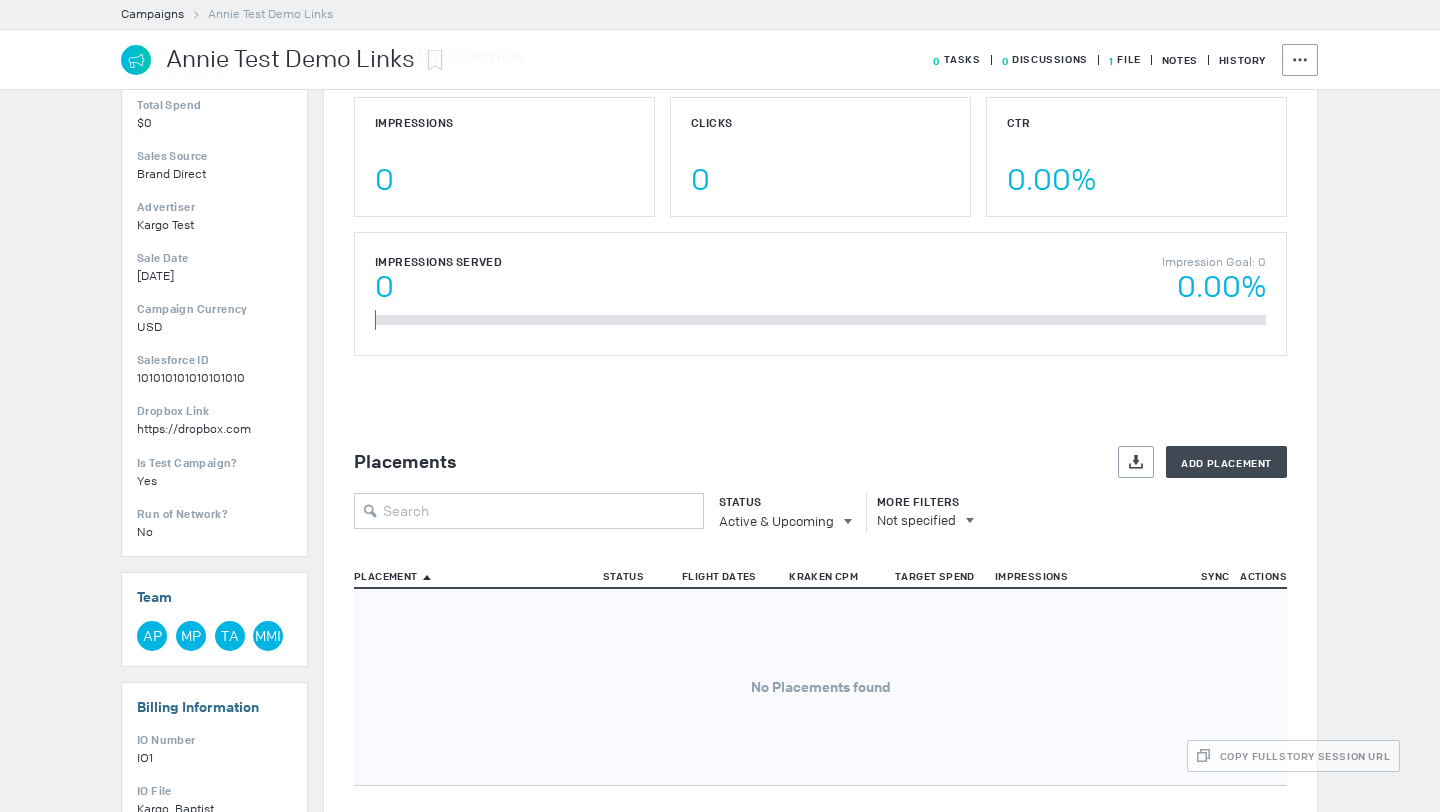 scroll, scrollTop: 309, scrollLeft: 0, axis: vertical 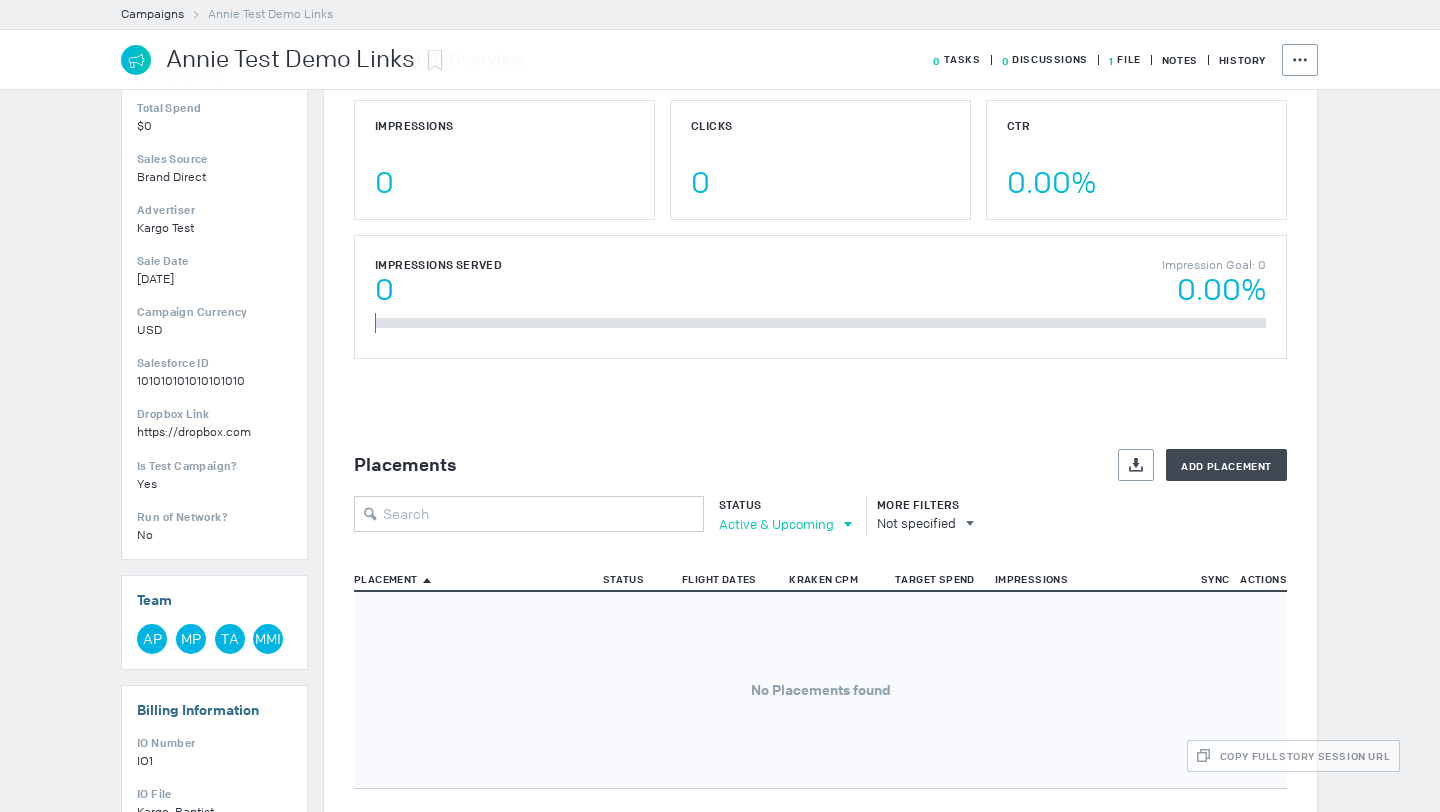 click on "Active & Upcoming" at bounding box center [776, 524] 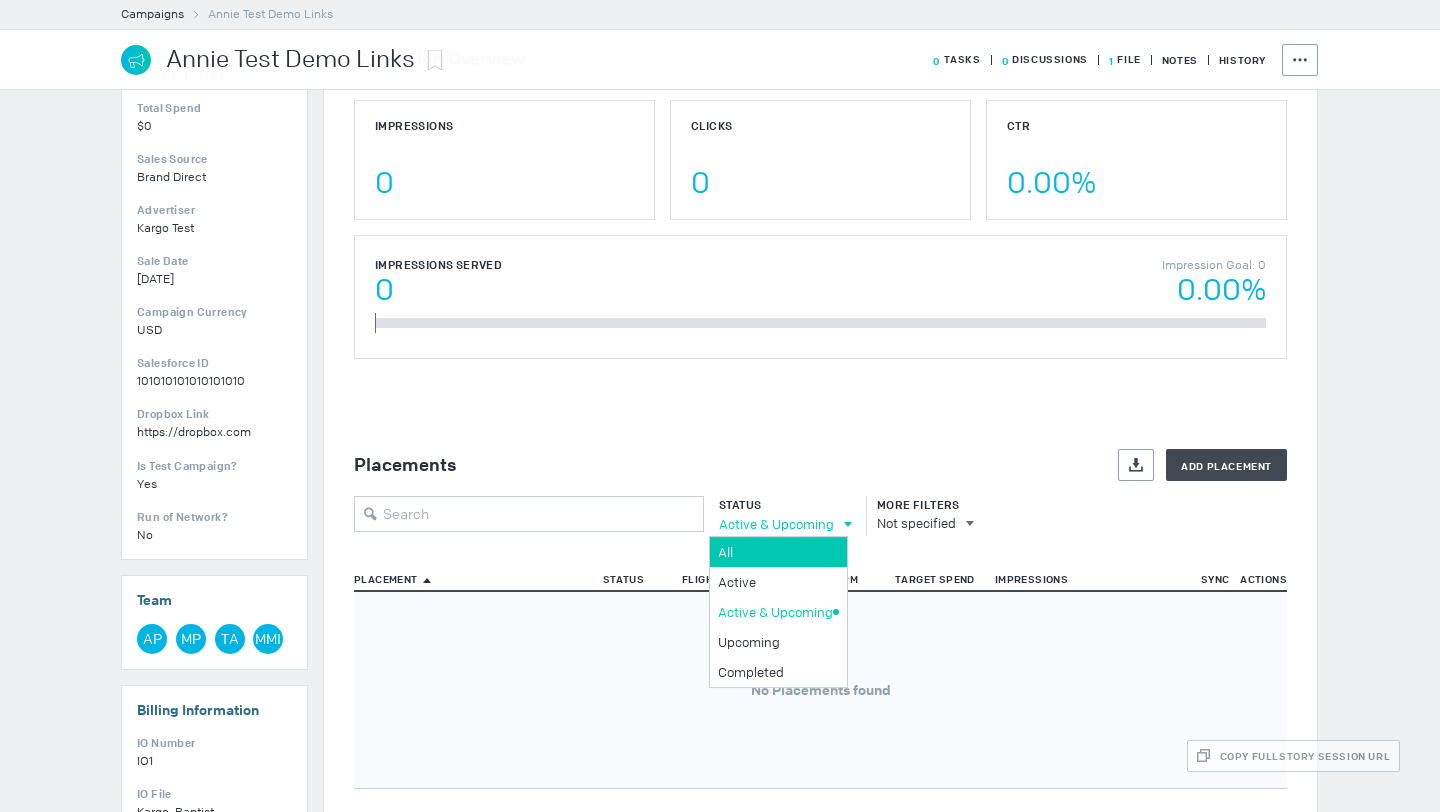 click on "All" at bounding box center (775, 552) 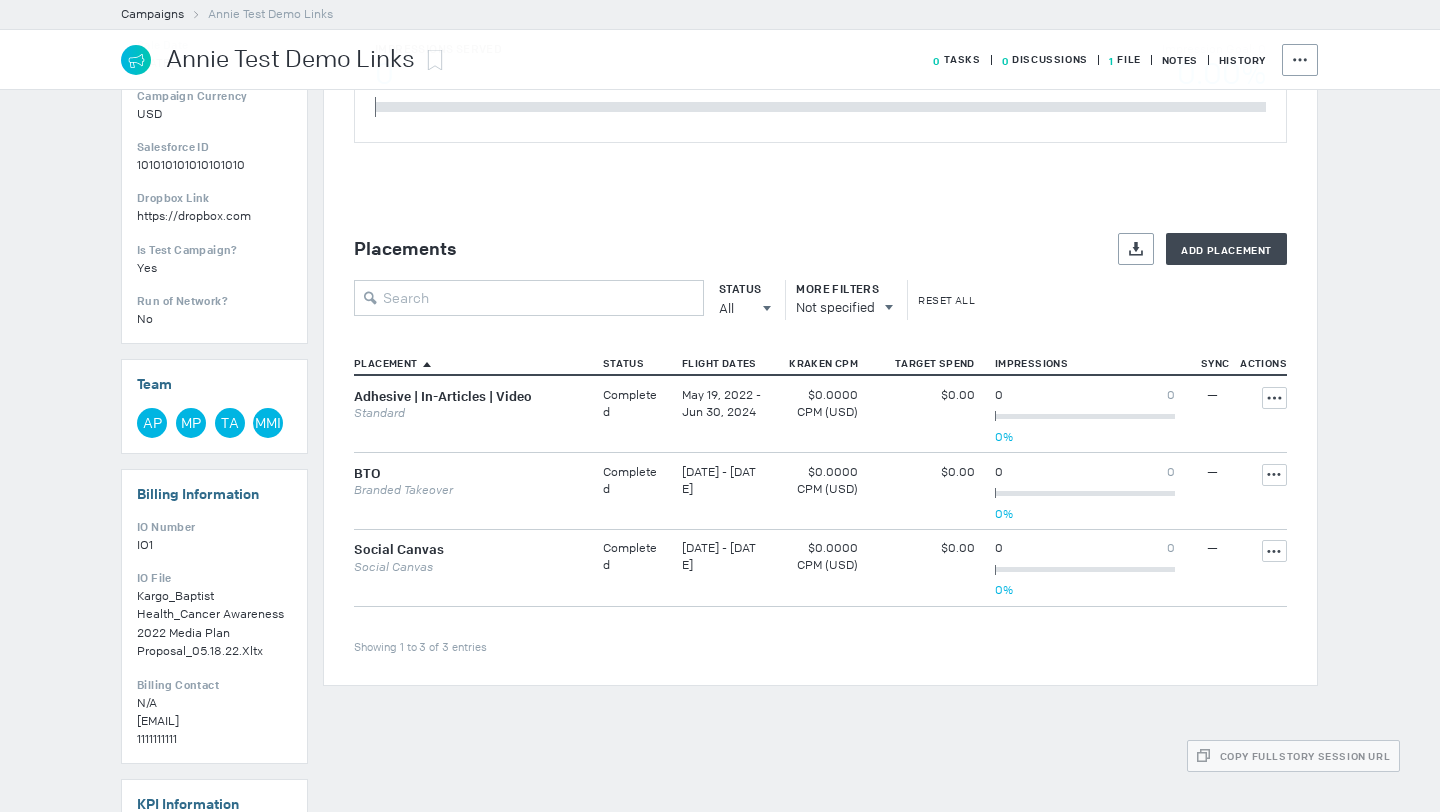 scroll, scrollTop: 533, scrollLeft: 0, axis: vertical 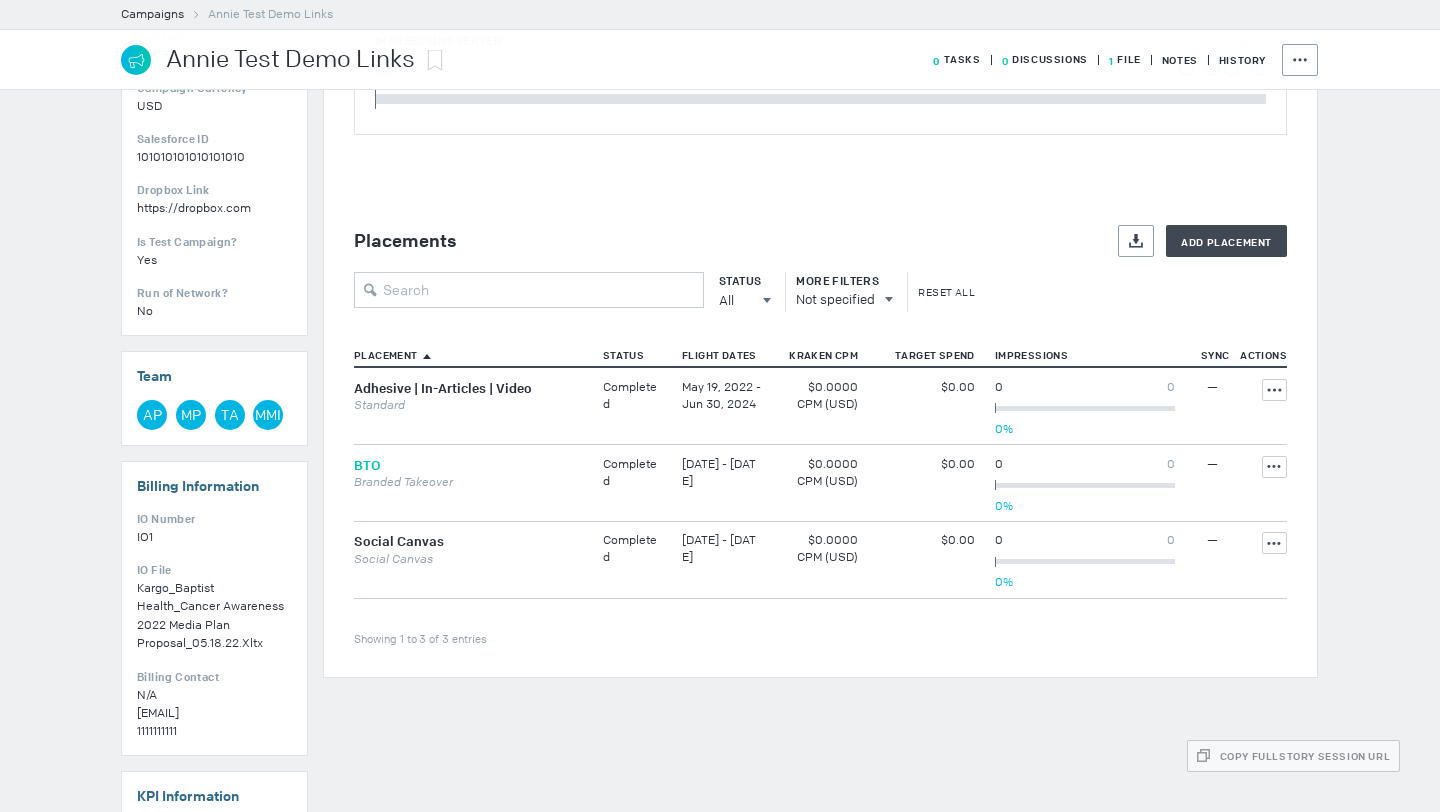 click on "BTO" at bounding box center [367, 465] 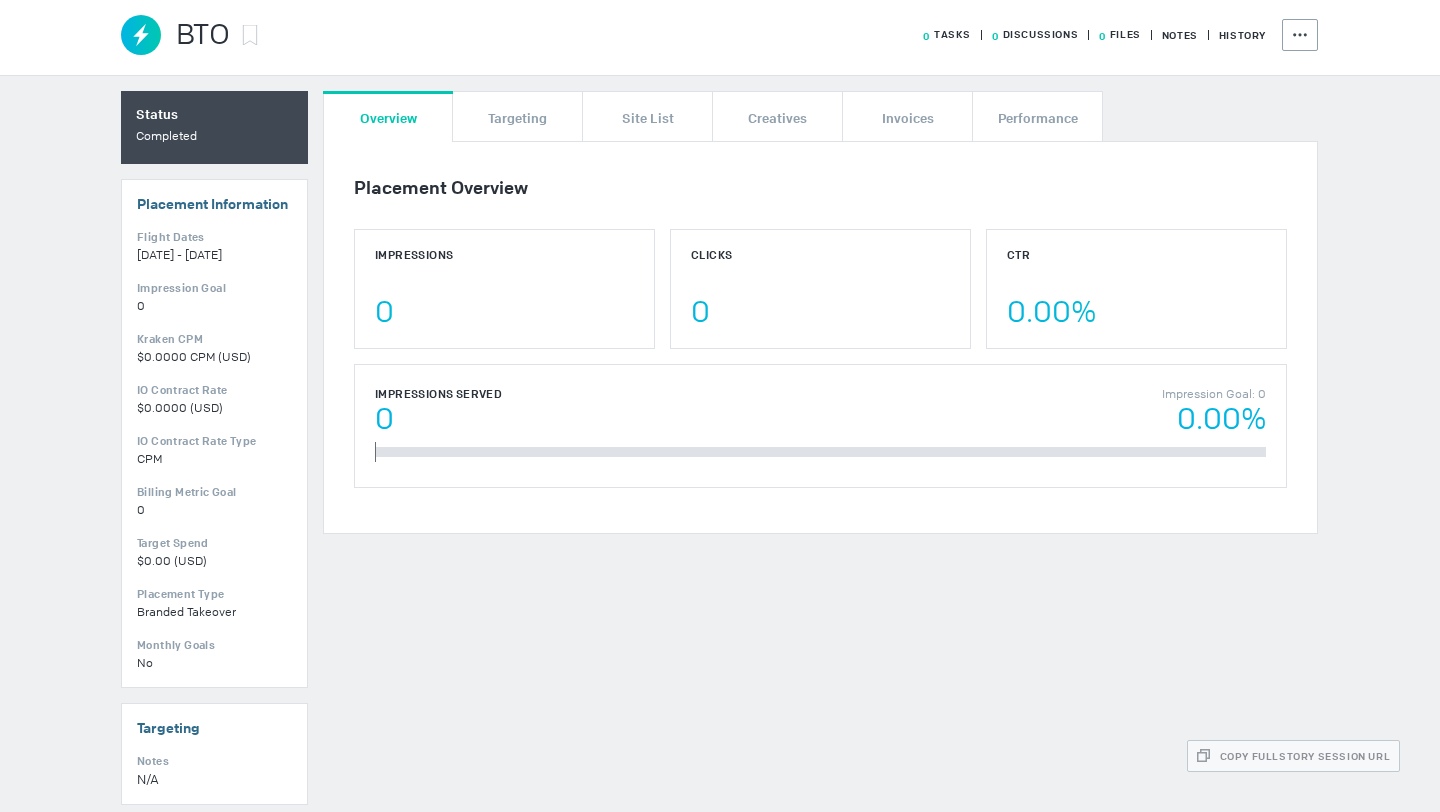 scroll, scrollTop: 113, scrollLeft: 0, axis: vertical 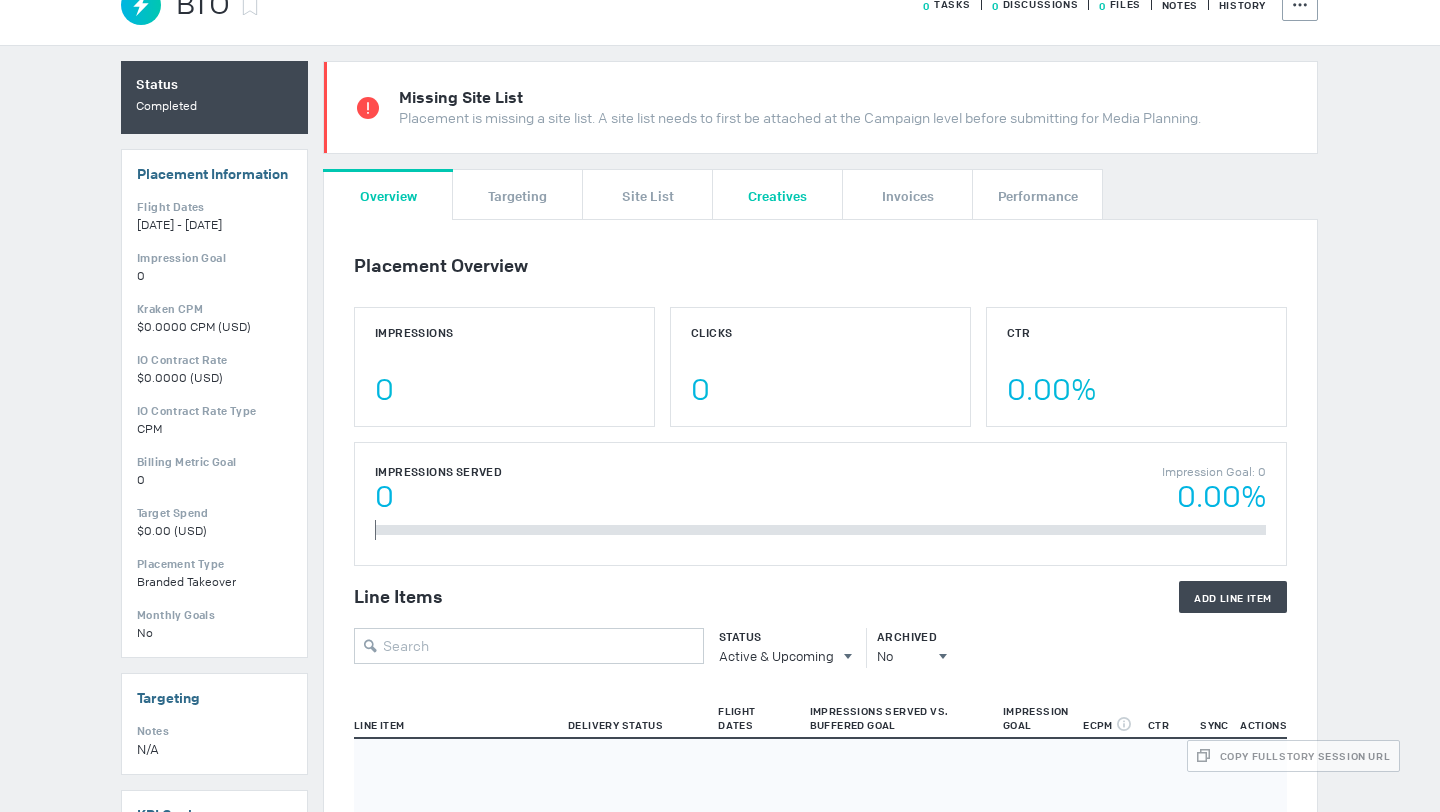 click on "Creatives" at bounding box center (777, 194) 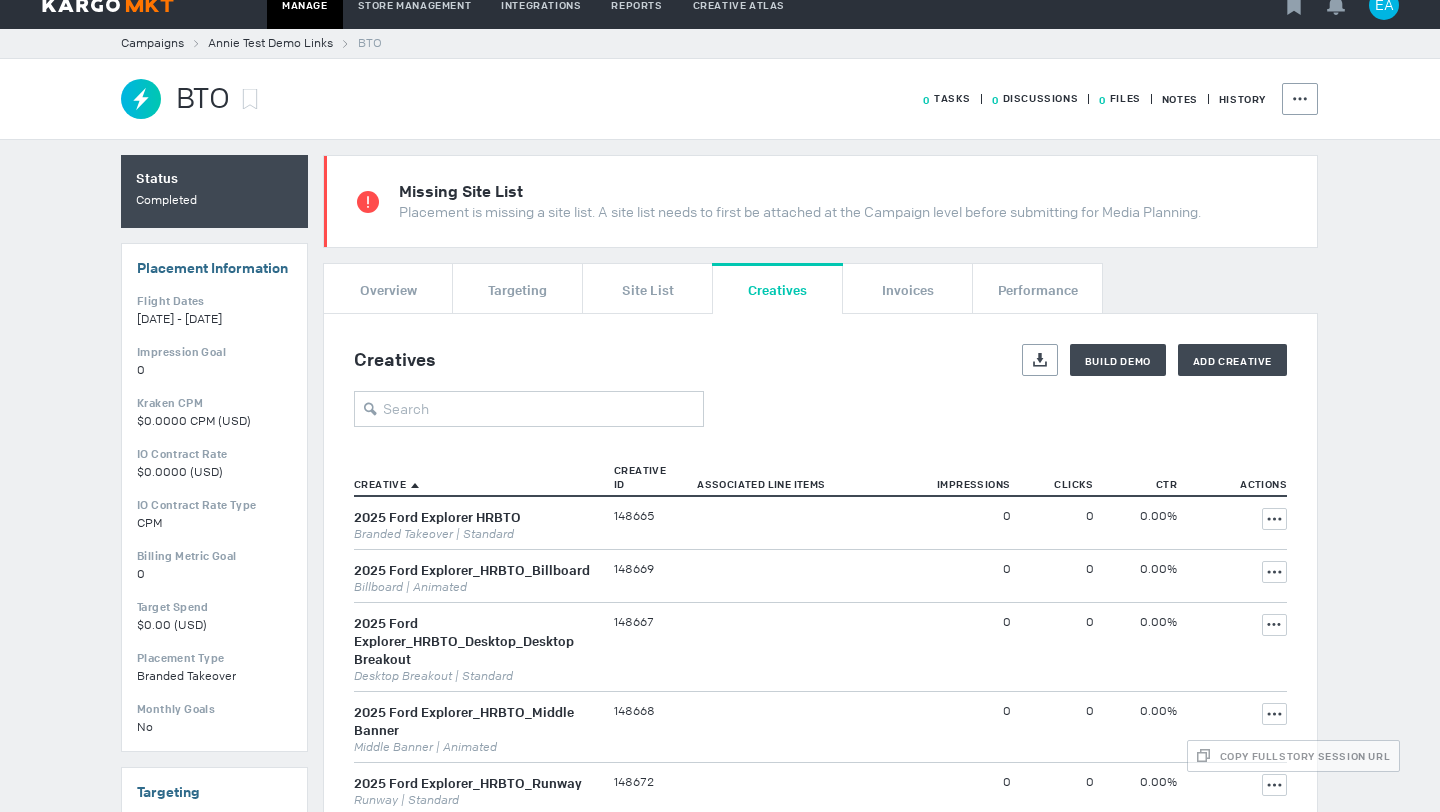 scroll, scrollTop: 21, scrollLeft: 0, axis: vertical 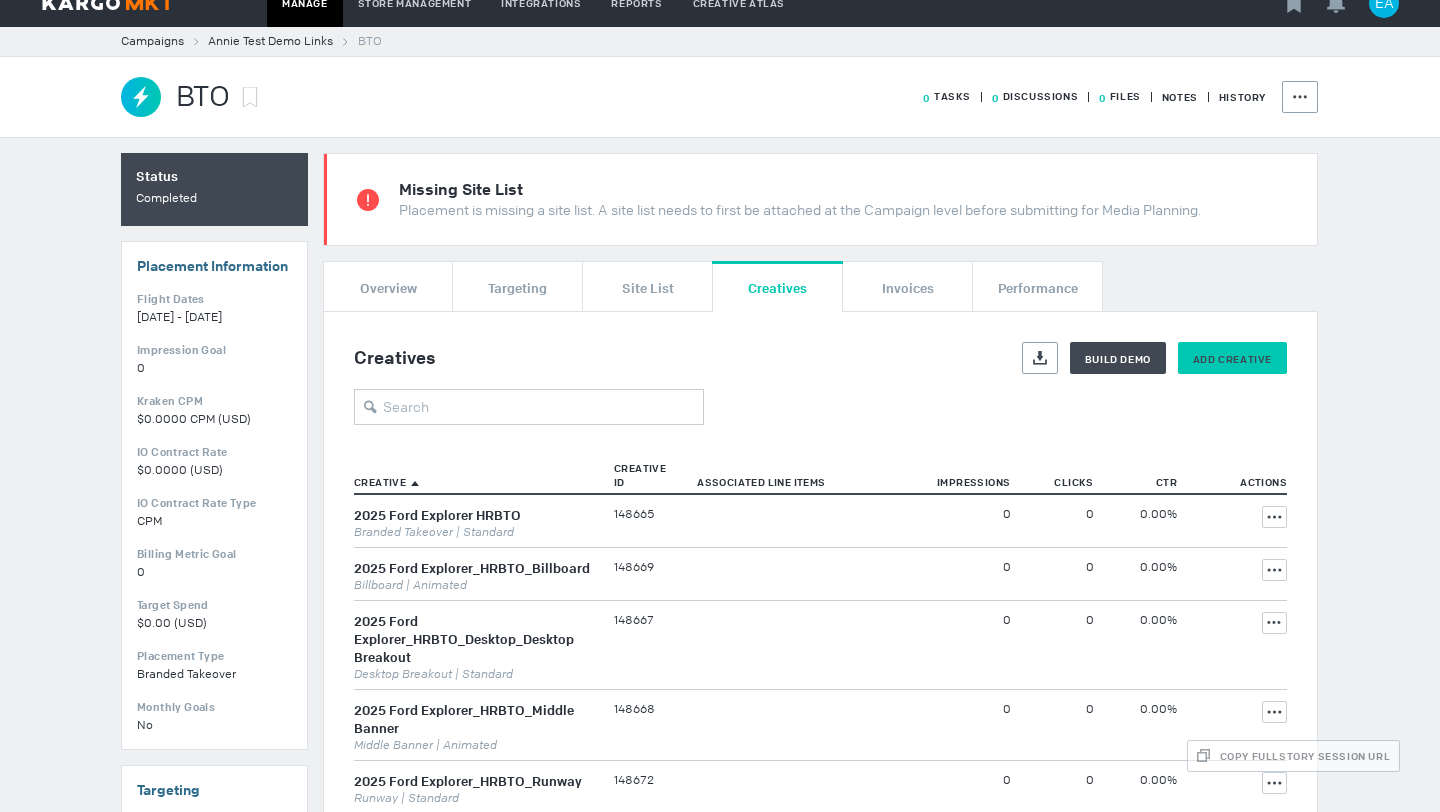 click on "Add Creative" at bounding box center [1118, 359] 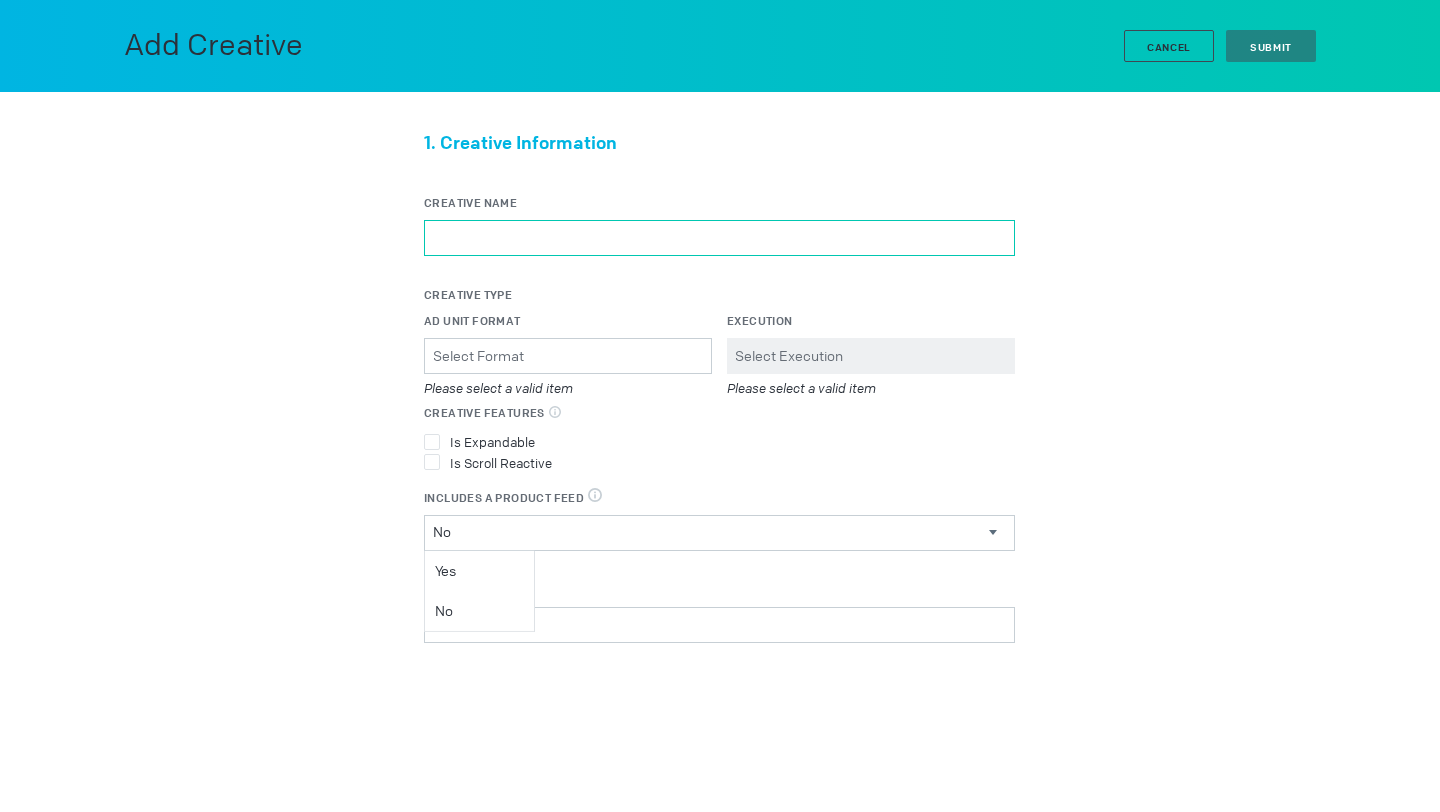 click on "Creative Name" at bounding box center [719, 238] 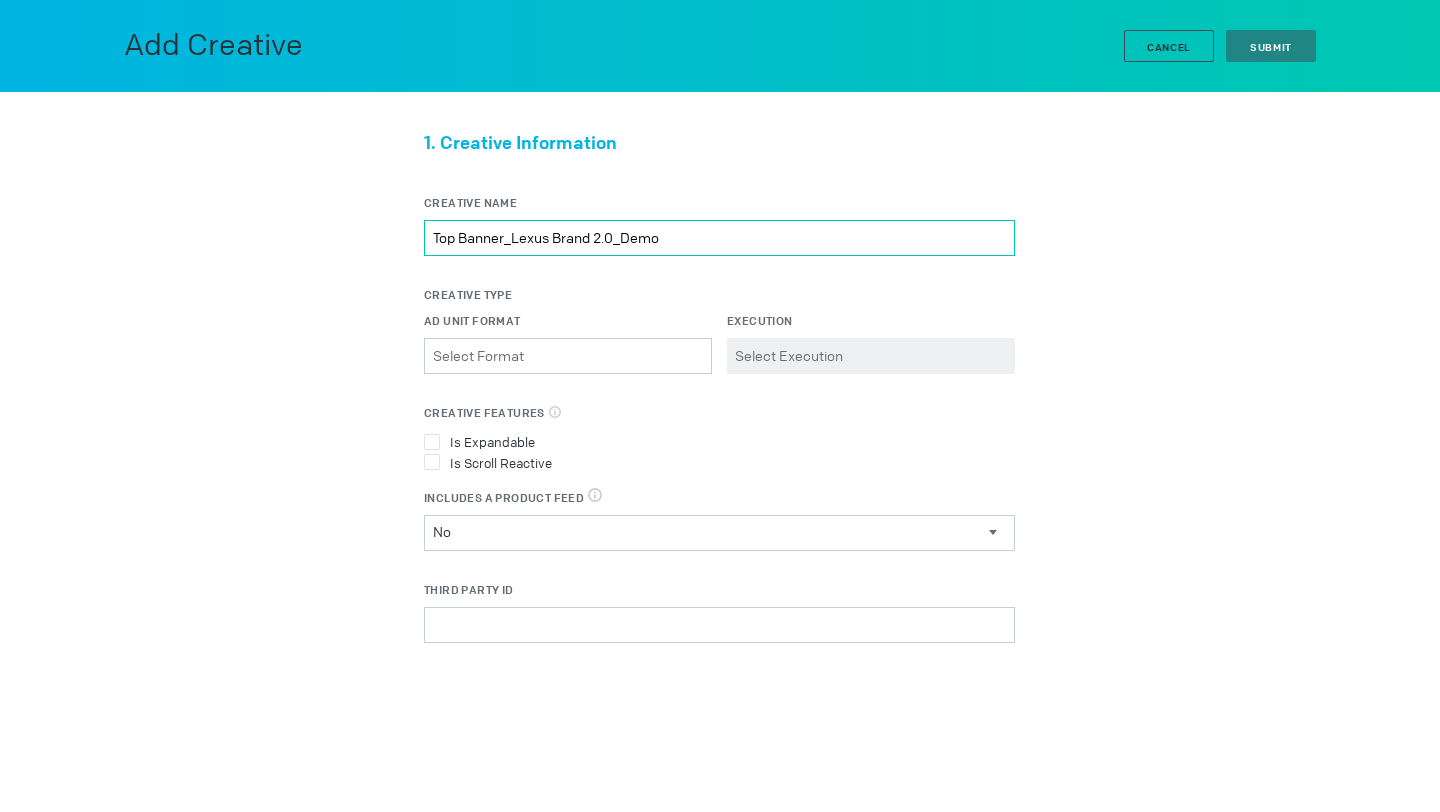type on "Top Banner_Lexus Brand 2.0_Demo" 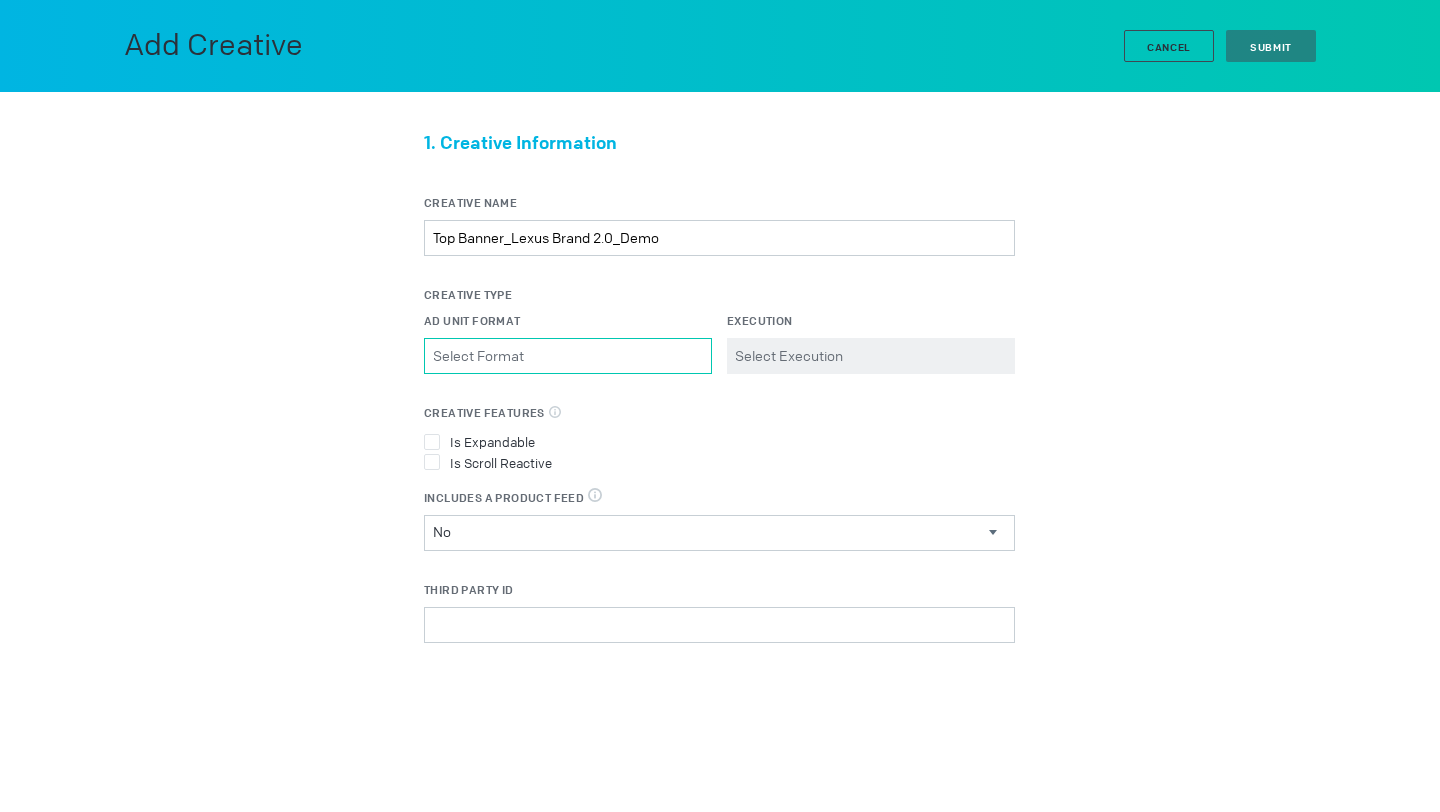click on "Ad Unit Format Please select a valid item" at bounding box center [568, 356] 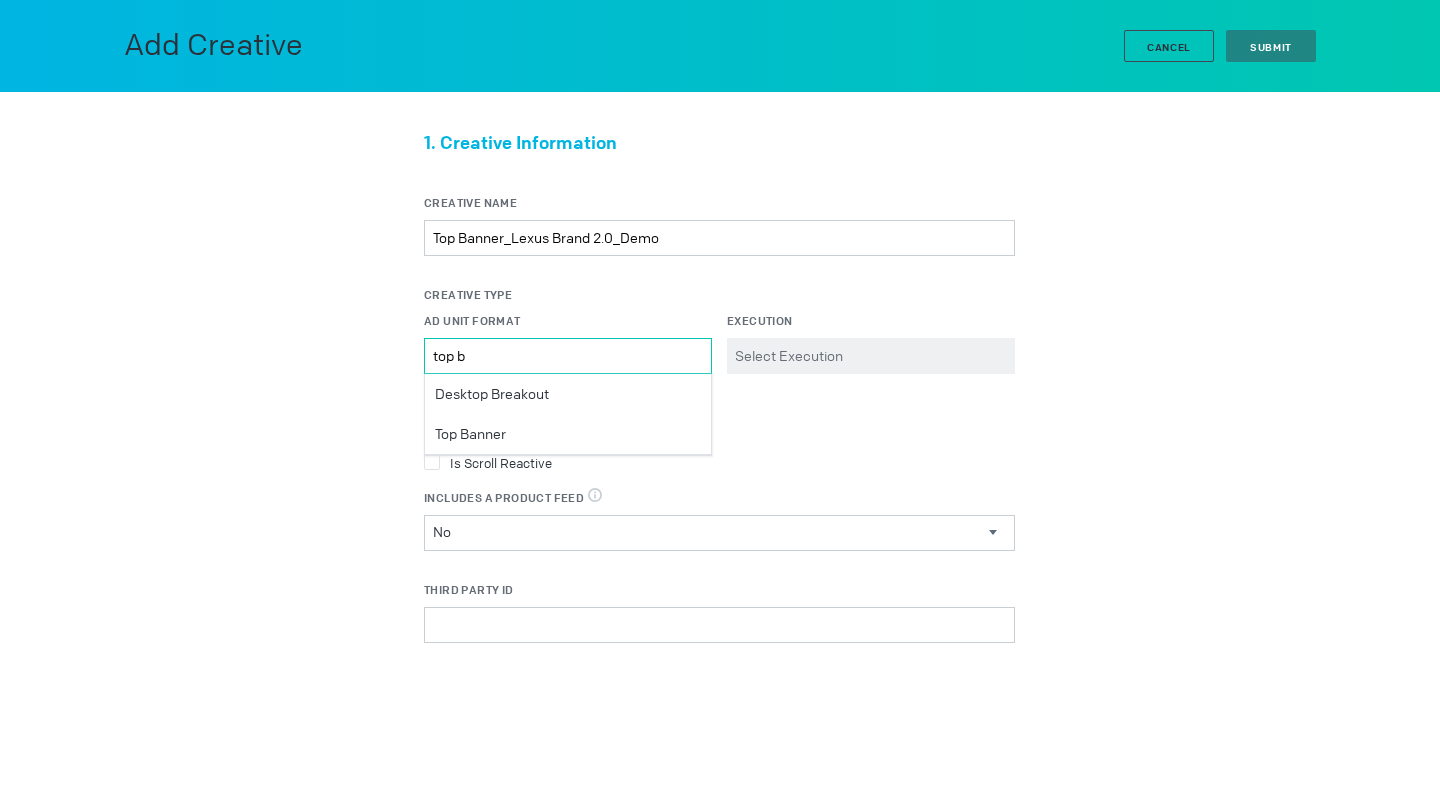 scroll, scrollTop: 0, scrollLeft: 0, axis: both 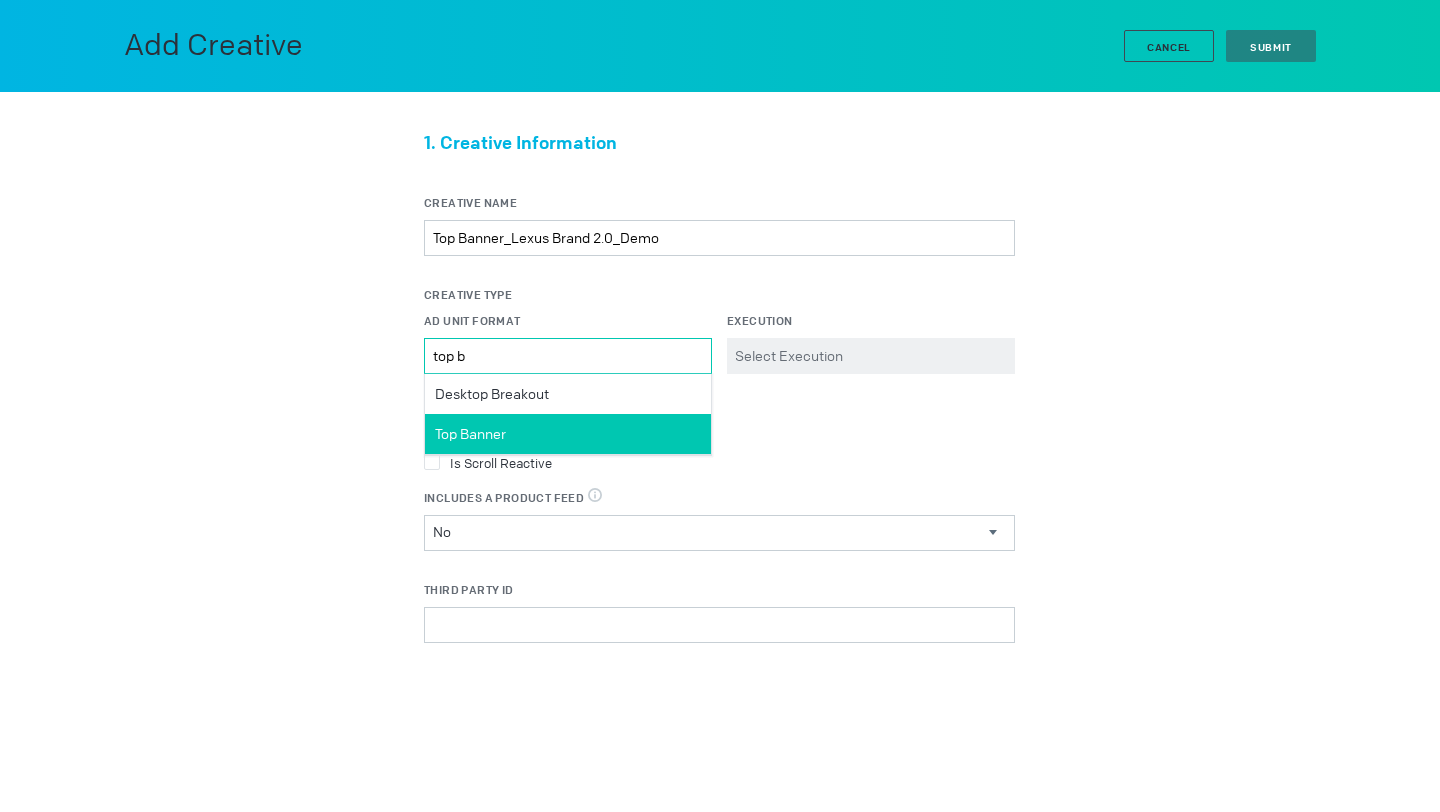 type on "top b" 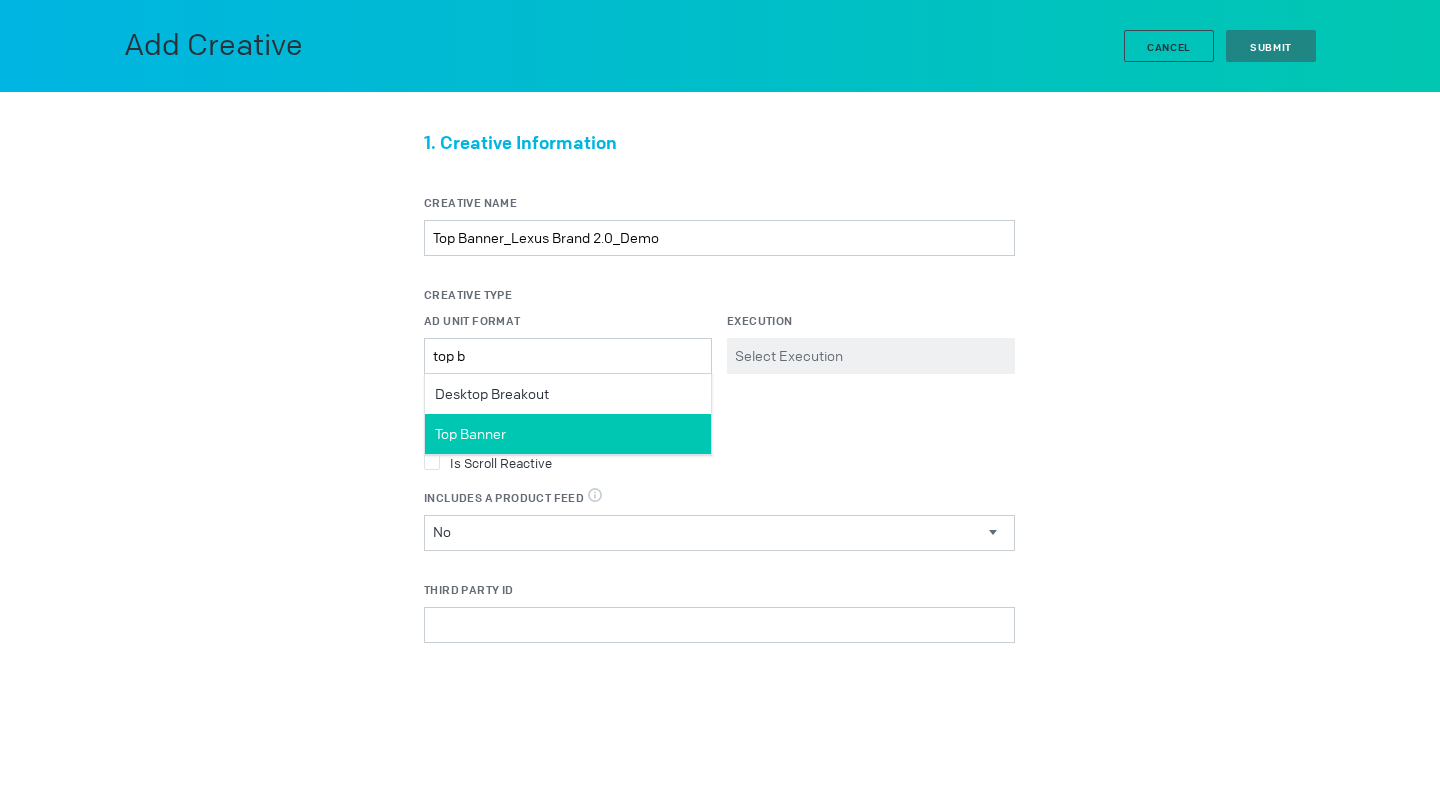 click on "Top Banner" at bounding box center (568, 434) 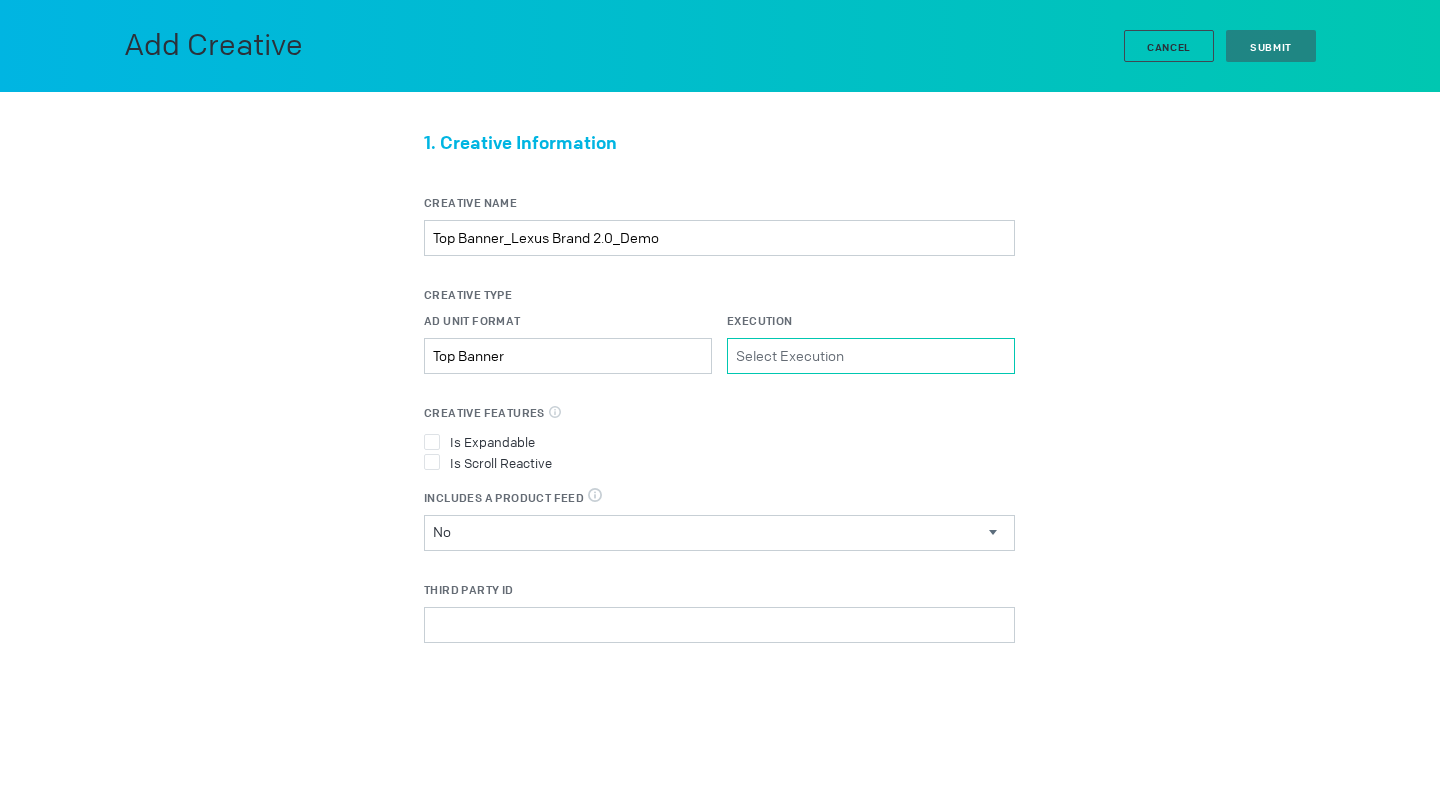 click on "Execution Please select a valid item" at bounding box center (871, 356) 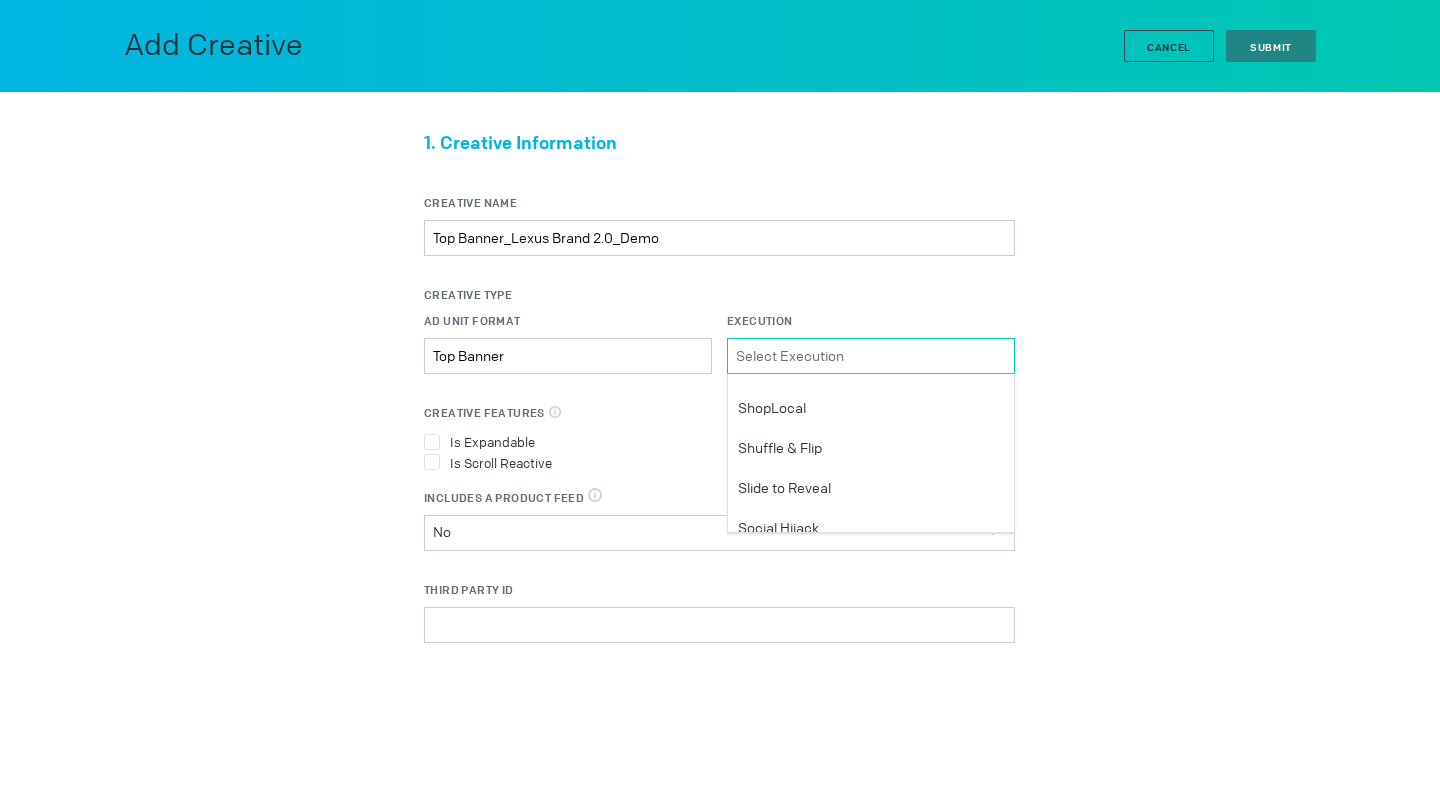 scroll, scrollTop: 1562, scrollLeft: 0, axis: vertical 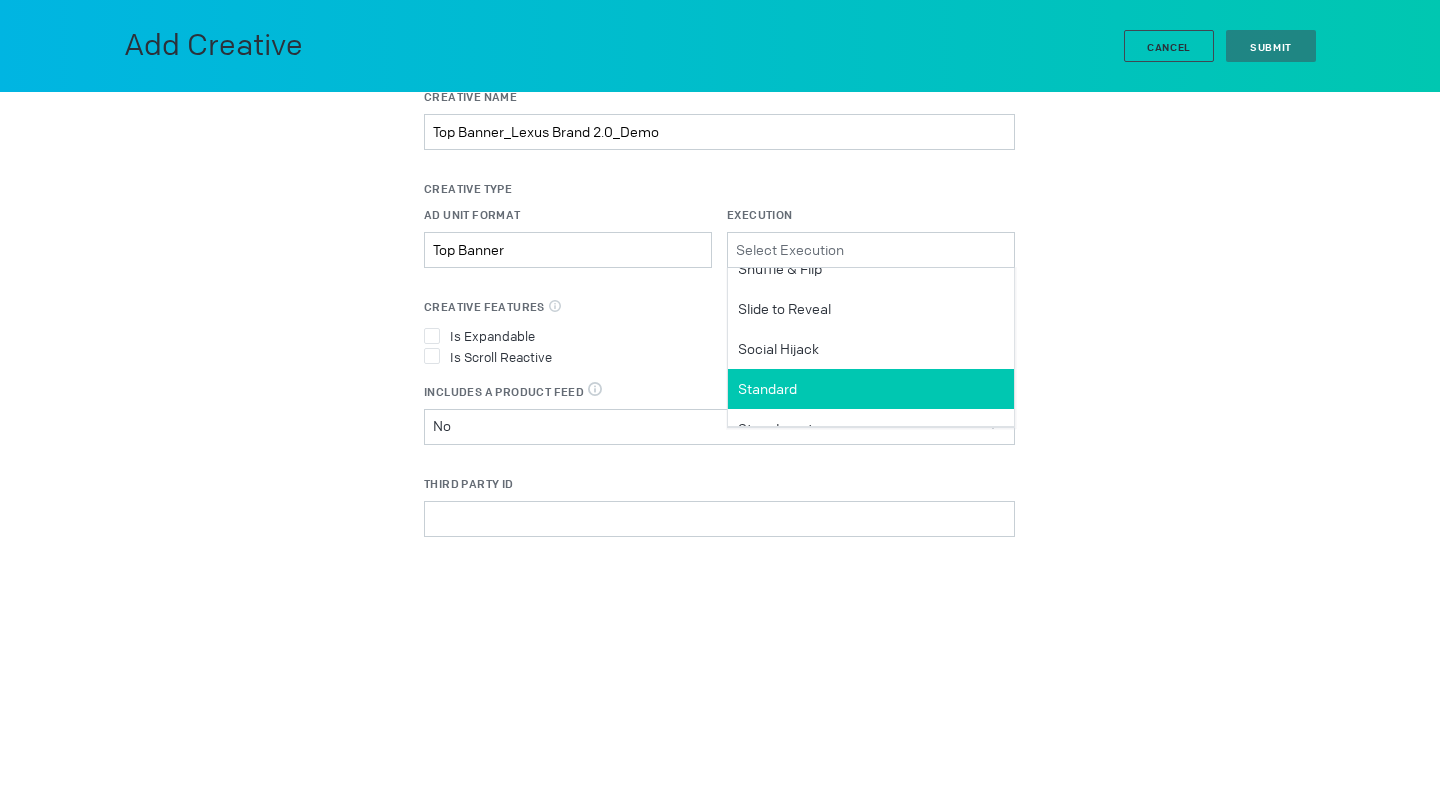 click on "Standard" at bounding box center (871, 389) 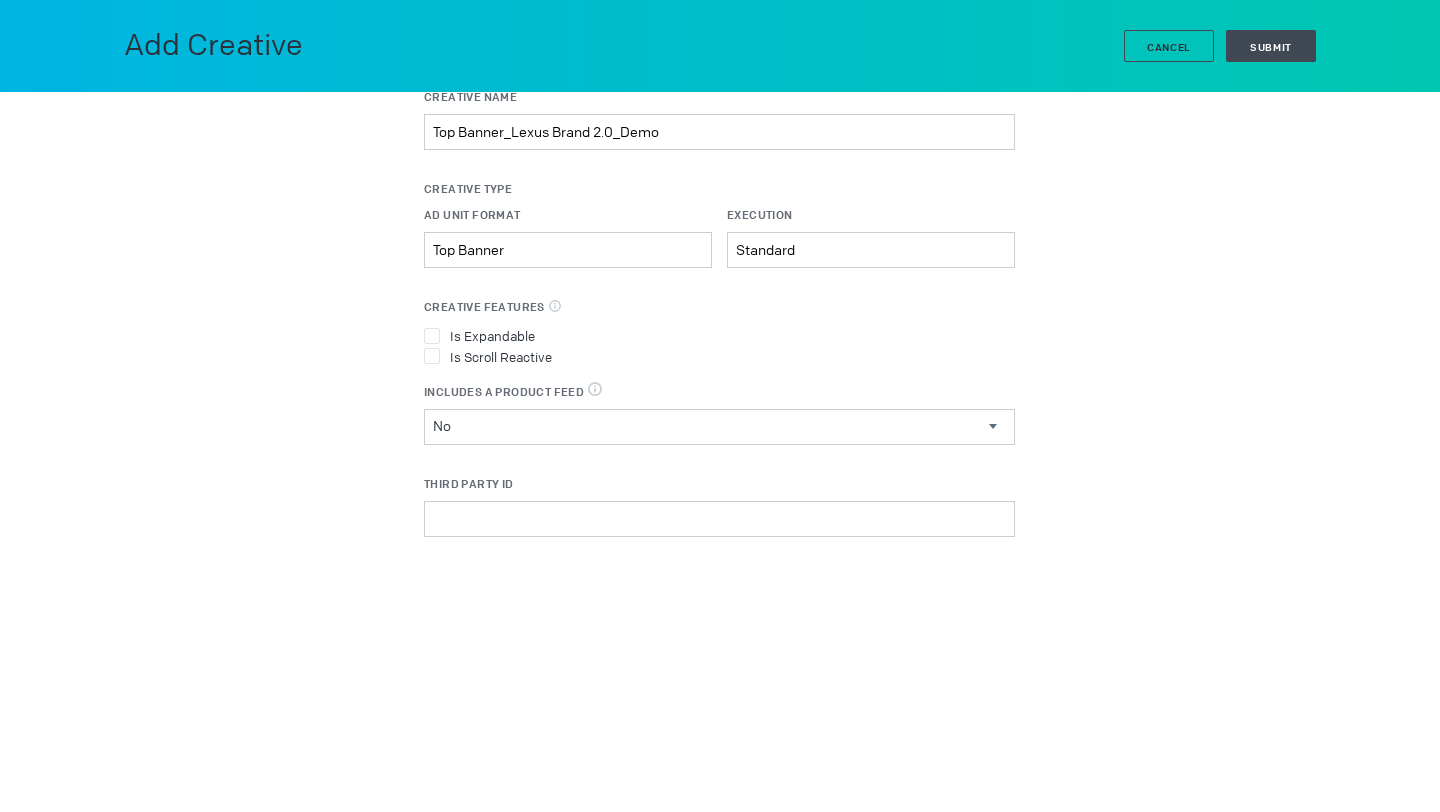 click on "Is Scroll Reactive" at bounding box center [719, 335] 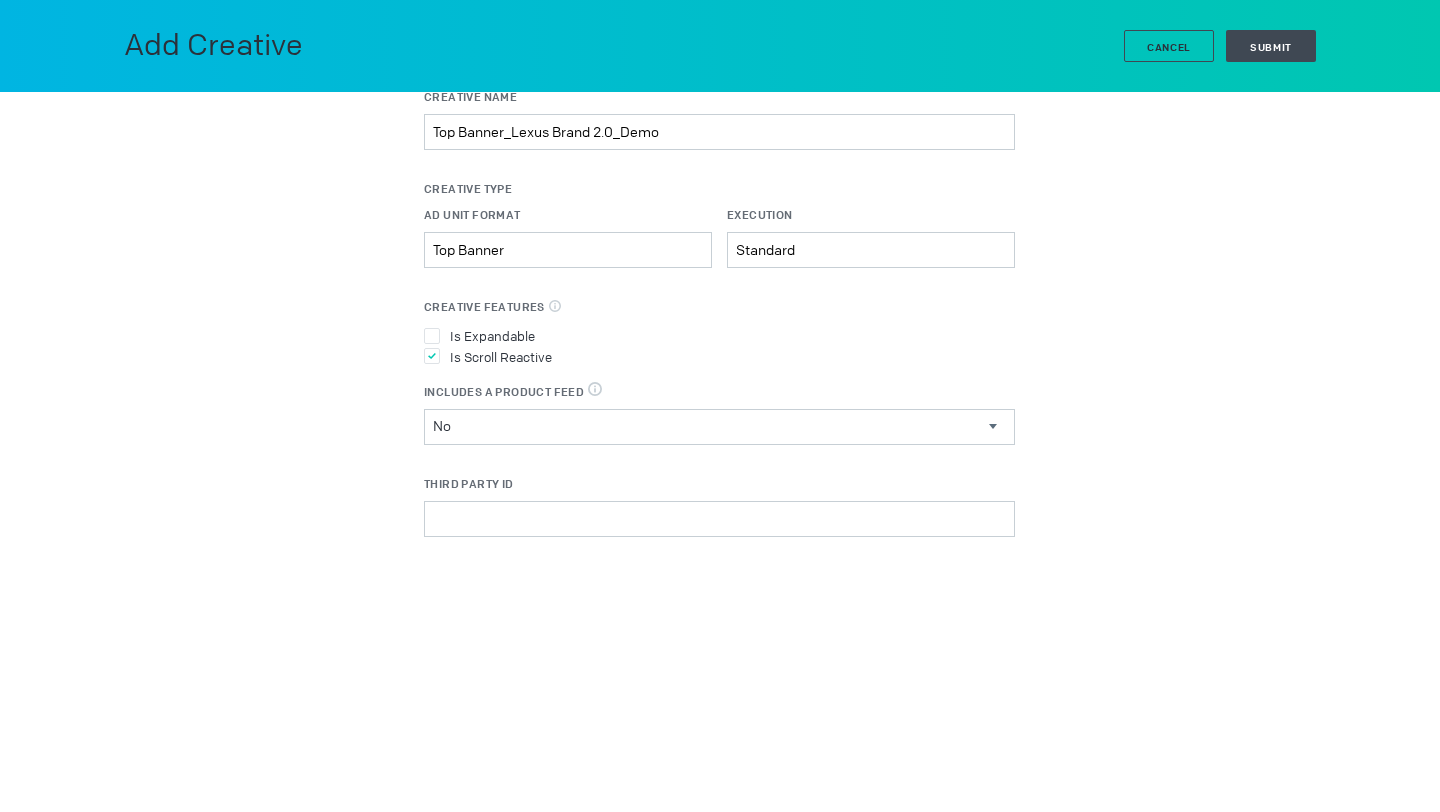 scroll, scrollTop: 0, scrollLeft: 0, axis: both 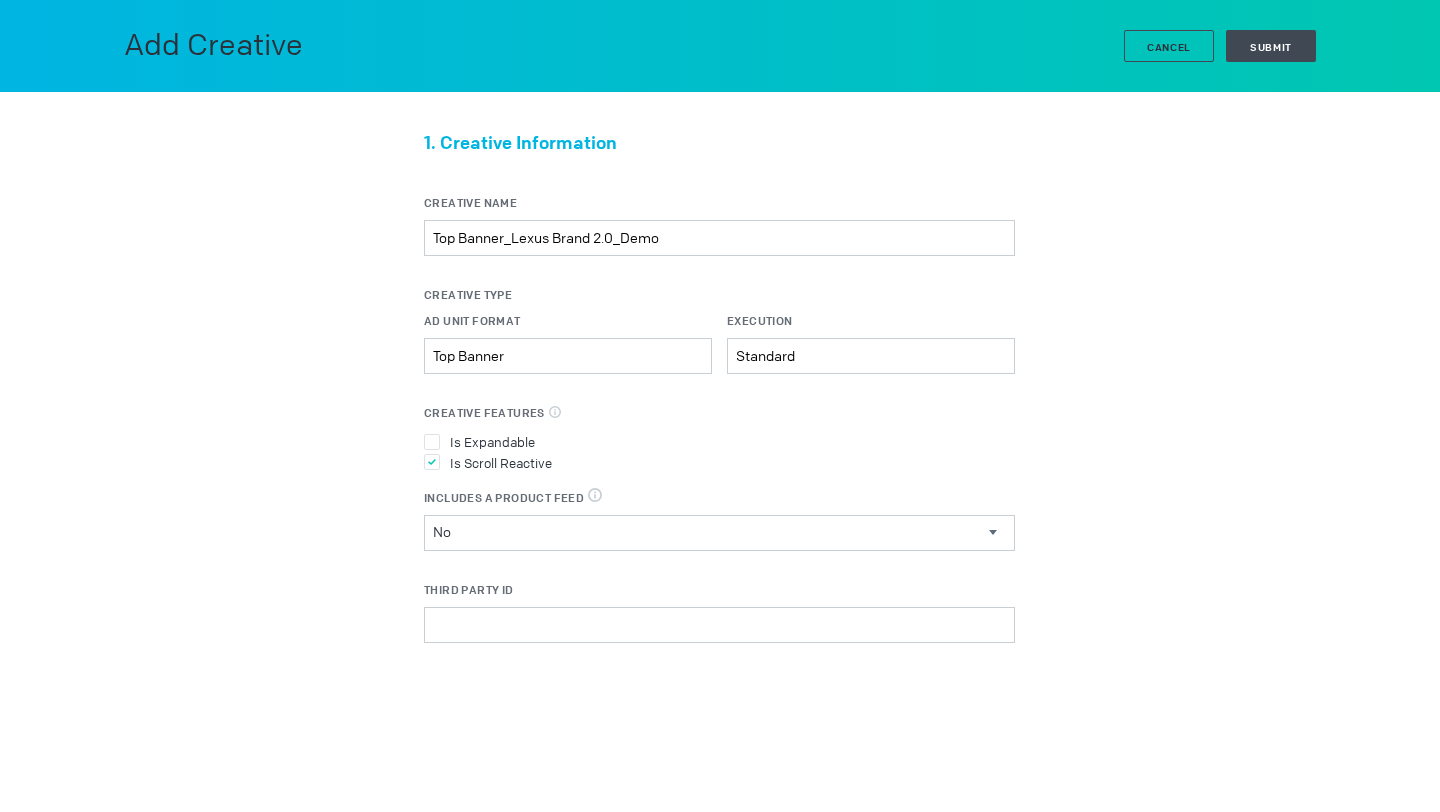 click on "1. Creative Information Creative Name Top Banner_Lexus Brand 2.0_Demo Creative Type Ad Unit Format Top Banner Please select a valid item Execution Standard Please select a valid item Creative Features  Select all features applicable to your creative Is Expandable Is Scroll Reactive Includes a Product Feed DPA & Digital Circulars, select true when the creative uses a product feed No Includes a Product Feed Yes No Third Party ID Third Party Name Select a Third Party Select a Third Party DCM" at bounding box center (720, 526) 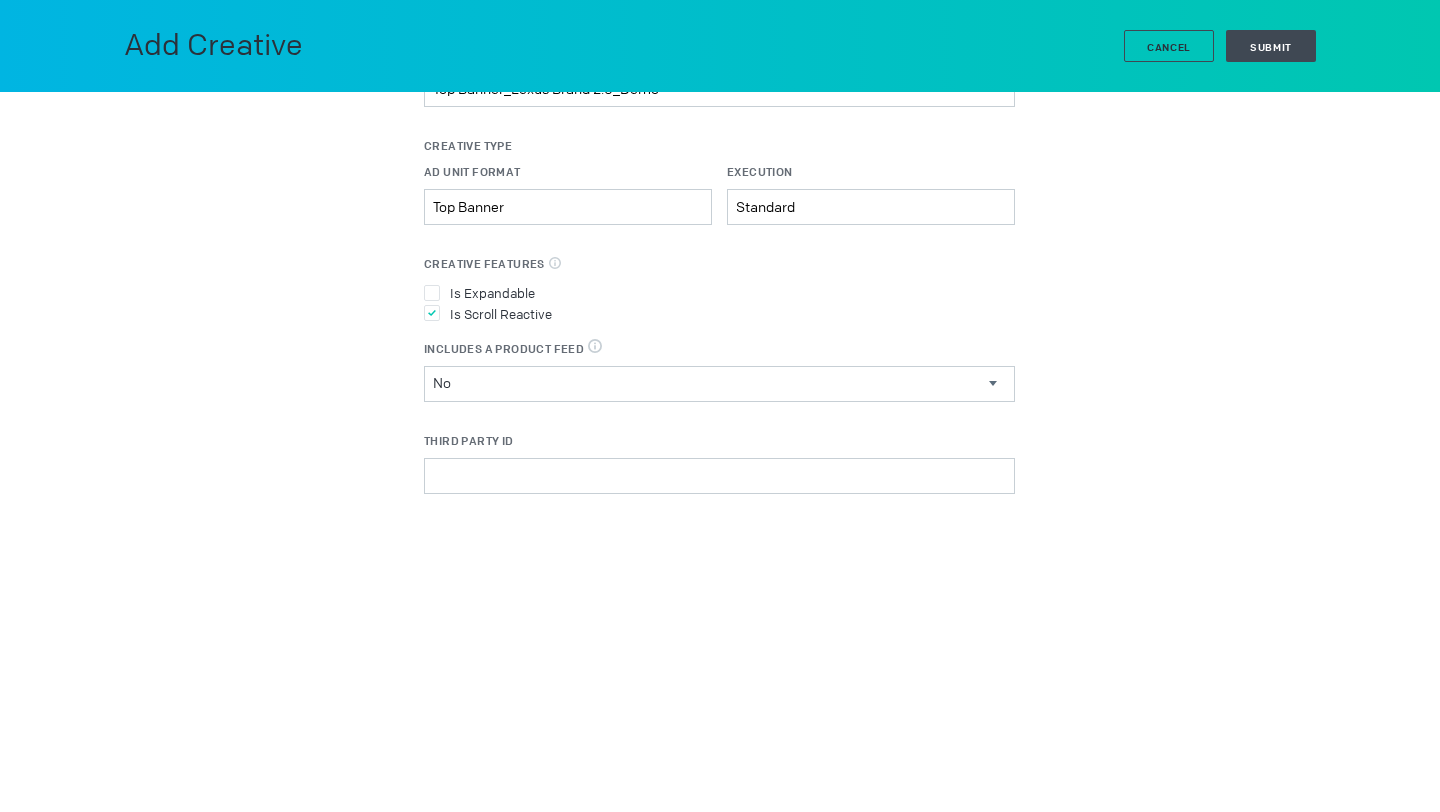 click on "1. Creative Information Creative Name Top Banner_Lexus Brand 2.0_Demo Creative Type Ad Unit Format Top Banner Please select a valid item Execution Standard Please select a valid item Creative Features  Select all features applicable to your creative Is Expandable Is Scroll Reactive Includes a Product Feed DPA & Digital Circulars, select true when the creative uses a product feed No Includes a Product Feed Yes No Third Party ID Third Party Name Select a Third Party Select a Third Party DCM" at bounding box center (720, 377) 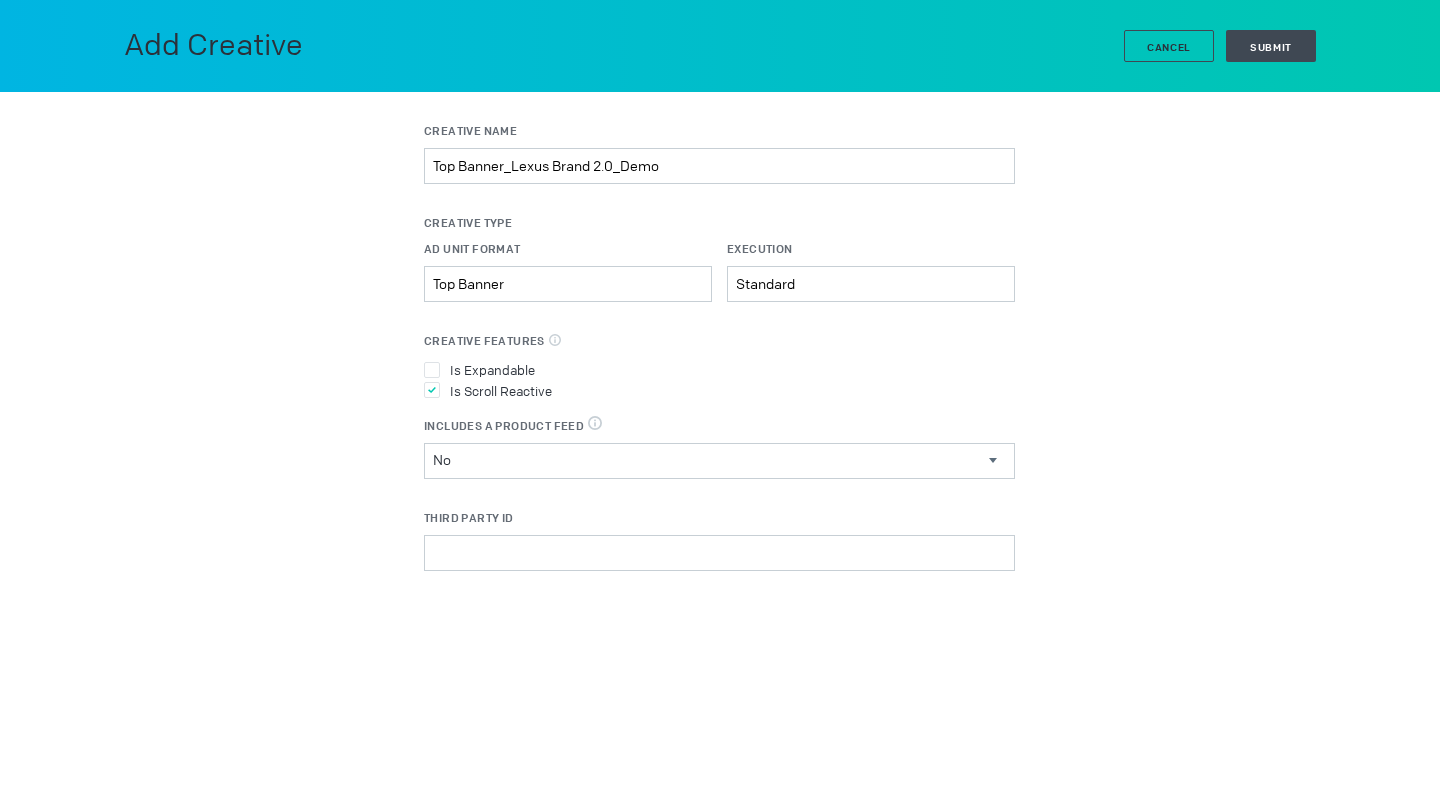 scroll, scrollTop: 0, scrollLeft: 0, axis: both 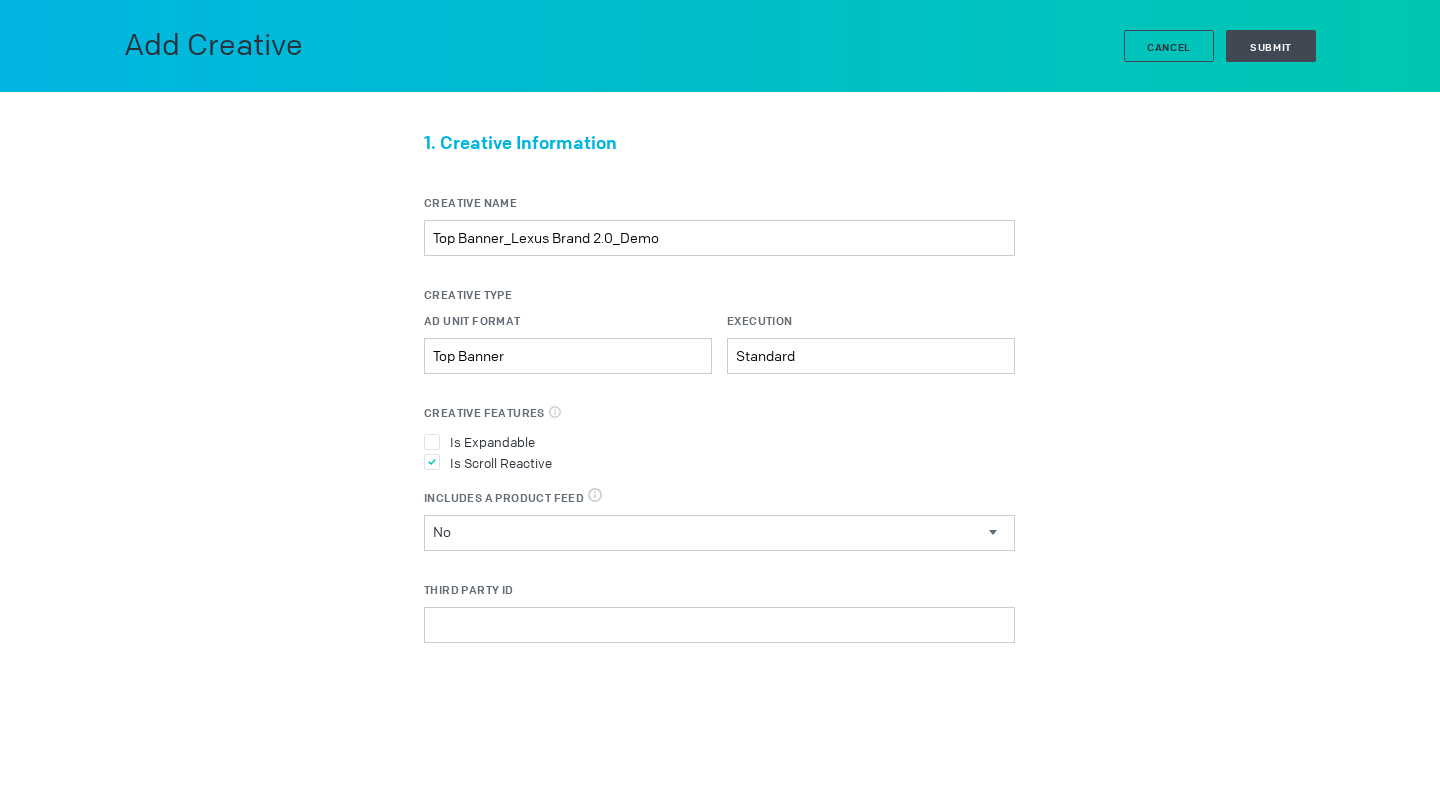 click on "1. Creative Information Creative Name Top Banner_Lexus Brand 2.0_Demo Creative Type Ad Unit Format Top Banner Please select a valid item Execution Standard Please select a valid item Creative Features  Select all features applicable to your creative Is Expandable Is Scroll Reactive Includes a Product Feed DPA & Digital Circulars, select true when the creative uses a product feed No Includes a Product Feed Yes No Third Party ID Third Party Name Select a Third Party Select a Third Party DCM" at bounding box center (720, 526) 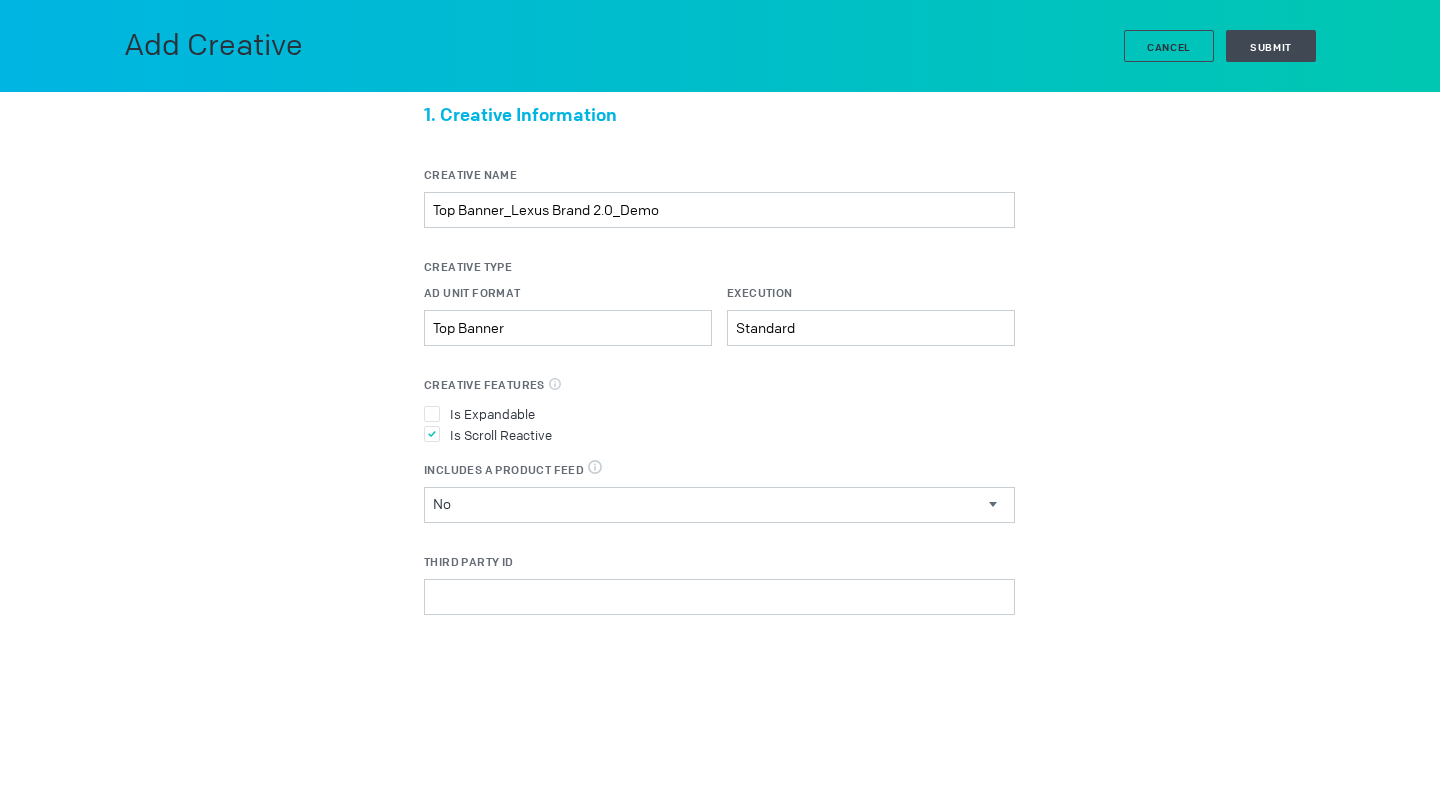 scroll, scrollTop: 30, scrollLeft: 0, axis: vertical 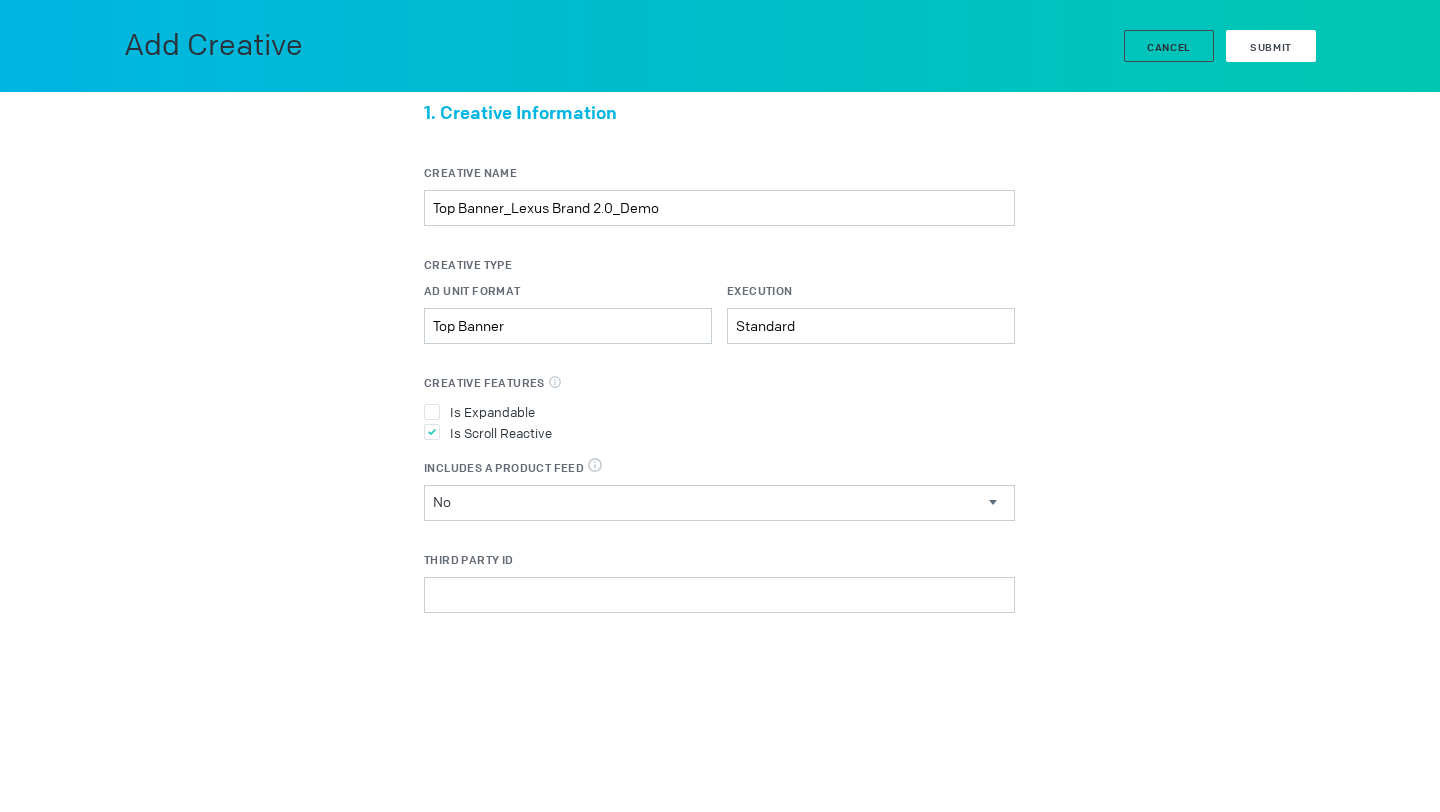 click on "Submit" at bounding box center [1271, 46] 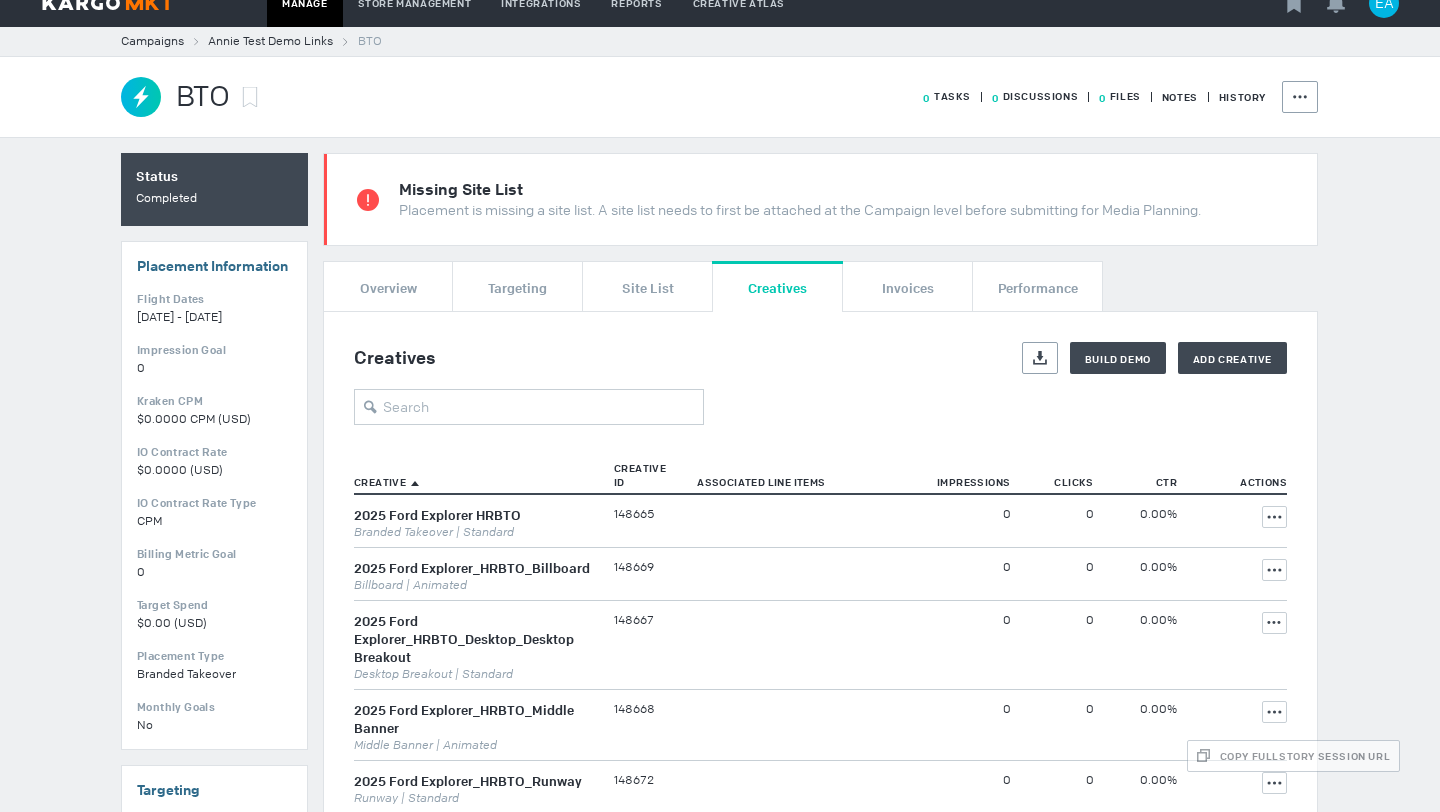 click on "Creatives Export   Build Demo Add Creative     Creative Creative ID Associated Line Items Impressions Clicks CTR Actions Showing 1 to 50 of 395 entries 1 … 2 3 … 8 Show 50 | 75 | 100 2025 Ford Explorer HRBTO Branded Takeover | Standard 148665 0 0 0.00%   Actions 2025 Ford Explorer_HRBTO_Billboard Billboard | Animated 148669 0 0 0.00%   Actions 2025 Ford Explorer_HRBTO_Desktop_Desktop Breakout Desktop Breakout | Standard 148667 0 0 0.00%   Actions 2025 Ford Explorer_HRBTO_Middle Banner Middle Banner | Animated 148668 0 0 0.00%   Actions 2025 Ford Explorer_HRBTO_Runway Runway | Standard 148672 0 0 0.00%   Actions 2025 Ford Explorer_HRBTO_top banner Top Banner | Animated 148670 0 0 0.00%   Actions 2025 Ford Explorer_HRBTO_Venti Venti | Animated 148666 0 0 0.00%   Actions 2025 Lincoln Aviator_BTO_Breakaway Breakaway | Animated 148943 0 0 0.00%   Actions 2025 Lincoln Aviator_BTO_Middle Banner Middle Banner | Animated 148942 0 0 0.00%   Actions 2025 Lincoln Aviator_BTO_Top Banner Top Banner | Animated 148939 0" at bounding box center (820, 2182) 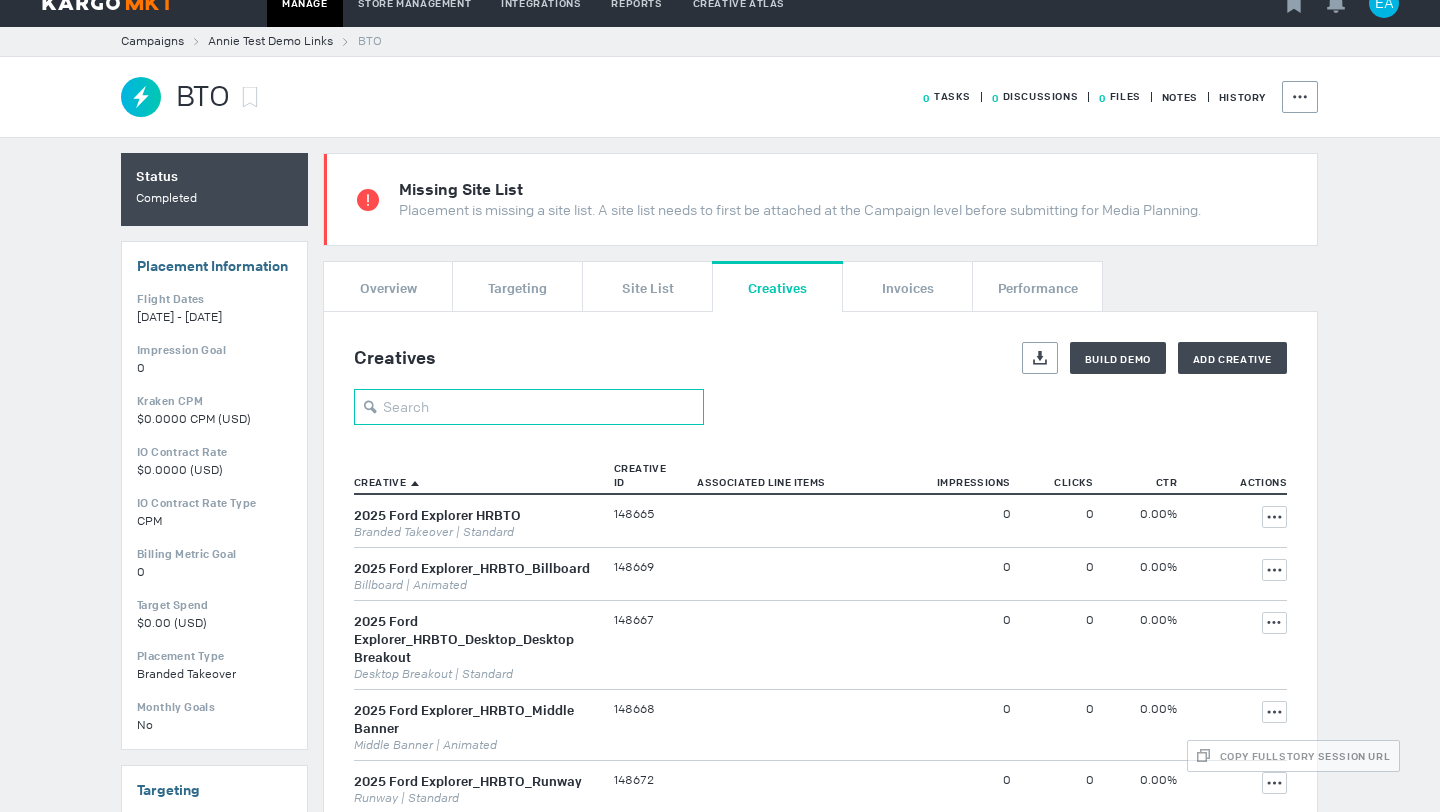 click at bounding box center [529, 407] 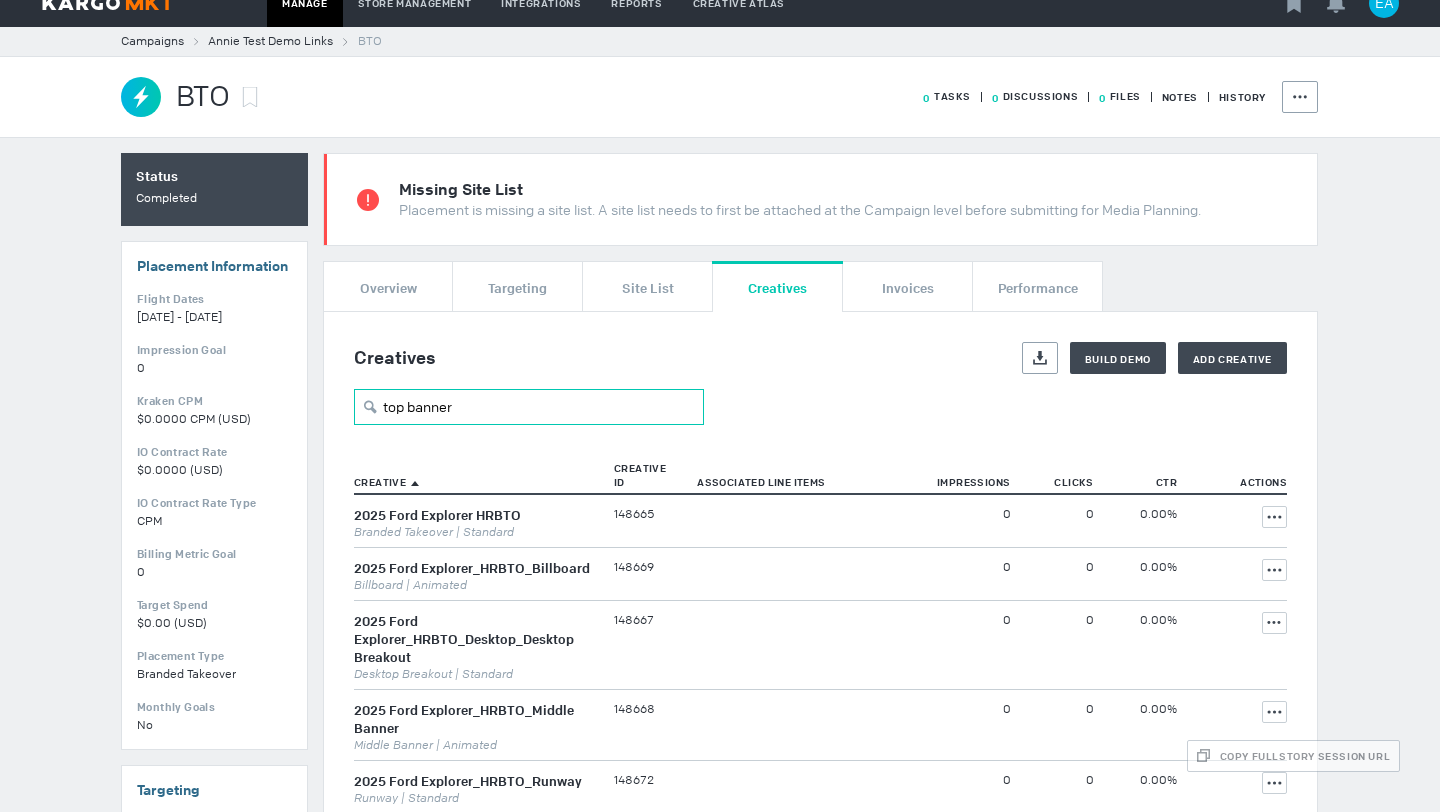 type on "top banner" 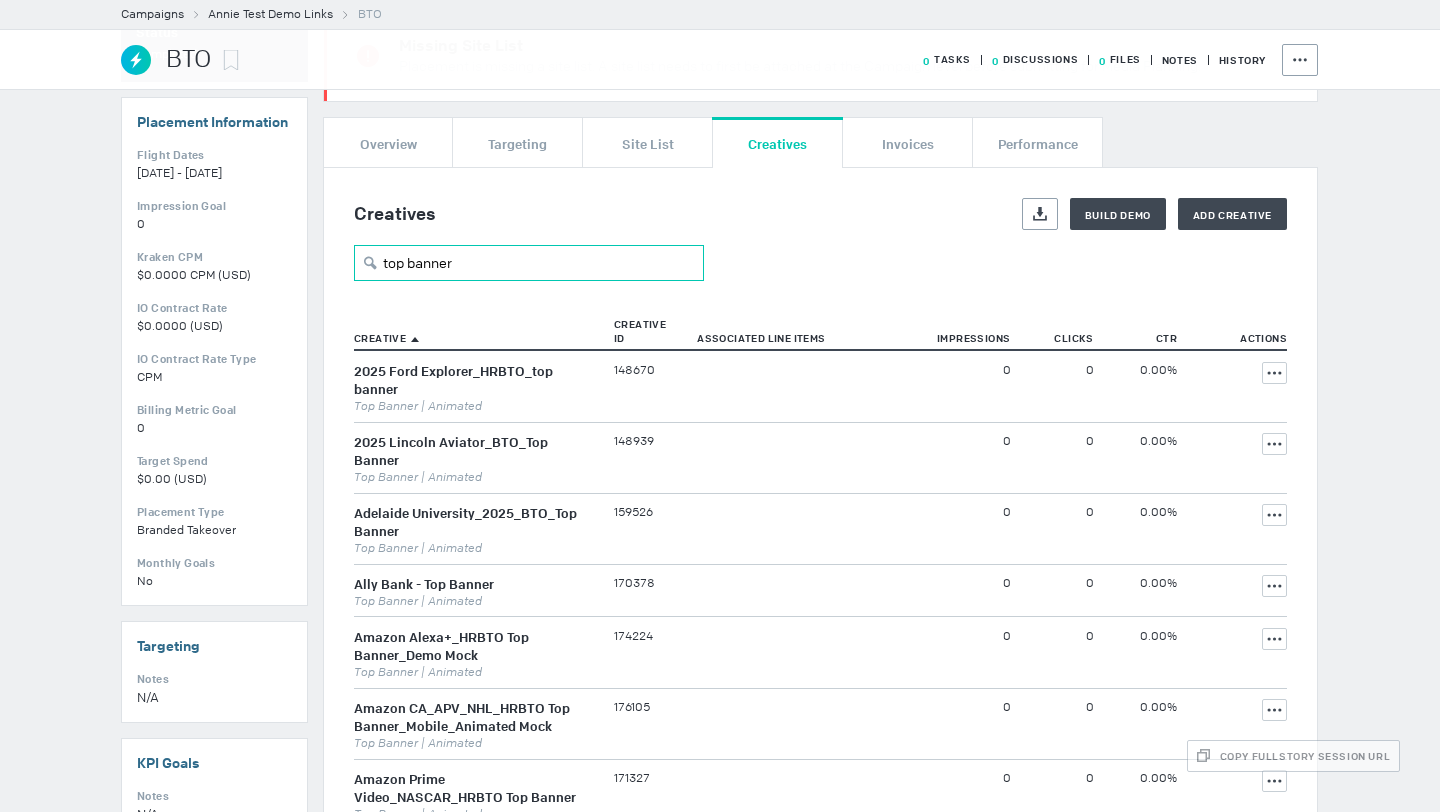 scroll, scrollTop: 172, scrollLeft: 0, axis: vertical 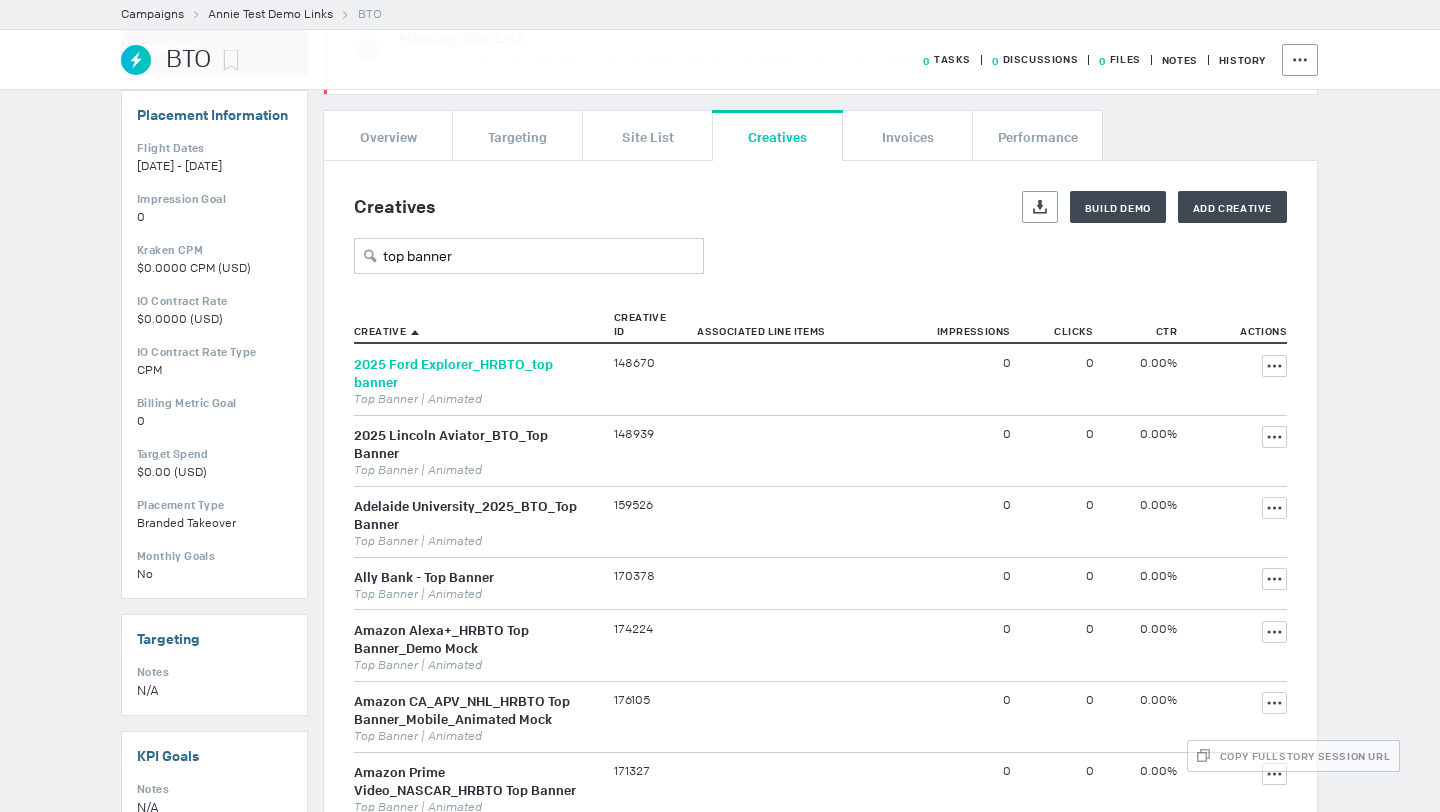 click on "2025 Ford Explorer_HRBTO_top banner" at bounding box center [453, 373] 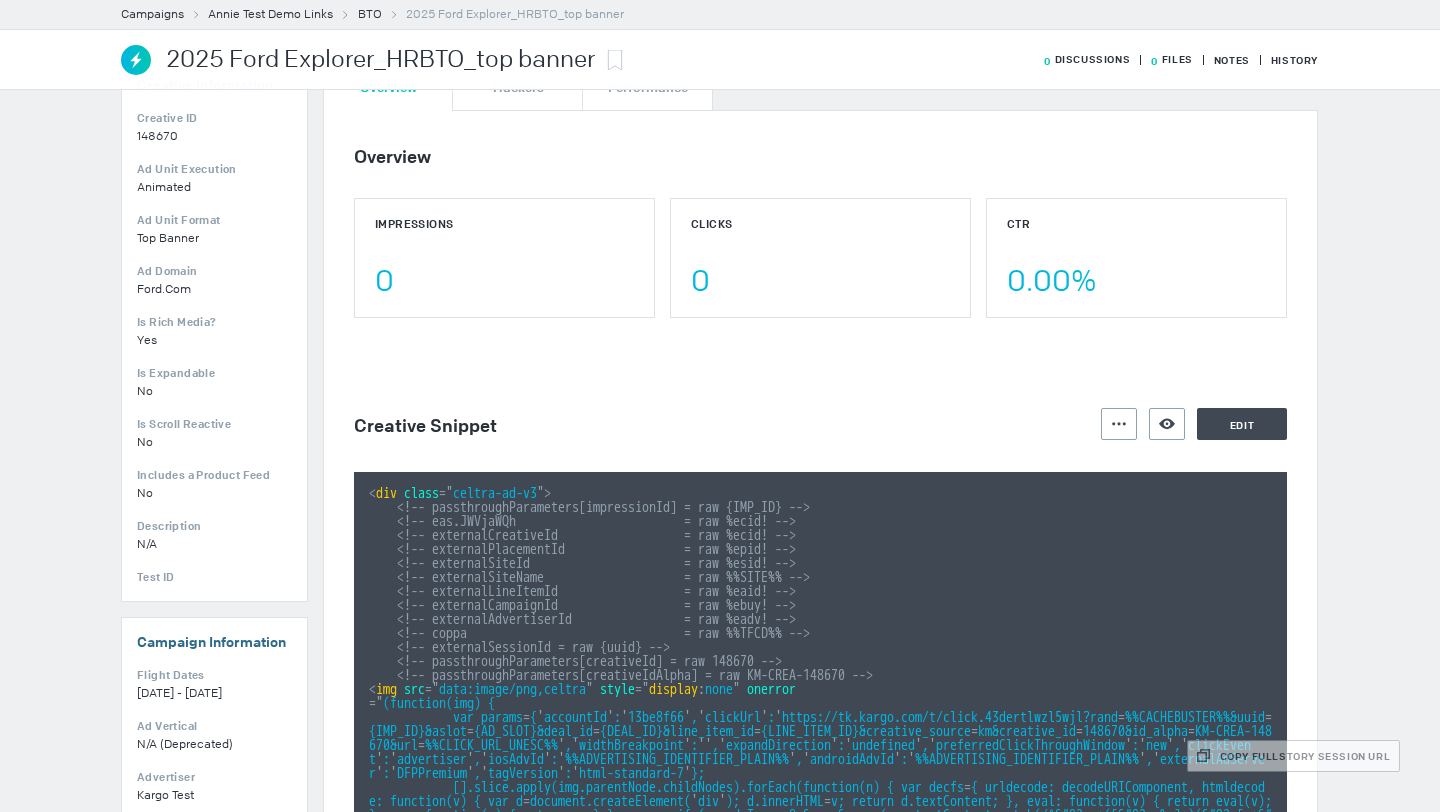 scroll, scrollTop: 636, scrollLeft: 0, axis: vertical 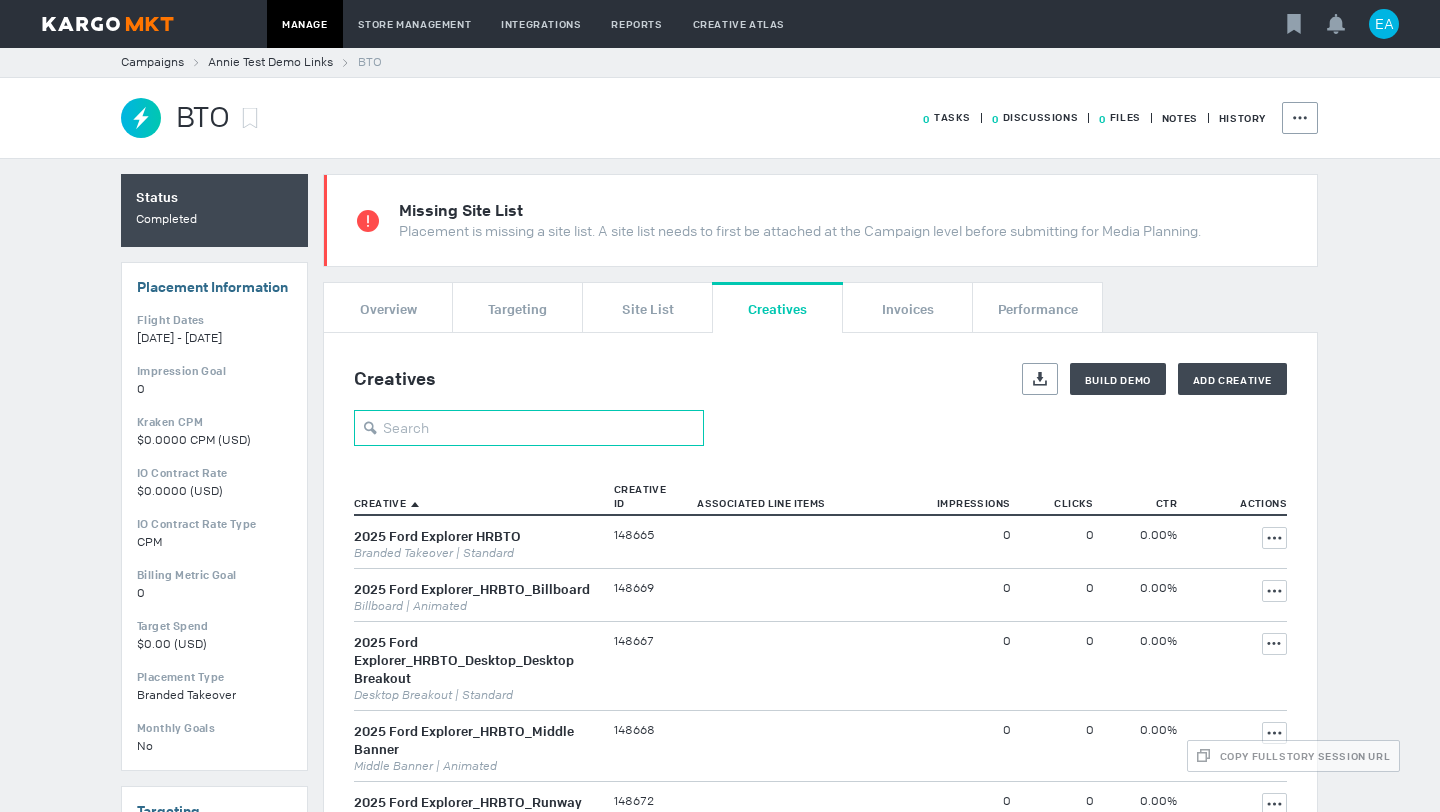 click at bounding box center [529, 428] 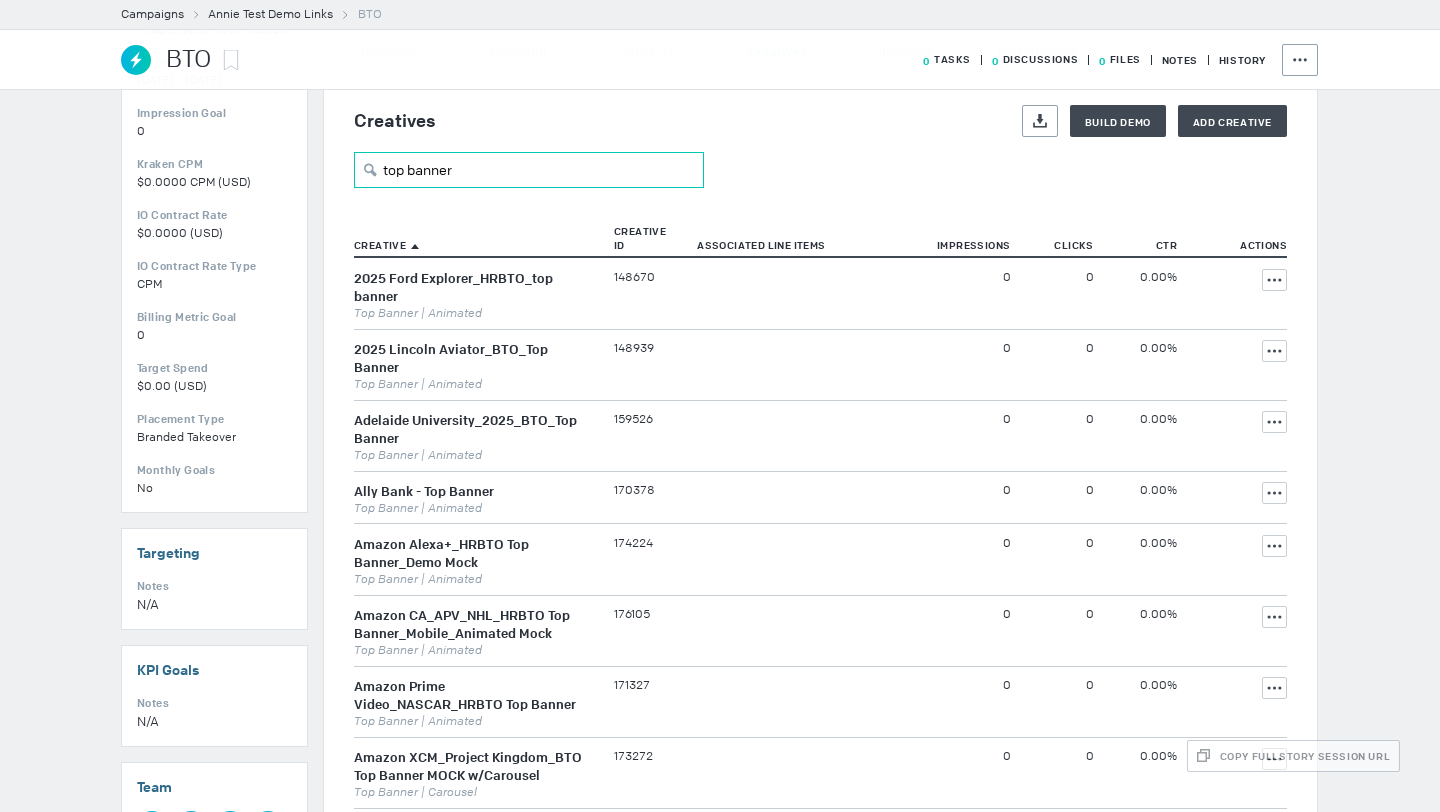 scroll, scrollTop: 295, scrollLeft: 0, axis: vertical 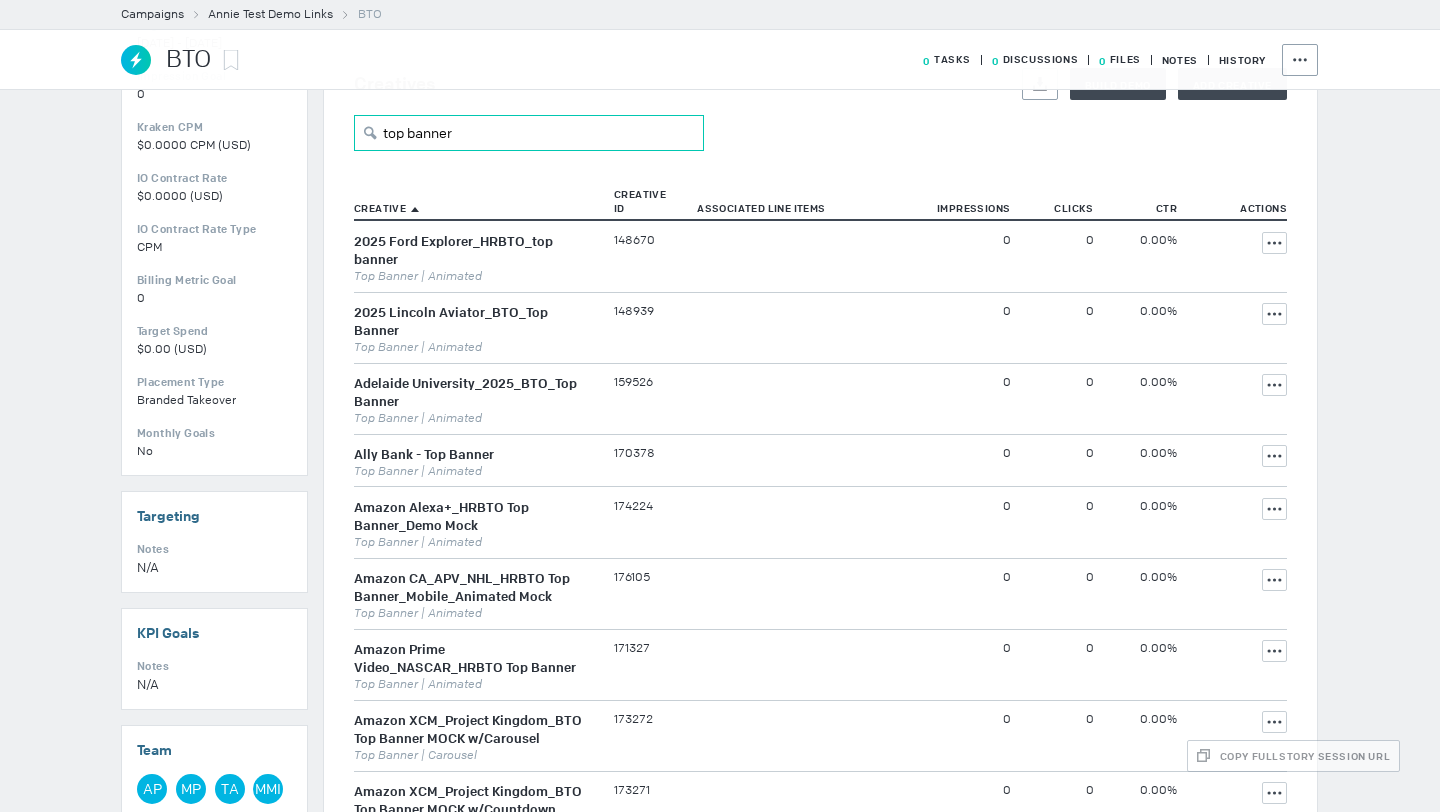 drag, startPoint x: 467, startPoint y: 135, endPoint x: 349, endPoint y: 126, distance: 118.34272 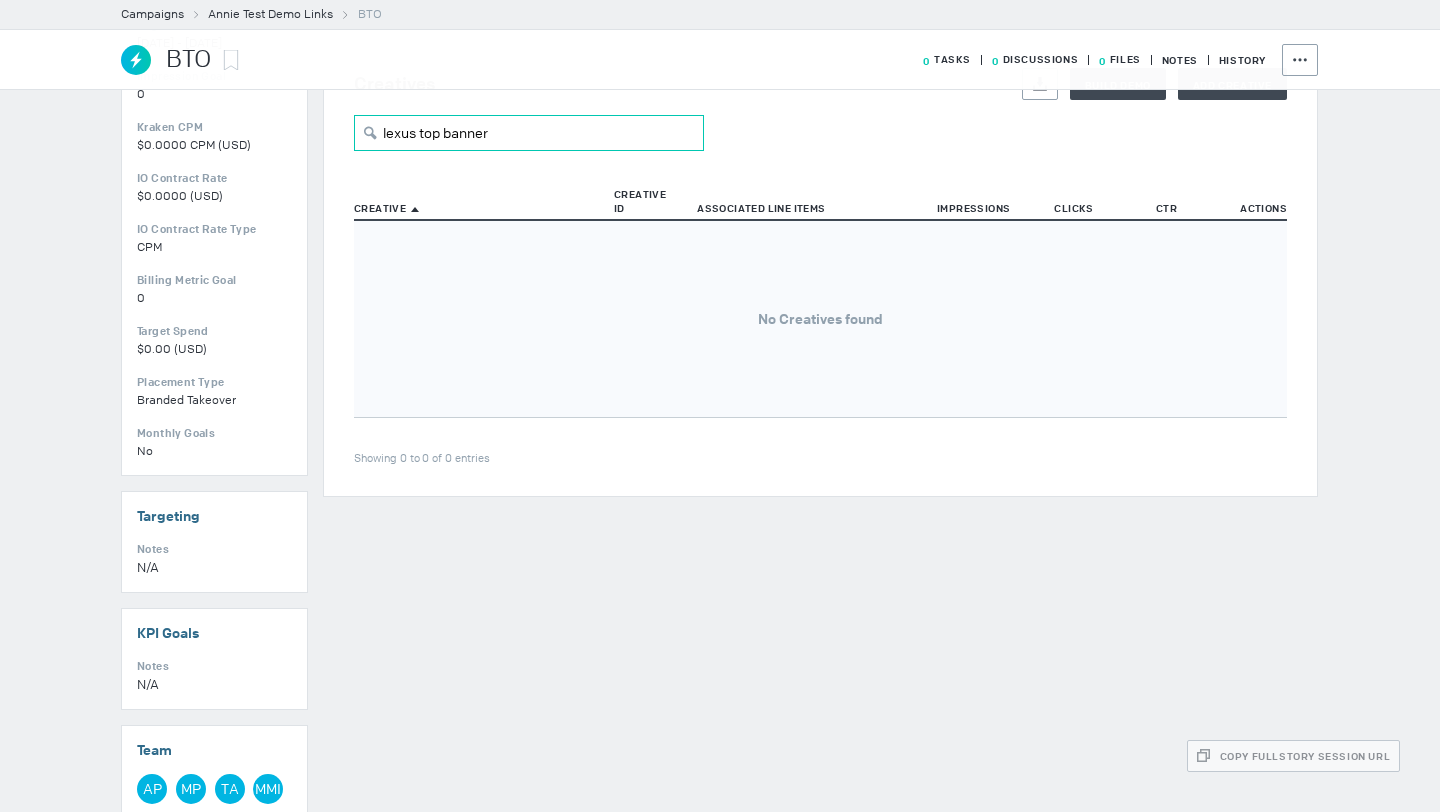 drag, startPoint x: 505, startPoint y: 127, endPoint x: 431, endPoint y: 127, distance: 74 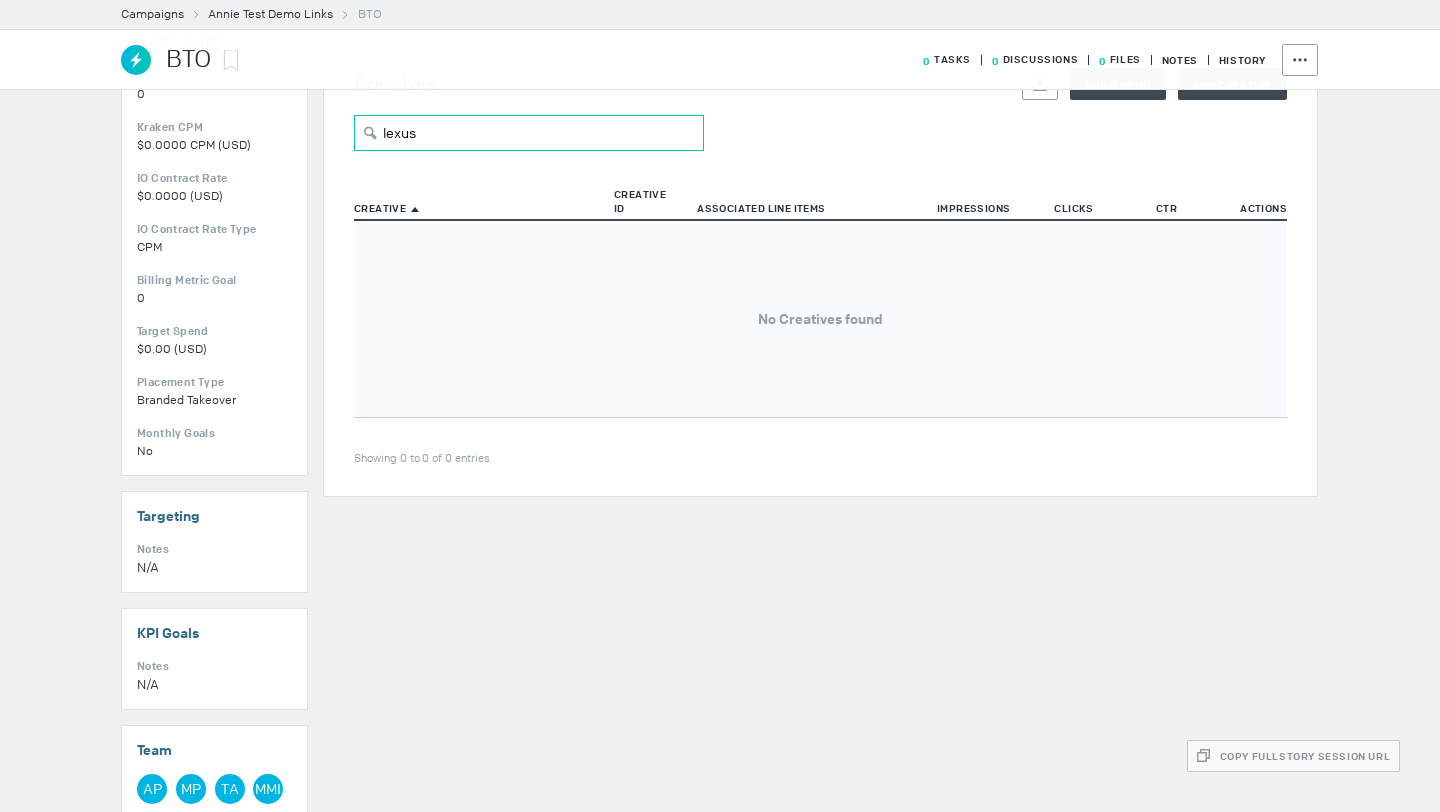 type on "lexus" 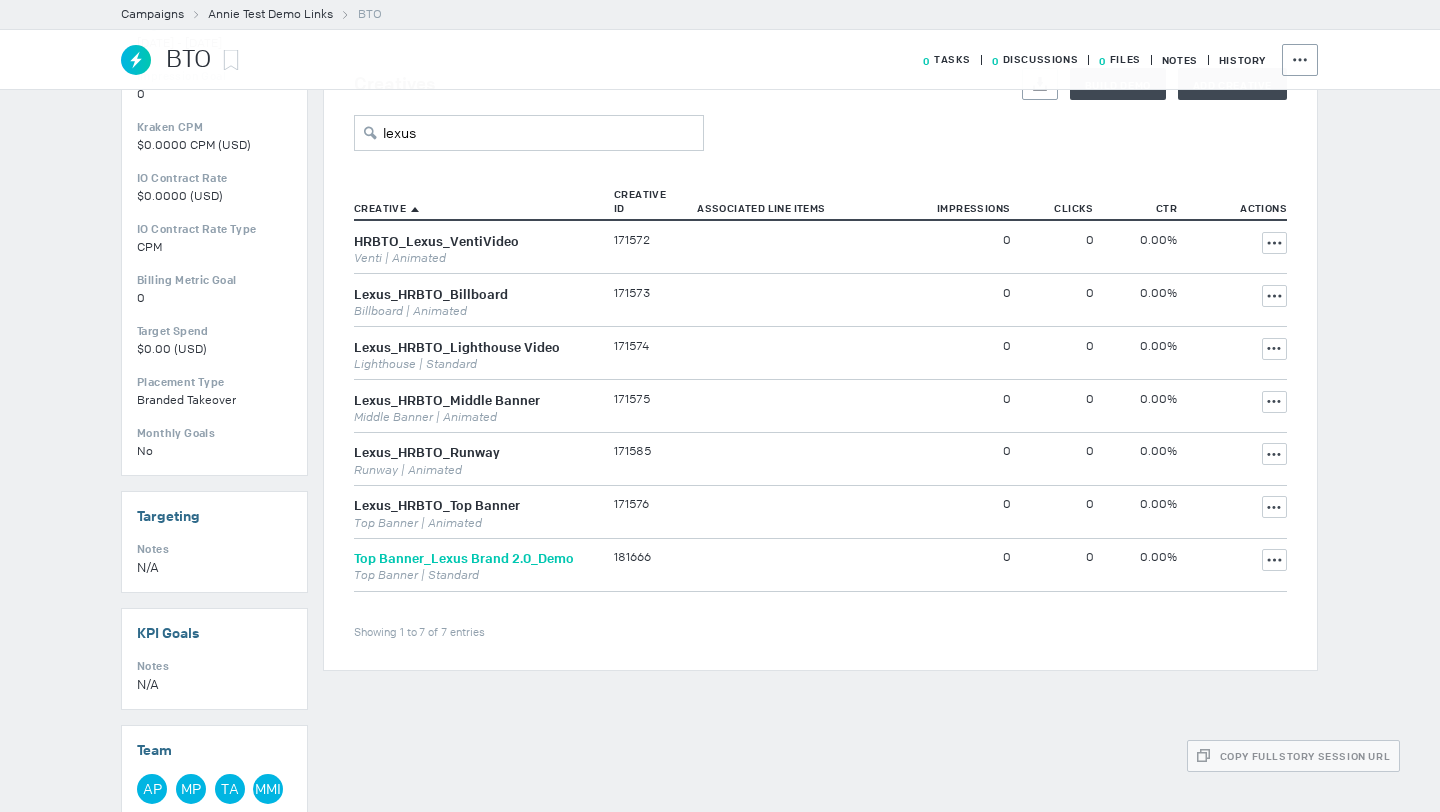click on "Top Banner_Lexus Brand 2.0_Demo" at bounding box center [464, 558] 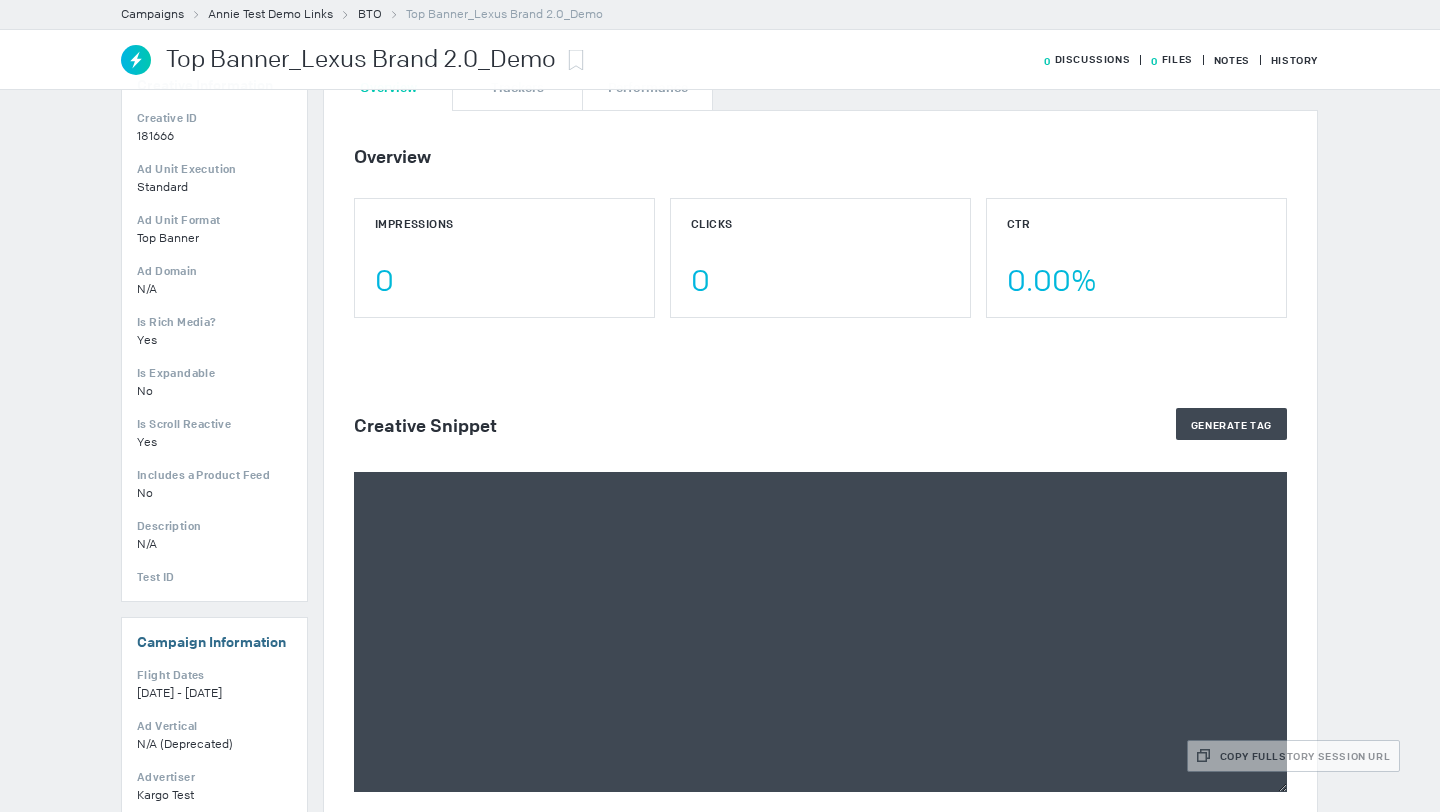 scroll, scrollTop: 308, scrollLeft: 0, axis: vertical 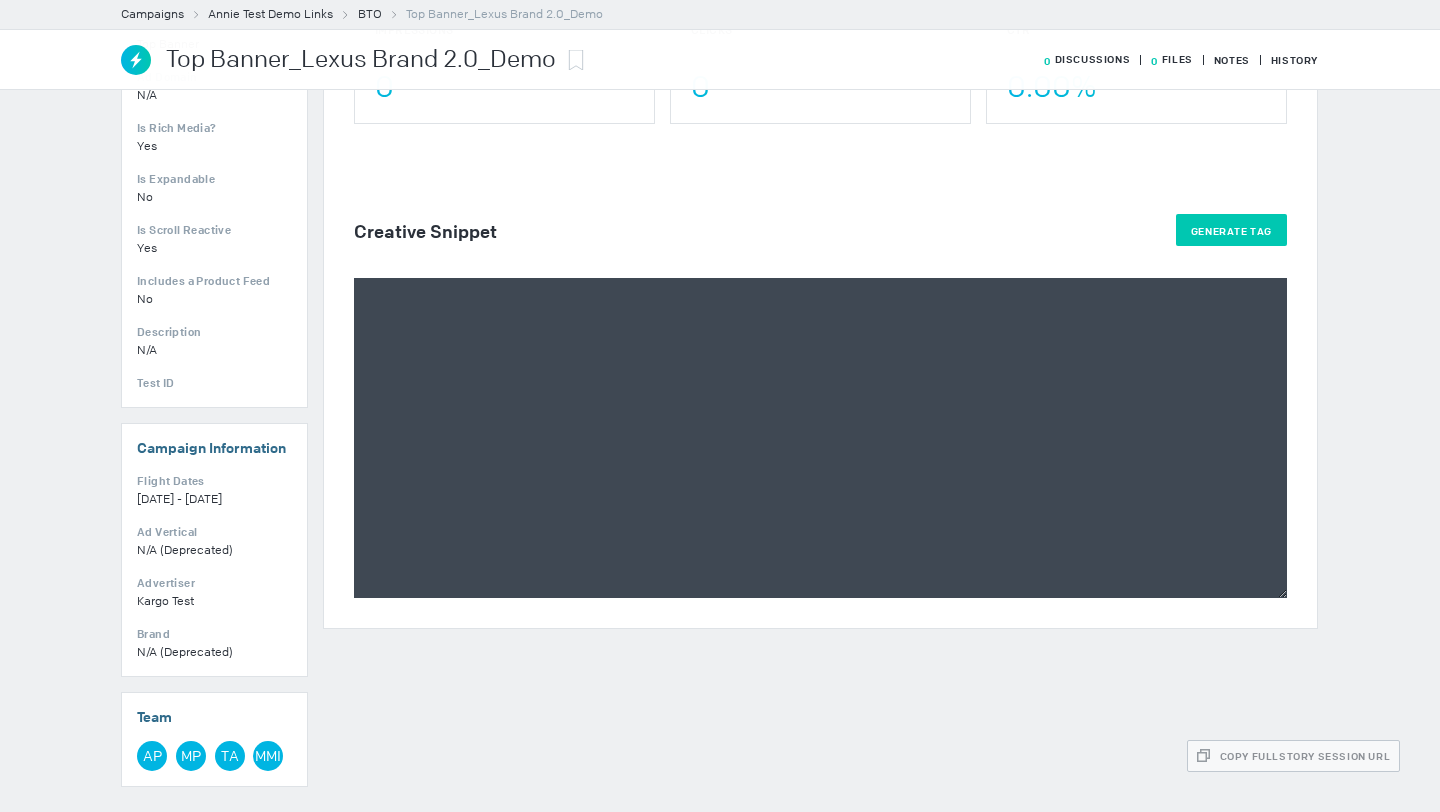 click on "Generate Tag" at bounding box center (1231, 230) 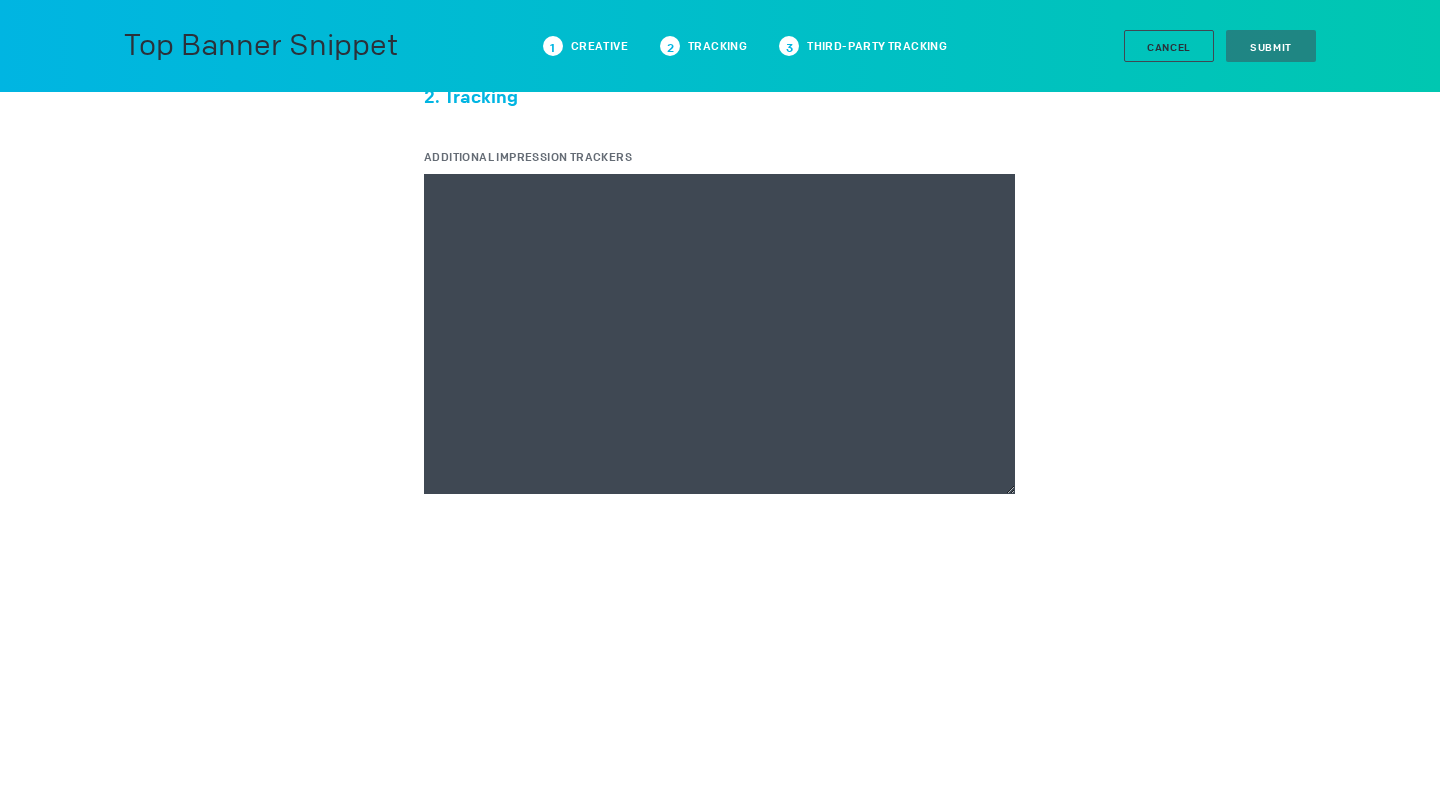 scroll, scrollTop: 240, scrollLeft: 0, axis: vertical 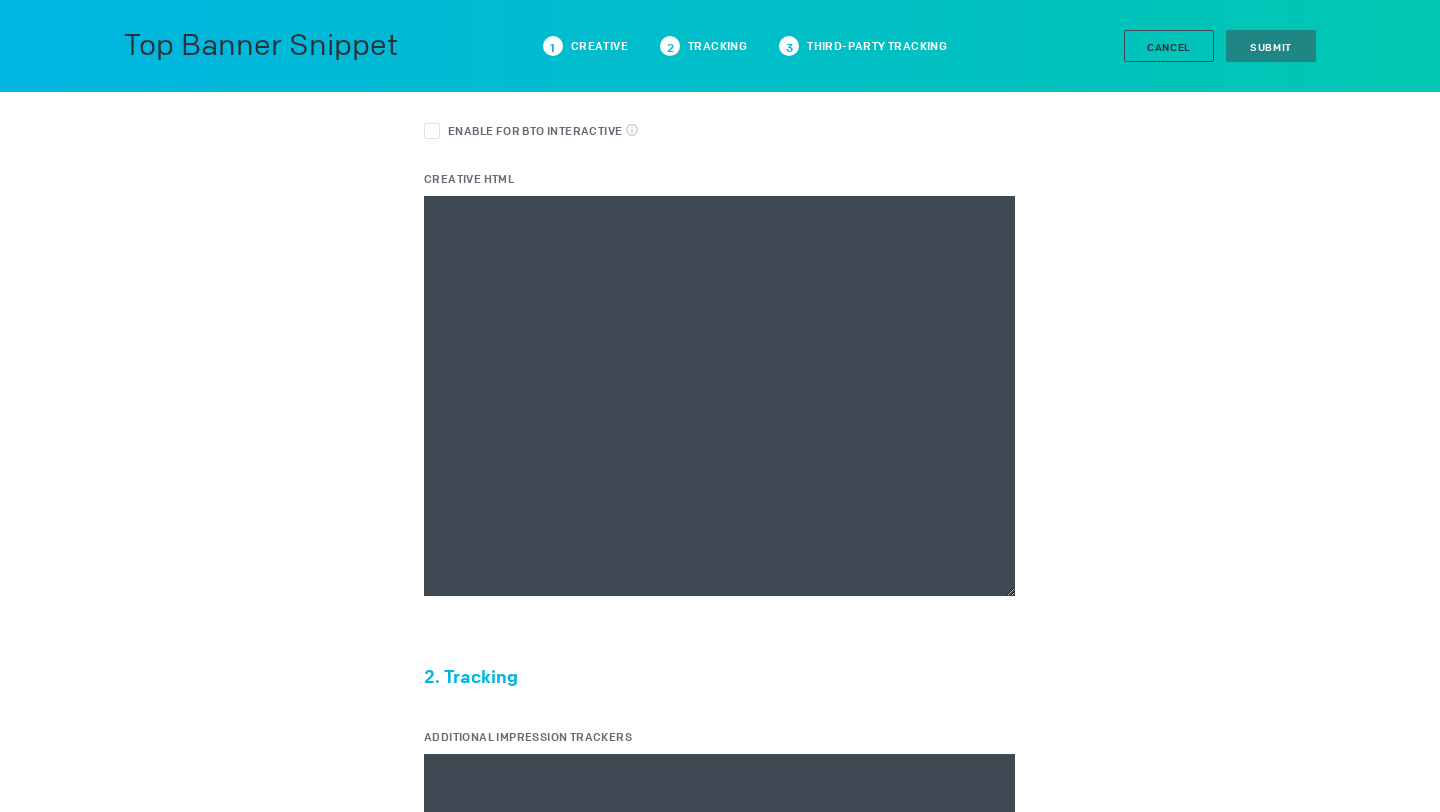 click on "Creative HTML" at bounding box center [719, 396] 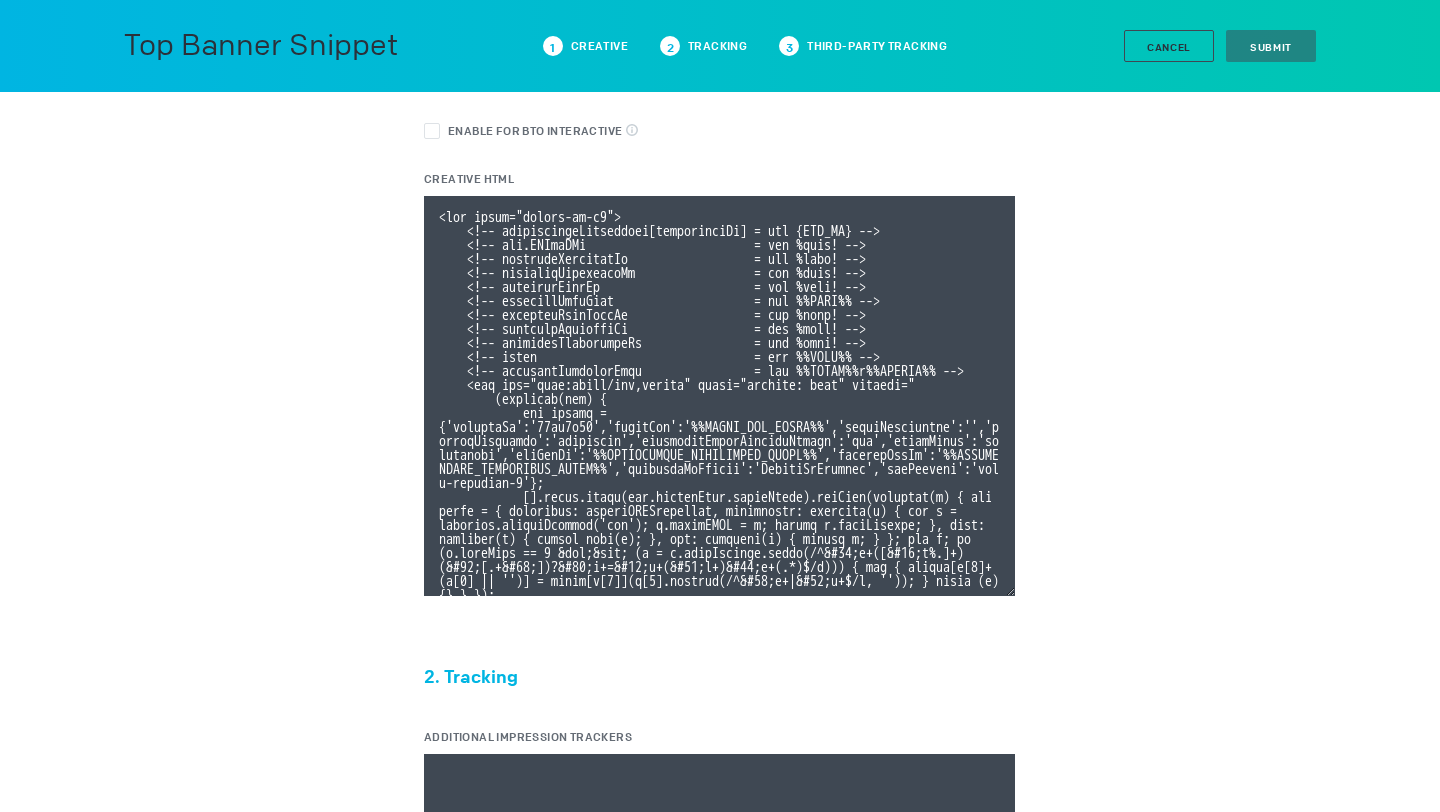 scroll, scrollTop: 372, scrollLeft: 0, axis: vertical 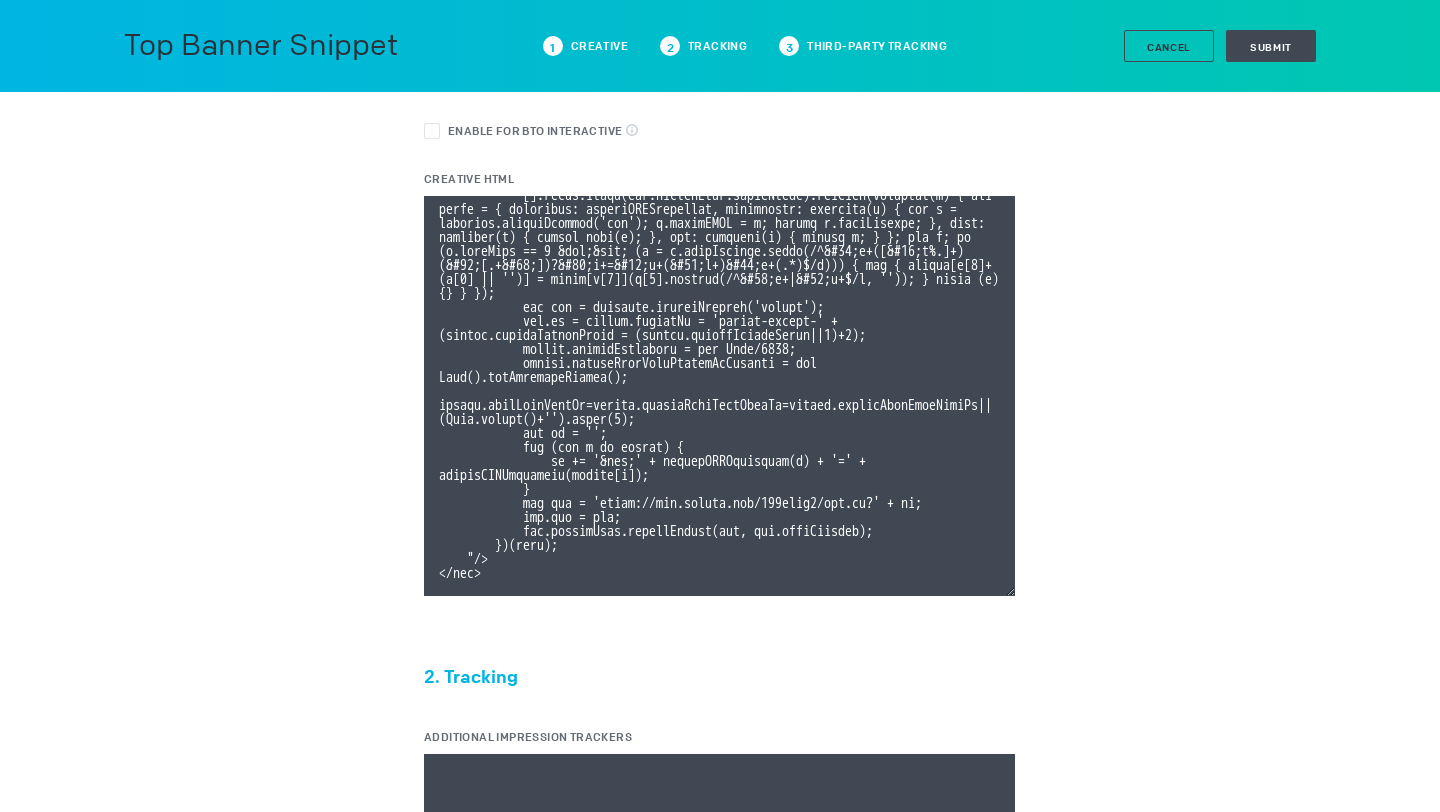 type on "<div class="celtra-ad-v3">
<!-- passthroughParameters[impressionId] = raw {IMP_ID} -->
<!-- eas.JWVjaWQh                        = raw %ecid! -->
<!-- externalCreativeId                  = raw %ecid! -->
<!-- externalPlacementId                 = raw %epid! -->
<!-- externalSiteId                      = raw %esid! -->
<!-- externalSiteName                    = raw %%SITE%% -->
<!-- externalLineItemId                  = raw %eaid! -->
<!-- externalCampaignId                  = raw %ebuy! -->
<!-- externalAdvertiserId                = raw %eadv! -->
<!-- coppa                               = raw %%TFCD%% -->
<!-- externalCreativeSize                = raw %%WIDTH%%x%%HEIGHT%% -->
<img src="data:image/png,celtra" style="display: none" onerror="
(function(img) {
var params = {'accountId':'13be8f66','clickUrl':'%%CLICK_URL_UNESC%%','widthBreakpoint':'','expandDirection':'undefined','preferredClickThroughWindow':'new','clickEvent':'advertiser','io..." 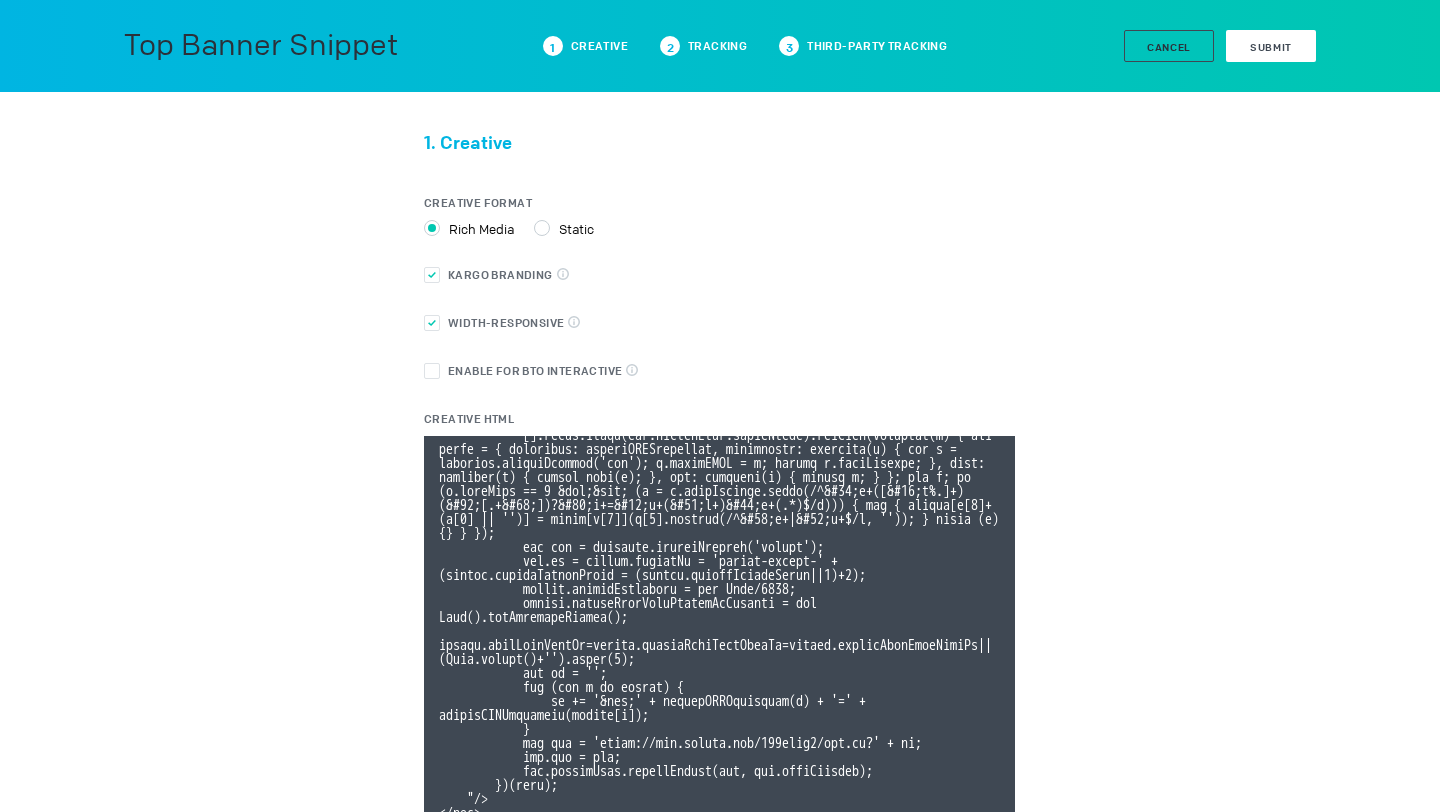 click on "Submit" at bounding box center [1271, 47] 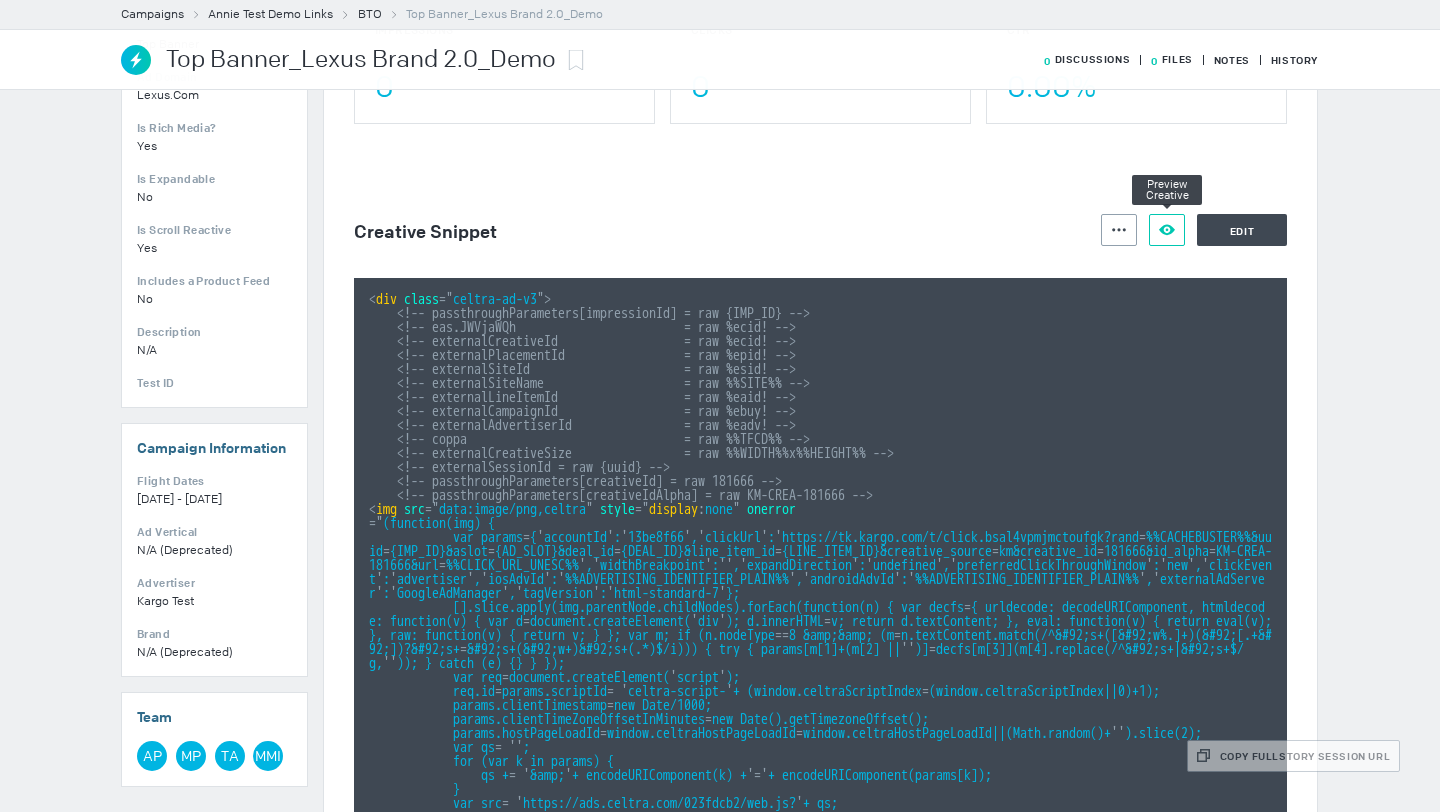 click at bounding box center [1119, 230] 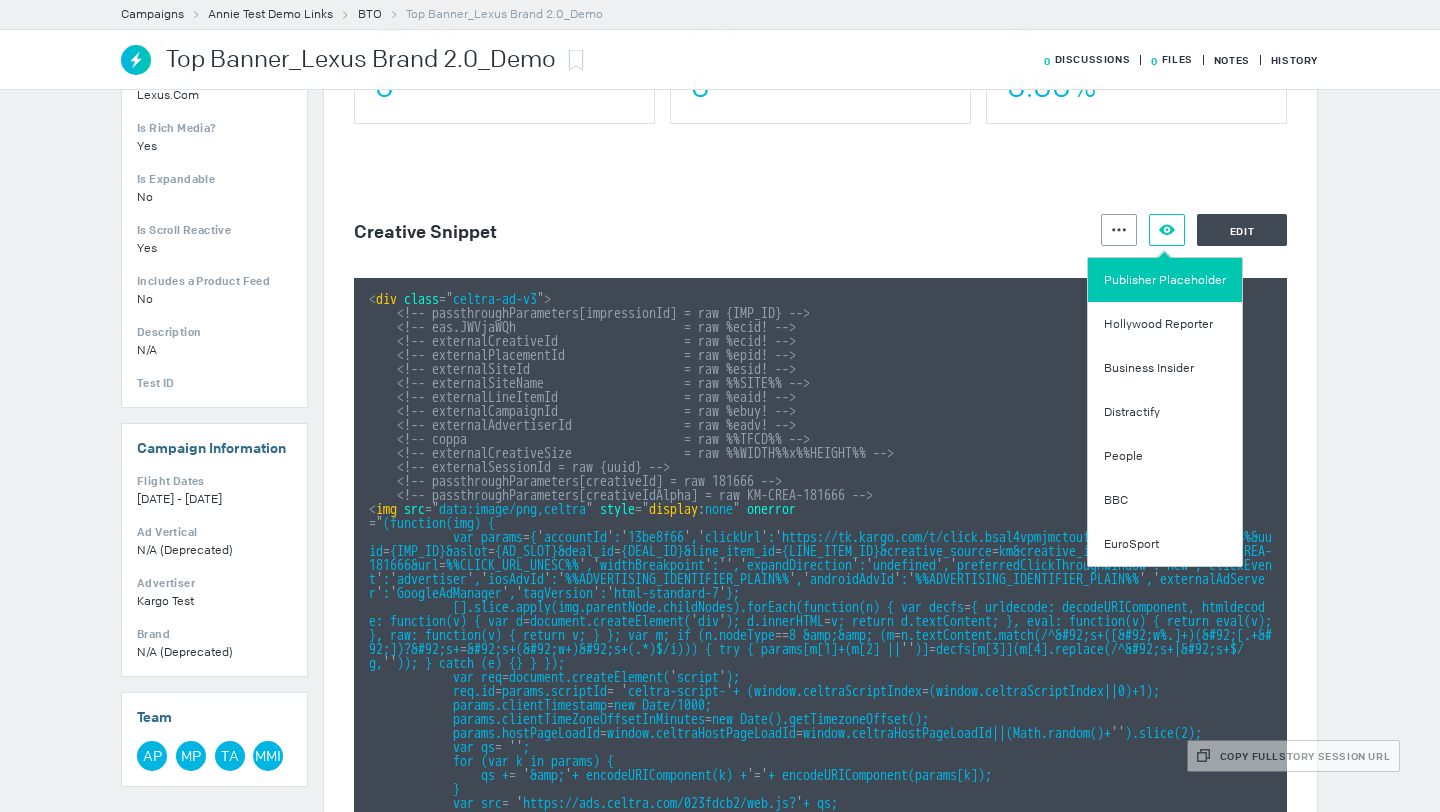 click on "Publisher Placeholder" at bounding box center [1165, 280] 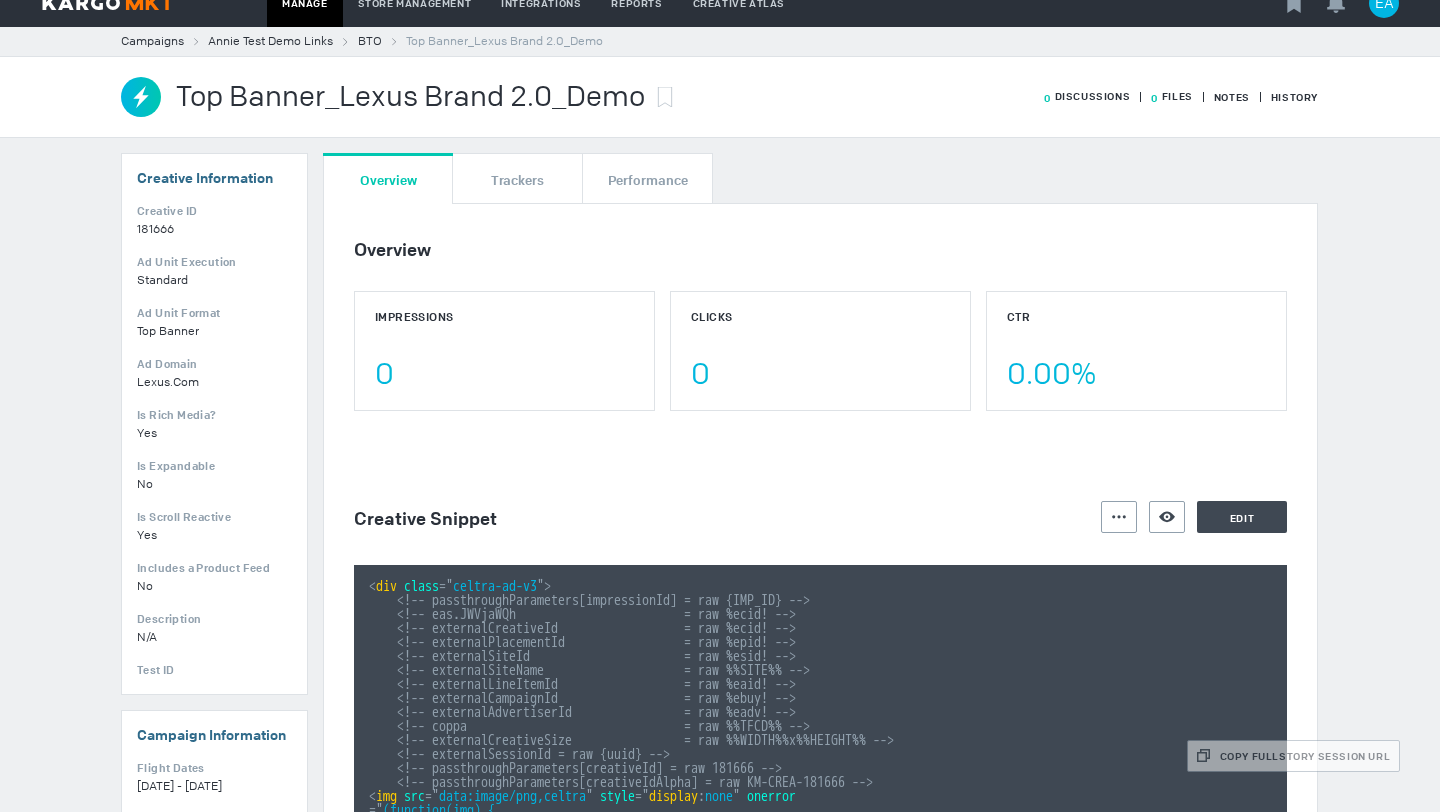 scroll, scrollTop: 0, scrollLeft: 0, axis: both 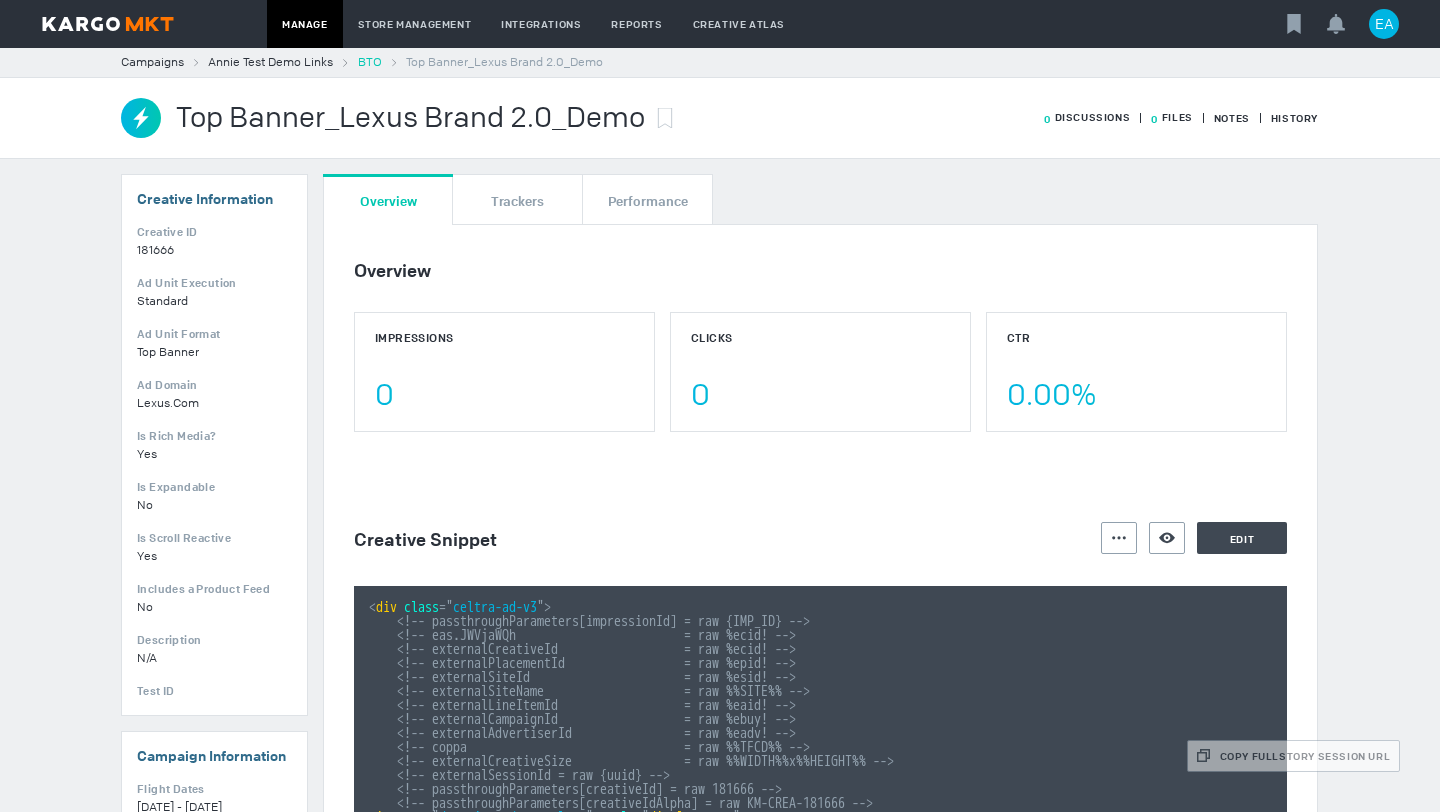 click on "BTO" at bounding box center (370, 62) 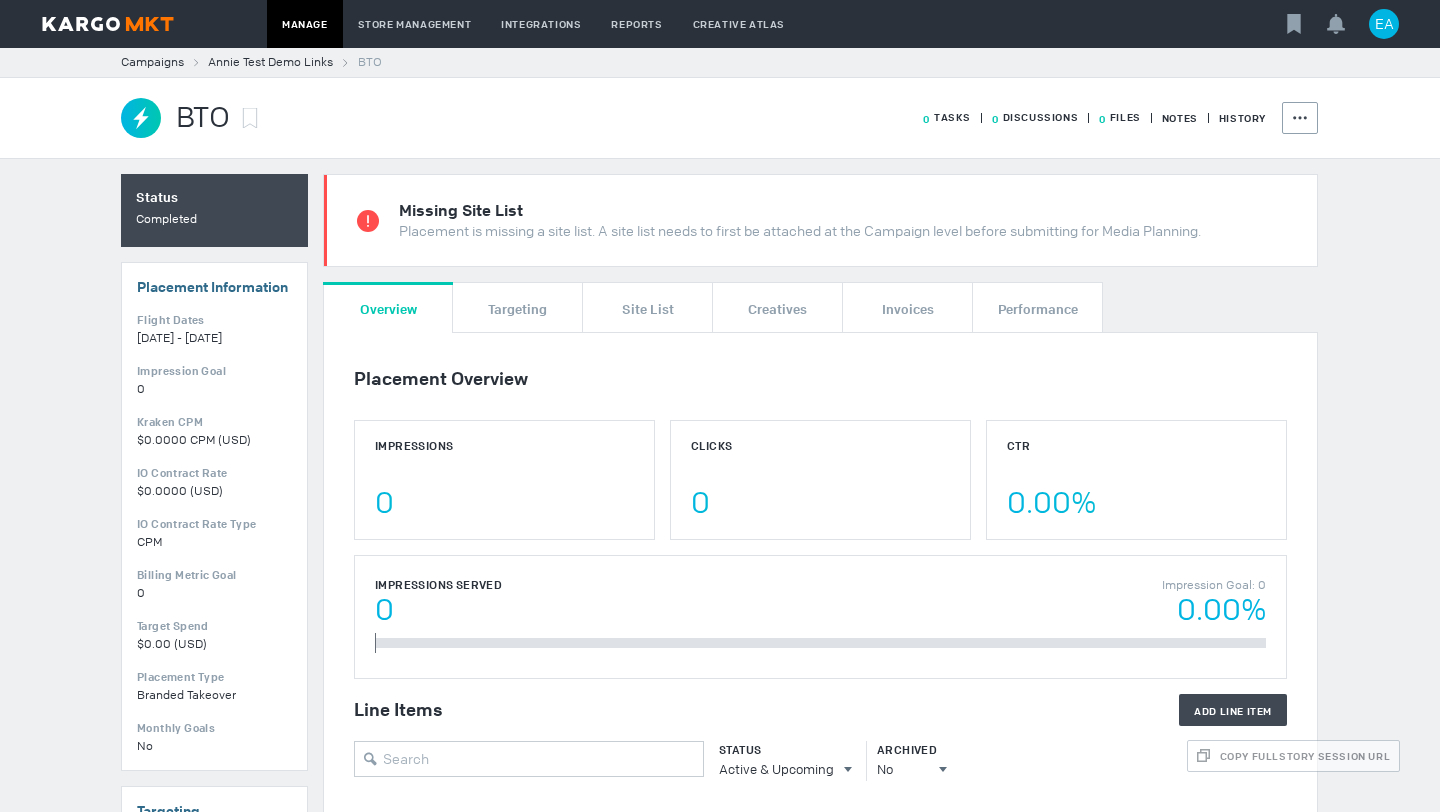 click on "BTO 0 Tasks 0 Discussions 0 Files Notes History   Actions" at bounding box center (720, 118) 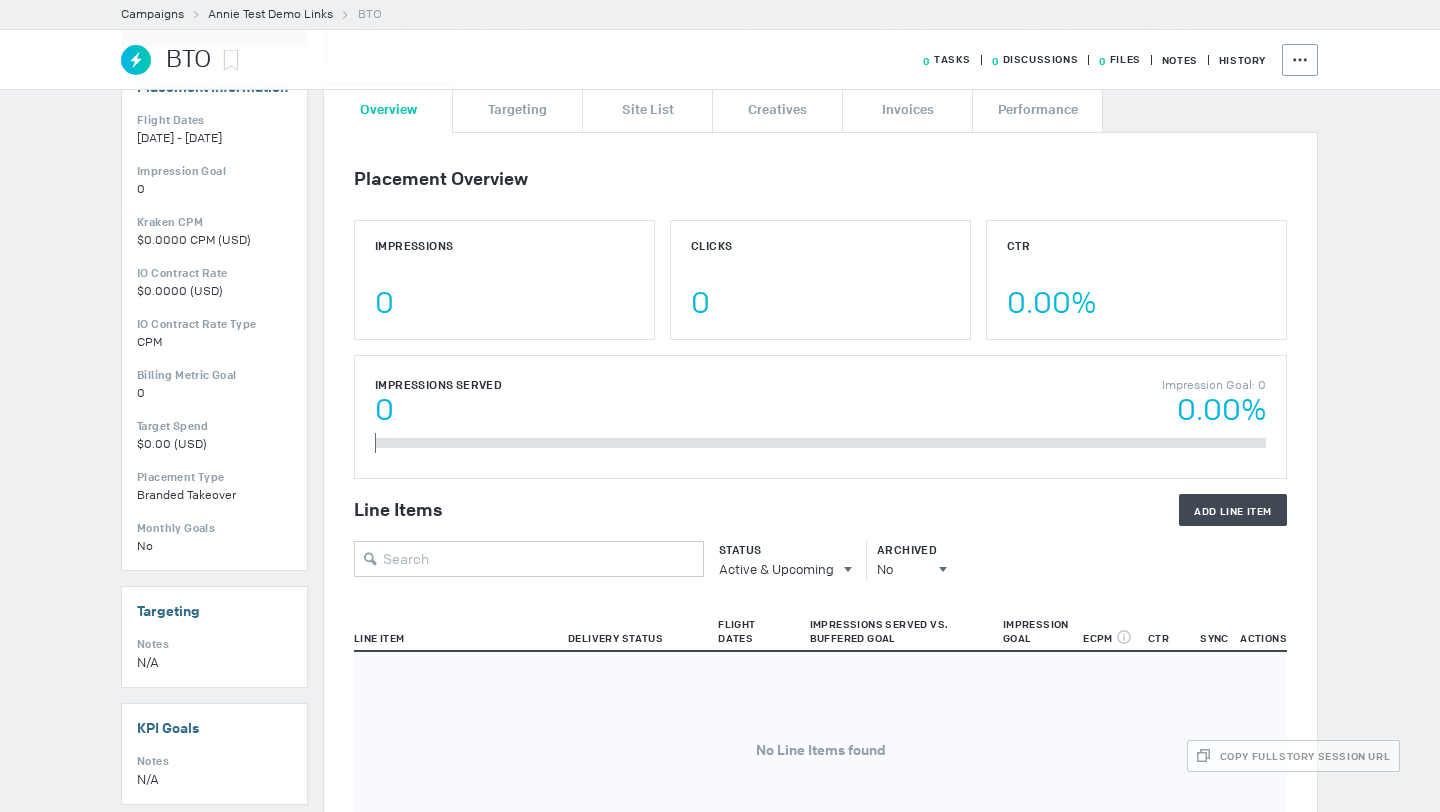 scroll, scrollTop: 0, scrollLeft: 0, axis: both 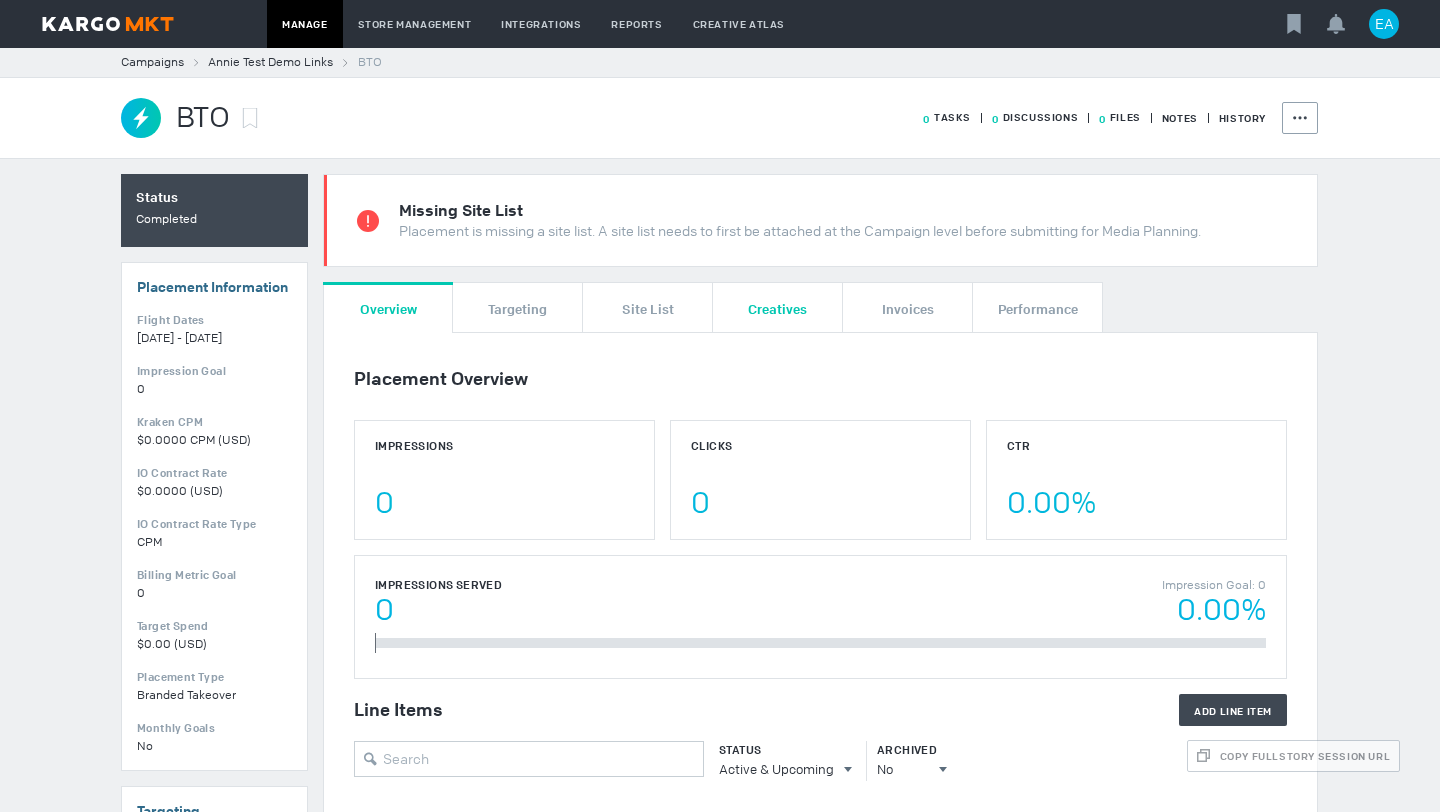 click on "Creatives" at bounding box center [777, 307] 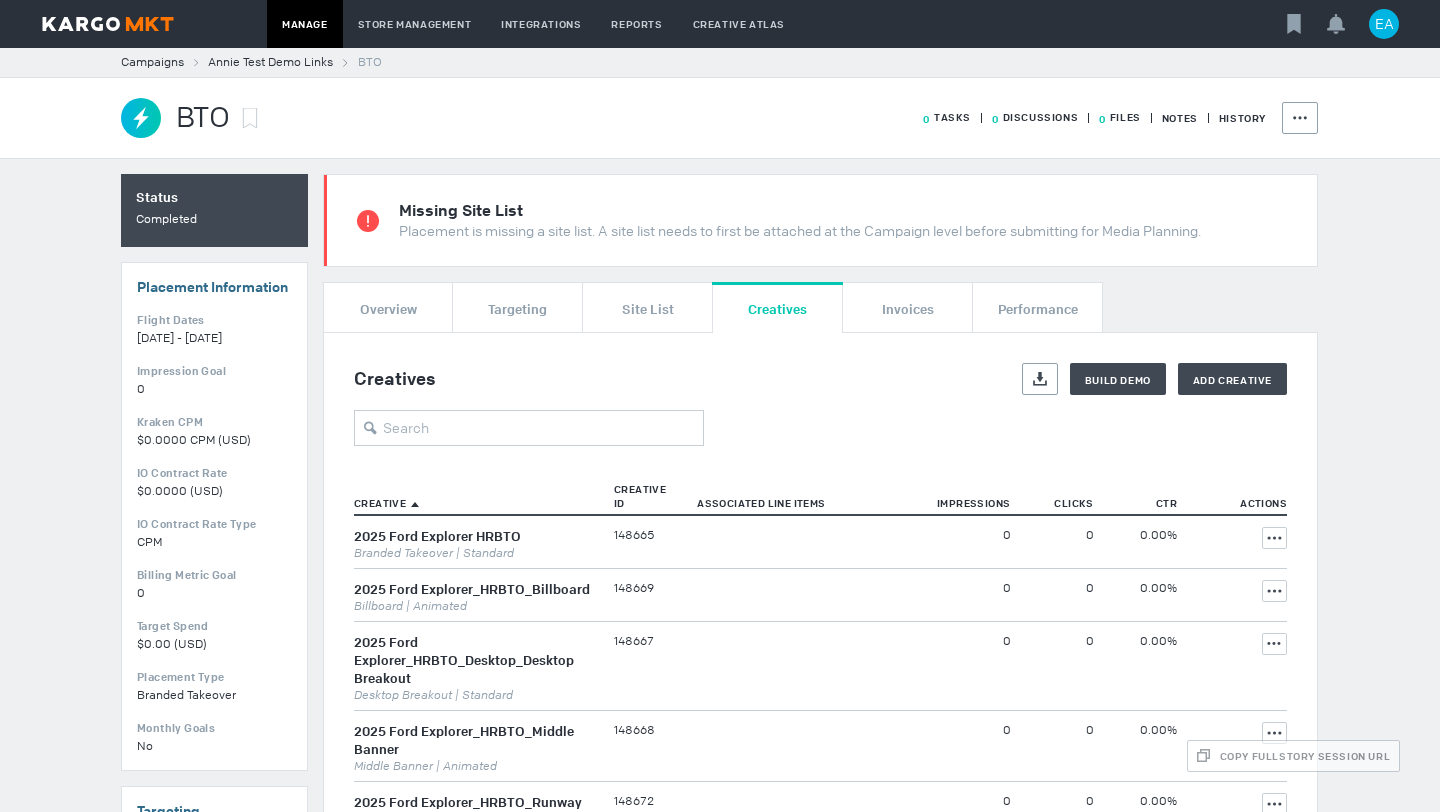 click on "Creatives Export   Build Demo Add Creative" at bounding box center (820, 404) 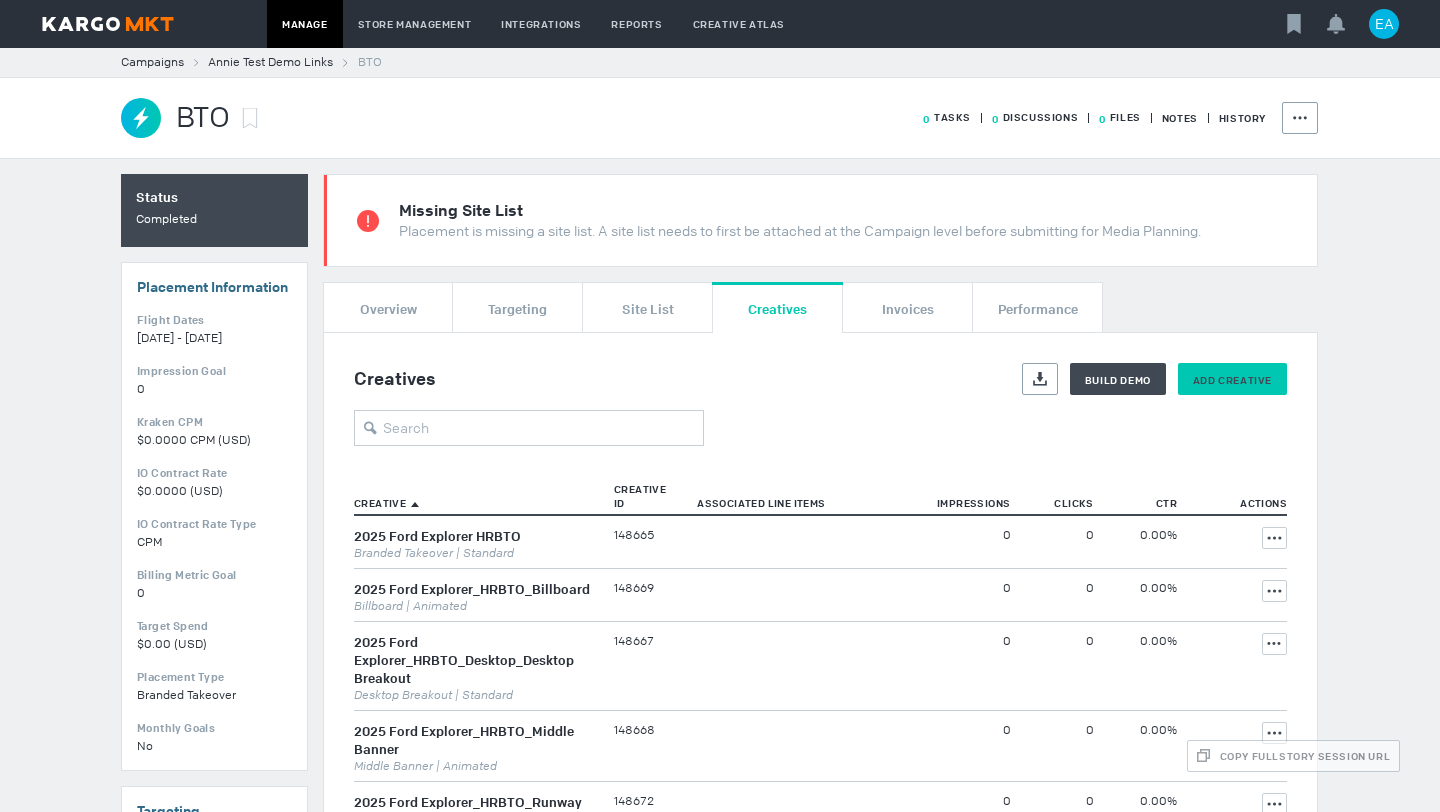 click on "Add Creative" at bounding box center (1118, 380) 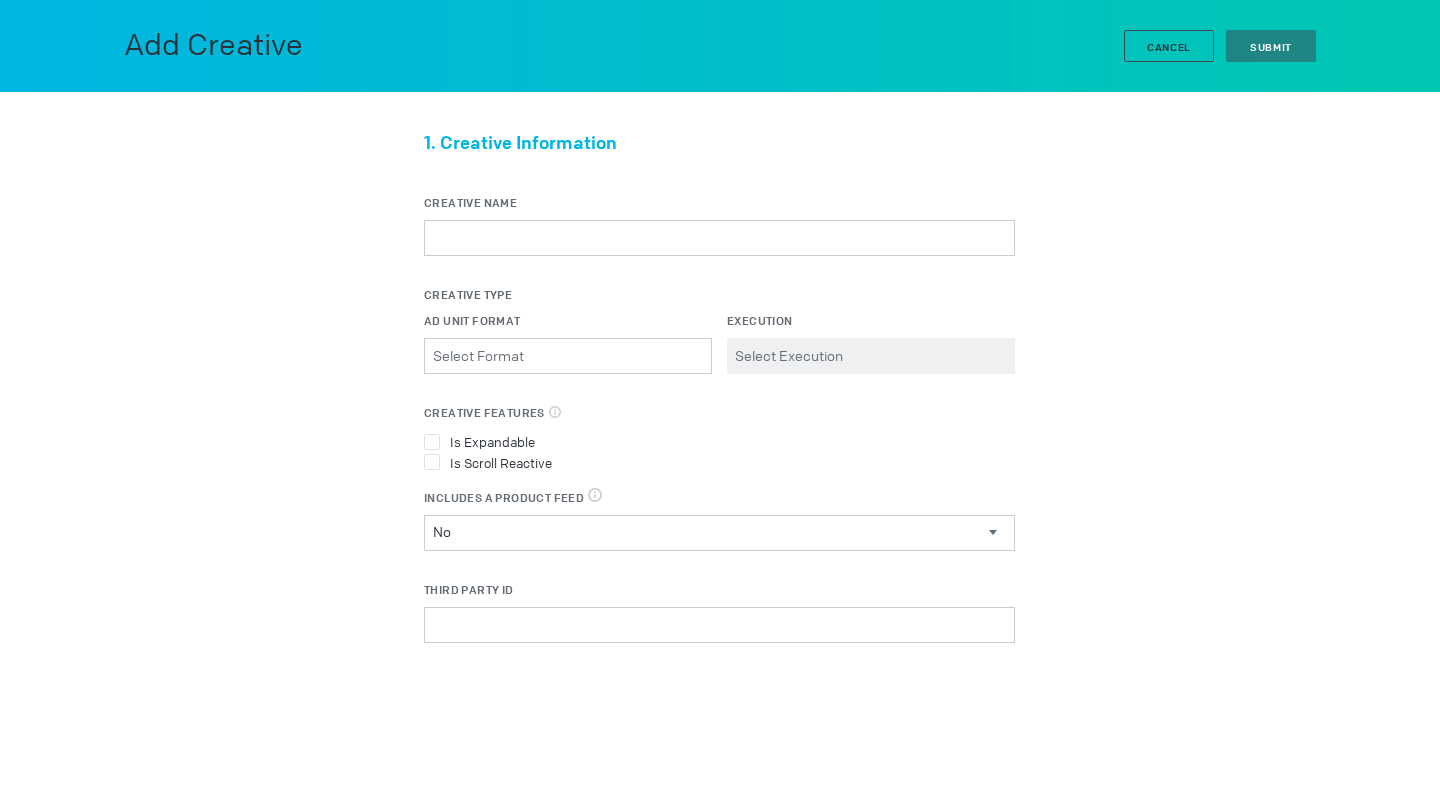 click on "Creative Type" at bounding box center [719, 295] 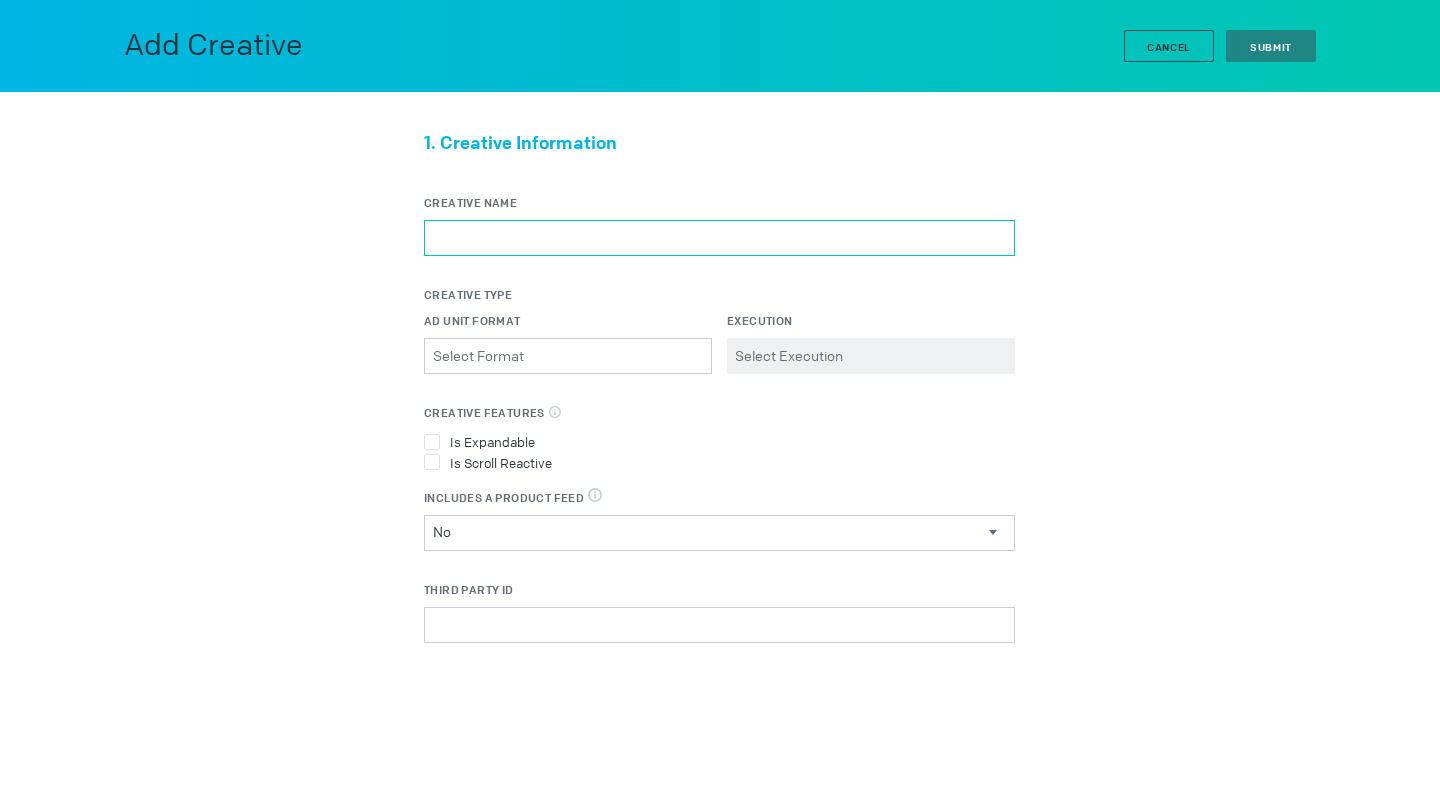 click on "Creative Name" at bounding box center [719, 238] 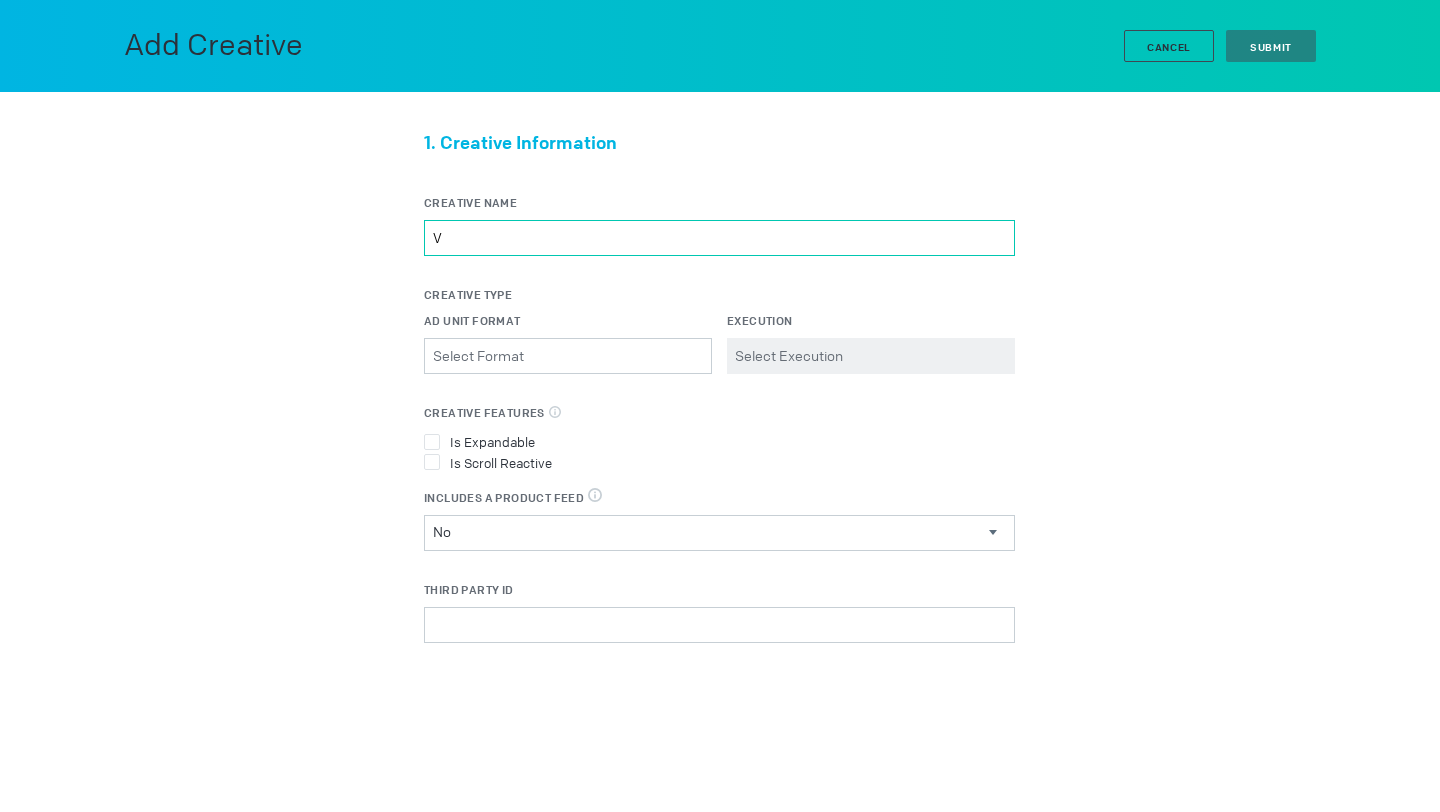 click on "V" at bounding box center [719, 238] 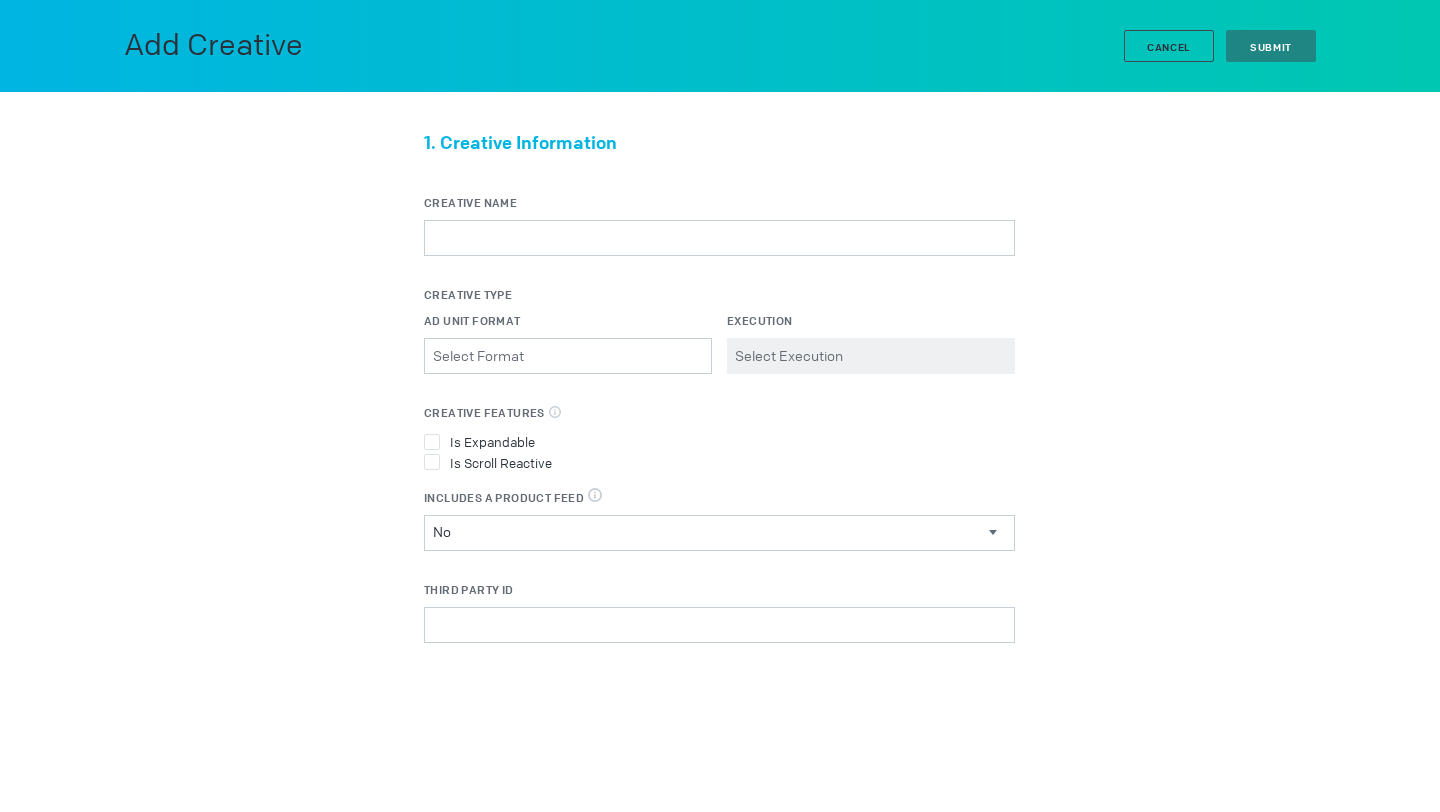 click on "1. Creative Information Creative Name Creative Type Ad Unit Format Please select a valid item Execution Please select a valid item Creative Features  Select all features applicable to your creative Is Expandable Is Scroll Reactive Includes a Product Feed DPA & Digital Circulars, select true when the creative uses a product feed No Includes a Product Feed Yes No Third Party ID Third Party Name Select a Third Party Select a Third Party DCM" at bounding box center (720, 526) 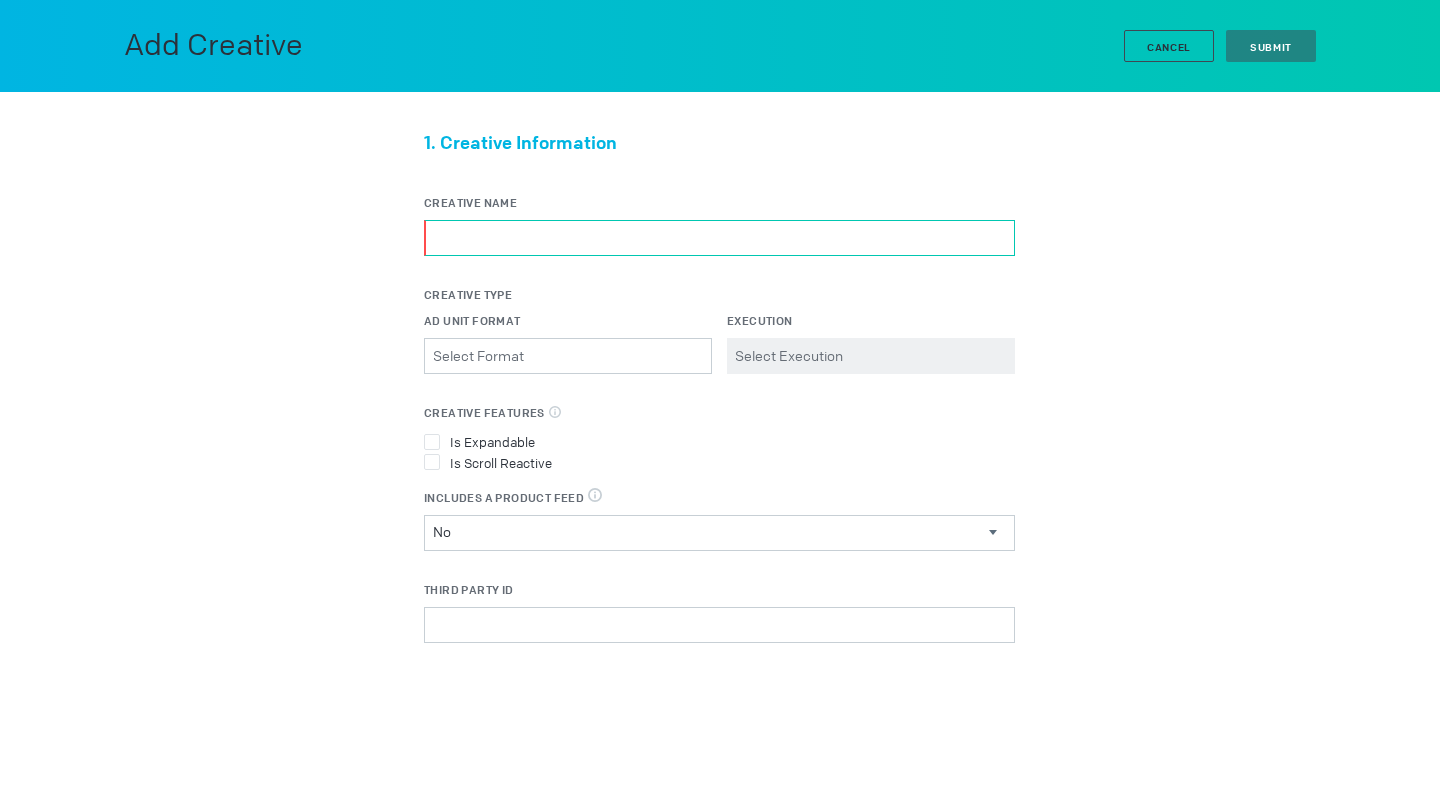 click on "Creative Name" at bounding box center [719, 238] 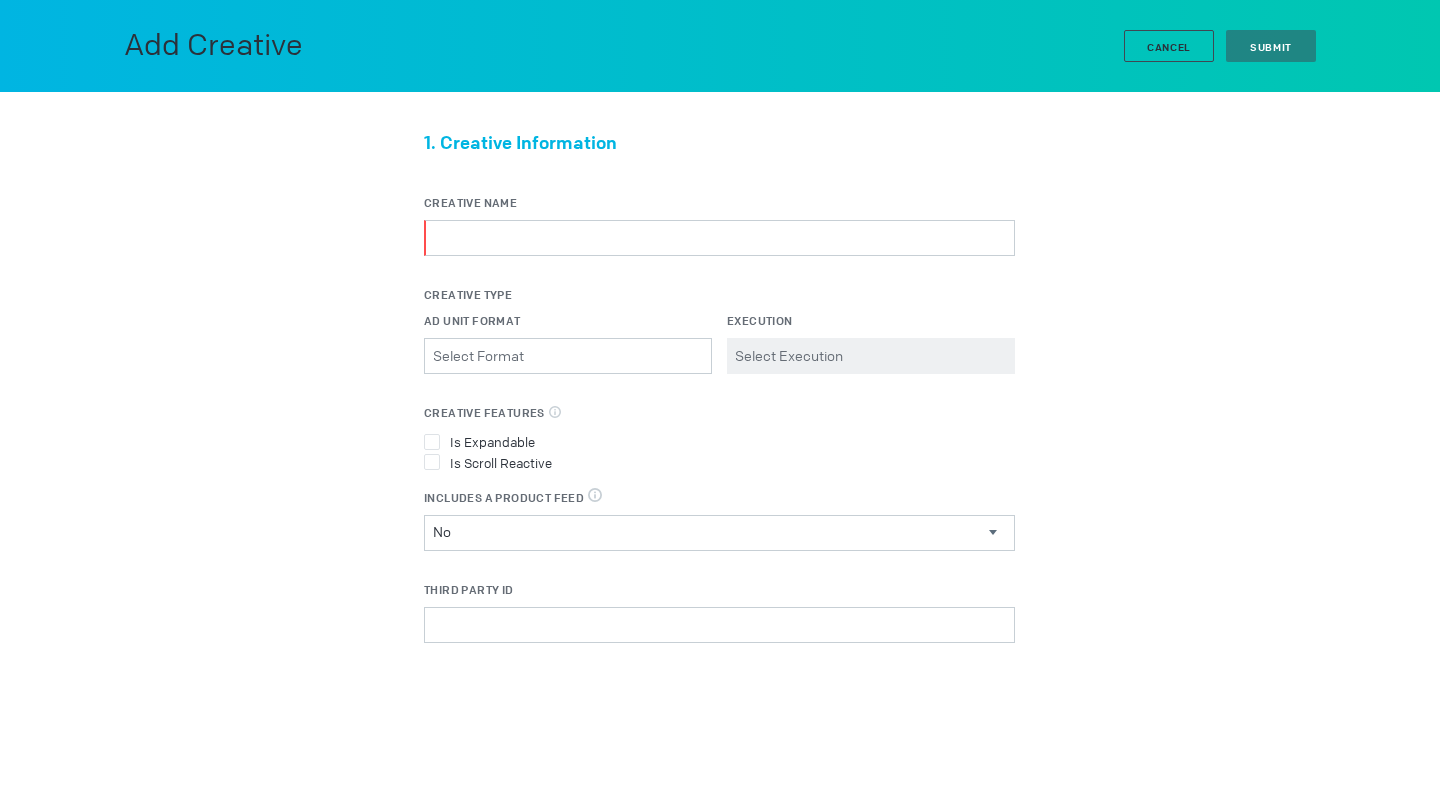 click on "1. Creative Information Creative Name Creative Type Ad Unit Format Please select a valid item Execution Please select a valid item Creative Features  Select all features applicable to your creative Is Expandable Is Scroll Reactive Includes a Product Feed DPA & Digital Circulars, select true when the creative uses a product feed No Includes a Product Feed Yes No Third Party ID Third Party Name Select a Third Party Select a Third Party DCM" at bounding box center [720, 526] 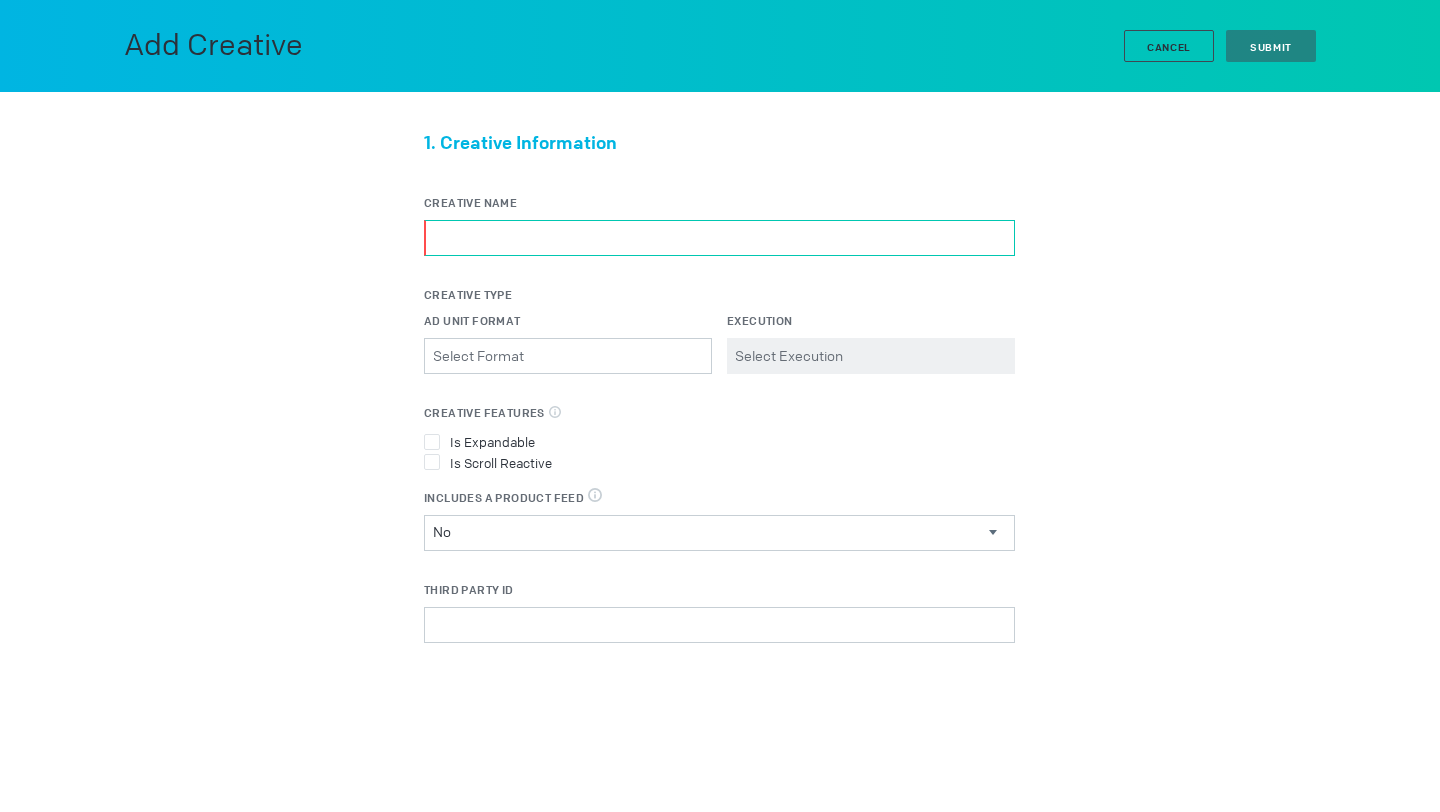 click on "Creative Name" at bounding box center (719, 238) 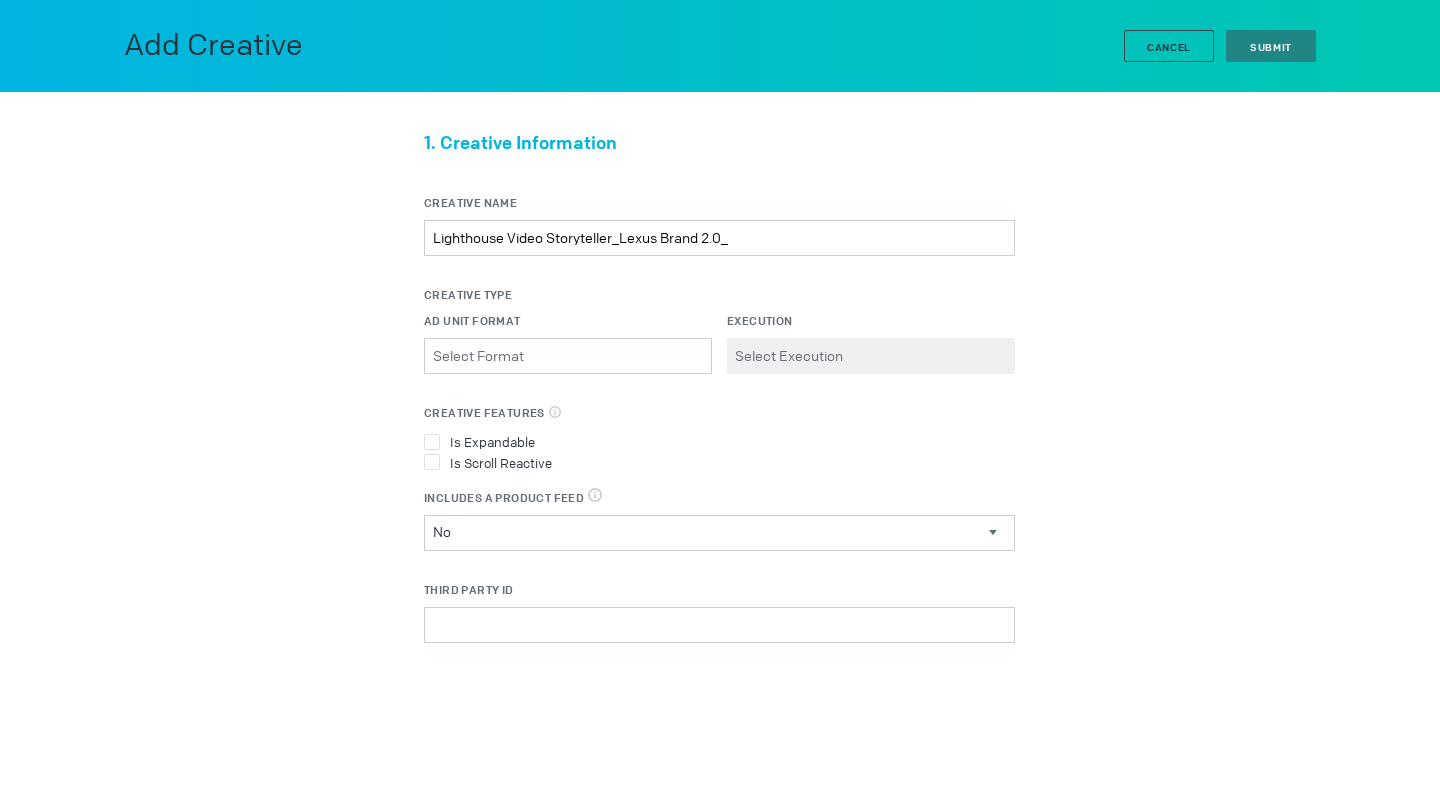click on "1. Creative Information Creative Name Lighthouse Video Storyteller_Lexus Brand 2.0_ Creative Type Ad Unit Format Please select a valid item Execution Please select a valid item Creative Features  Select all features applicable to your creative Is Expandable Is Scroll Reactive Includes a Product Feed DPA & Digital Circulars, select true when the creative uses a product feed No Includes a Product Feed Yes No Third Party ID Third Party Name Select a Third Party Select a Third Party DCM" at bounding box center [719, 402] 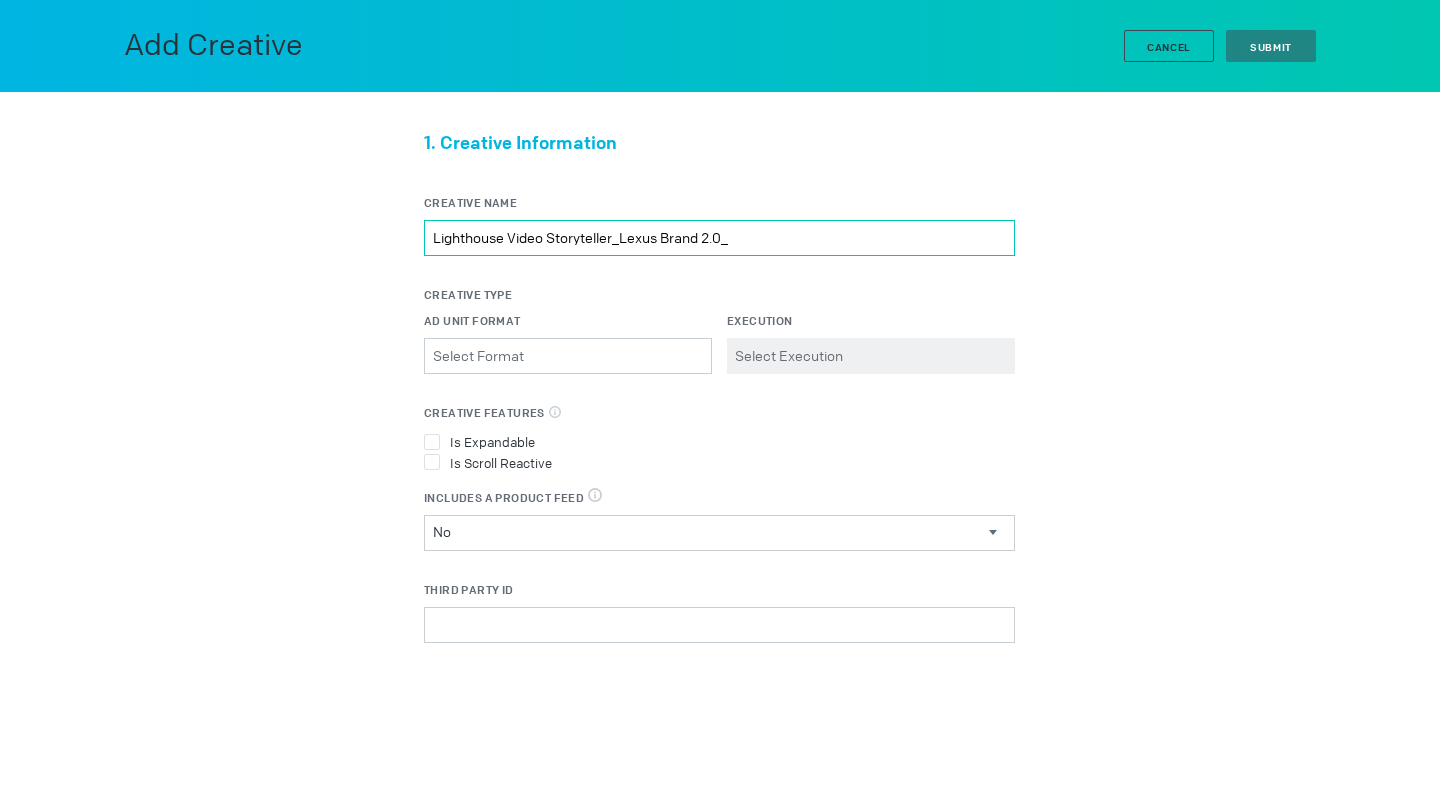 click on "Lighthouse Video Storyteller_Lexus Brand 2.0_" at bounding box center (719, 238) 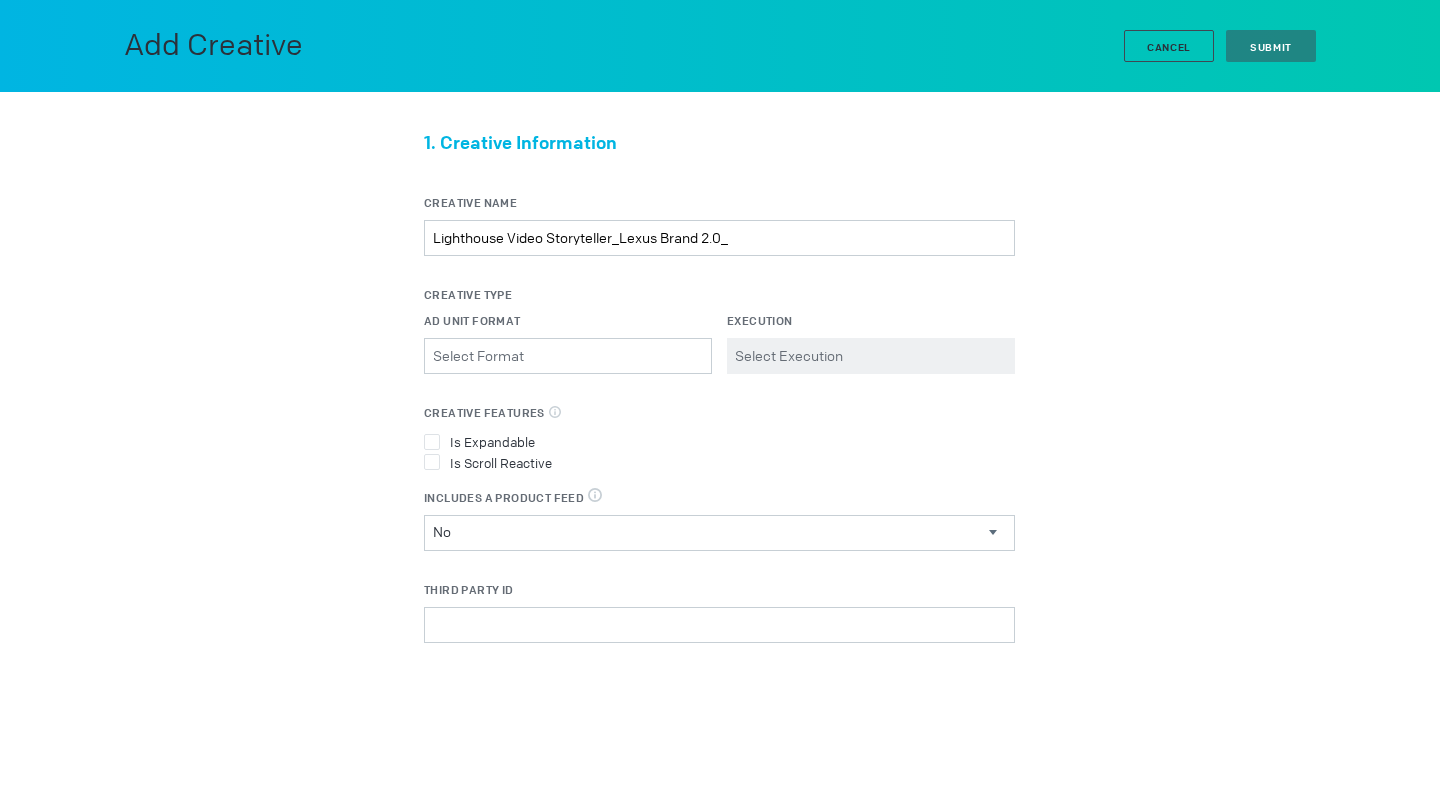 click on "Creative Name" at bounding box center (719, 203) 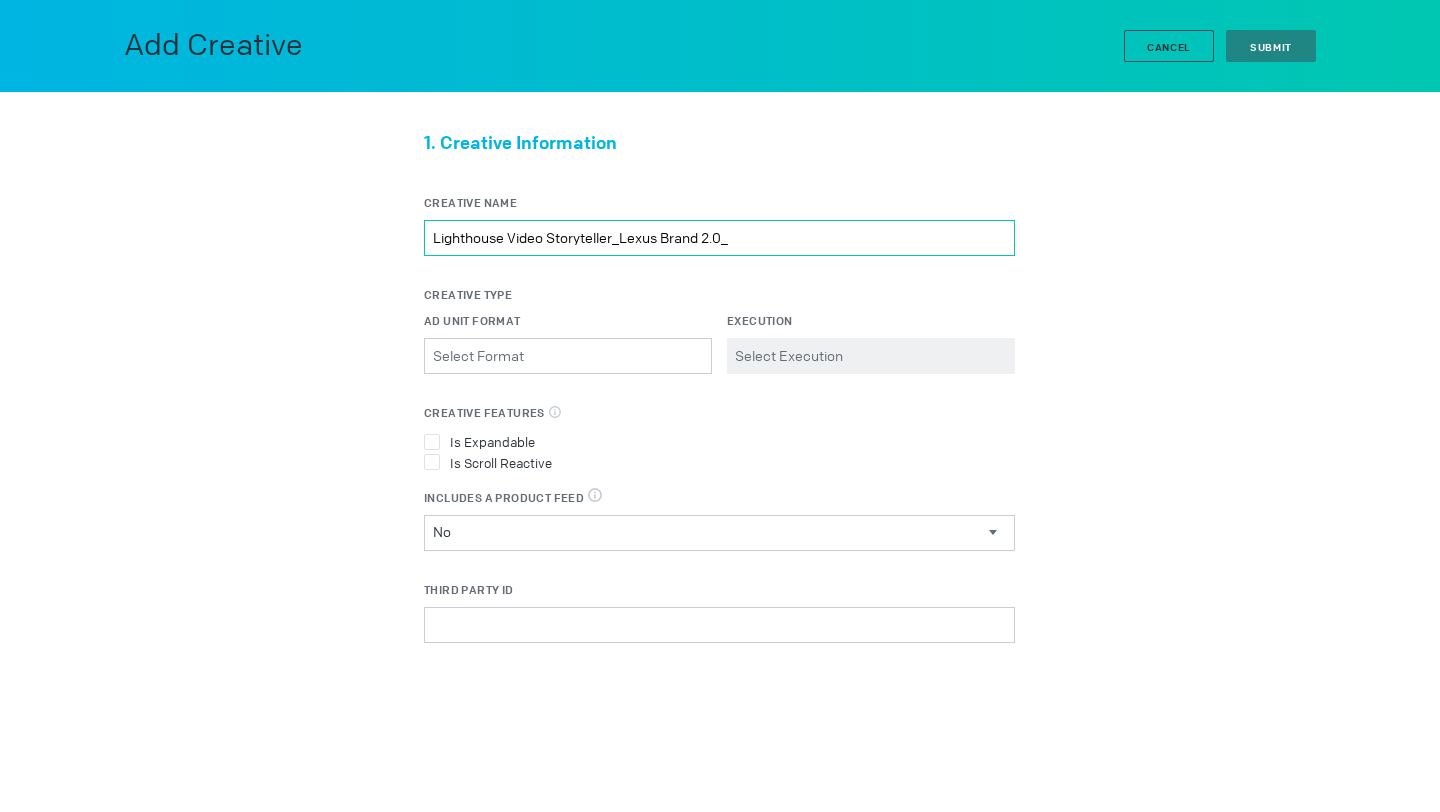 click on "Lighthouse Video Storyteller_Lexus Brand 2.0_" at bounding box center [719, 238] 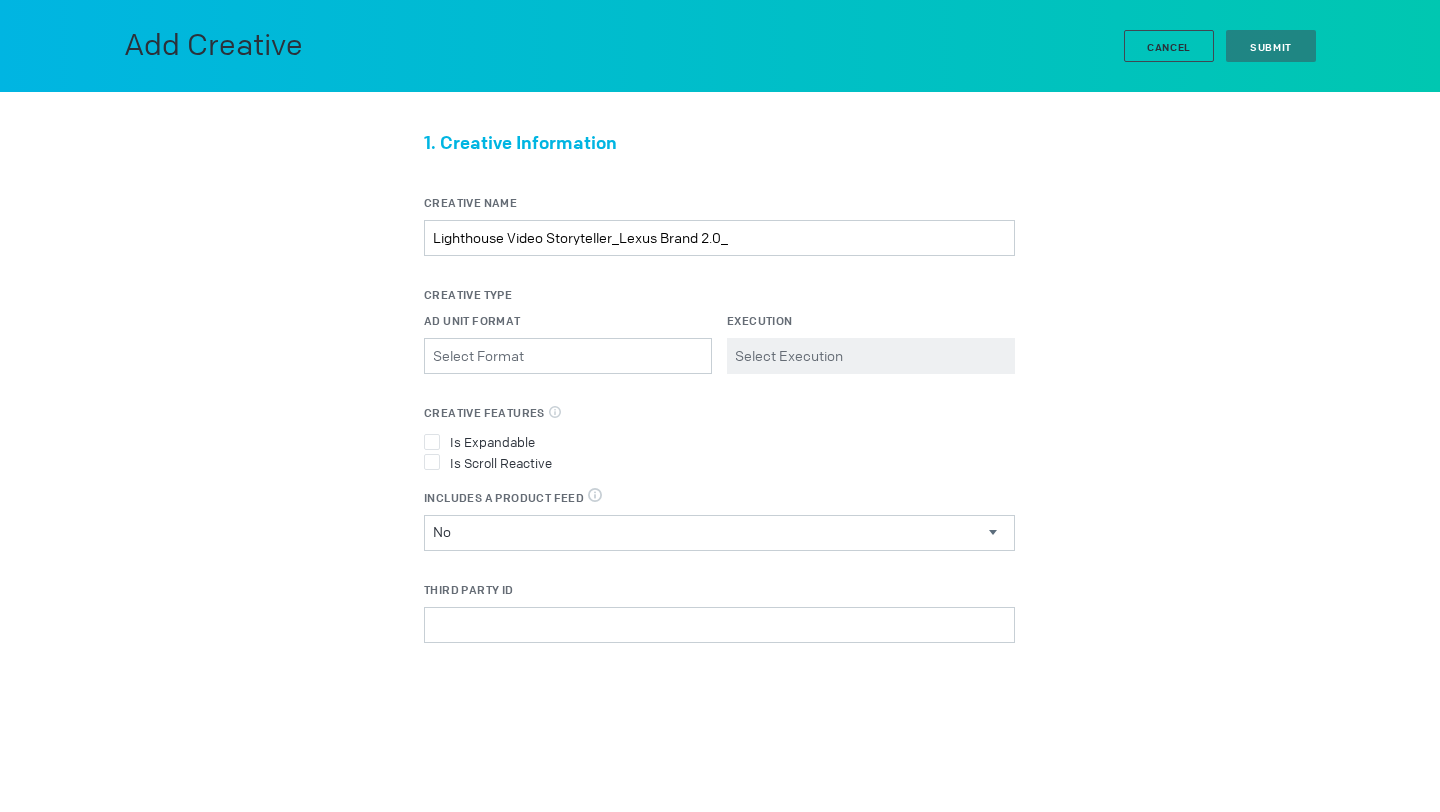 click on "Creative Name" at bounding box center [719, 203] 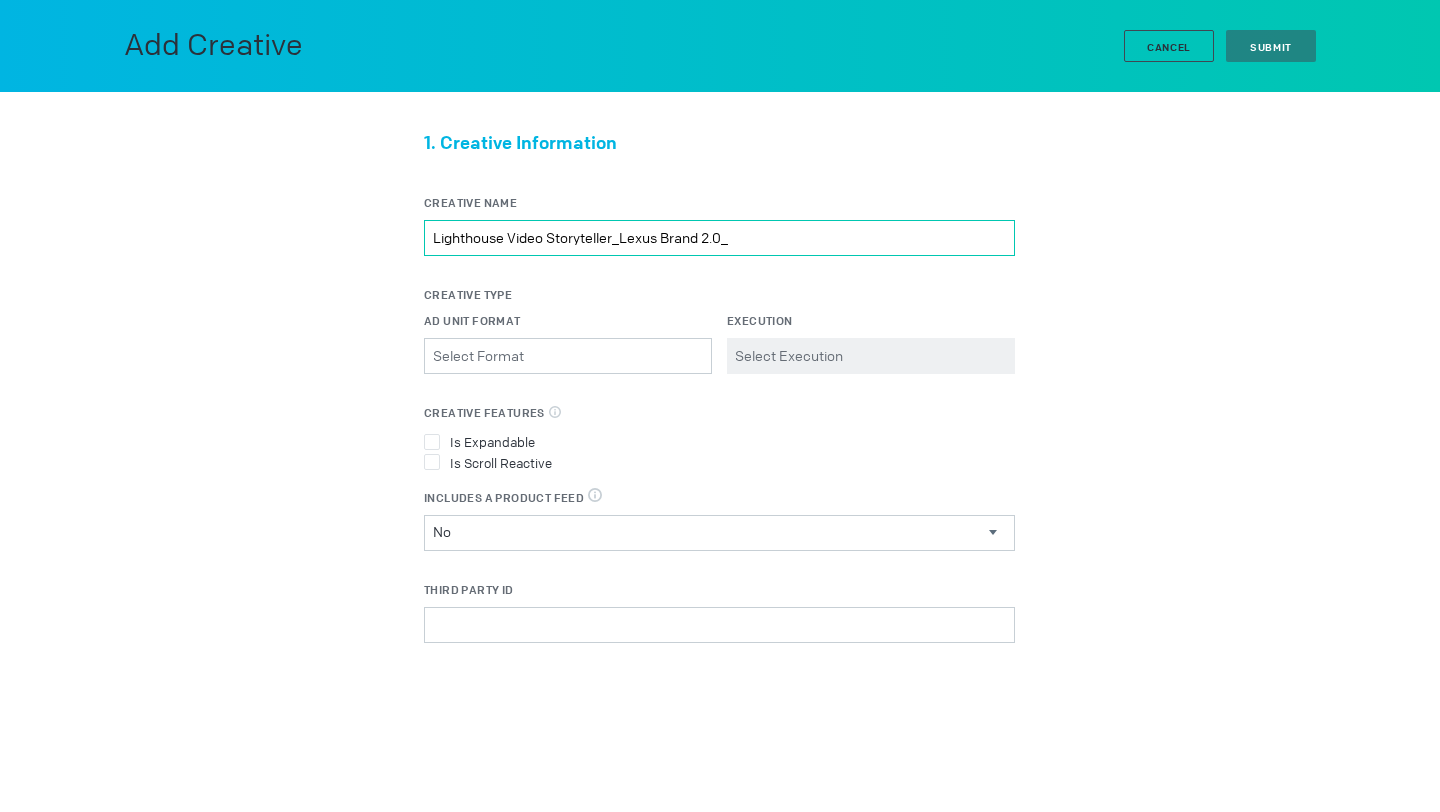 click on "Lighthouse Video Storyteller_Lexus Brand 2.0_" at bounding box center (719, 238) 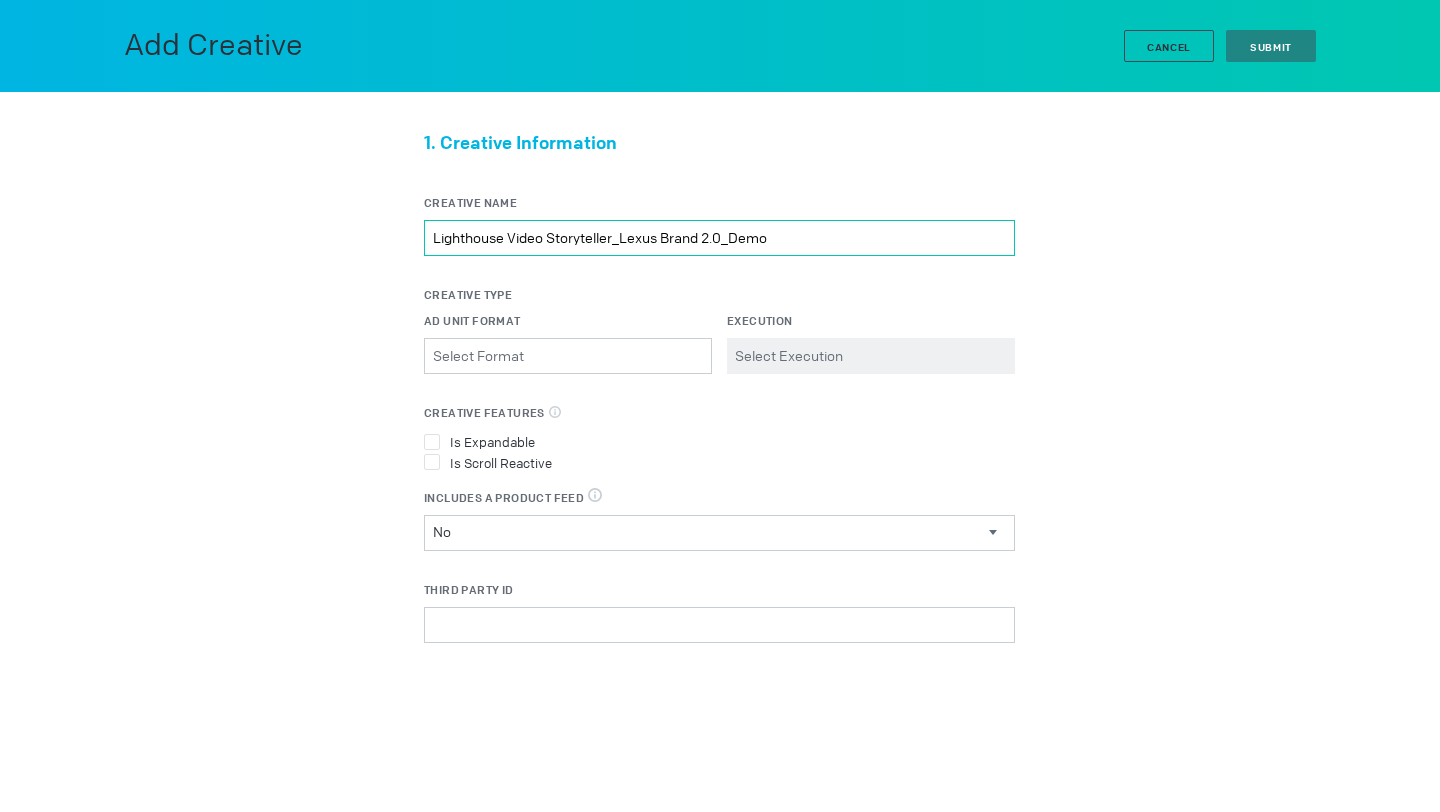 click on "Lighthouse Video Storyteller_Lexus Brand 2.0_Demo" at bounding box center [719, 238] 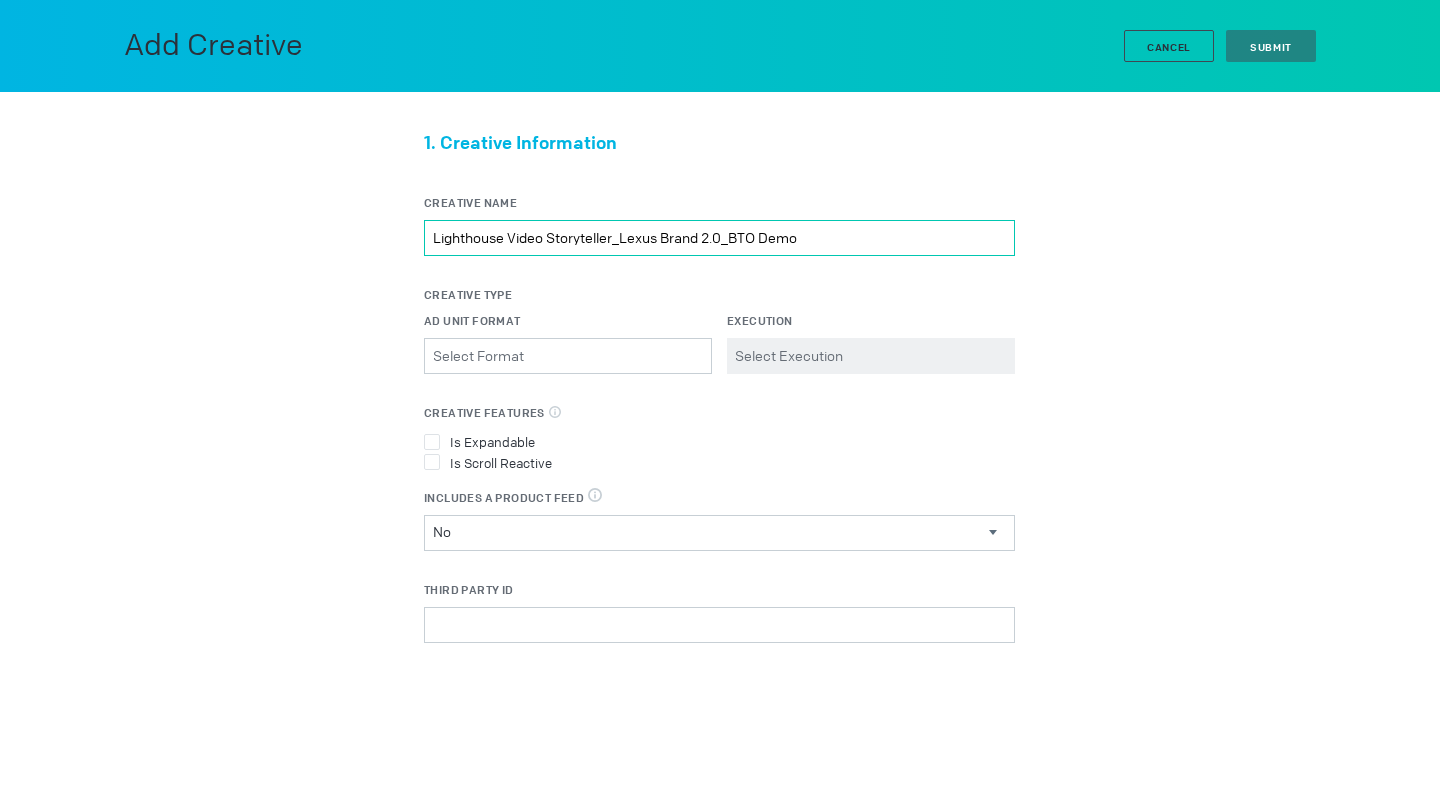 type on "Lighthouse Video Storyteller_Lexus Brand 2.0_BTO Demo" 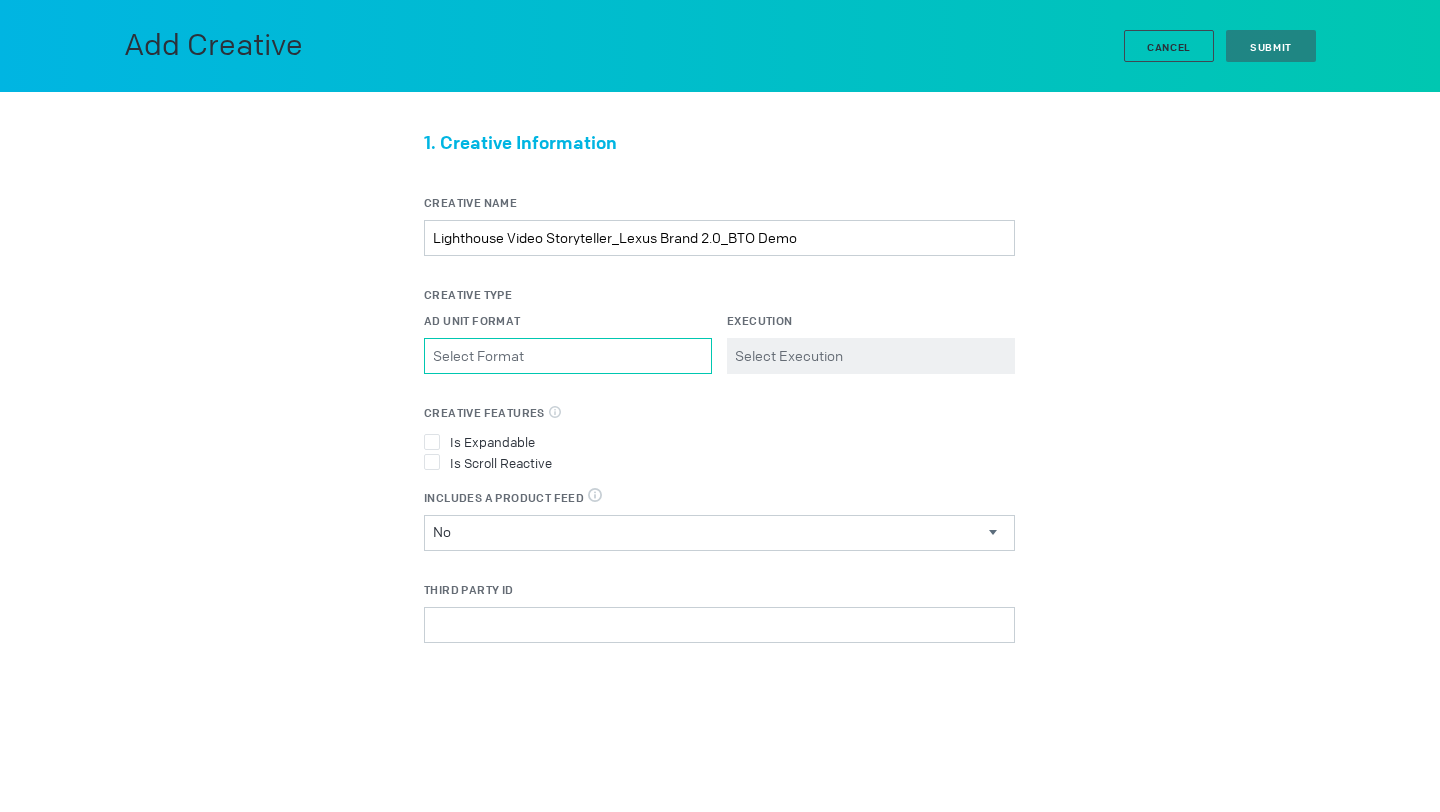 click on "Ad Unit Format Please select a valid item" at bounding box center (568, 356) 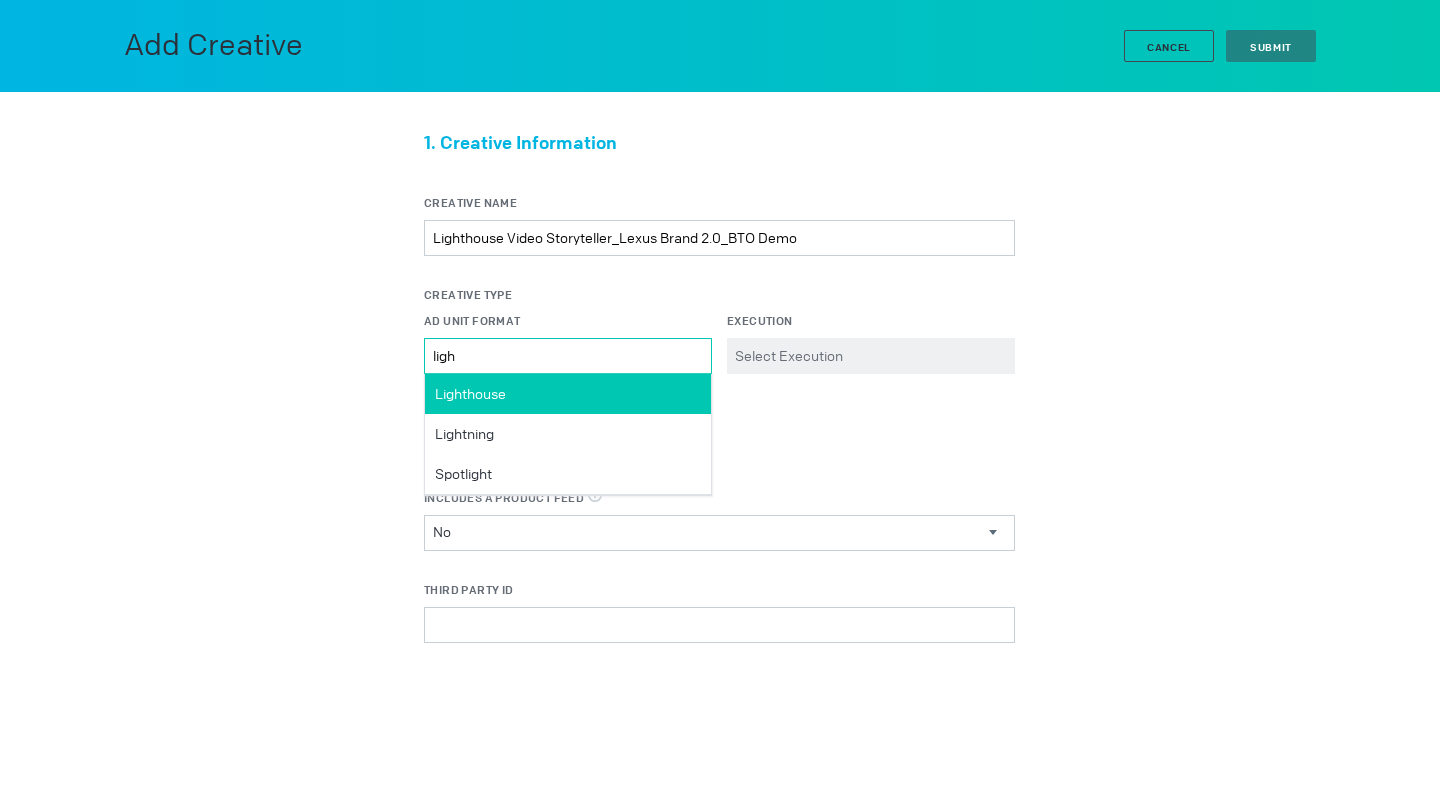 type on "ligh" 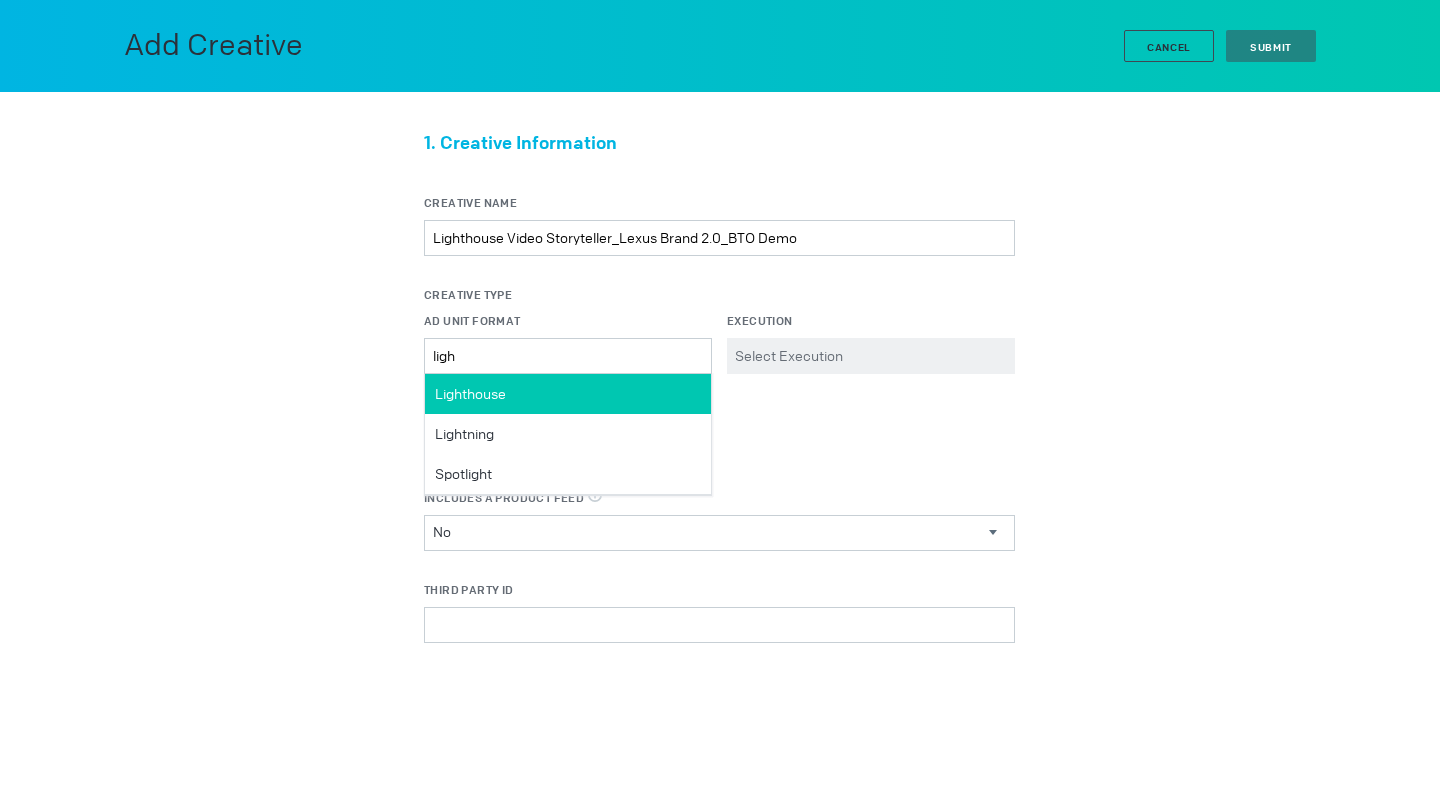 click on "Lighthouse" at bounding box center [470, 394] 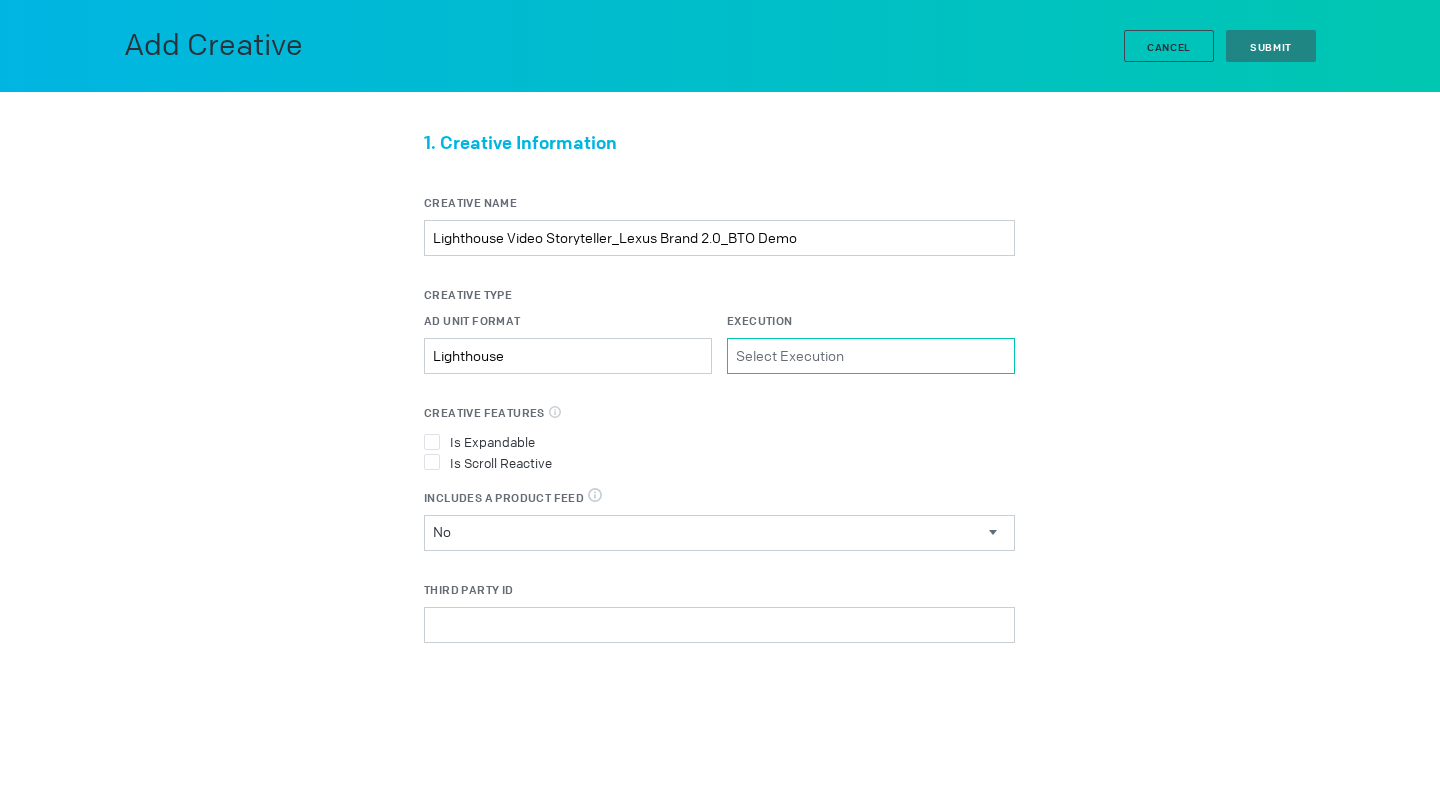 click on "Execution Please select a valid item" at bounding box center (871, 356) 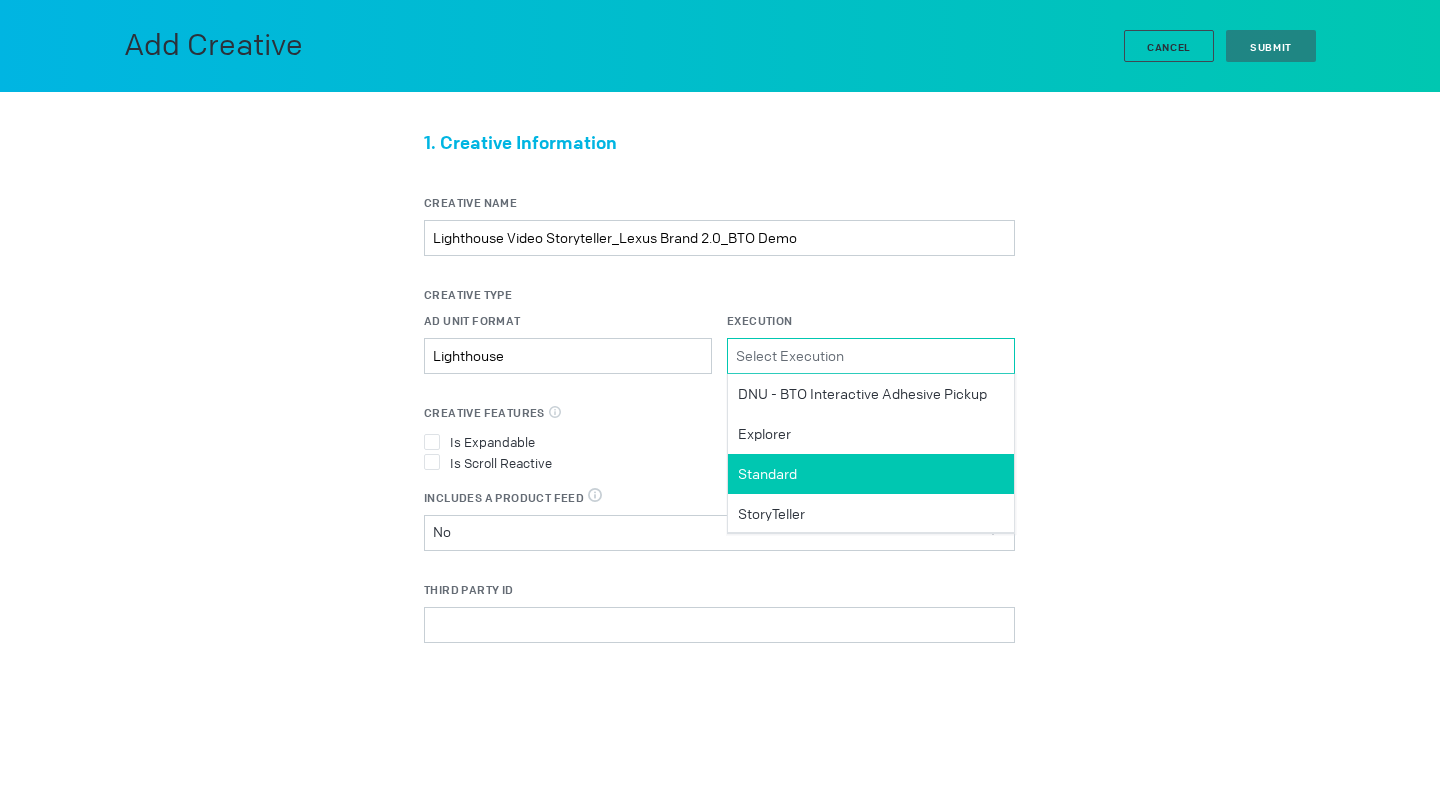scroll, scrollTop: 2, scrollLeft: 0, axis: vertical 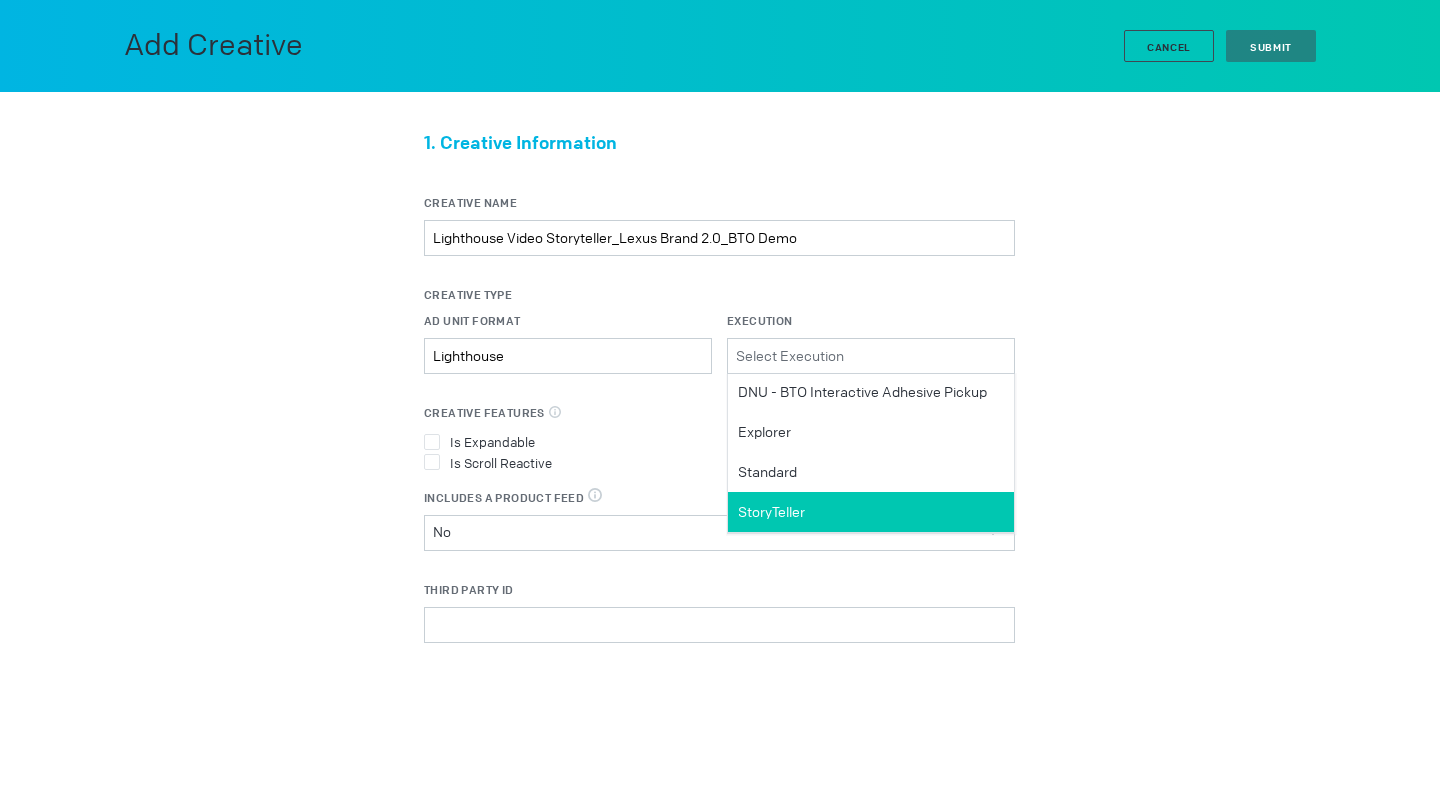 click on "StoryTeller" at bounding box center (862, 392) 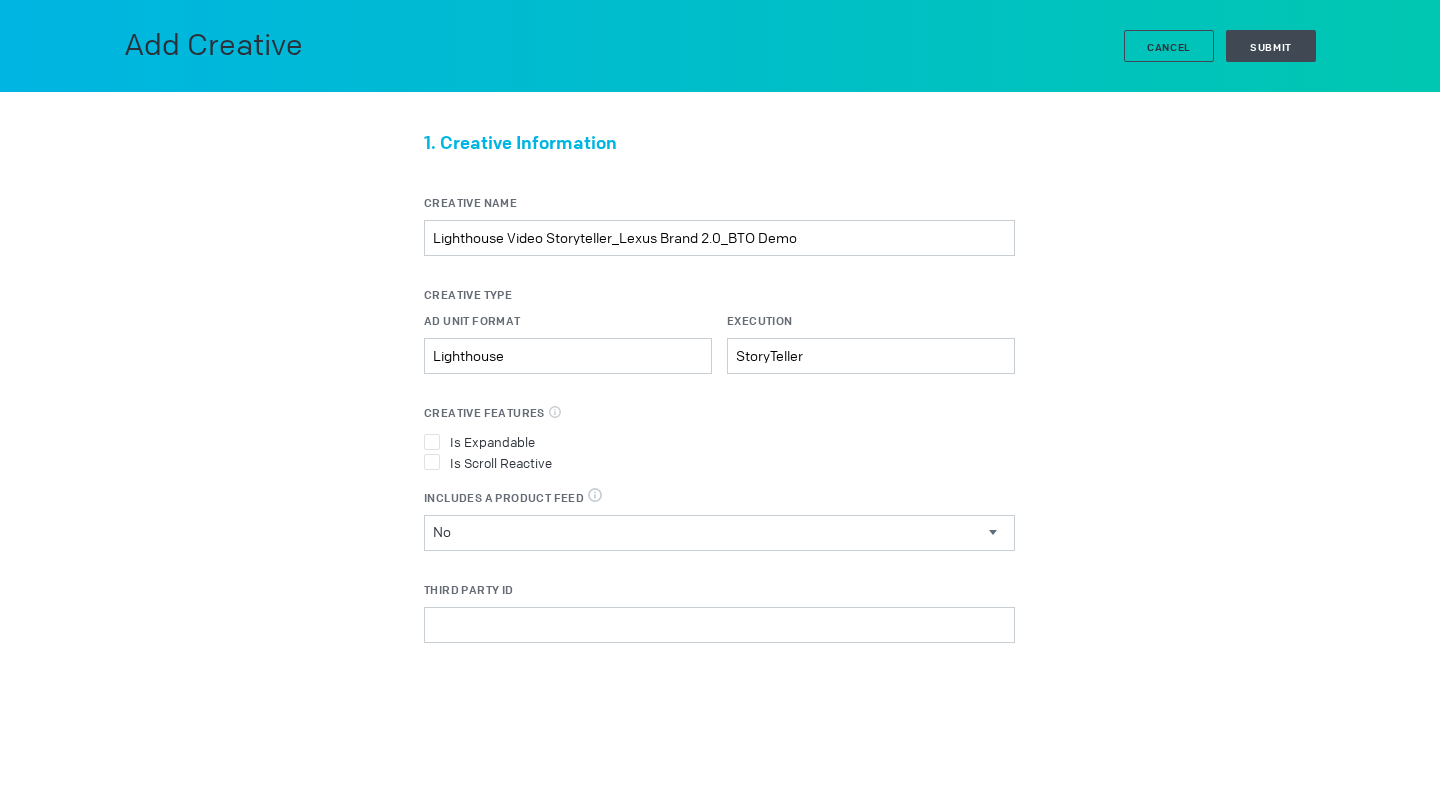 click on "Is Expandable" at bounding box center (719, 441) 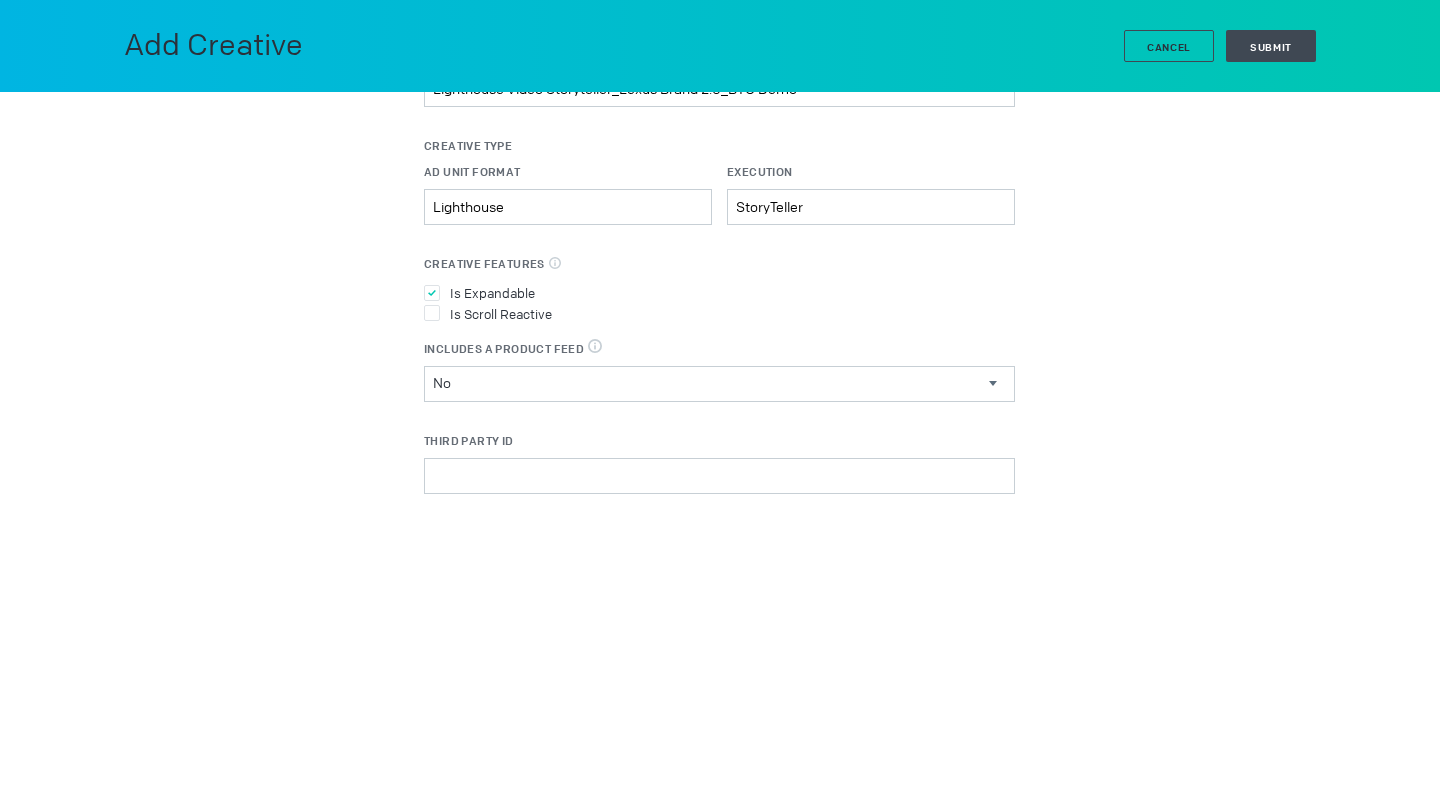 scroll, scrollTop: 0, scrollLeft: 0, axis: both 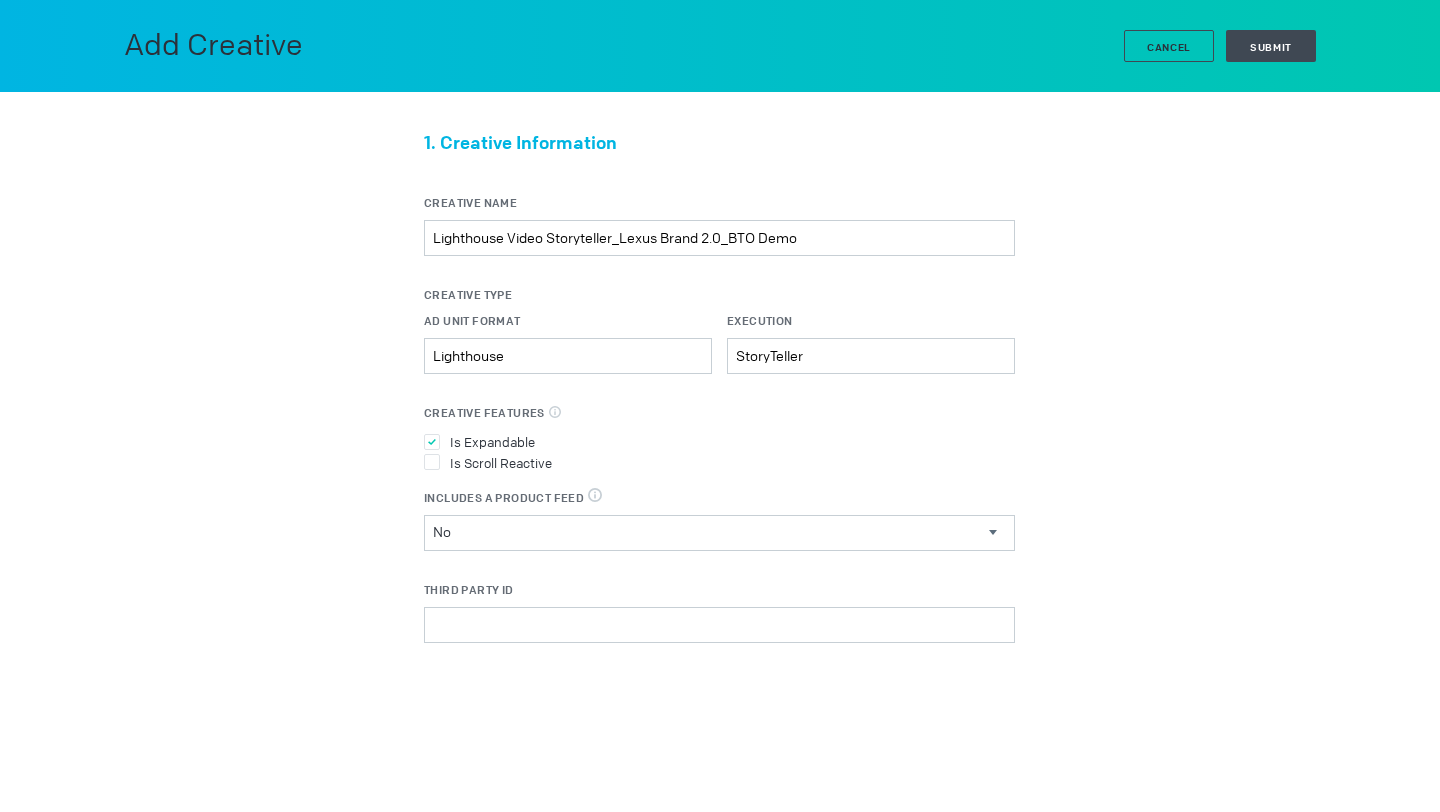 click on "1. Creative Information Creative Name Lighthouse Video Storyteller_Lexus Brand 2.0_BTO Demo Creative Type Ad Unit Format Lighthouse Please select a valid item Execution StoryTeller Please select a valid item Creative Features  Select all features applicable to your creative Is Expandable Is Scroll Reactive Includes a Product Feed DPA & Digital Circulars, select true when the creative uses a product feed No Includes a Product Feed Yes No Third Party ID Third Party Name Select a Third Party Select a Third Party DCM" at bounding box center [720, 526] 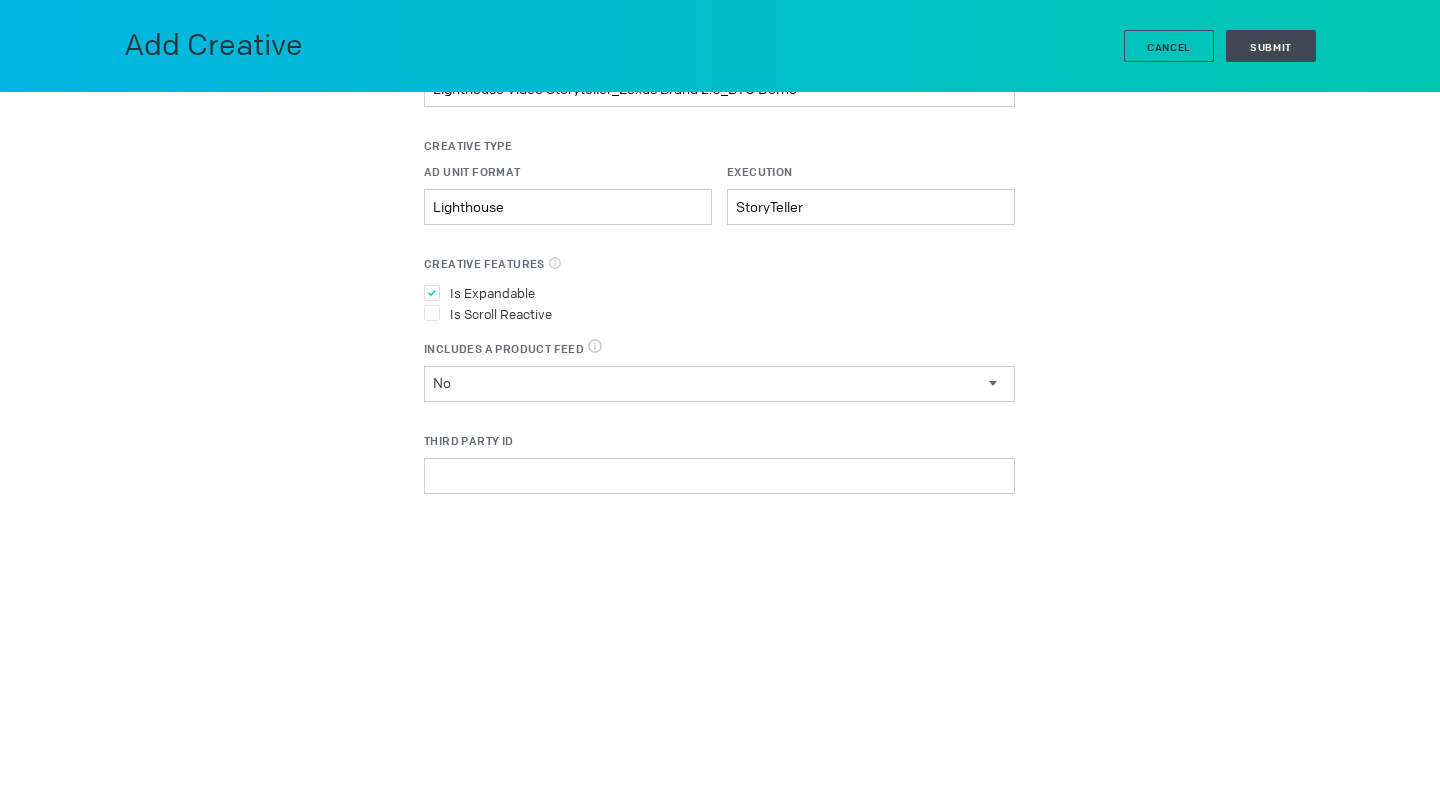 scroll, scrollTop: 0, scrollLeft: 0, axis: both 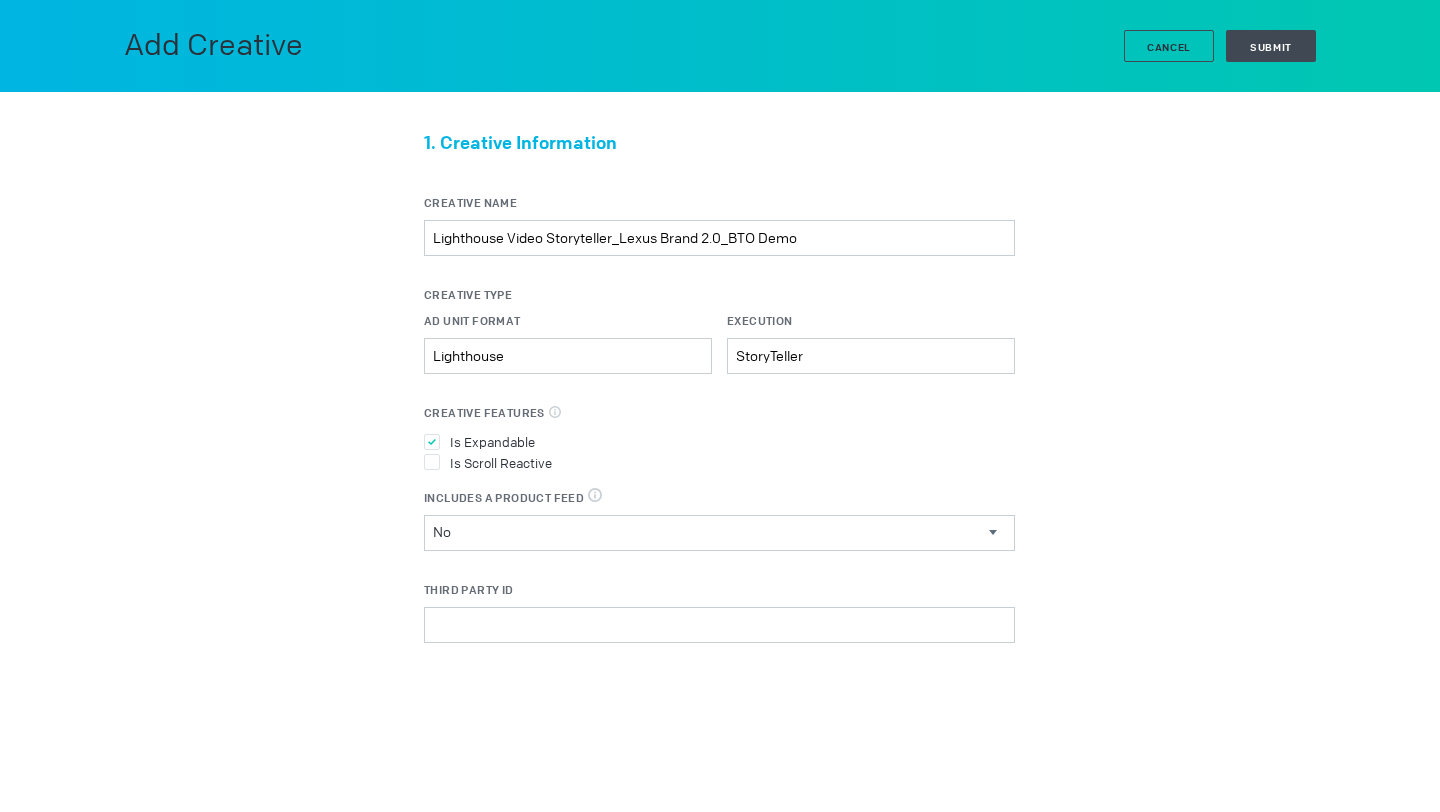 click on "1. Creative Information Creative Name Lighthouse Video Storyteller_Lexus Brand 2.0_BTO Demo Creative Type Ad Unit Format Lighthouse Please select a valid item Execution StoryTeller Please select a valid item Creative Features  Select all features applicable to your creative Is Expandable Is Scroll Reactive Includes a Product Feed DPA & Digital Circulars, select true when the creative uses a product feed No Includes a Product Feed Yes No Third Party ID Third Party Name Select a Third Party Select a Third Party DCM" at bounding box center [720, 526] 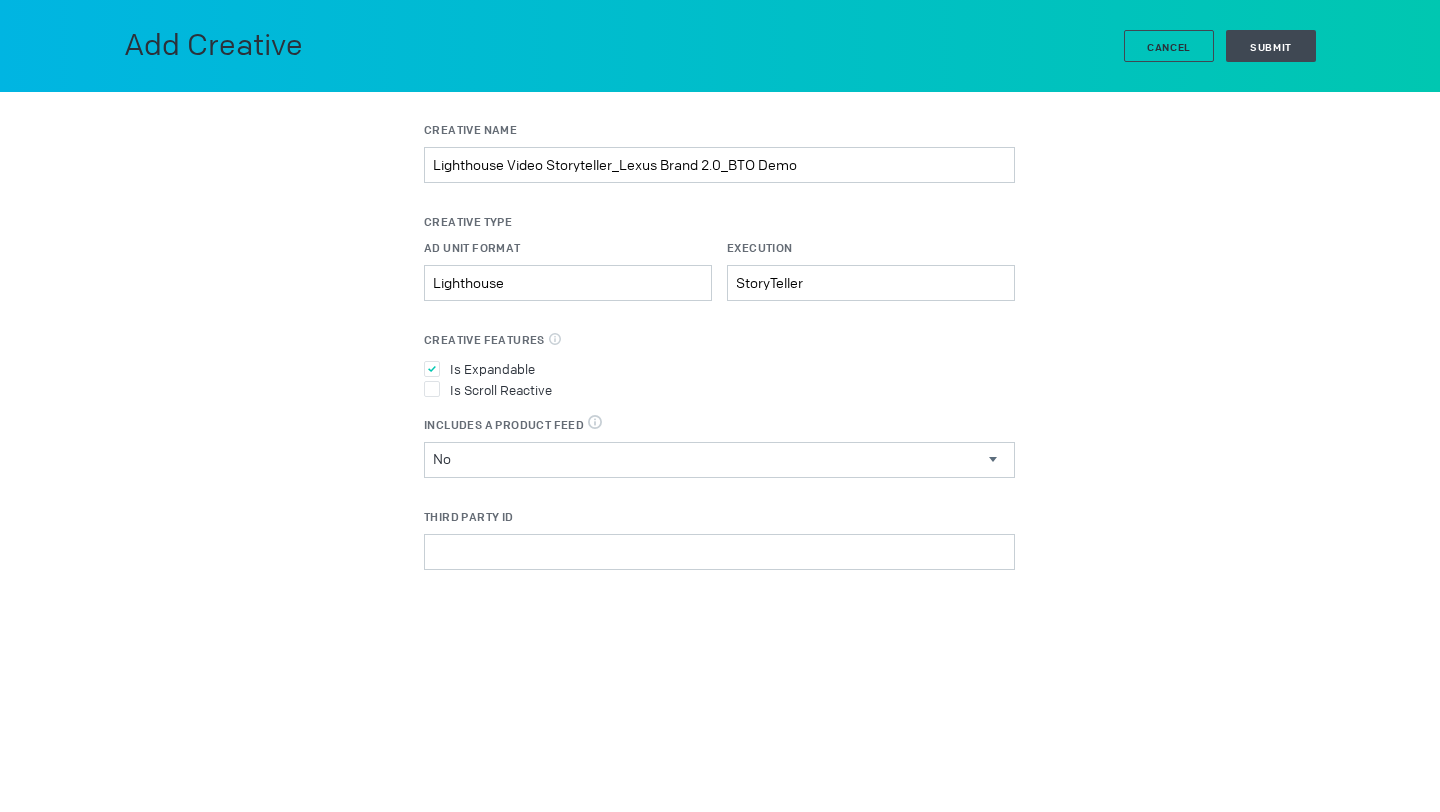 scroll, scrollTop: 0, scrollLeft: 0, axis: both 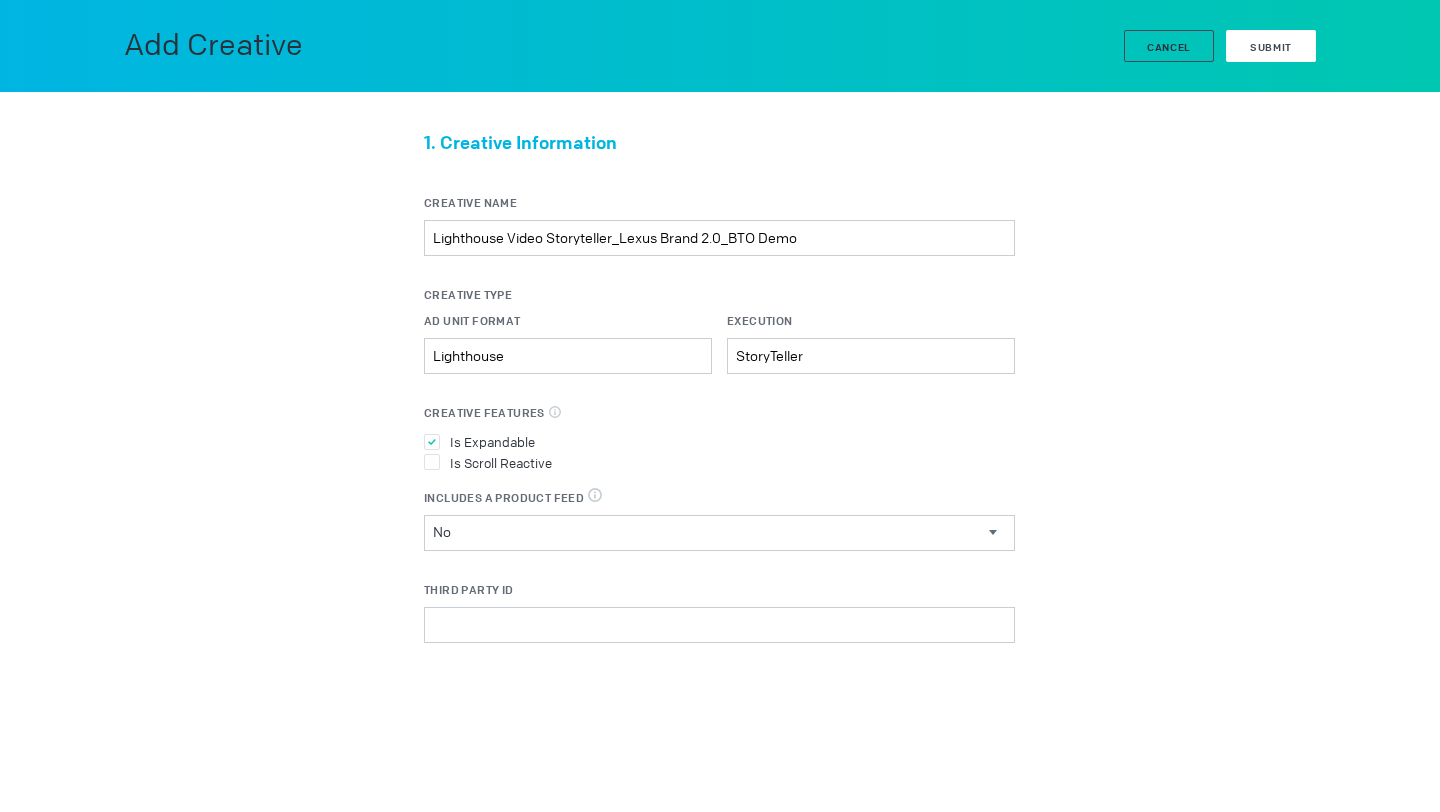 click on "Submit" at bounding box center [1271, 46] 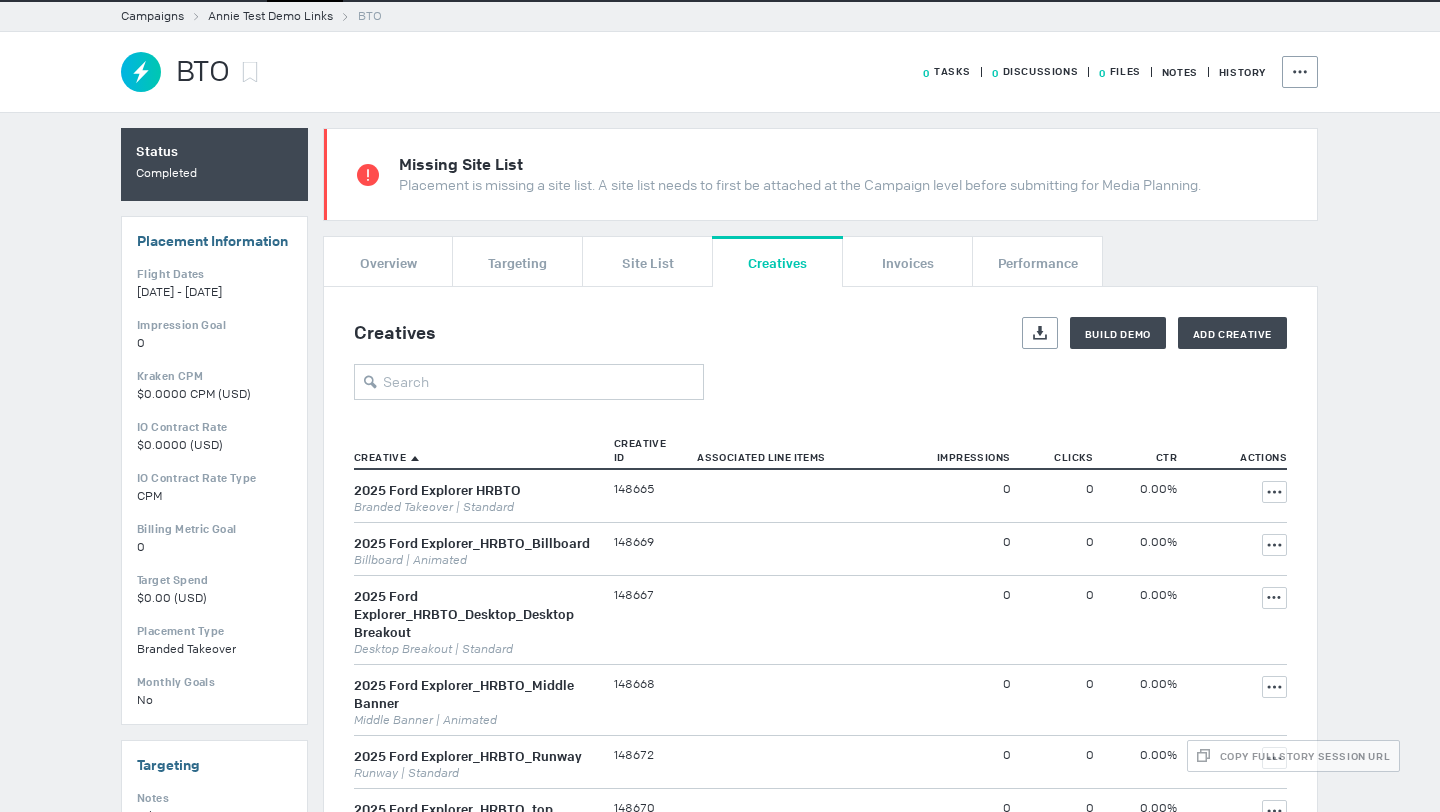 scroll, scrollTop: 0, scrollLeft: 0, axis: both 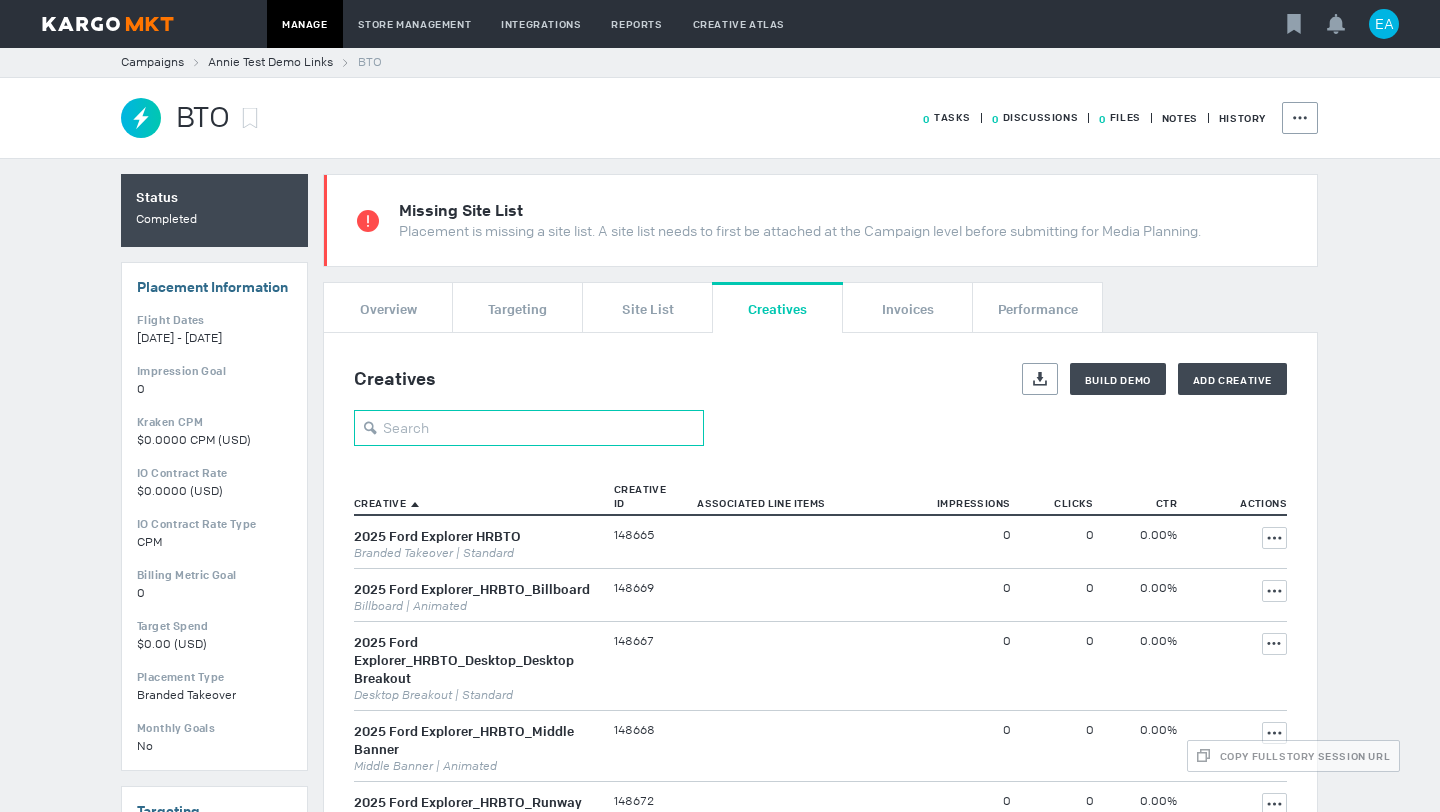 click at bounding box center [529, 428] 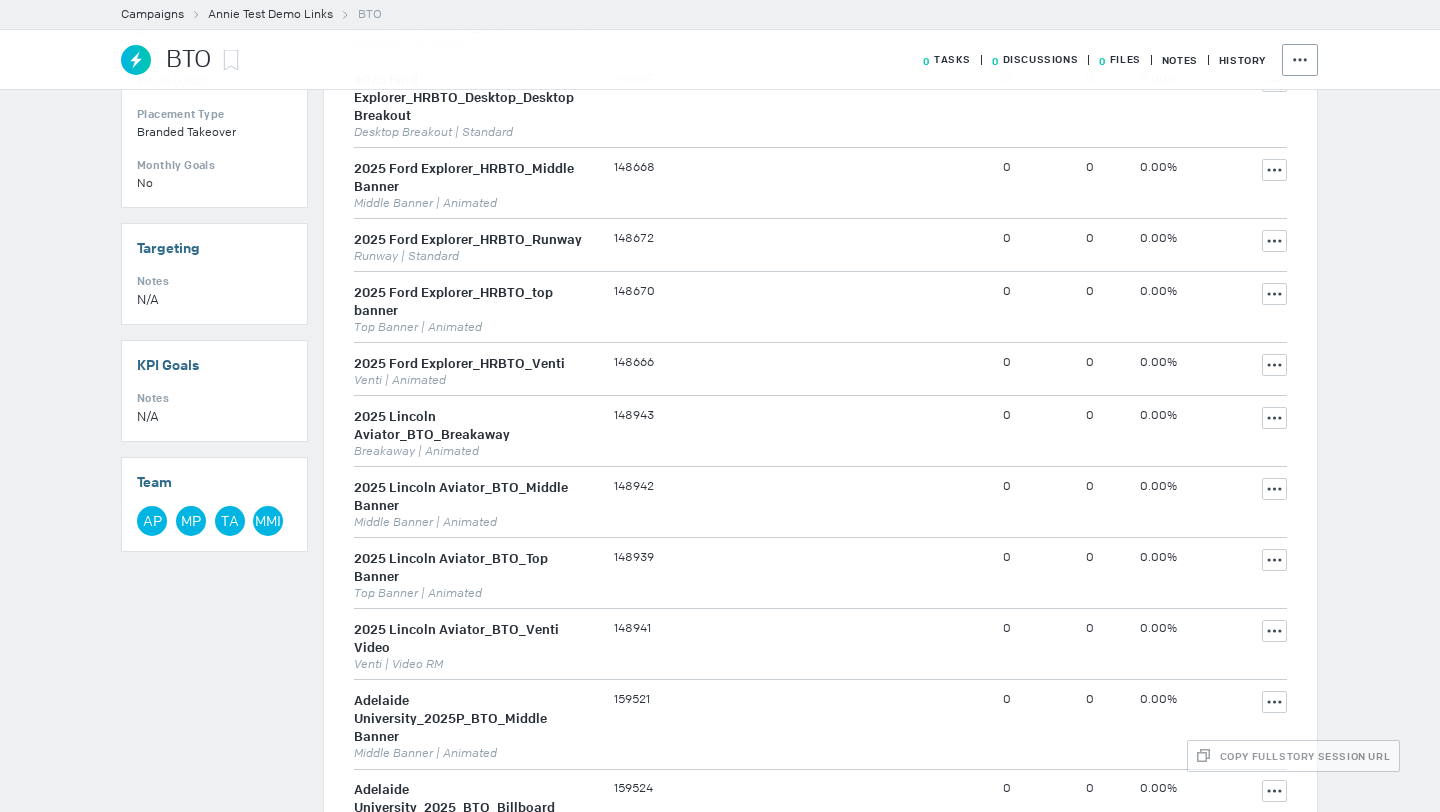 scroll, scrollTop: 0, scrollLeft: 0, axis: both 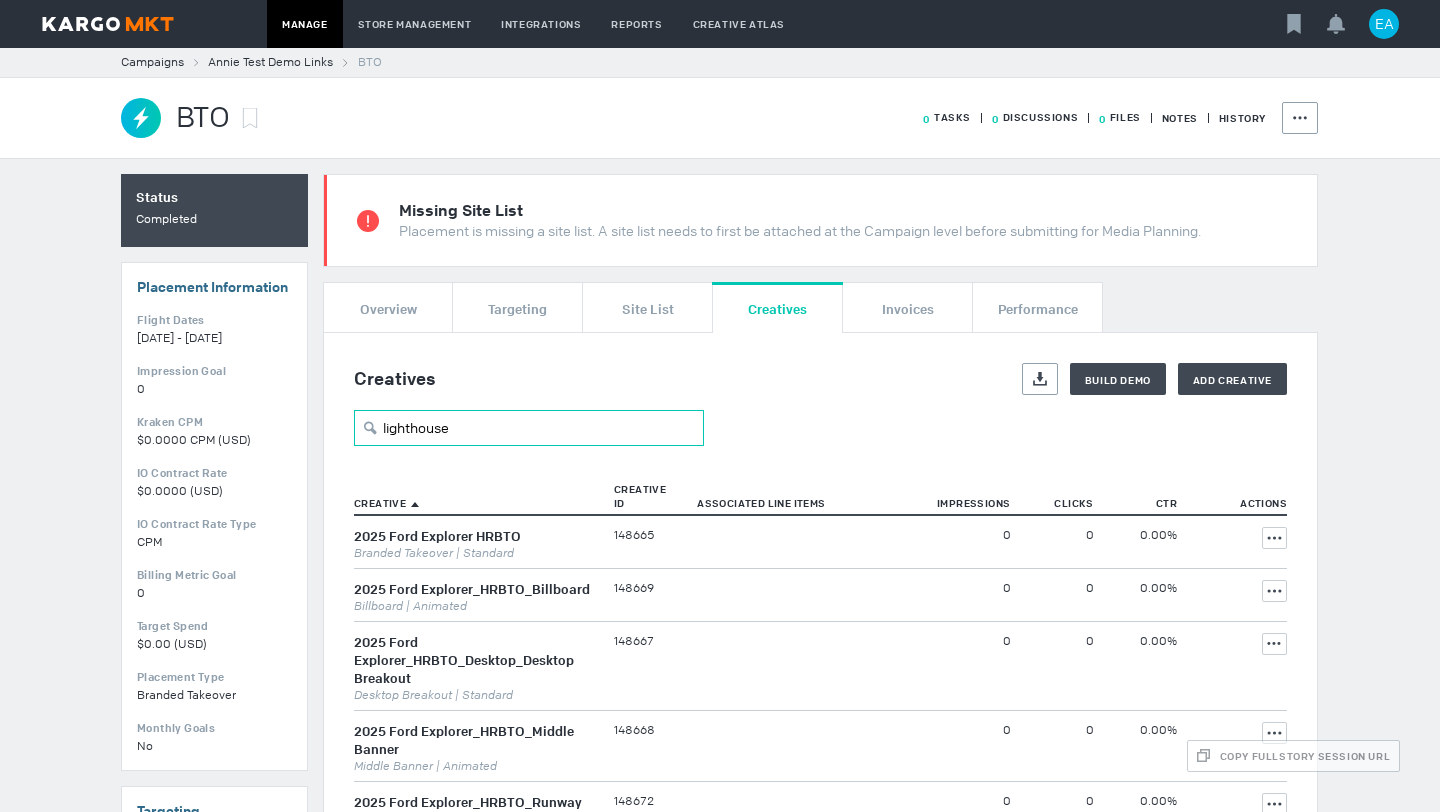 type on "lighthouse" 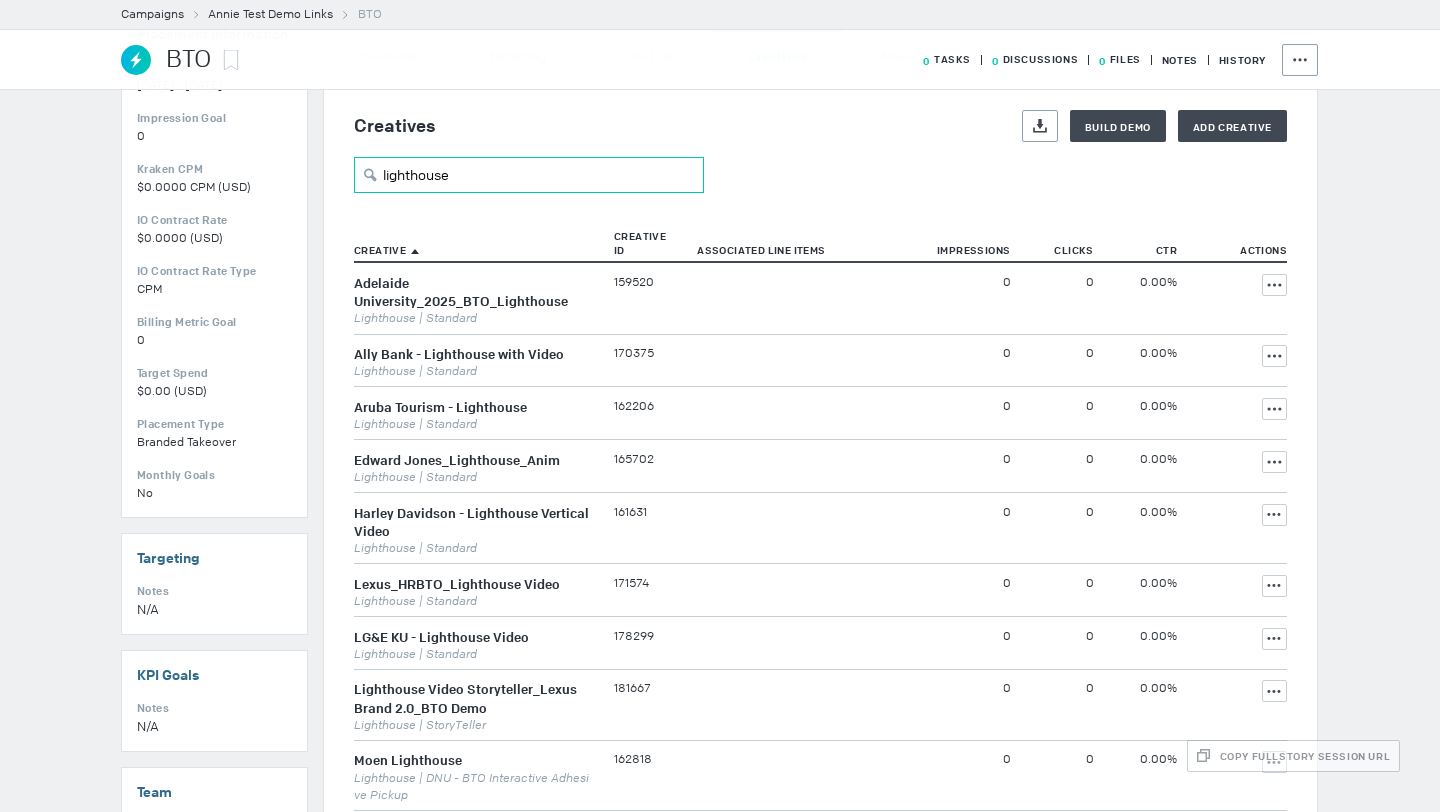 scroll, scrollTop: 163, scrollLeft: 0, axis: vertical 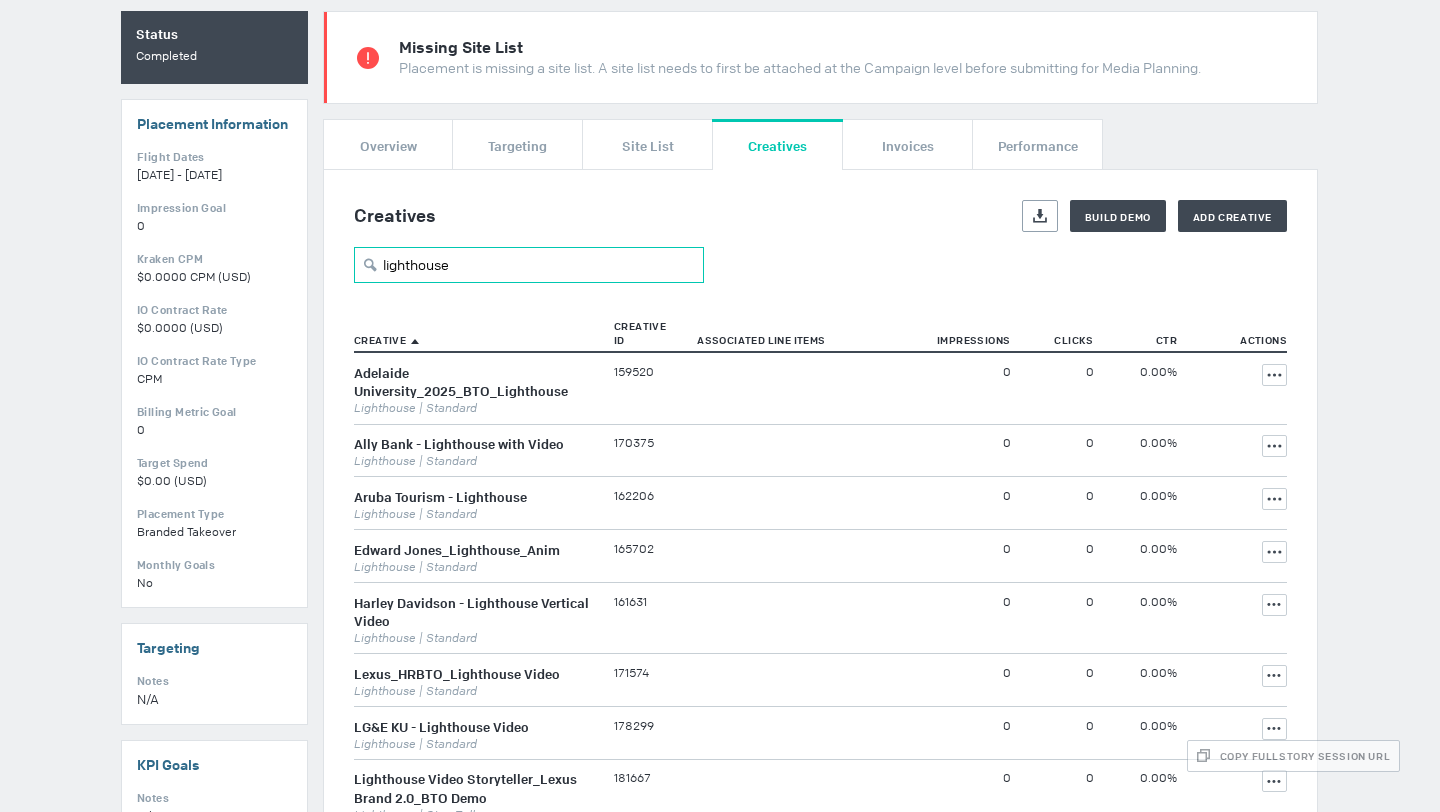 drag, startPoint x: 466, startPoint y: 249, endPoint x: 338, endPoint y: 248, distance: 128.0039 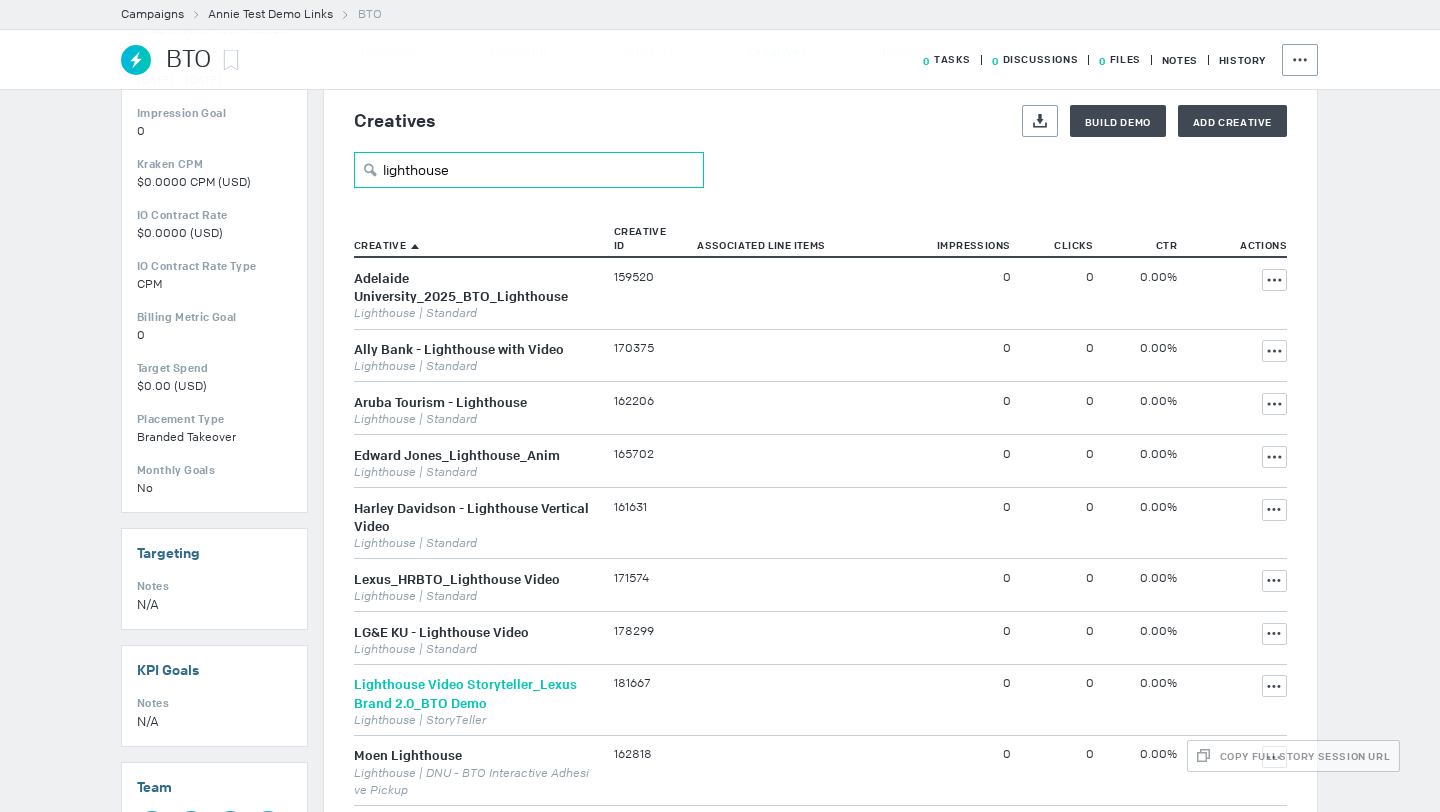 scroll, scrollTop: 259, scrollLeft: 0, axis: vertical 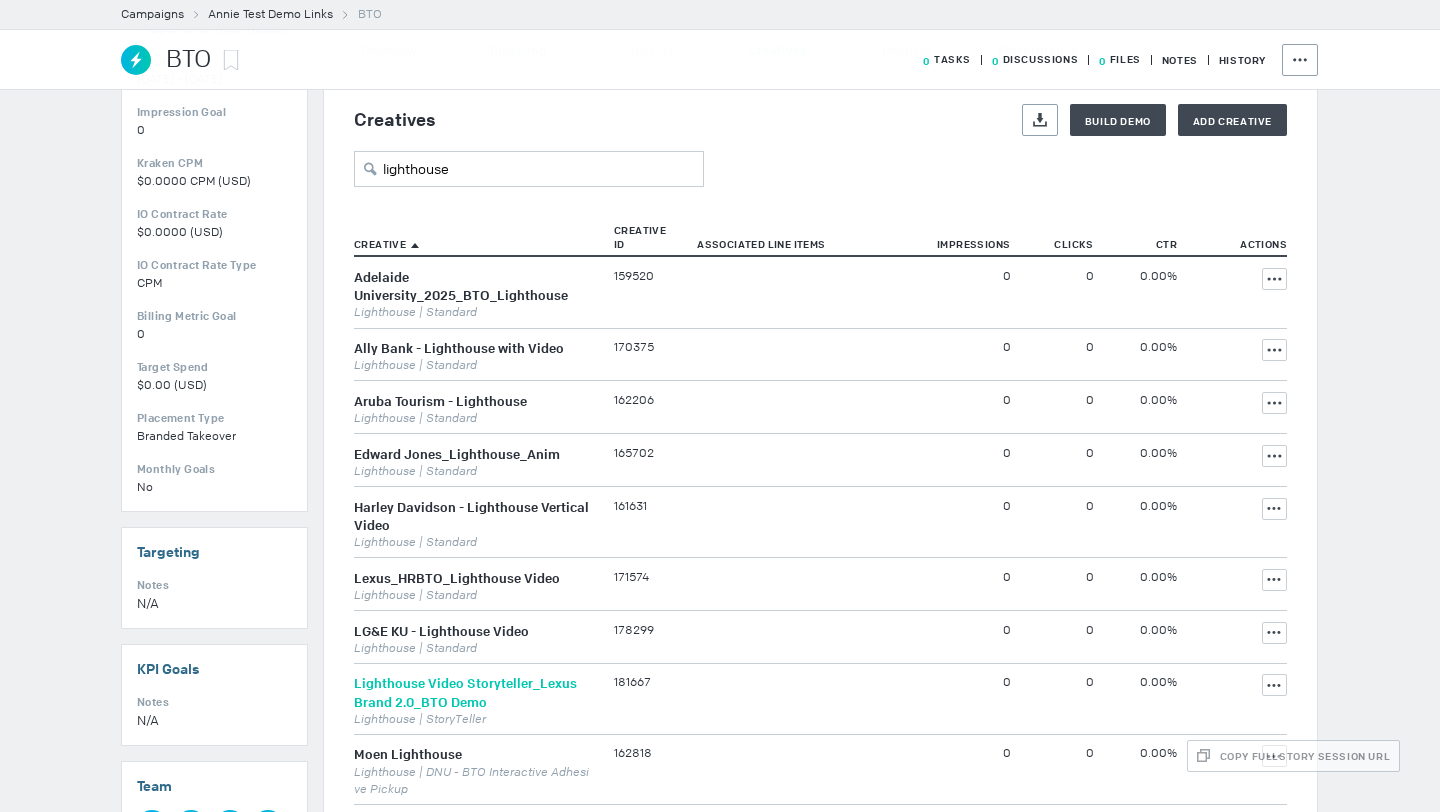 click on "Lighthouse Video Storyteller_Lexus Brand 2.0_BTO Demo" at bounding box center [465, 693] 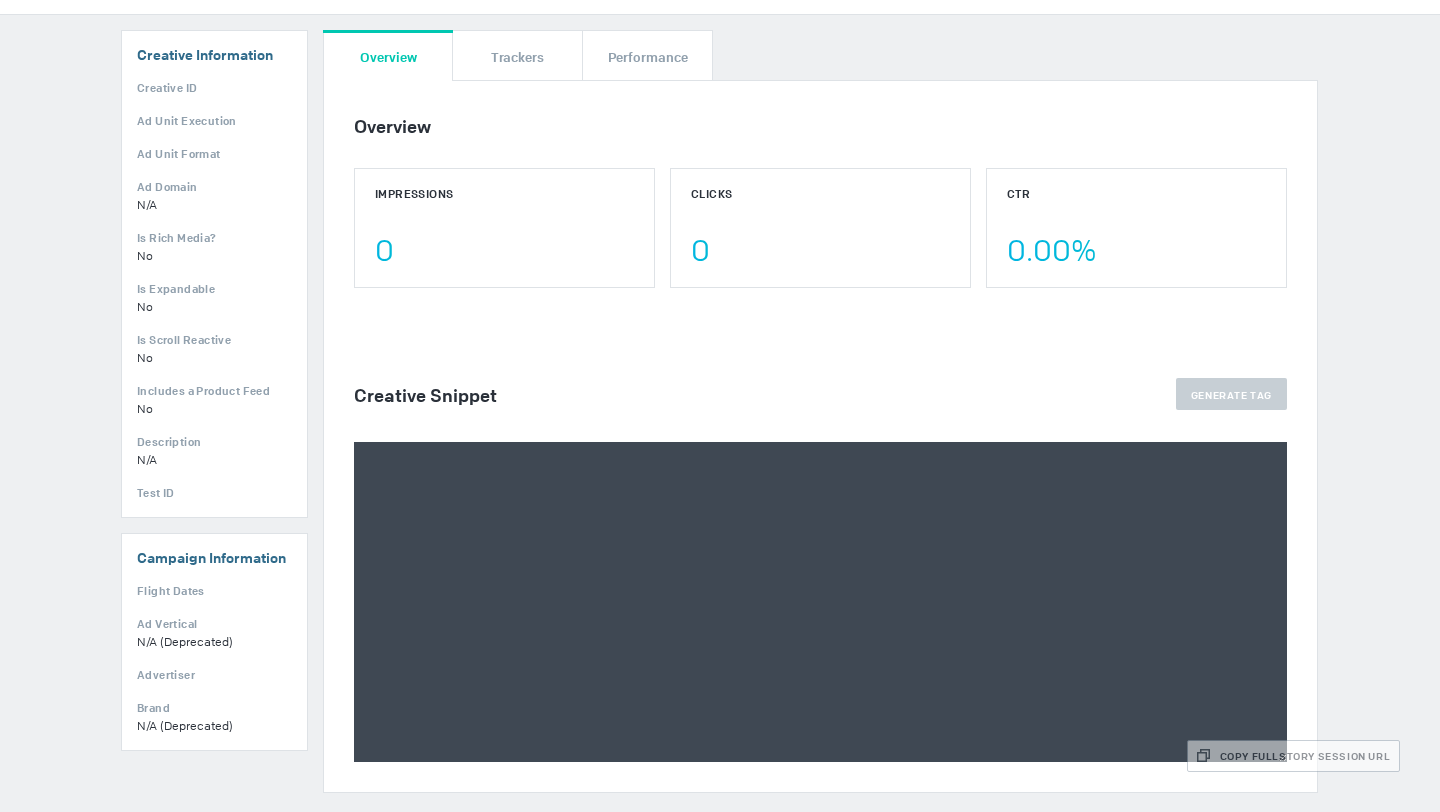 scroll, scrollTop: 308, scrollLeft: 0, axis: vertical 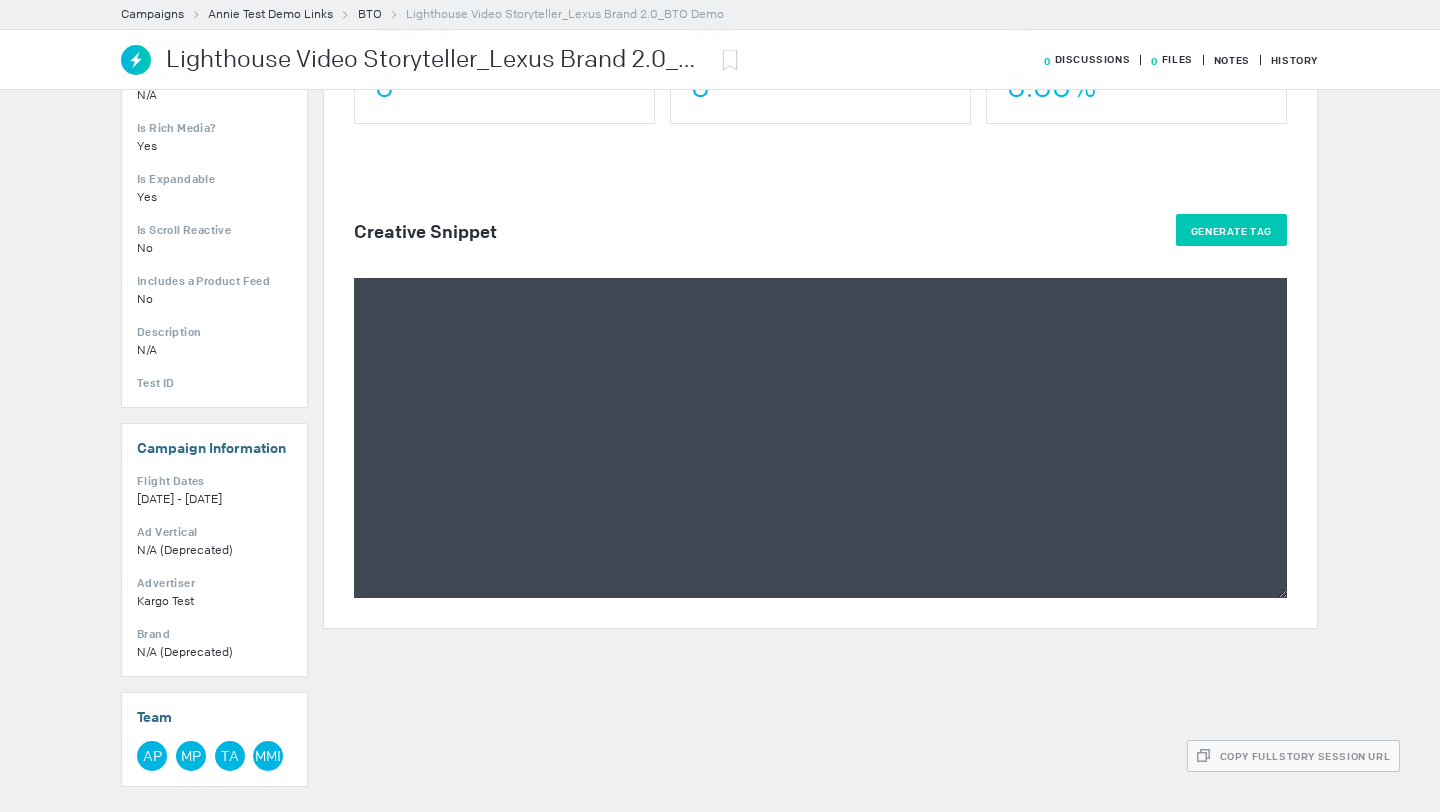 click on "Generate Tag" at bounding box center [1231, 230] 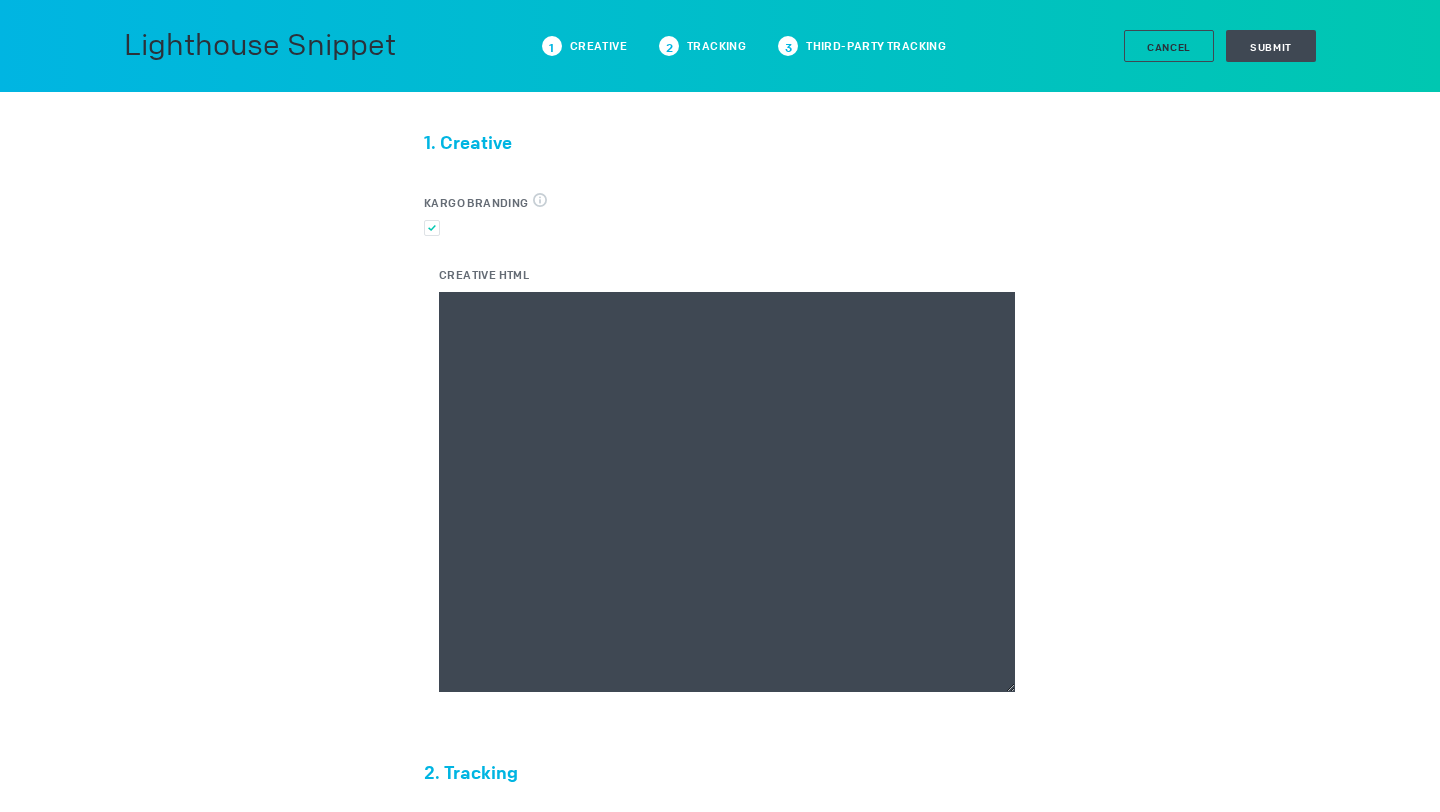 click on "Creative HTML" at bounding box center [727, 492] 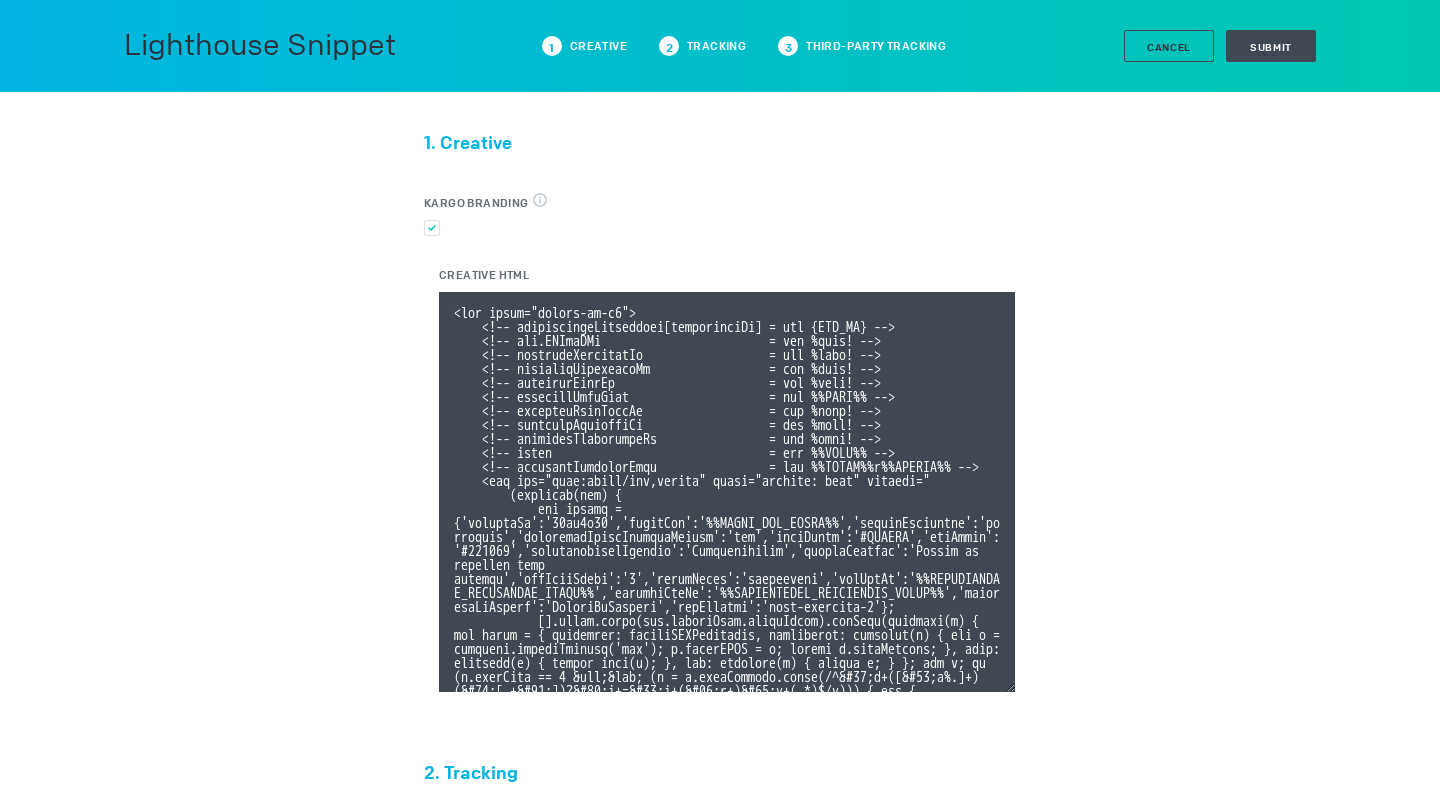 scroll, scrollTop: 400, scrollLeft: 0, axis: vertical 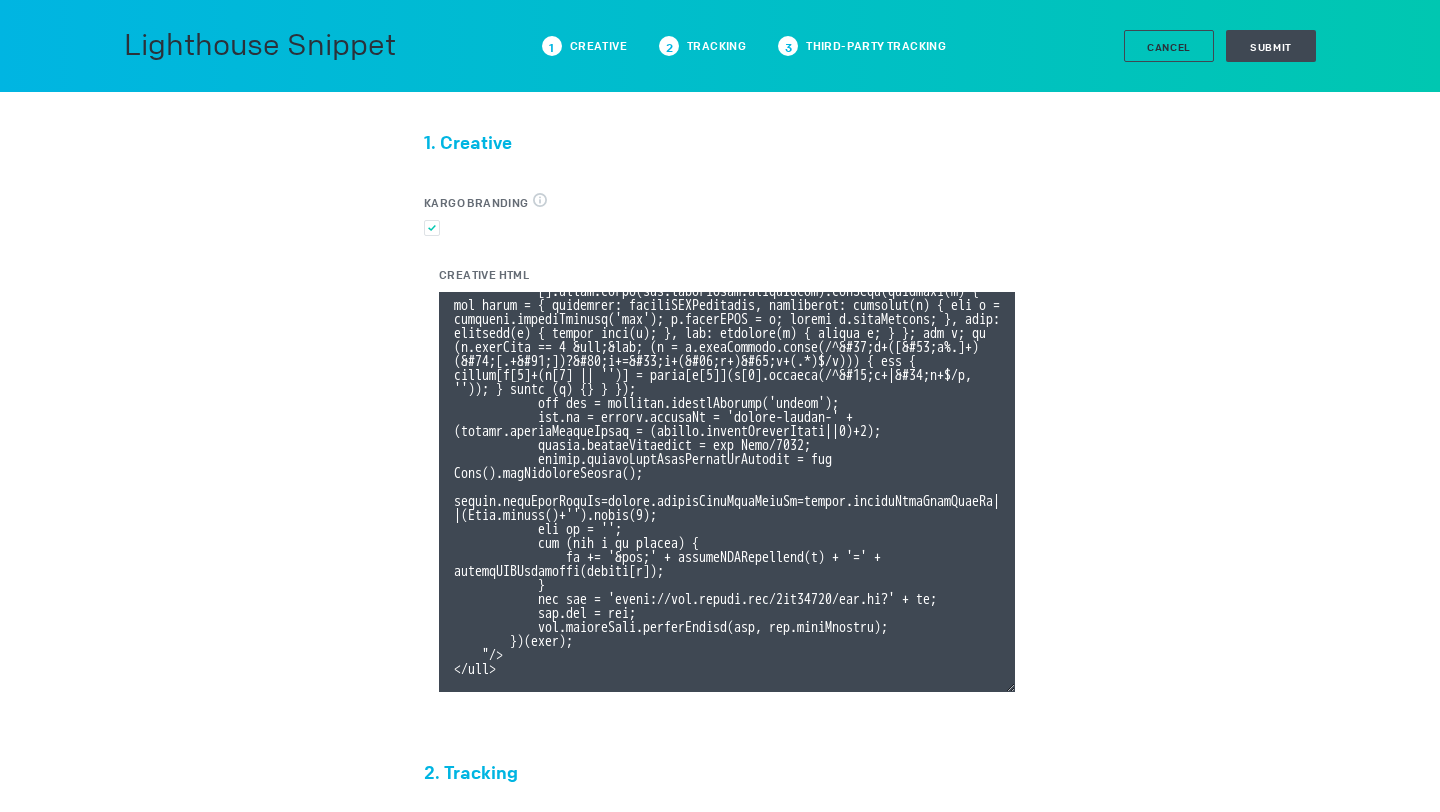 type on "<div class="celtra-ad-v3">
<!-- passthroughParameters[impressionId] = raw {IMP_ID} -->
<!-- eas.JWVjaWQh                        = raw %ecid! -->
<!-- externalCreativeId                  = raw %ecid! -->
<!-- externalPlacementId                 = raw %epid! -->
<!-- externalSiteId                      = raw %esid! -->
<!-- externalSiteName                    = raw %%SITE%% -->
<!-- externalLineItemId                  = raw %eaid! -->
<!-- externalCampaignId                  = raw %ebuy! -->
<!-- externalAdvertiserId                = raw %eadv! -->
<!-- coppa                               = raw %%TFCD%% -->
<!-- externalCreativeSize                = raw %%WIDTH%%x%%HEIGHT%% -->
<img src="data:image/png,celtra" style="display: none" onerror="
(function(img) {
var params = {'accountId':'13be8f66','clickUrl':'%%CLICK_URL_UNESC%%','expandDirection':'undefined','preferredClickThroughWindow':'new','textColor':'#FFFFFF','barColor':'#000000','advert..." 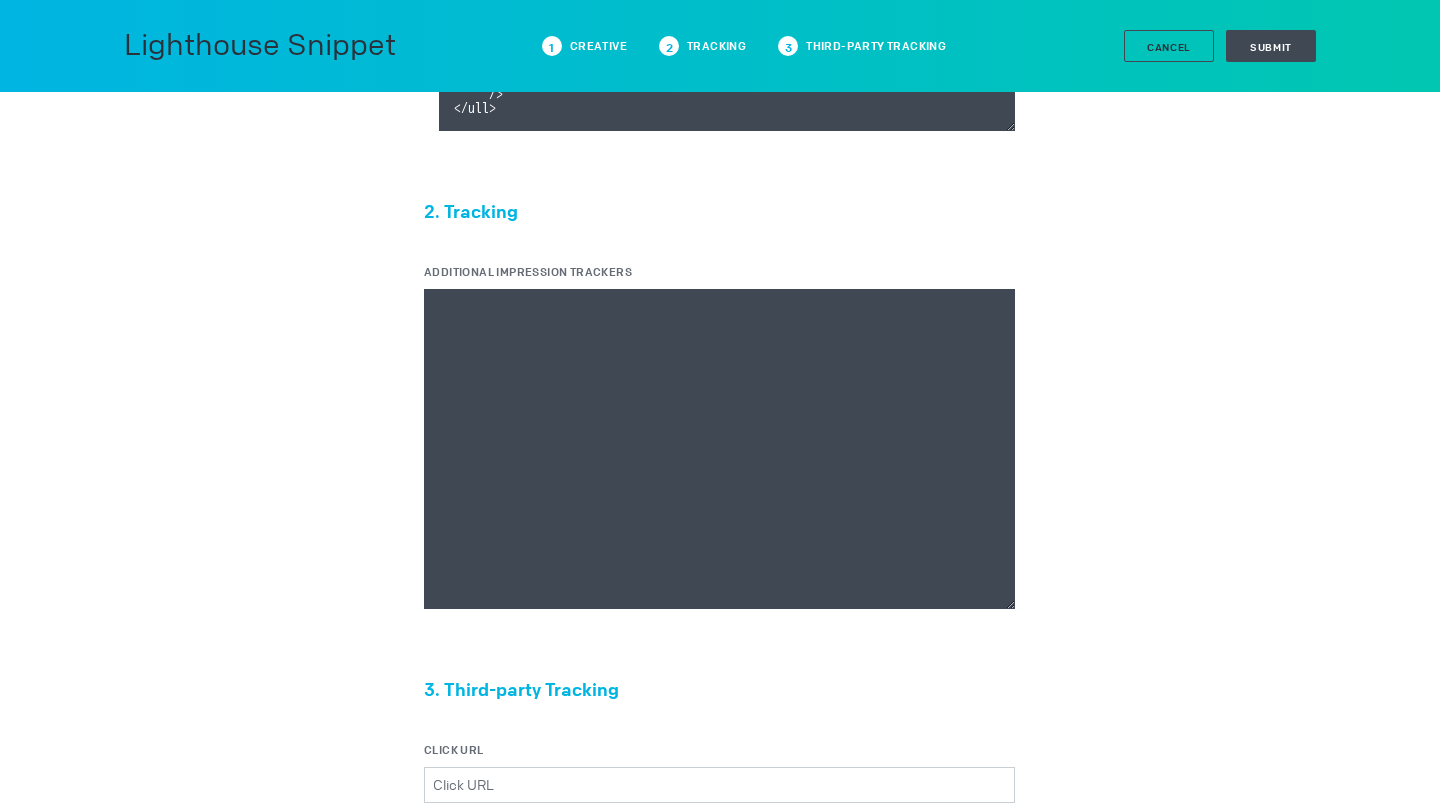 scroll, scrollTop: 0, scrollLeft: 0, axis: both 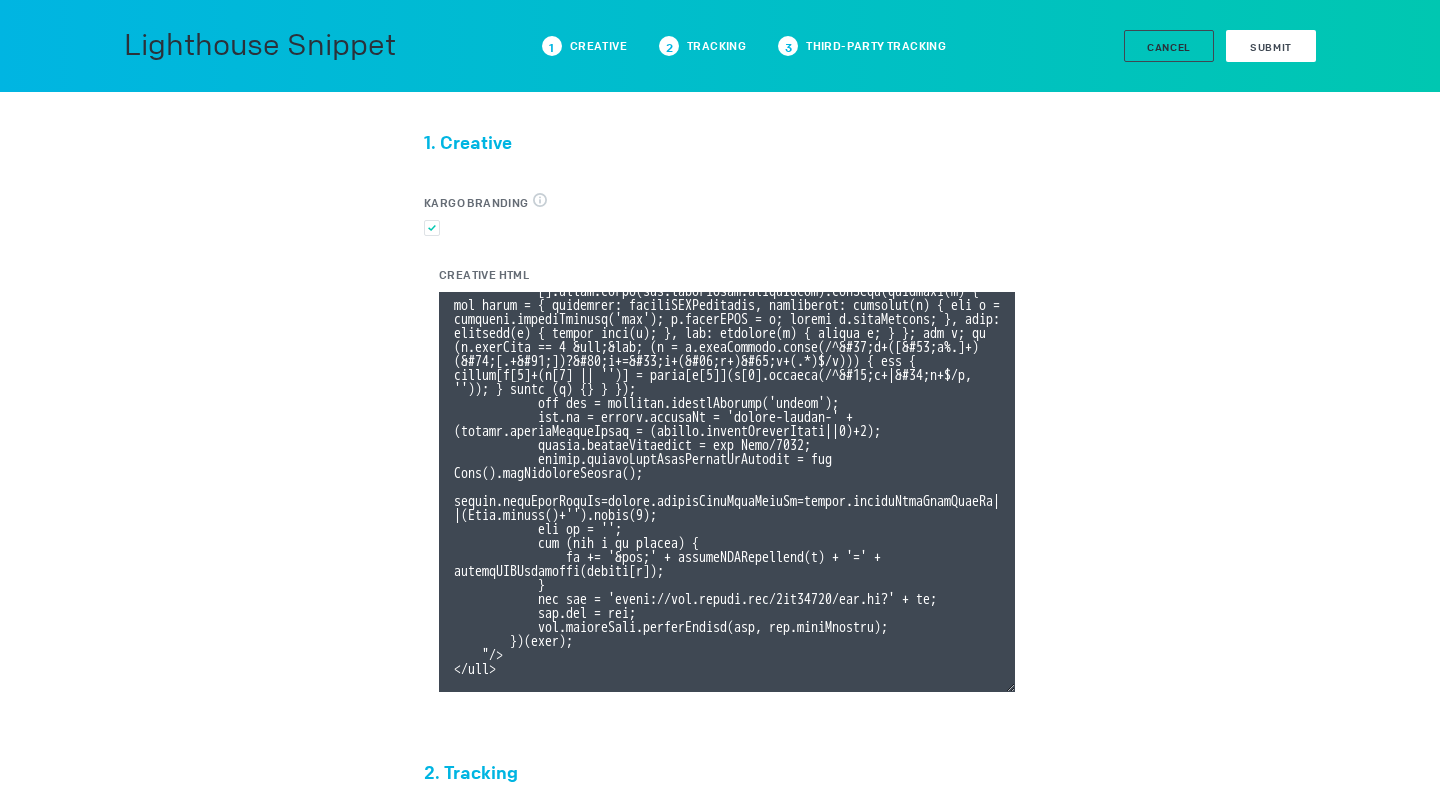 click on "Submit" at bounding box center (1271, 46) 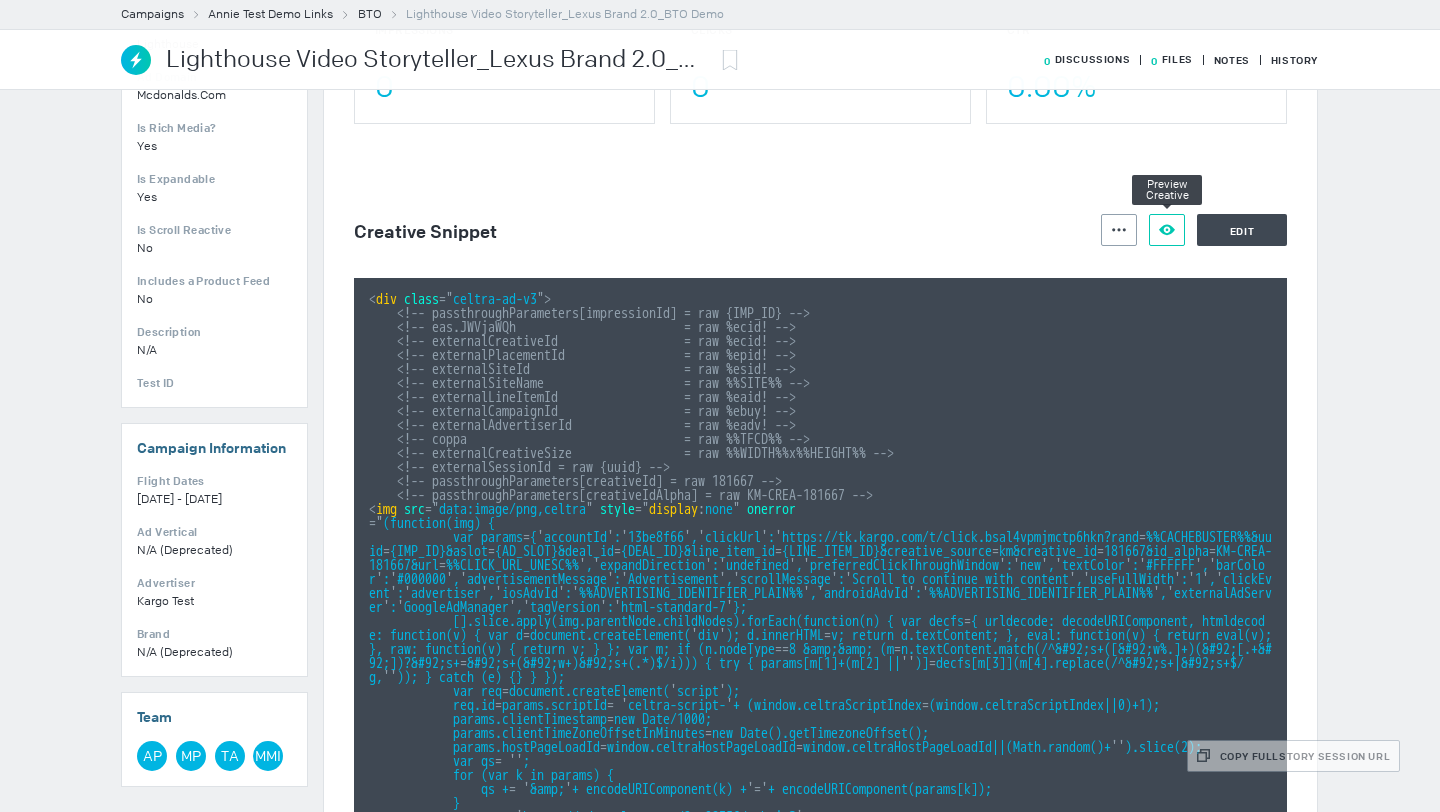 click on "Preview Creative" at bounding box center [1167, 230] 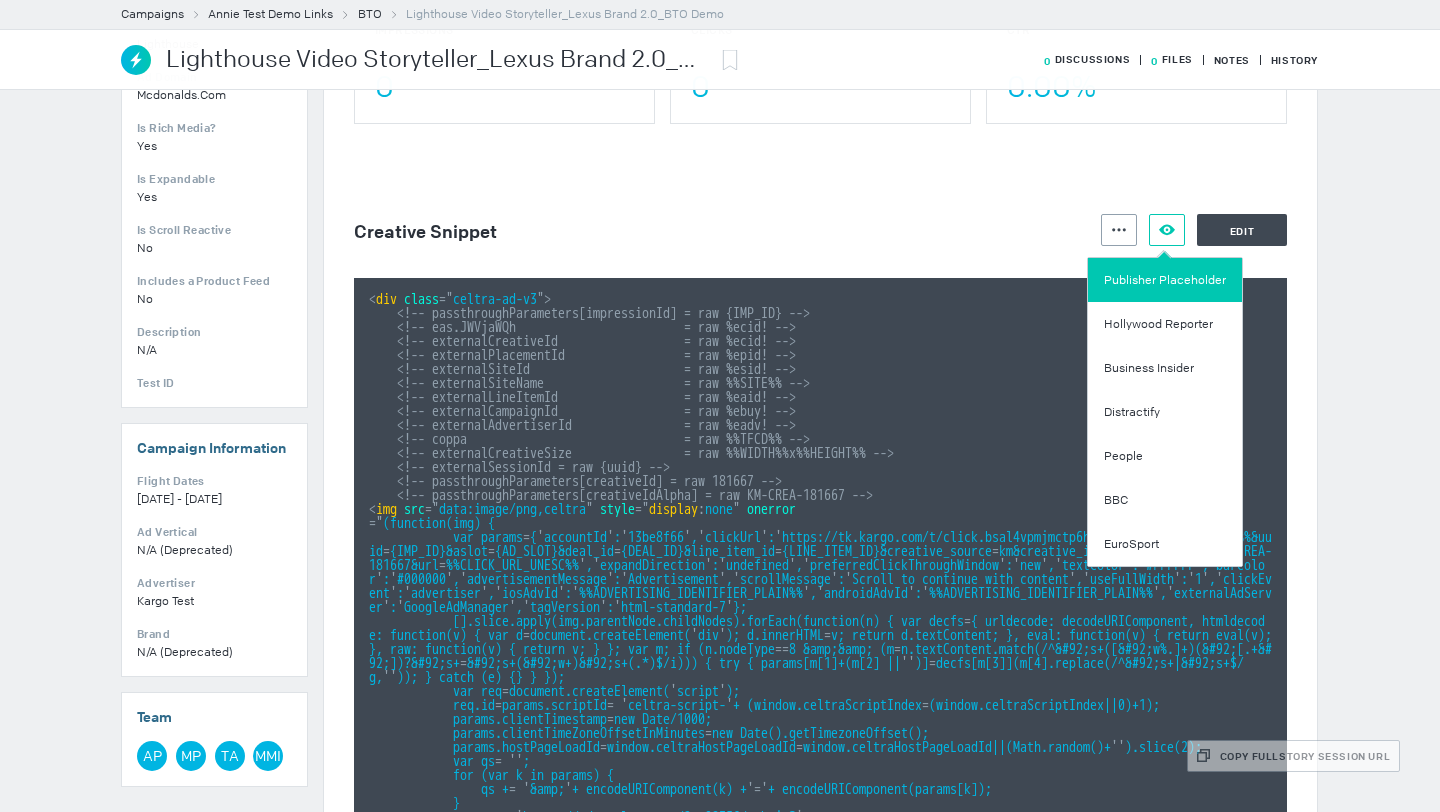 click on "Publisher Placeholder" at bounding box center [1165, 280] 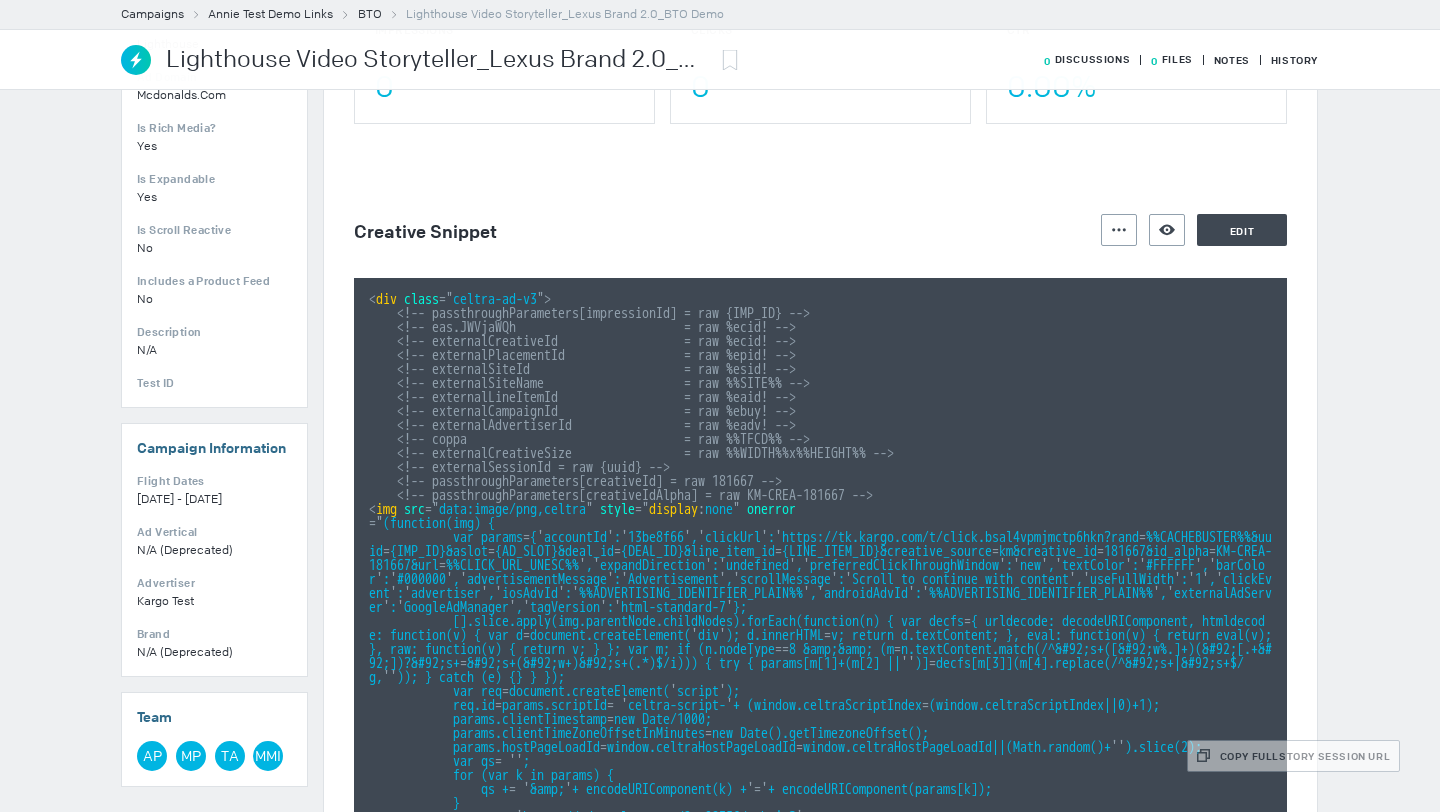 scroll, scrollTop: 0, scrollLeft: 0, axis: both 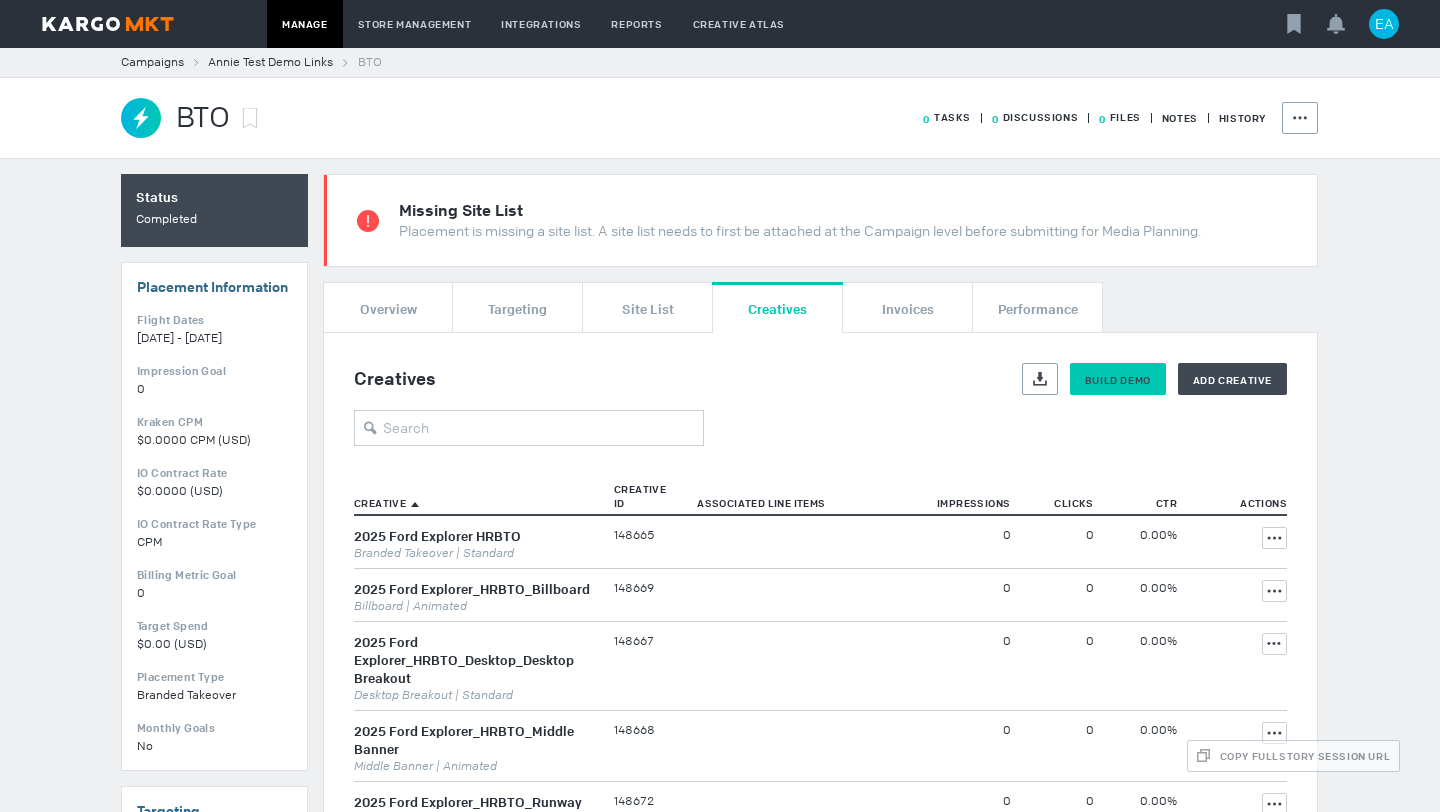 click on "Build Demo" at bounding box center (1118, 380) 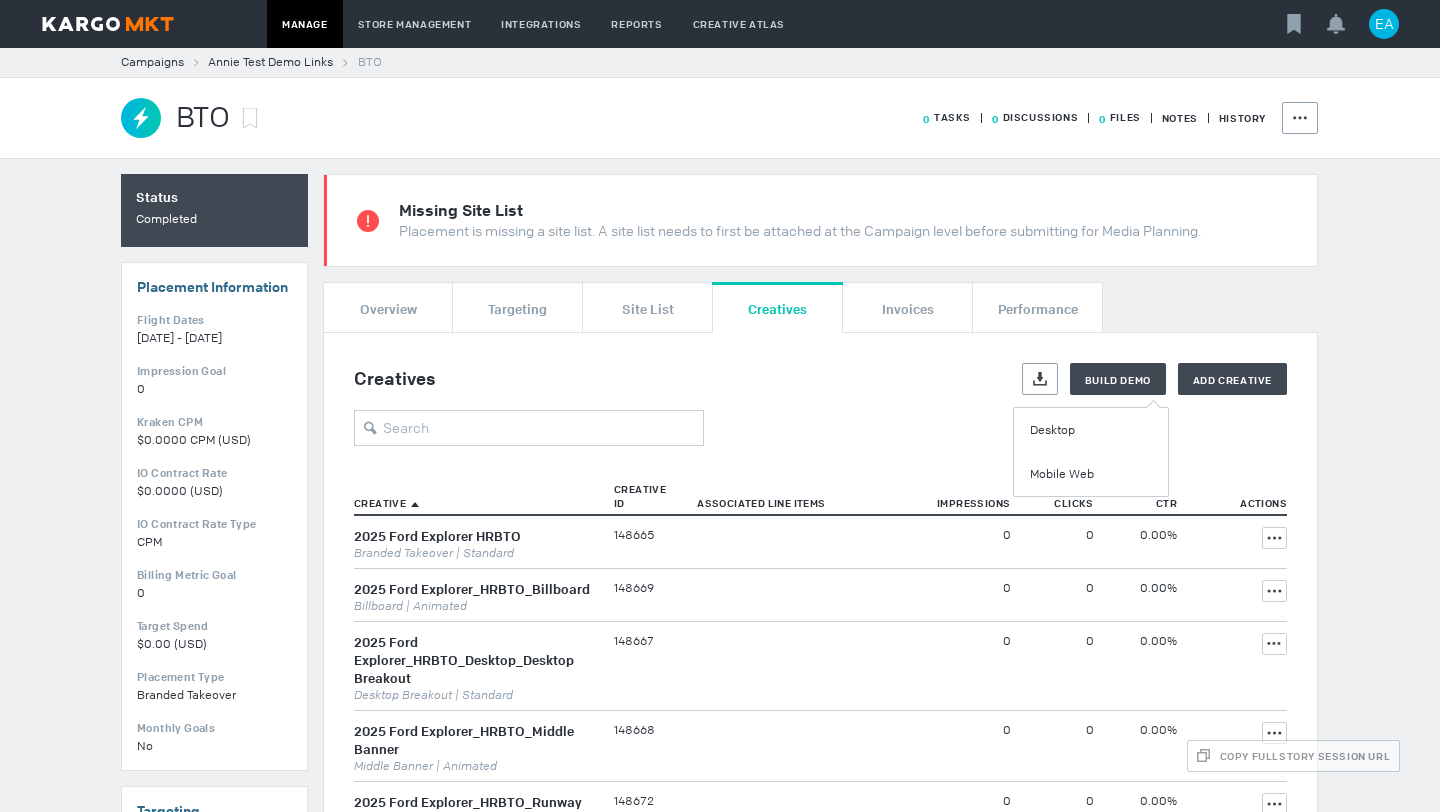 click on "Creatives Export   Build Demo Add Creative     Creative Creative ID Associated Line Items Impressions Clicks CTR Actions Showing 1 to 50 of 396 entries 1 … 2 3 … 8 Show 50 | 75 | 100 2025 Ford Explorer HRBTO Branded Takeover | Standard 148665 0 0 0.00%   Actions 2025 Ford Explorer_HRBTO_Billboard Billboard | Animated 148669 0 0 0.00%   Actions 2025 Ford Explorer_HRBTO_Desktop_Desktop Breakout Desktop Breakout | Standard 148667 0 0 0.00%   Actions 2025 Ford Explorer_HRBTO_Middle Banner Middle Banner | Animated 148668 0 0 0.00%   Actions 2025 Ford Explorer_HRBTO_Runway Runway | Standard 148672 0 0 0.00%   Actions 2025 Ford Explorer_HRBTO_top banner Top Banner | Animated 148670 0 0 0.00%   Actions 2025 Ford Explorer_HRBTO_Venti Venti | Animated 148666 0 0 0.00%   Actions 2025 Lincoln Aviator_BTO_Breakaway Breakaway | Animated 148943 0 0 0.00%   Actions 2025 Lincoln Aviator_BTO_Middle Banner Middle Banner | Animated 148942 0 0 0.00%   Actions 2025 Lincoln Aviator_BTO_Top Banner Top Banner | Animated 148939 0" at bounding box center [820, 2203] 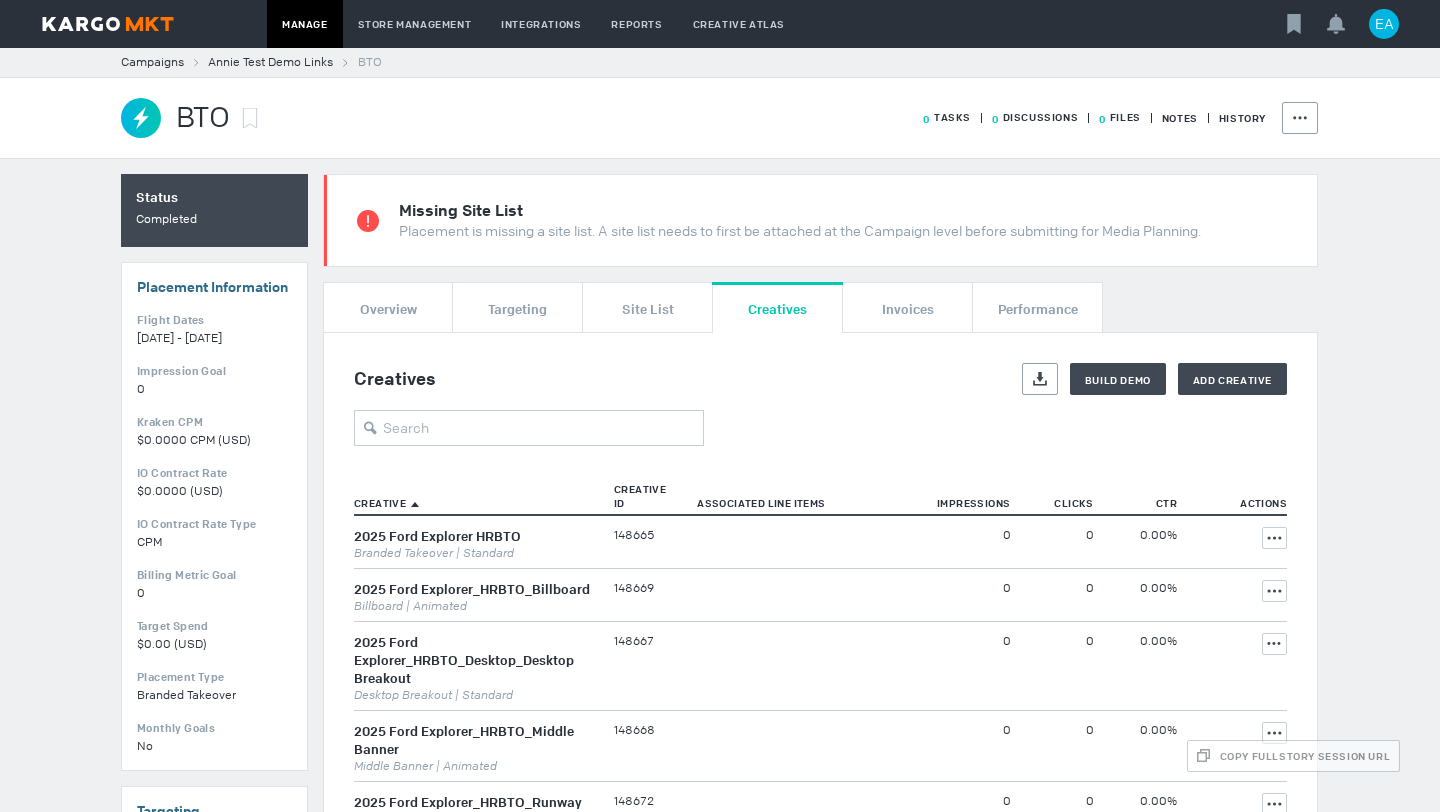 click on "Creatives Export   Build Demo Add Creative" at bounding box center [820, 404] 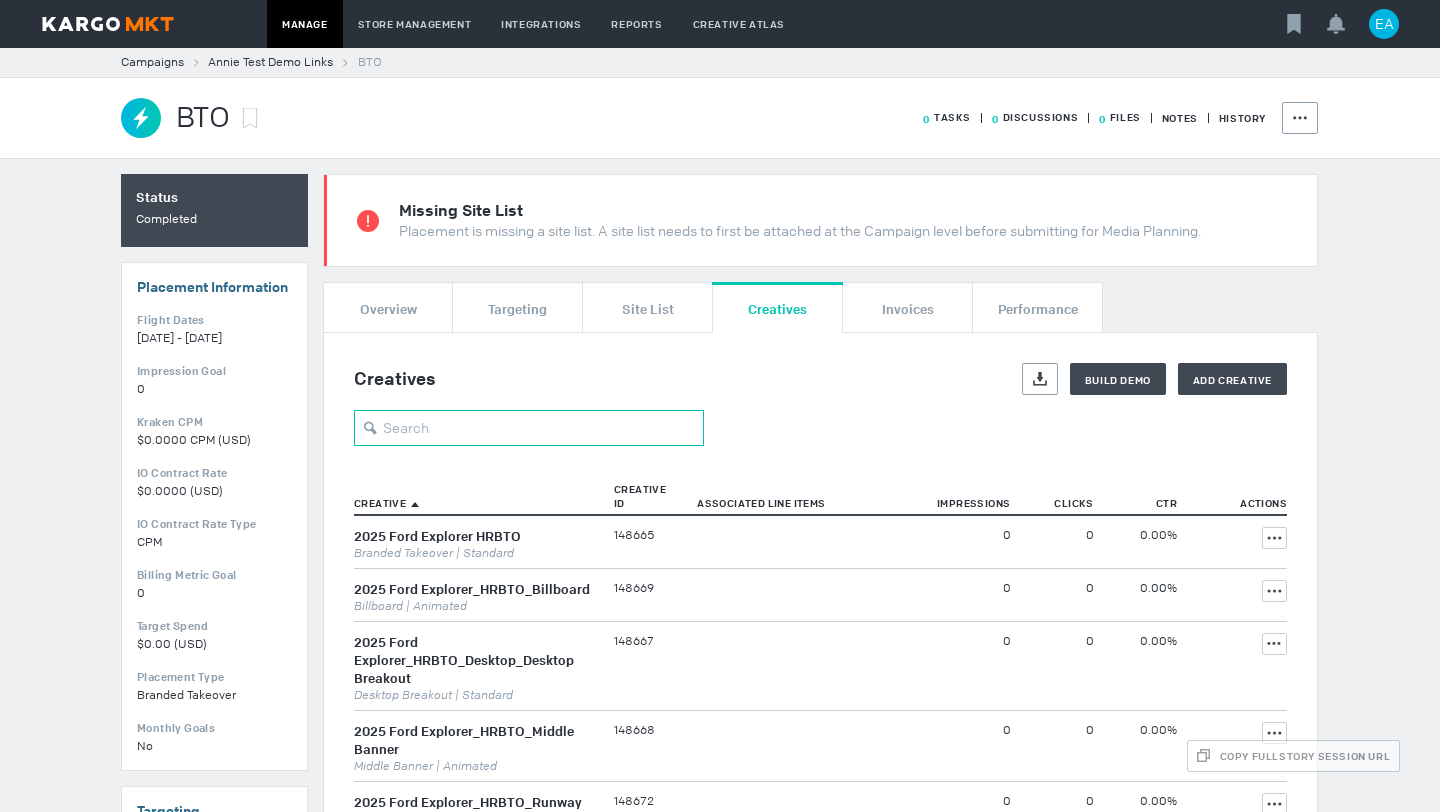 click at bounding box center (529, 428) 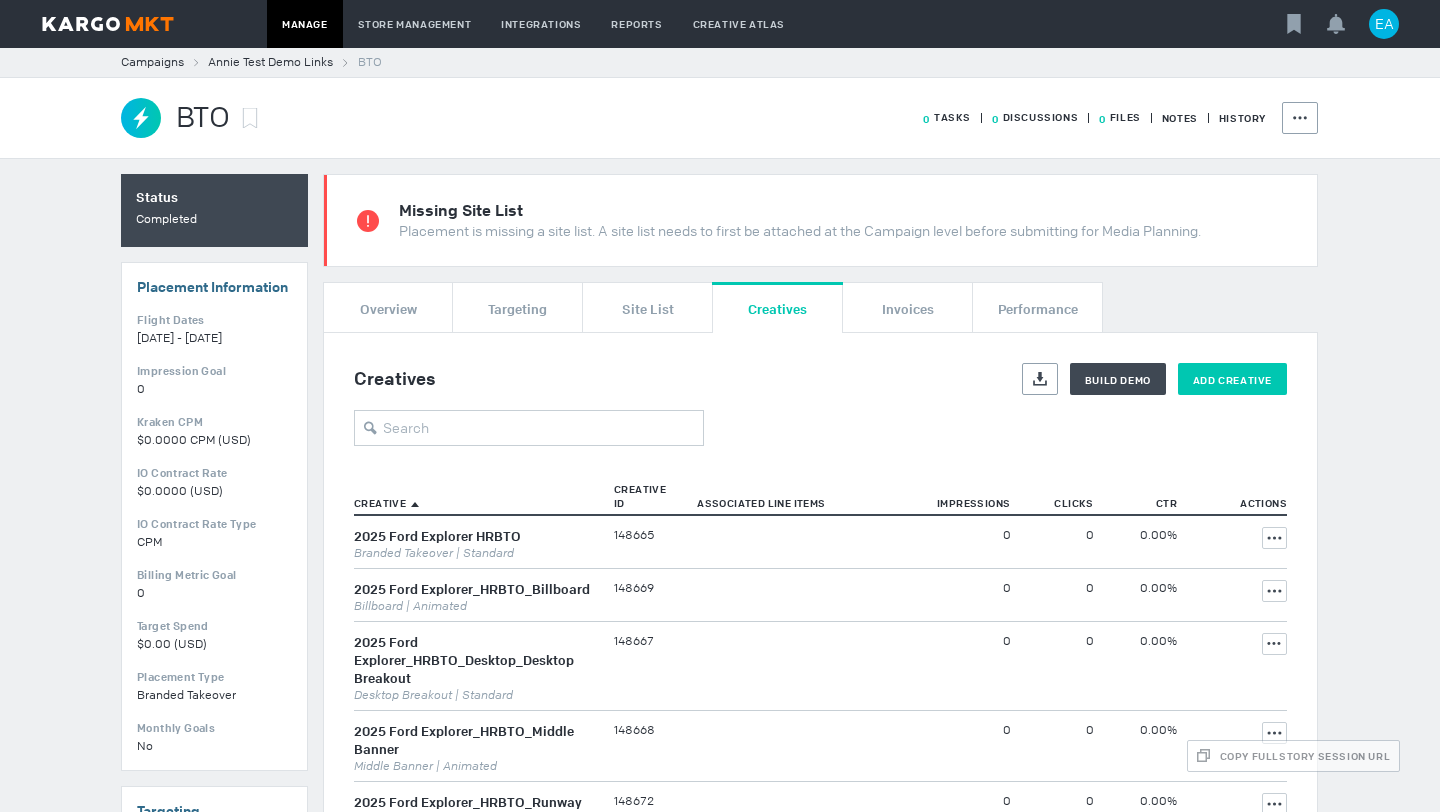 click on "Add Creative" at bounding box center [1232, 379] 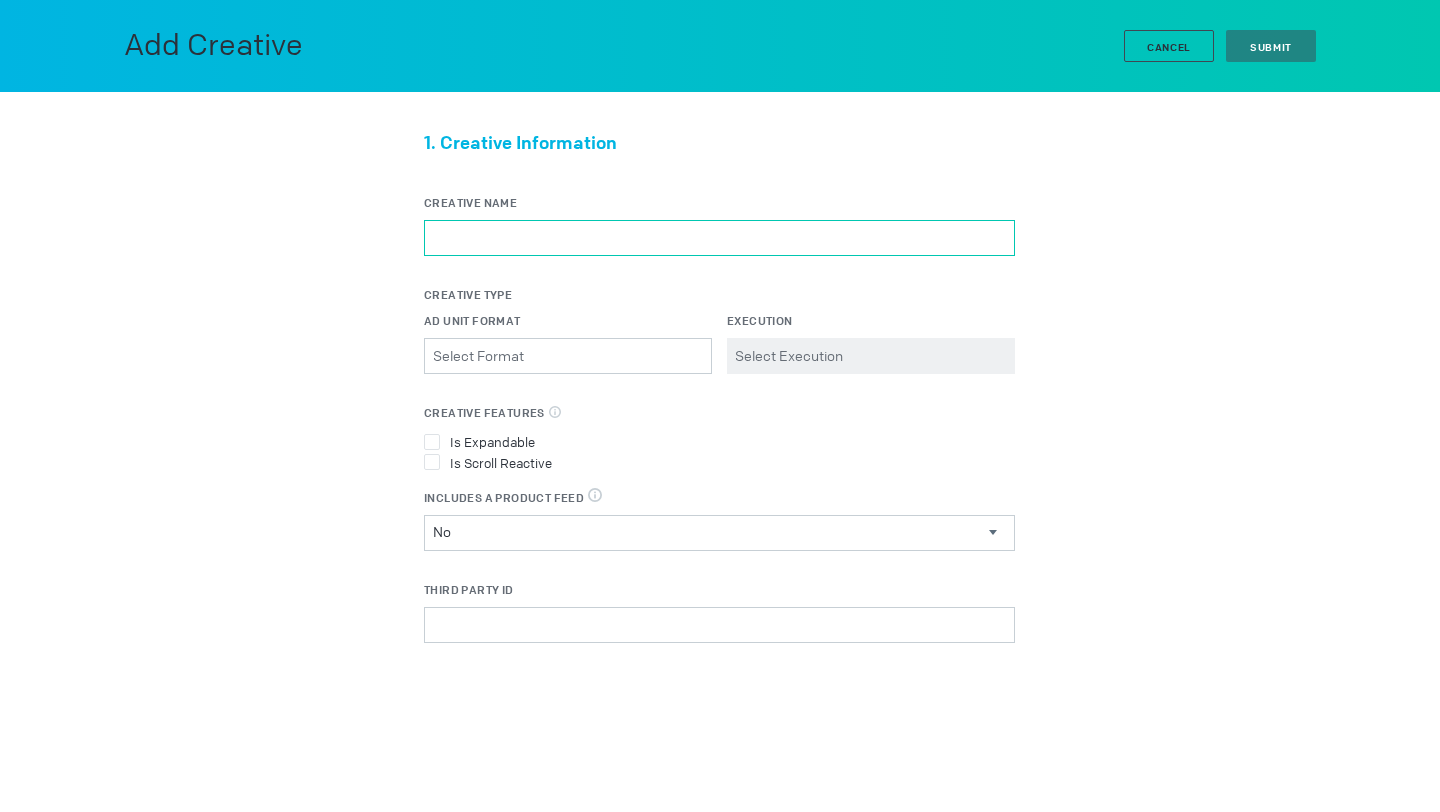 click on "Creative Name" at bounding box center [719, 238] 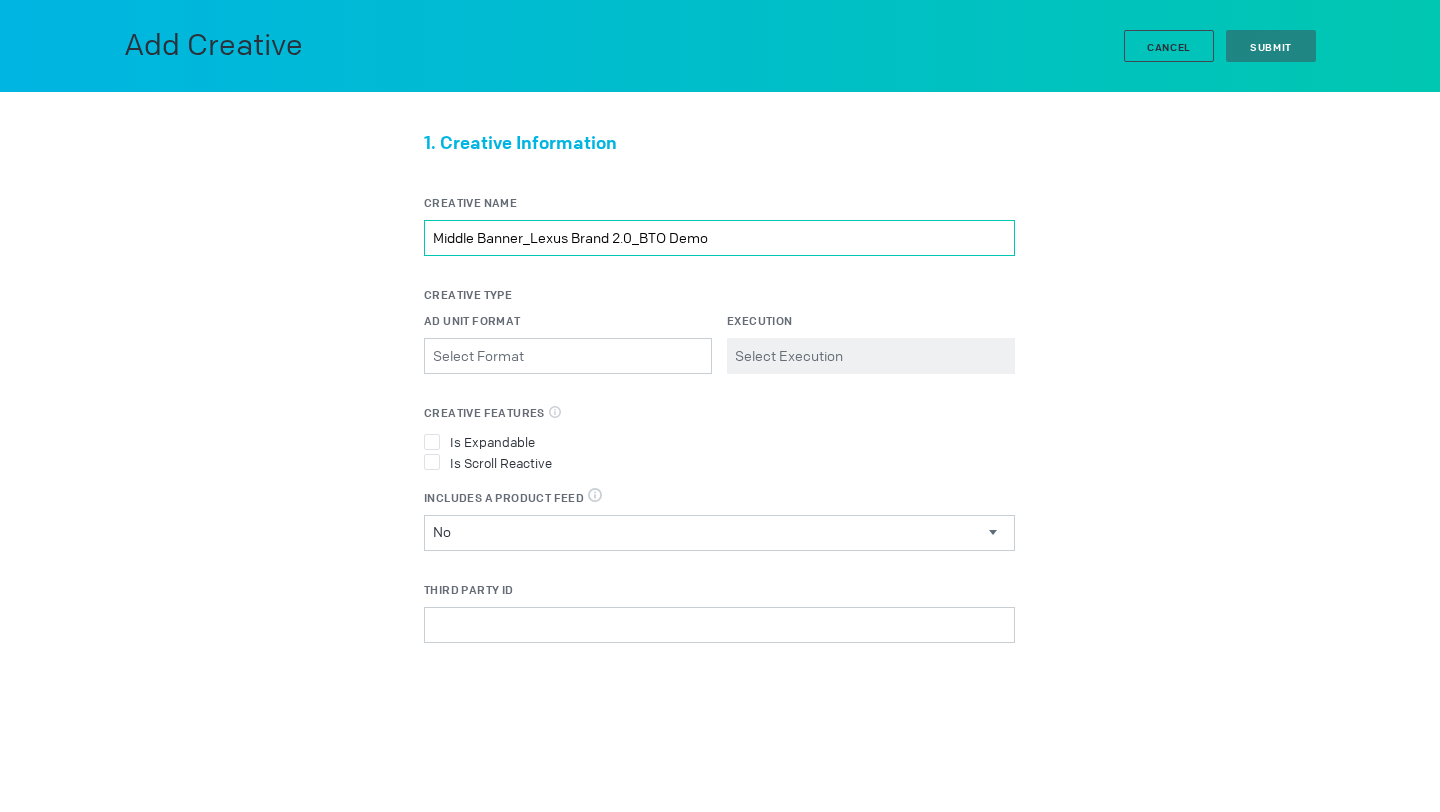 type on "Middle Banner_Lexus Brand 2.0_BTO Demo" 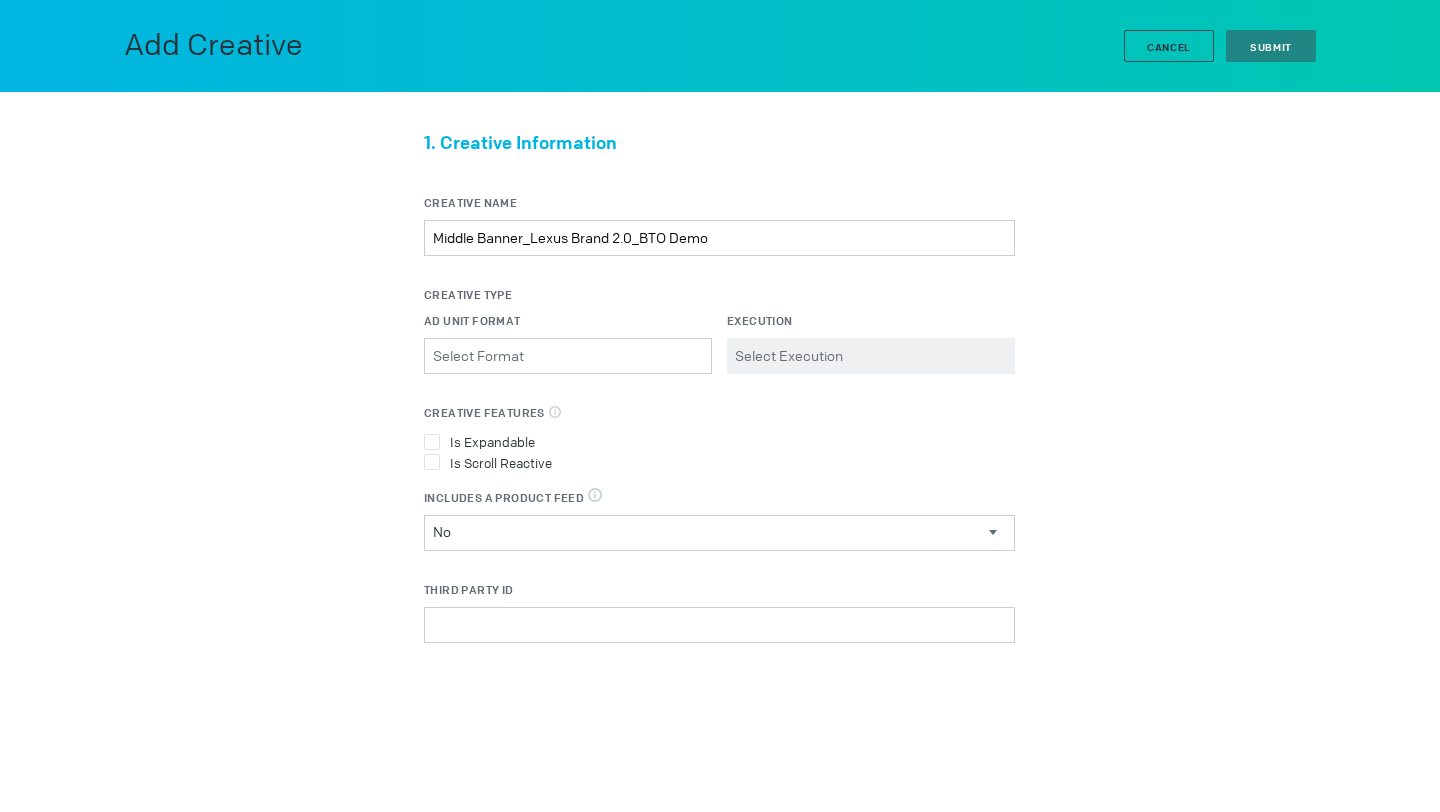 click on "Ad Unit Format" at bounding box center [568, 321] 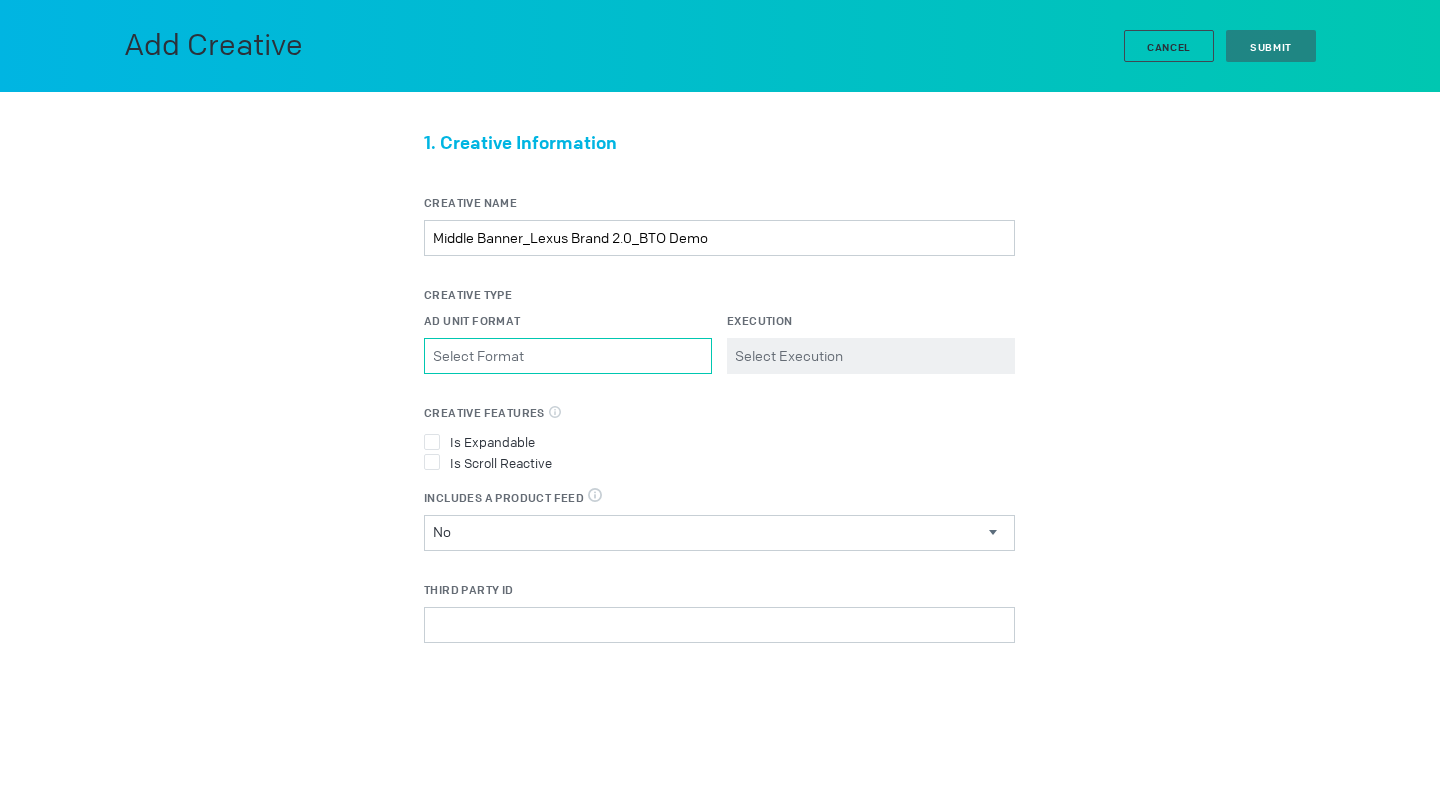 click on "Ad Unit Format Please select a valid item" at bounding box center (568, 356) 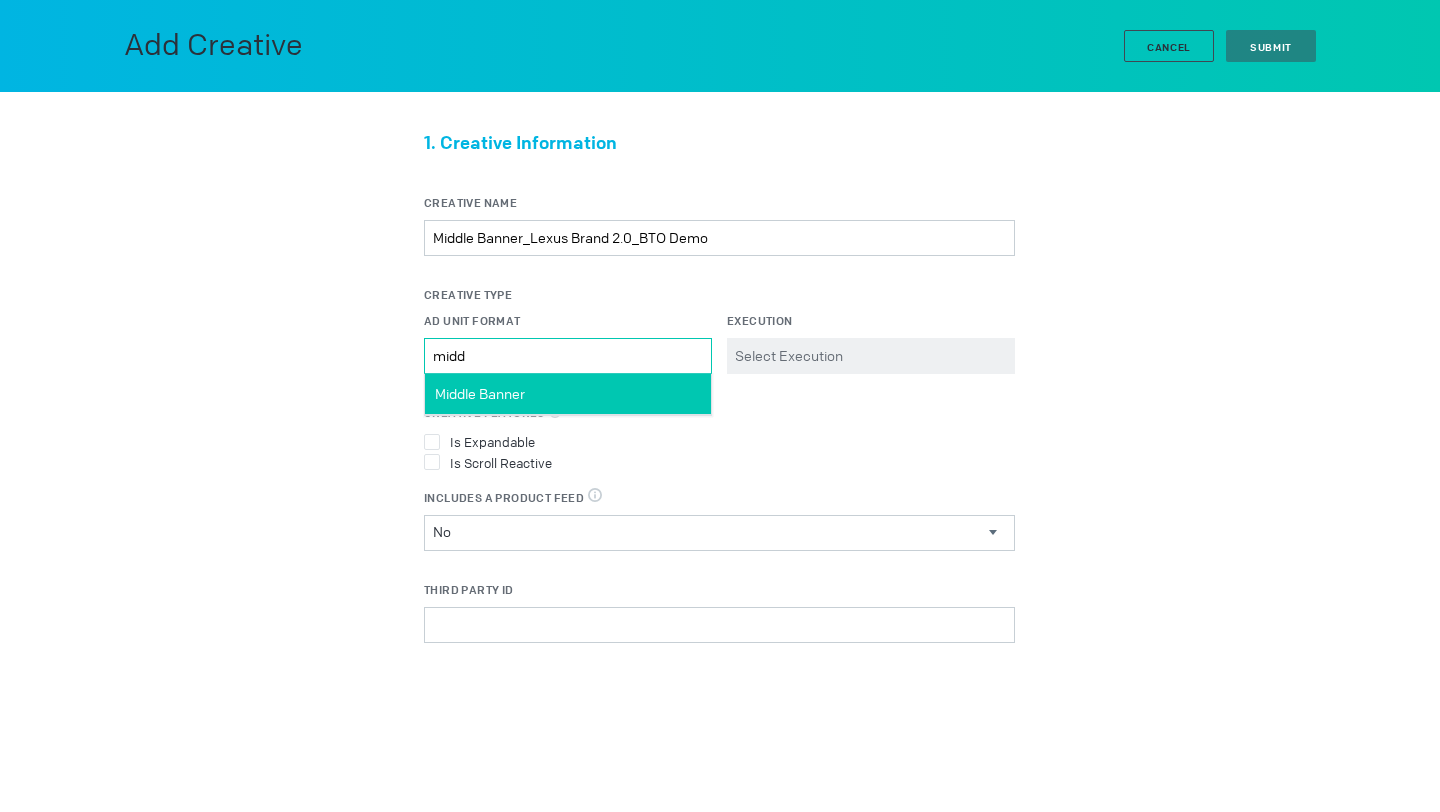 type on "midd" 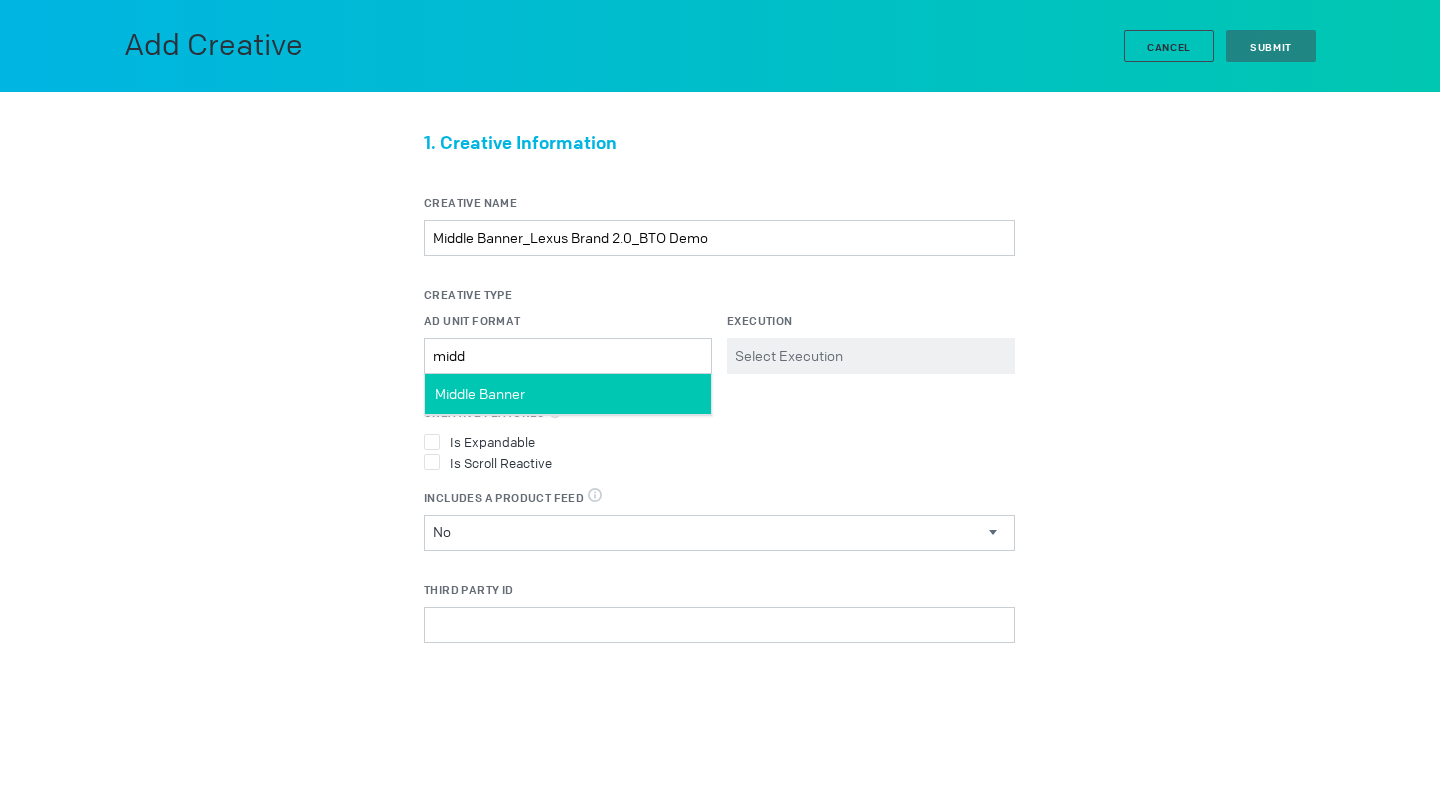 click on "Middle Banner" at bounding box center [568, 394] 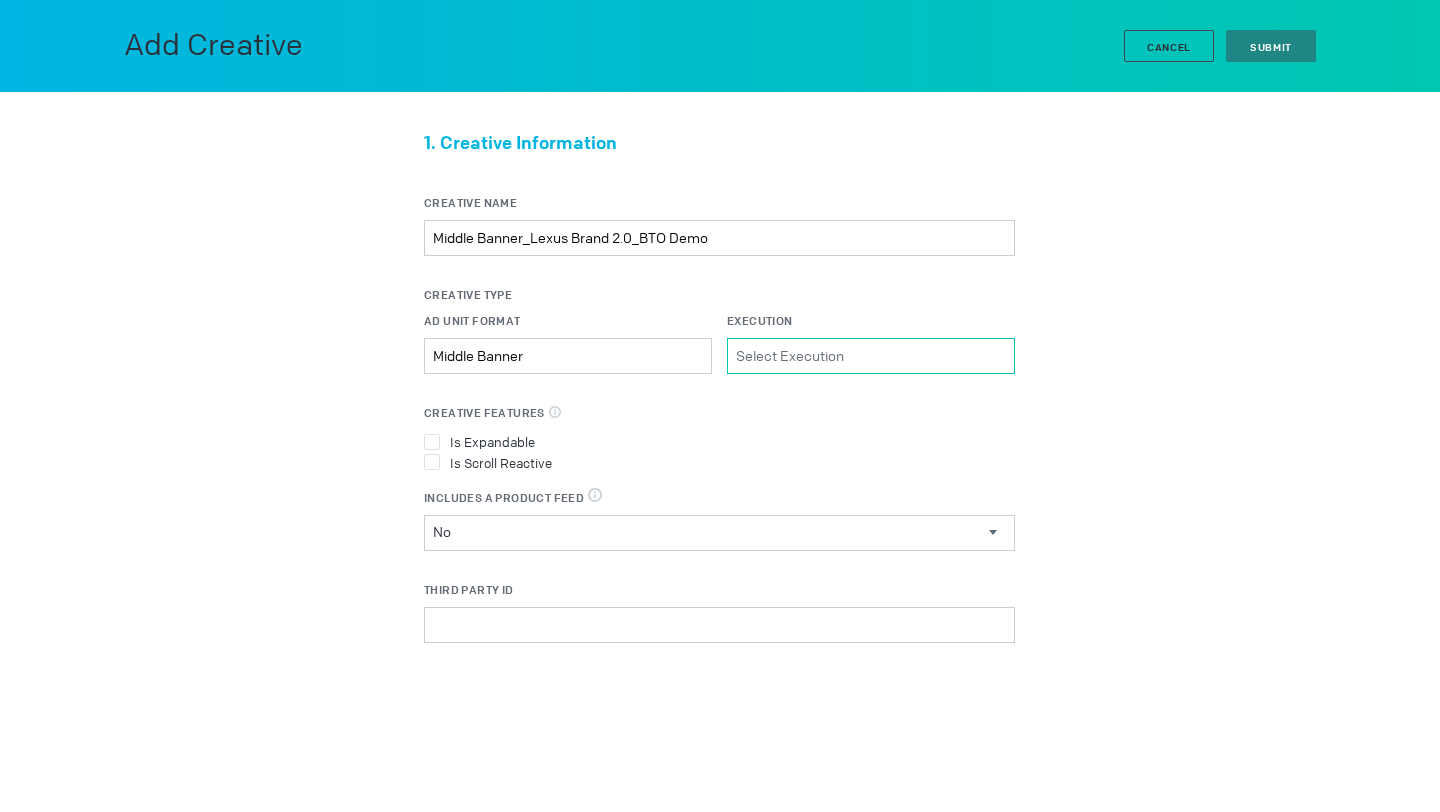 click on "Execution Please select a valid item" at bounding box center (871, 356) 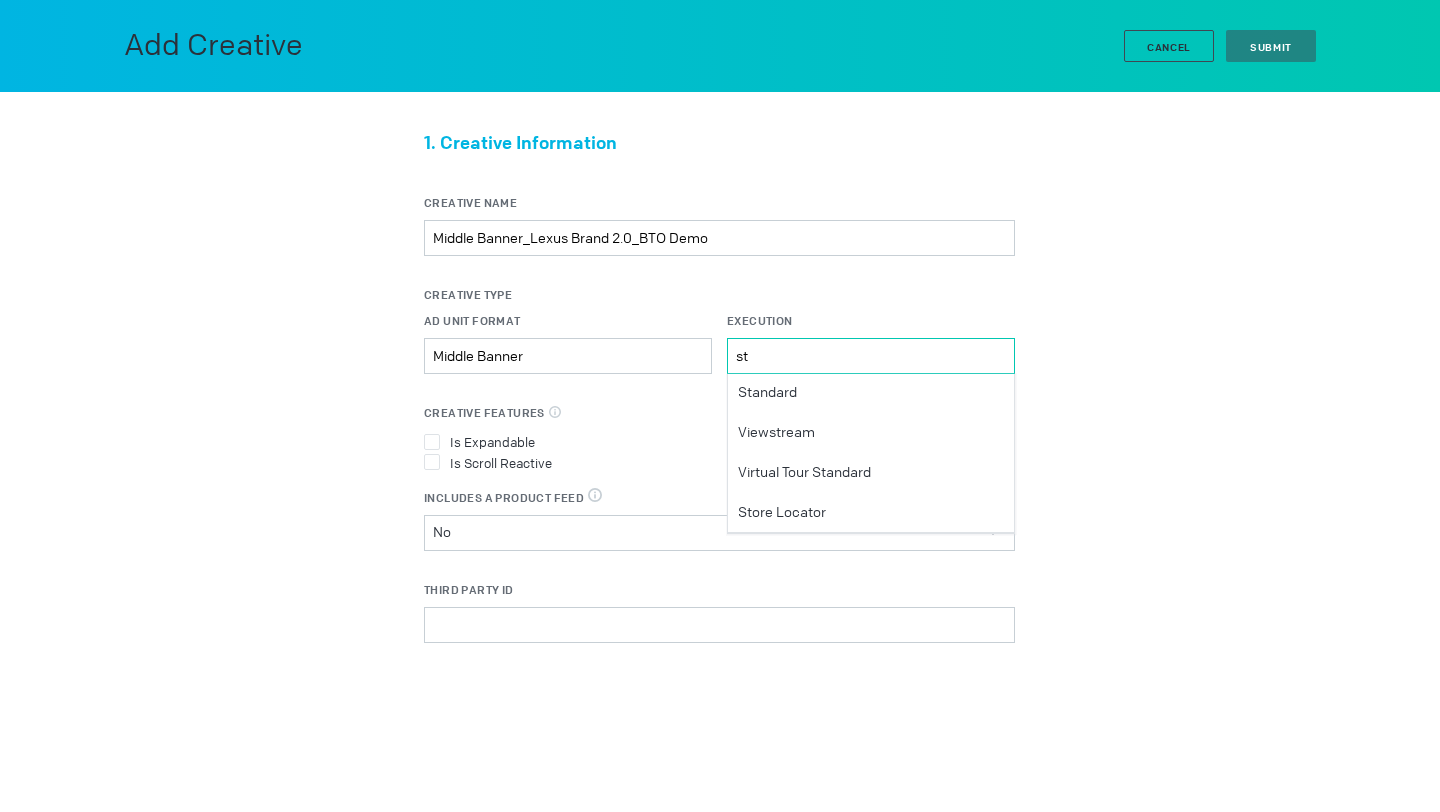 scroll, scrollTop: 282, scrollLeft: 0, axis: vertical 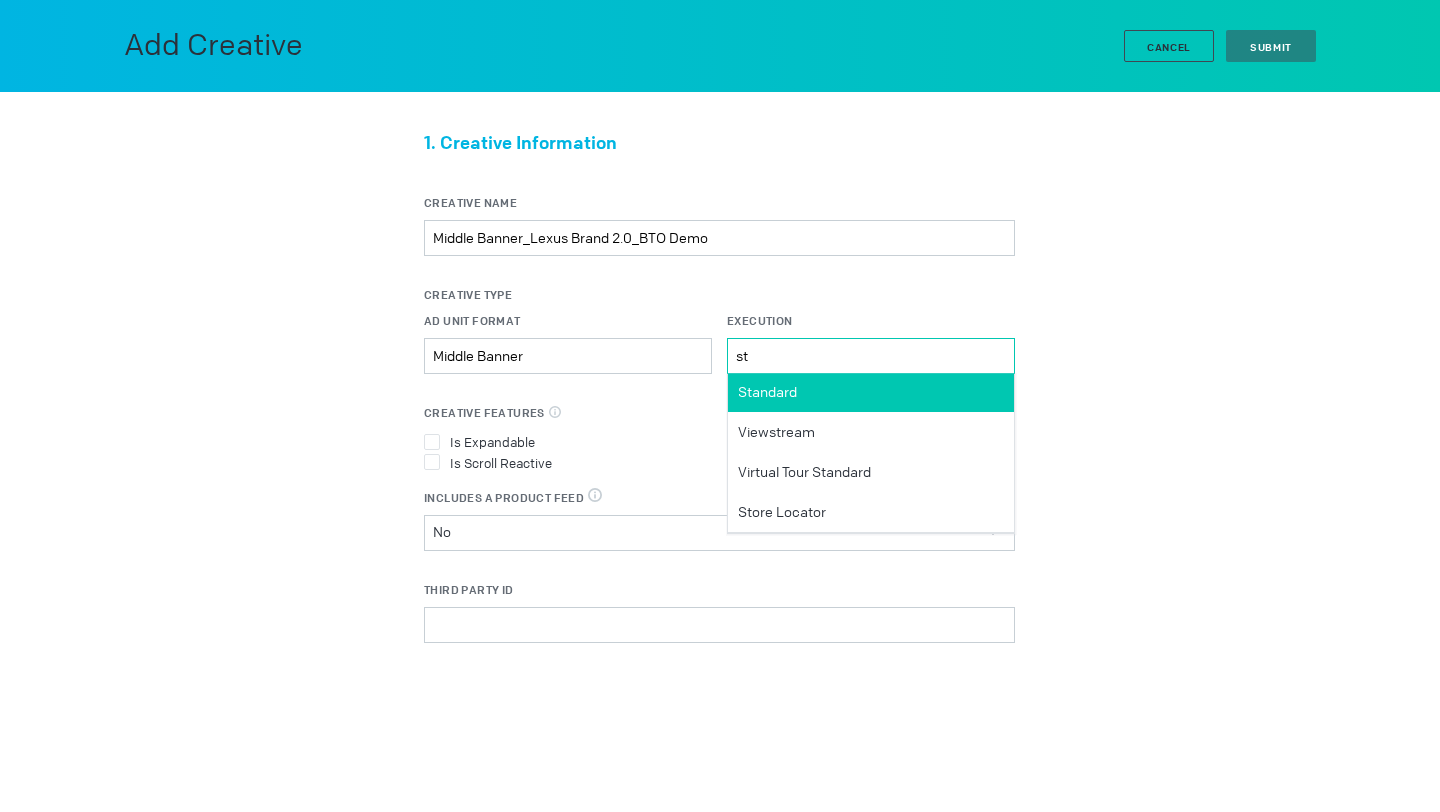 type on "st" 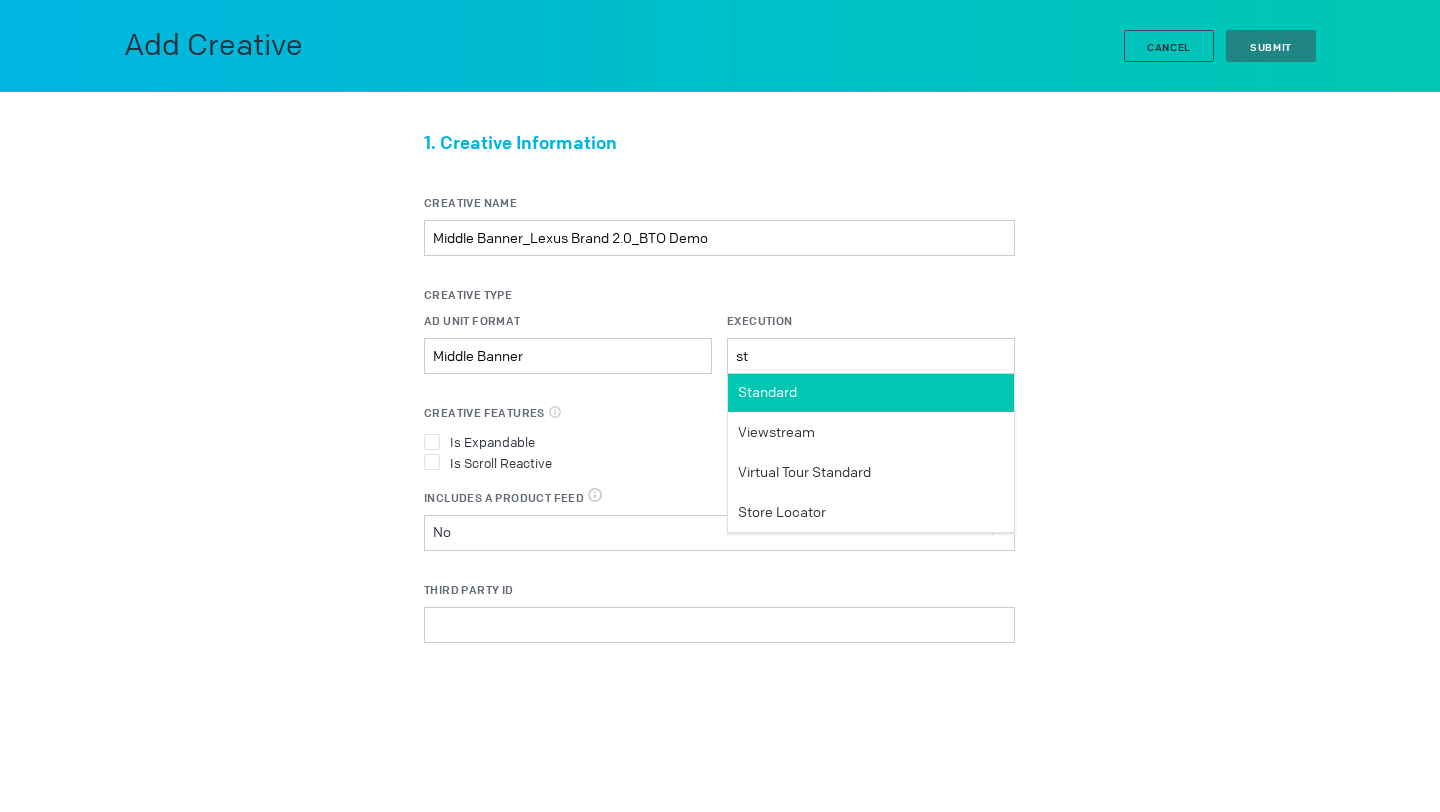 click on "Standard" at bounding box center [871, 392] 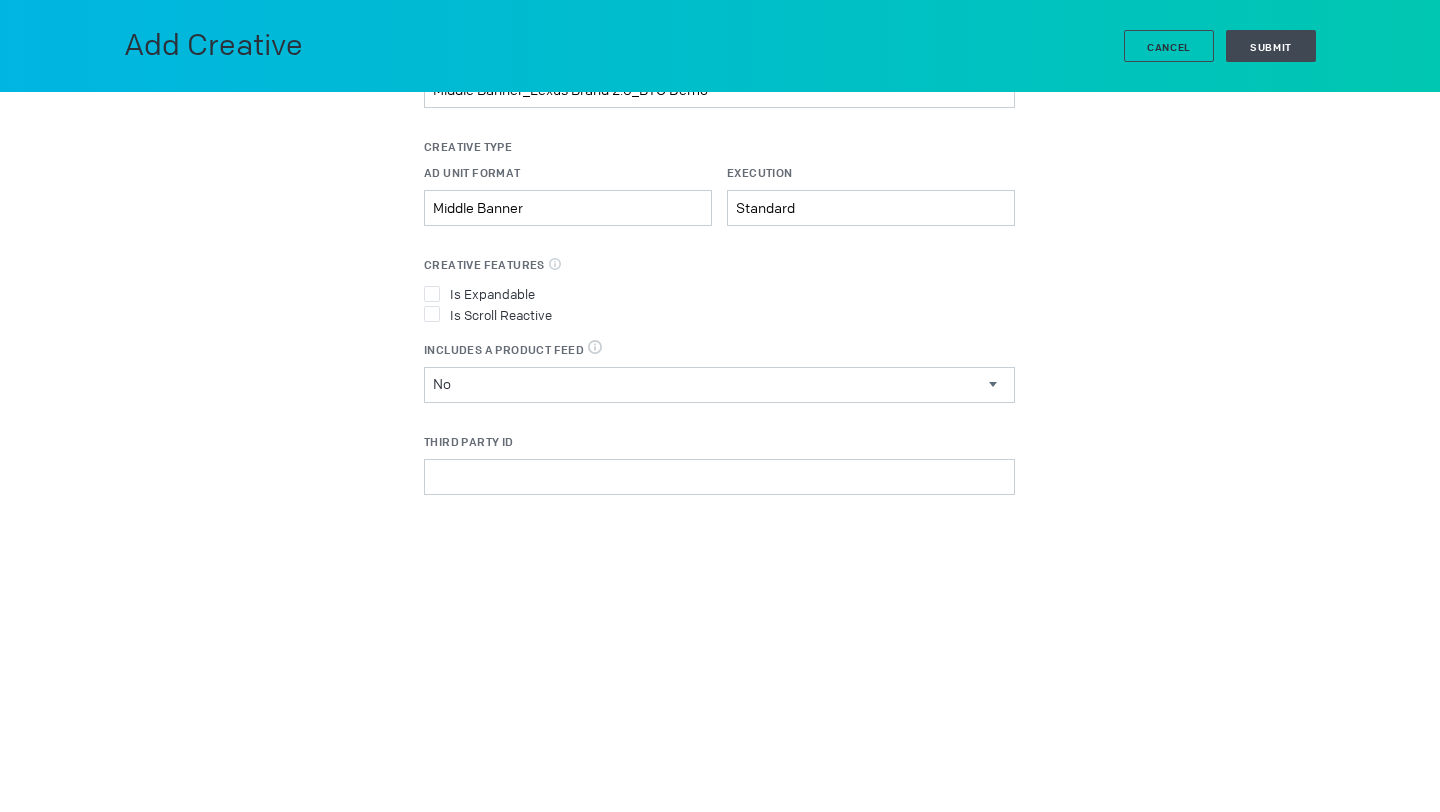 scroll, scrollTop: 149, scrollLeft: 0, axis: vertical 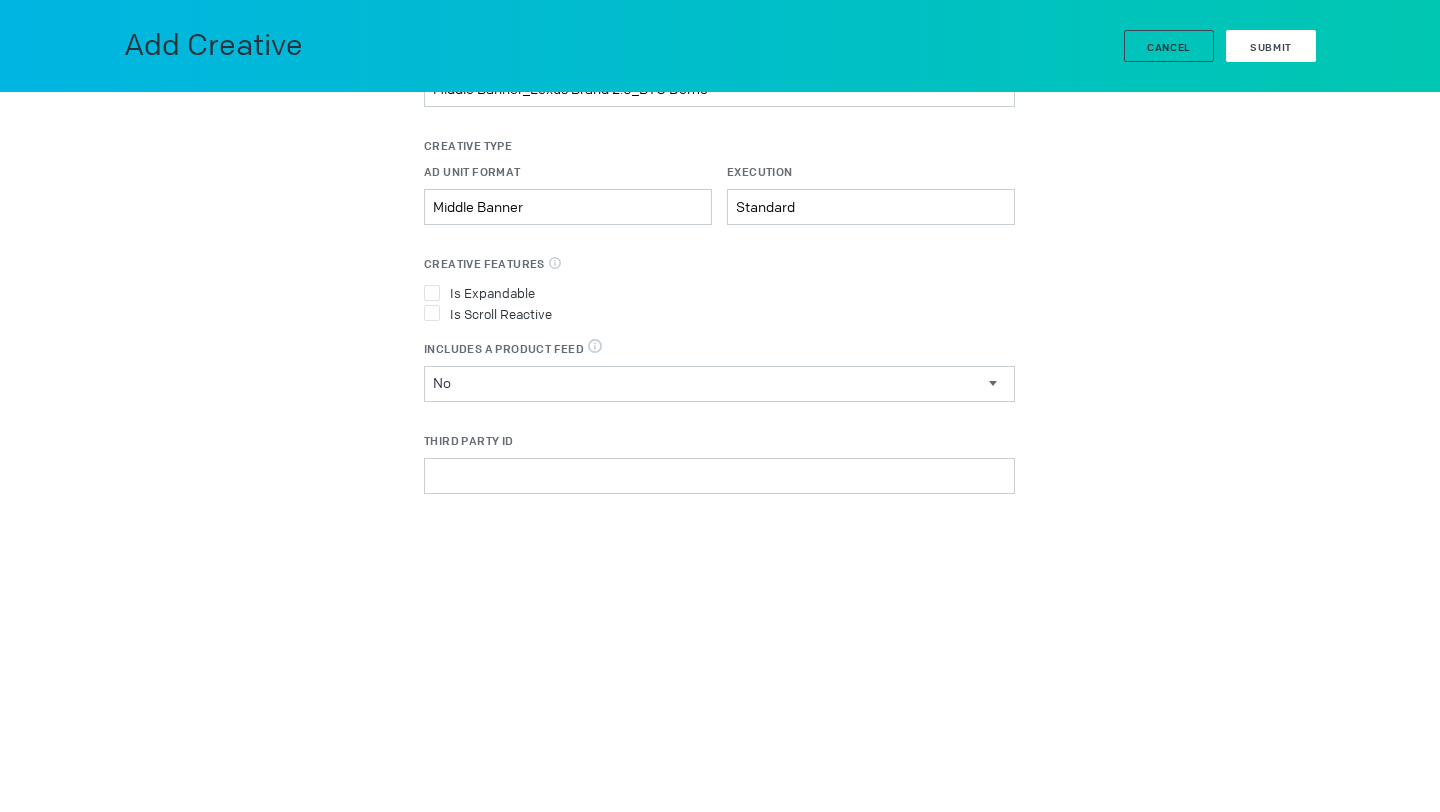 click on "Submit" at bounding box center (1271, 46) 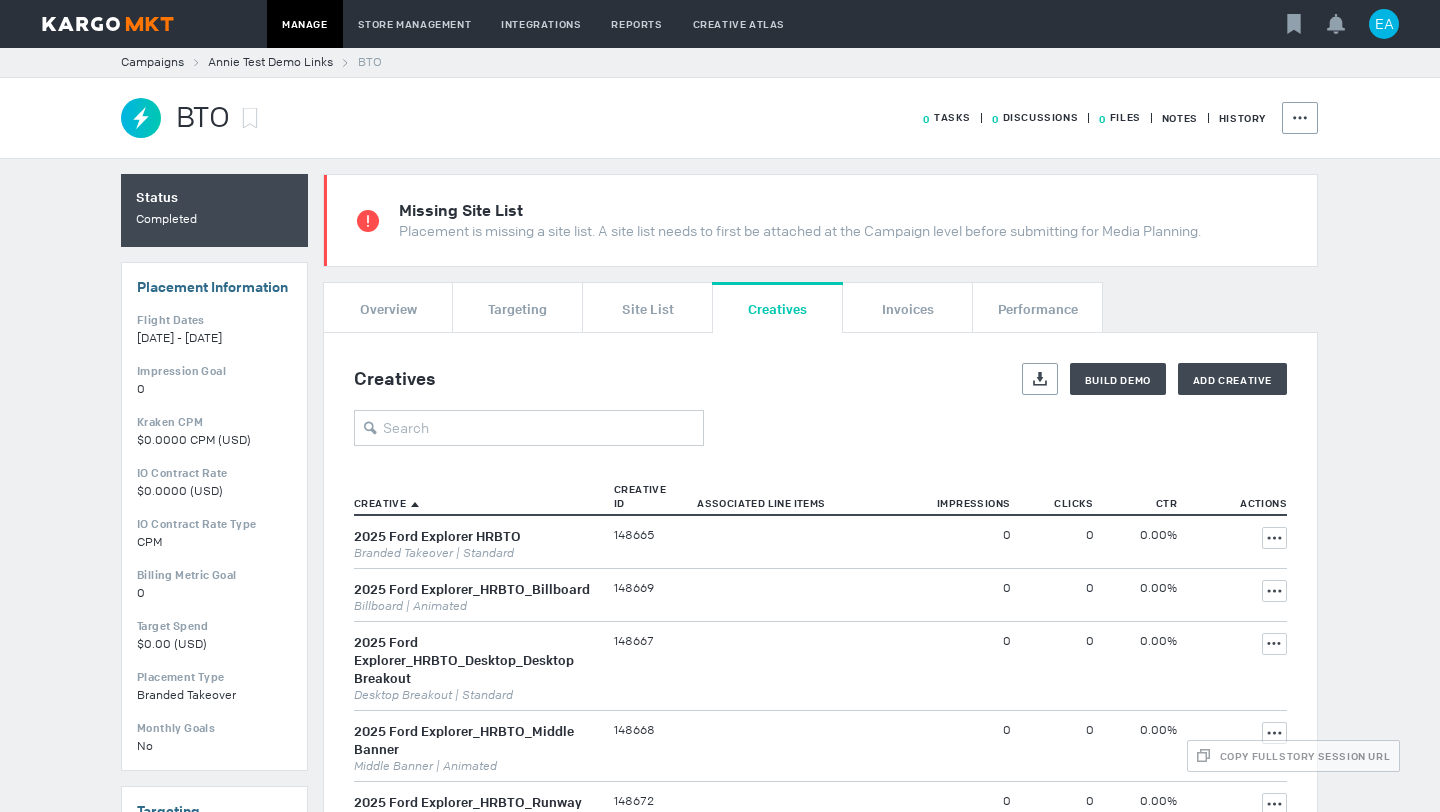 click on "Export   Build Demo Add Creative" at bounding box center (861, 379) 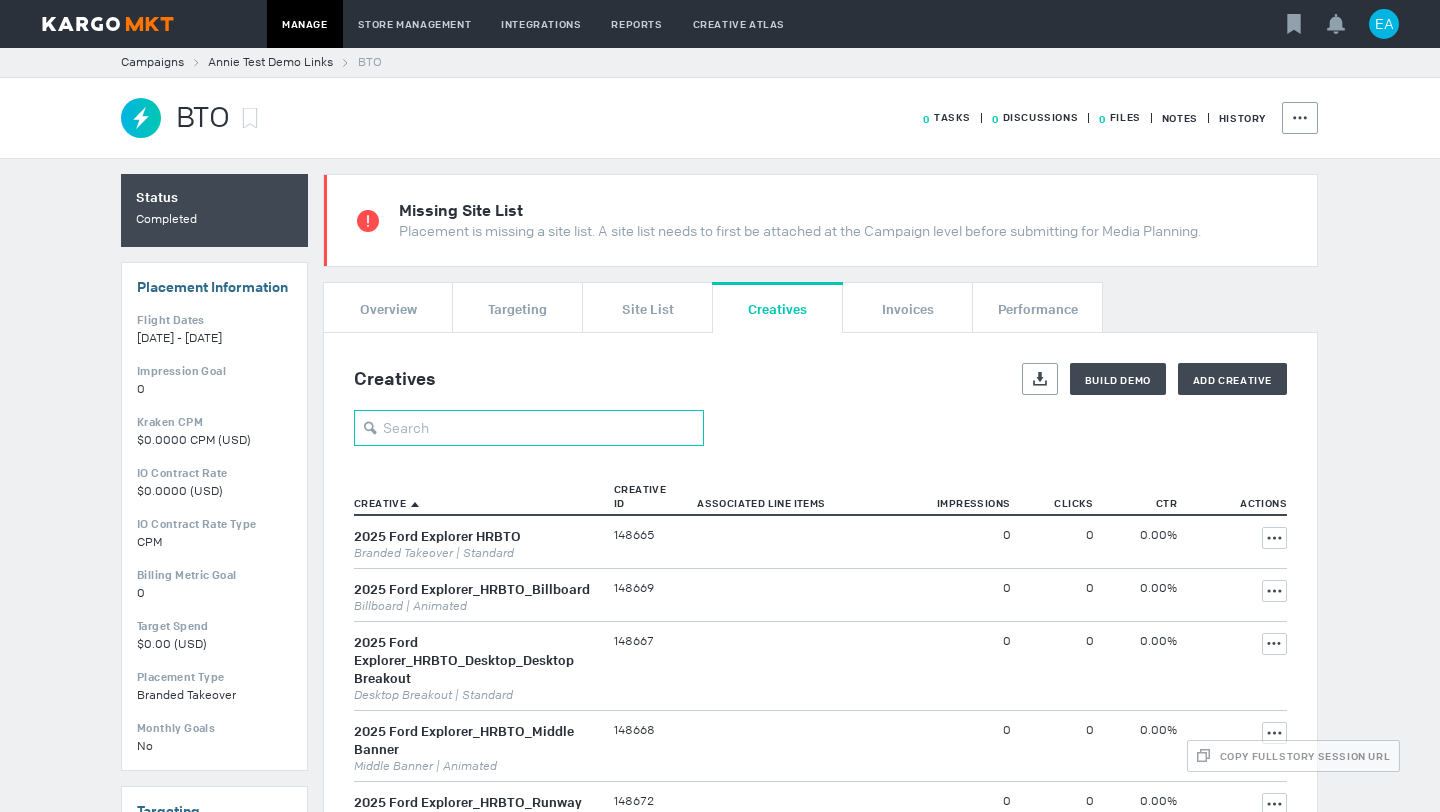 click at bounding box center [529, 428] 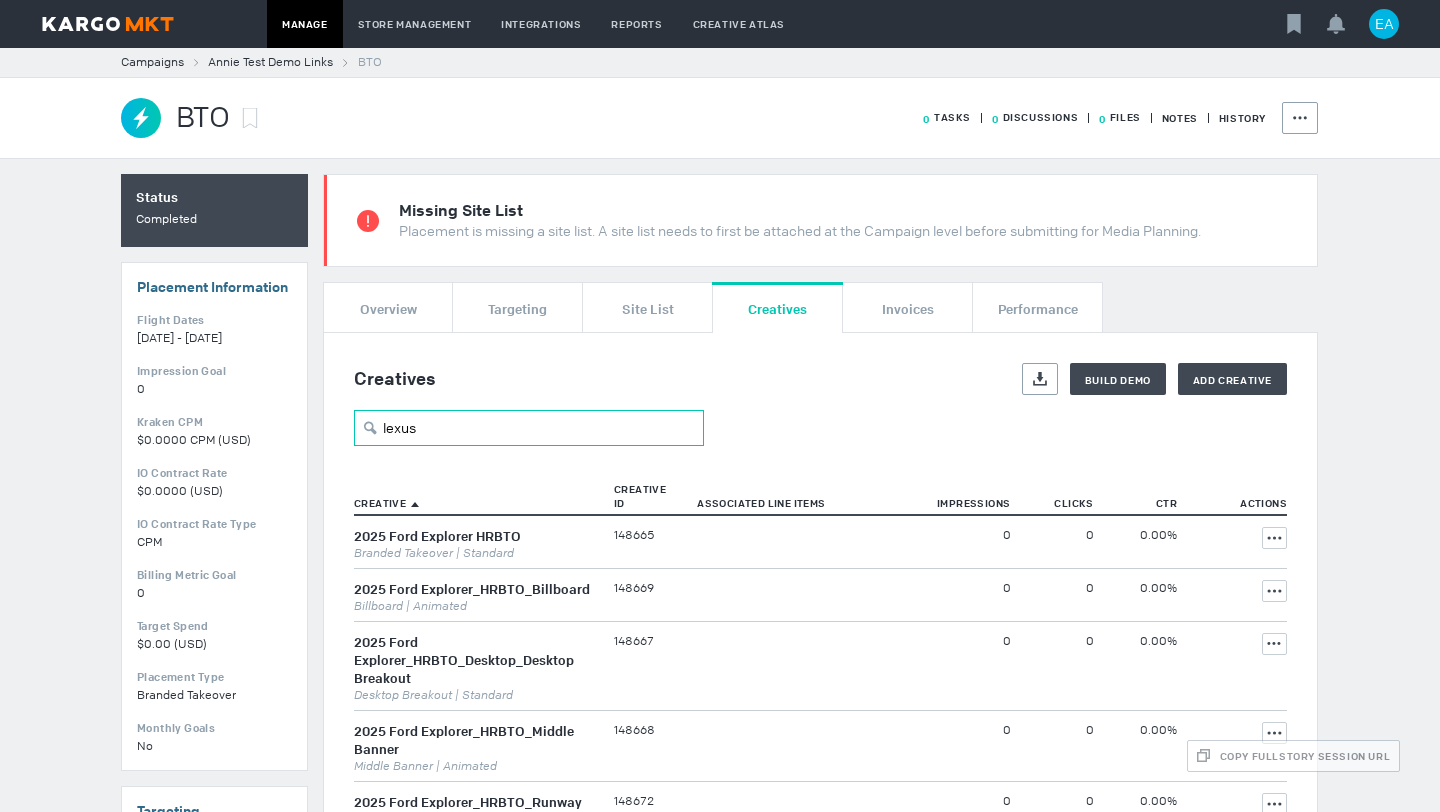 type on "lexus" 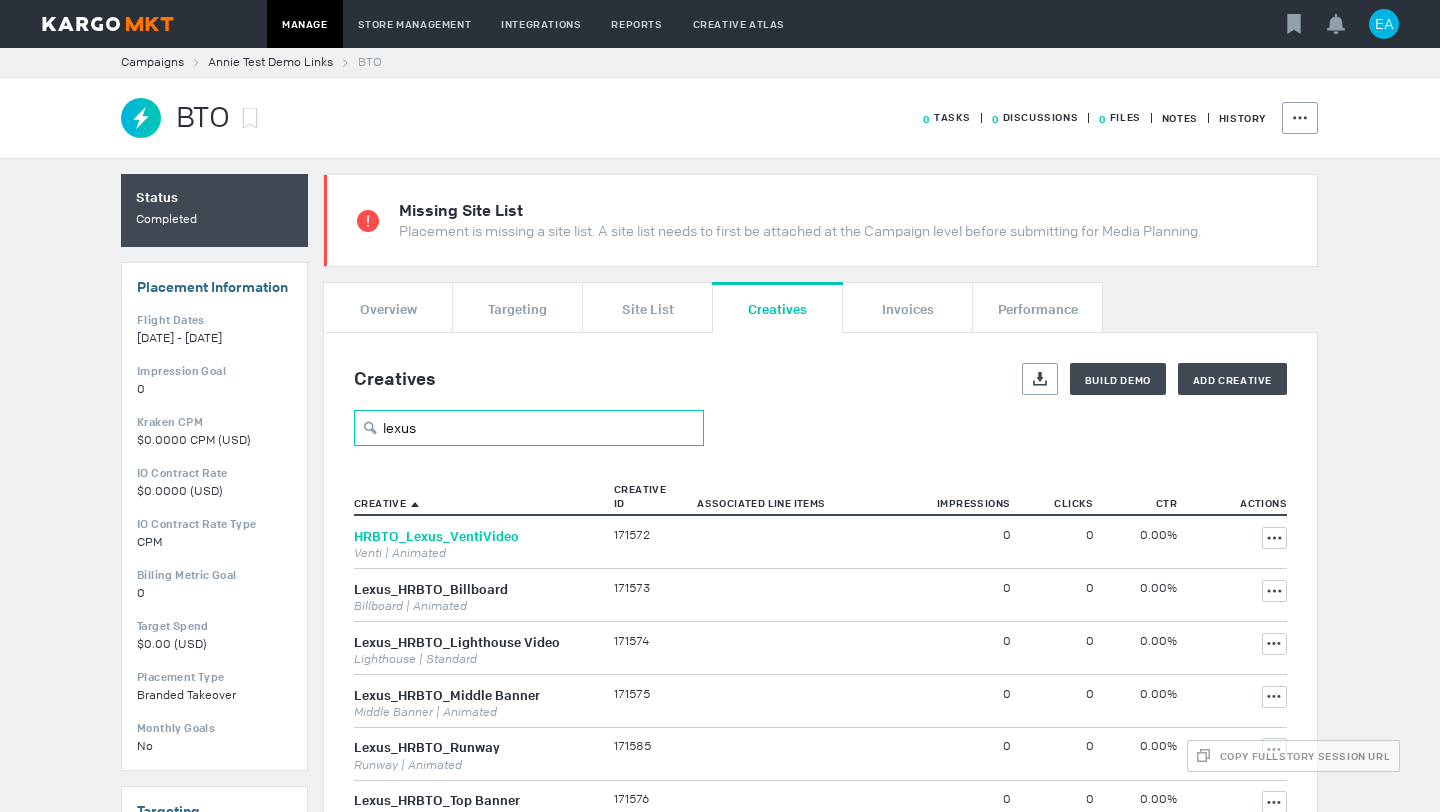 scroll, scrollTop: 14, scrollLeft: 0, axis: vertical 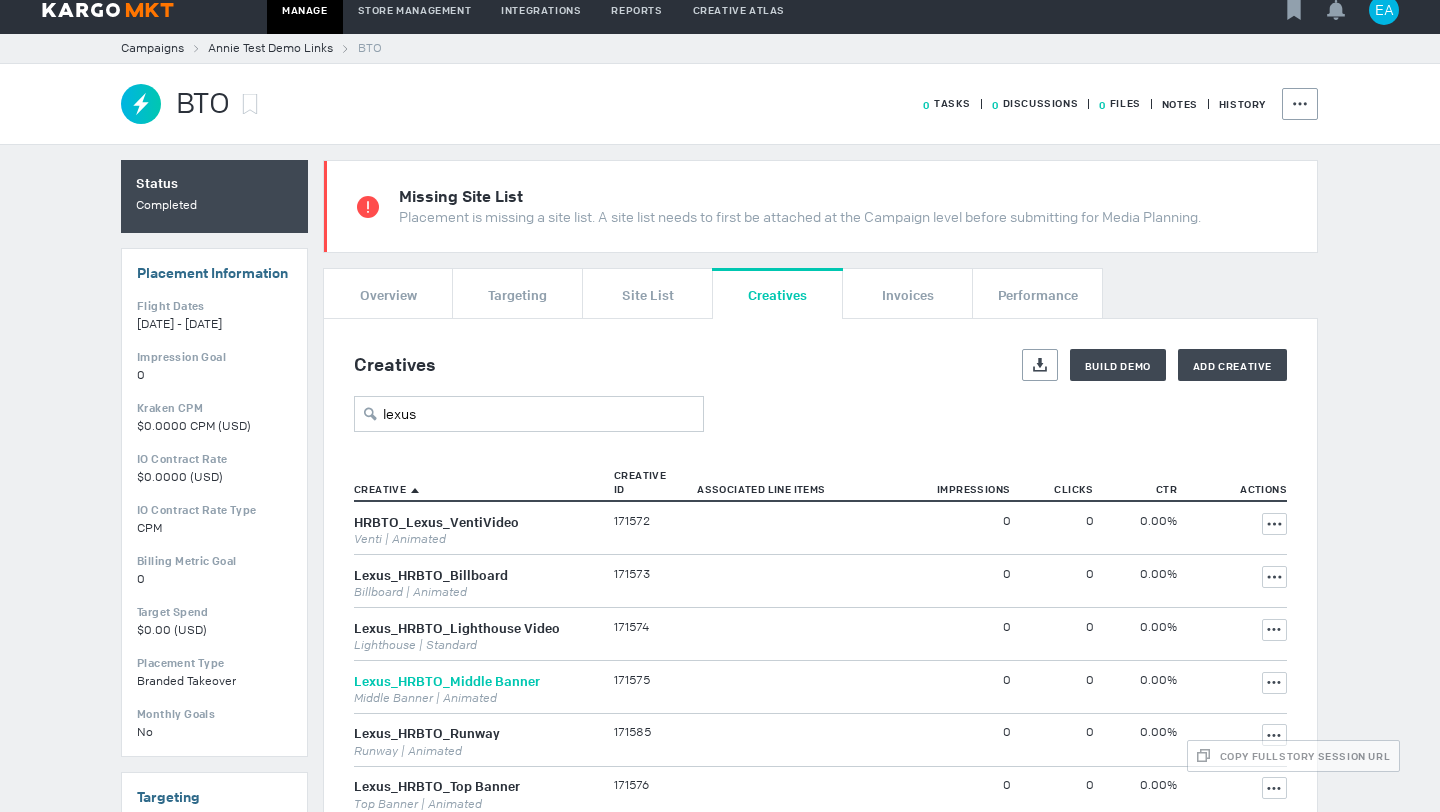 click on "Lexus_HRBTO_Middle Banner" at bounding box center (447, 681) 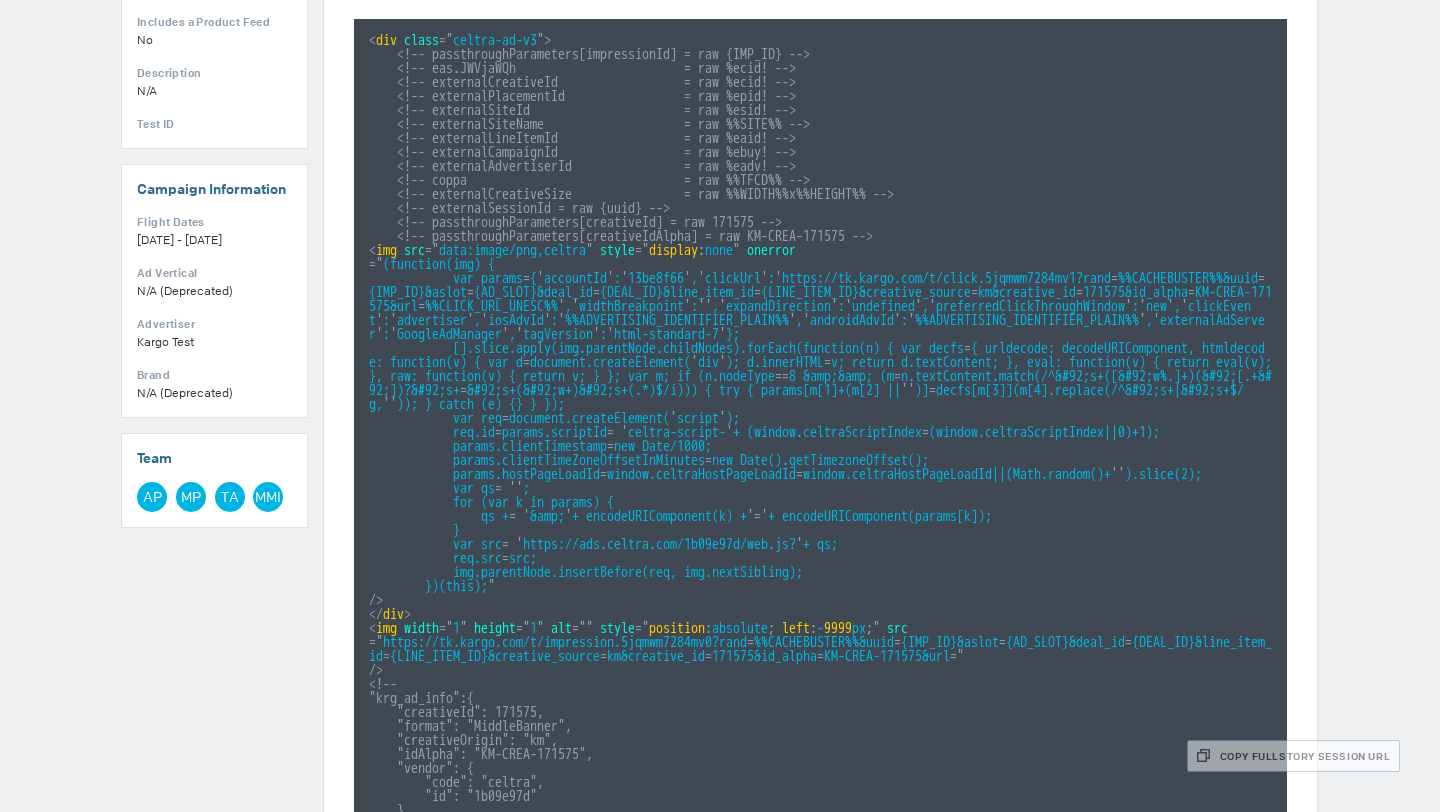 scroll, scrollTop: 0, scrollLeft: 0, axis: both 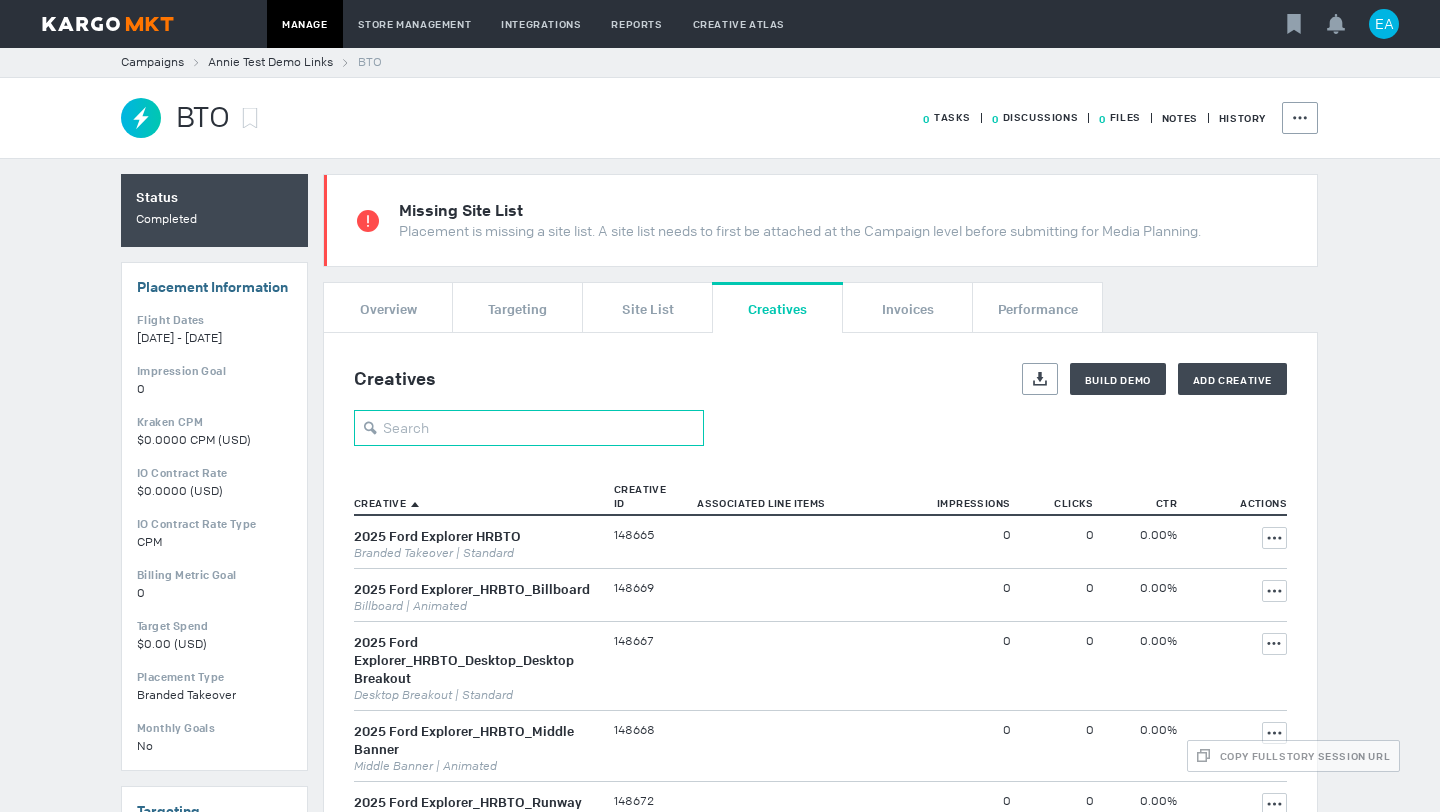 click at bounding box center [529, 428] 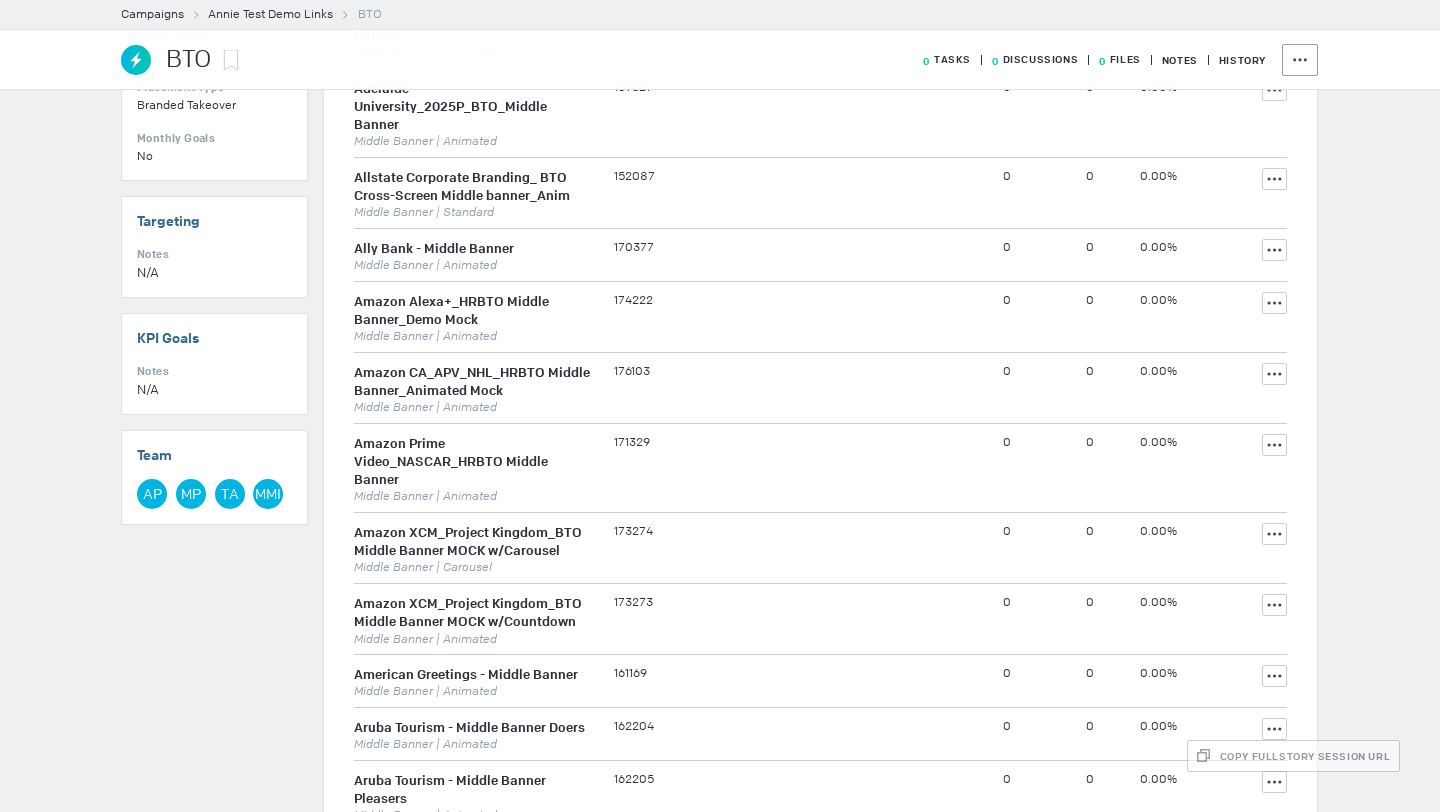 scroll, scrollTop: 0, scrollLeft: 0, axis: both 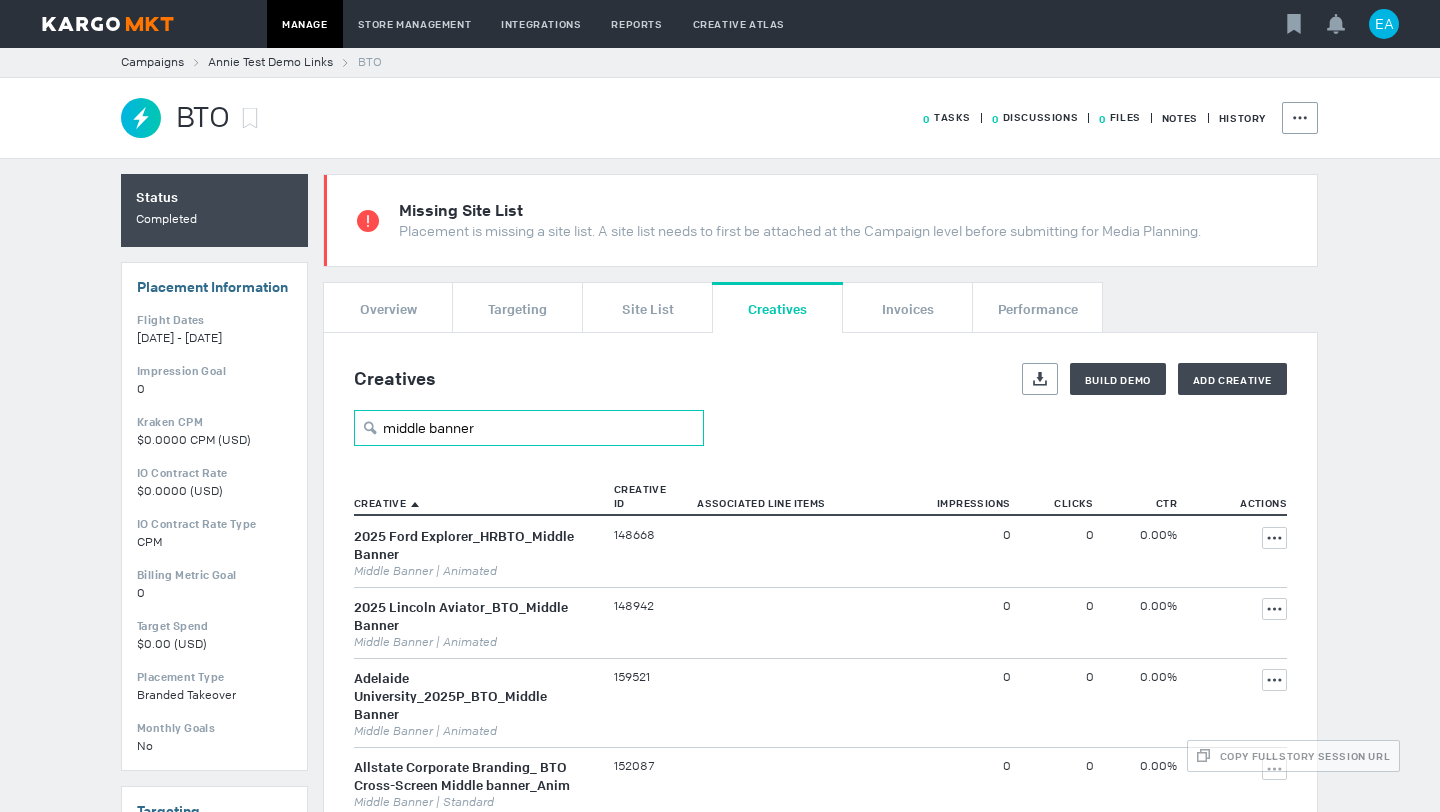 drag, startPoint x: 494, startPoint y: 423, endPoint x: 355, endPoint y: 419, distance: 139.05754 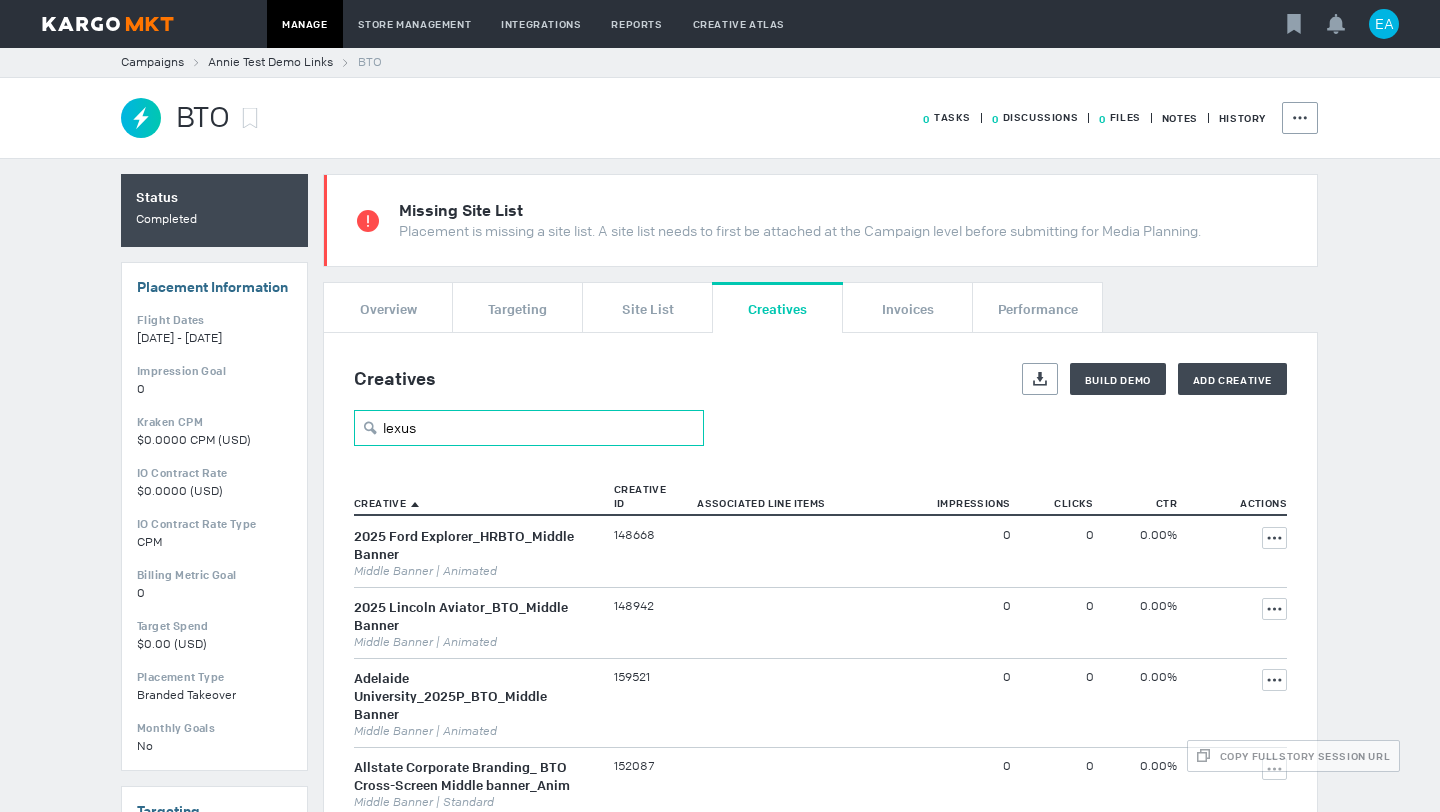 type on "lexus" 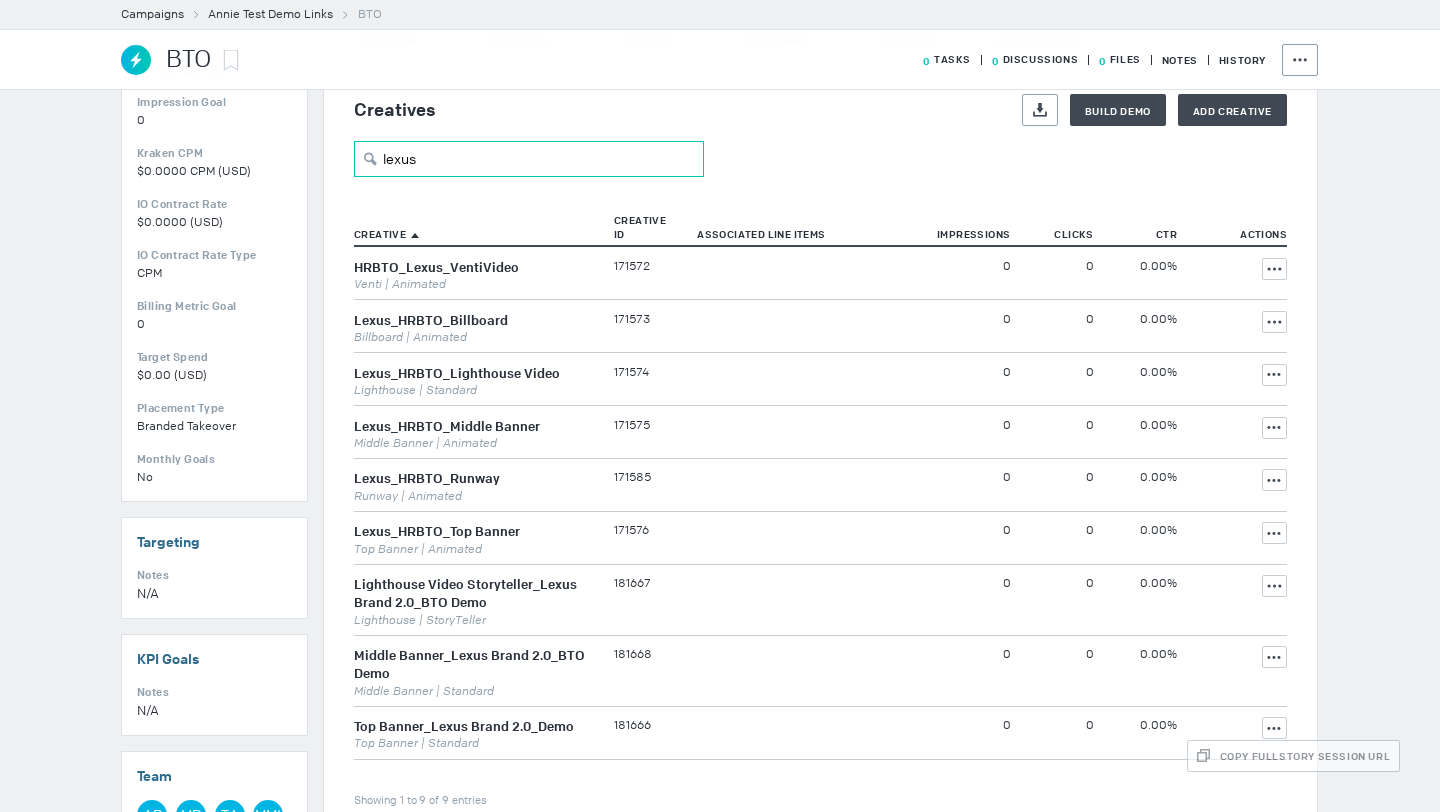 scroll, scrollTop: 271, scrollLeft: 0, axis: vertical 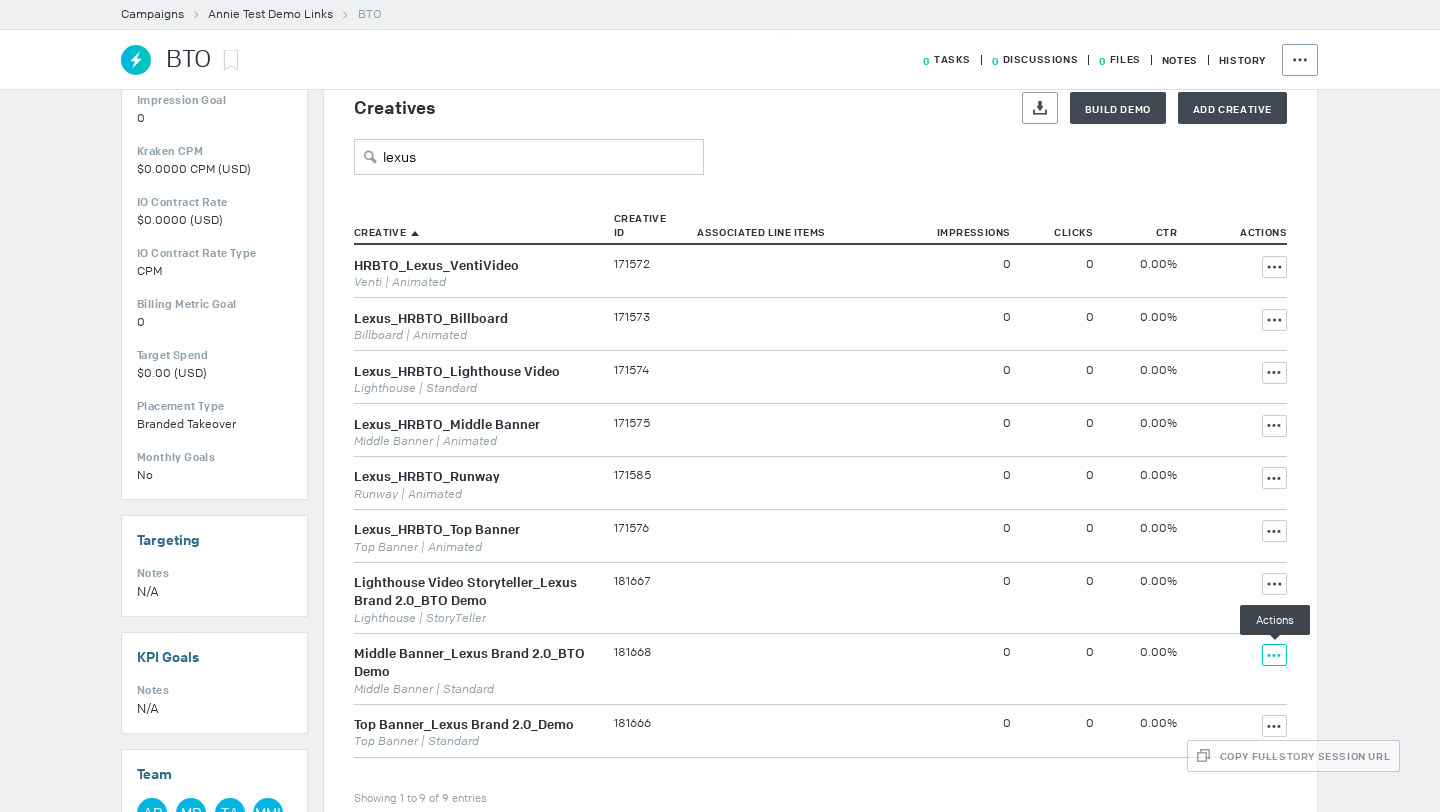 click at bounding box center [1275, 266] 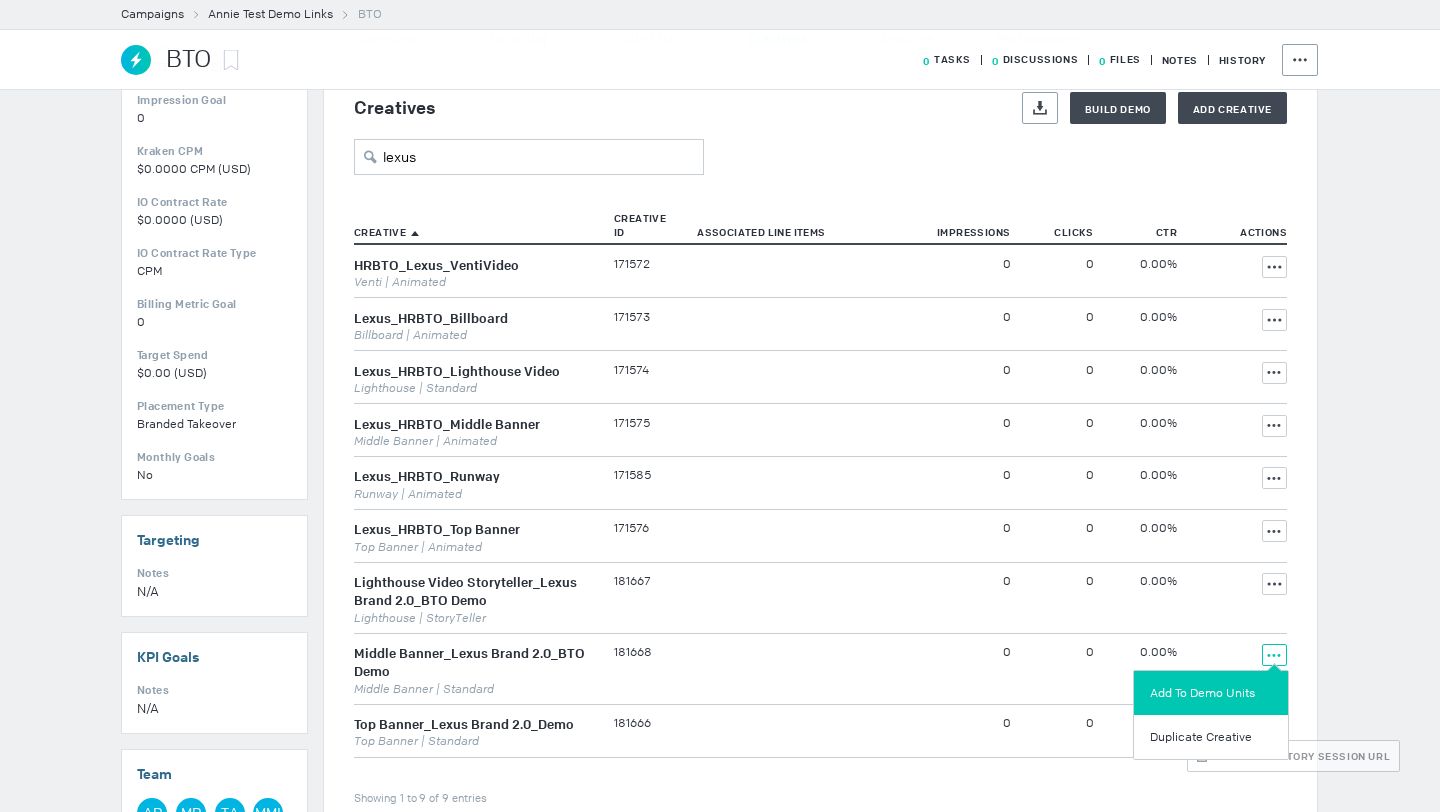 click on "Add To Demo Units" at bounding box center [1211, 693] 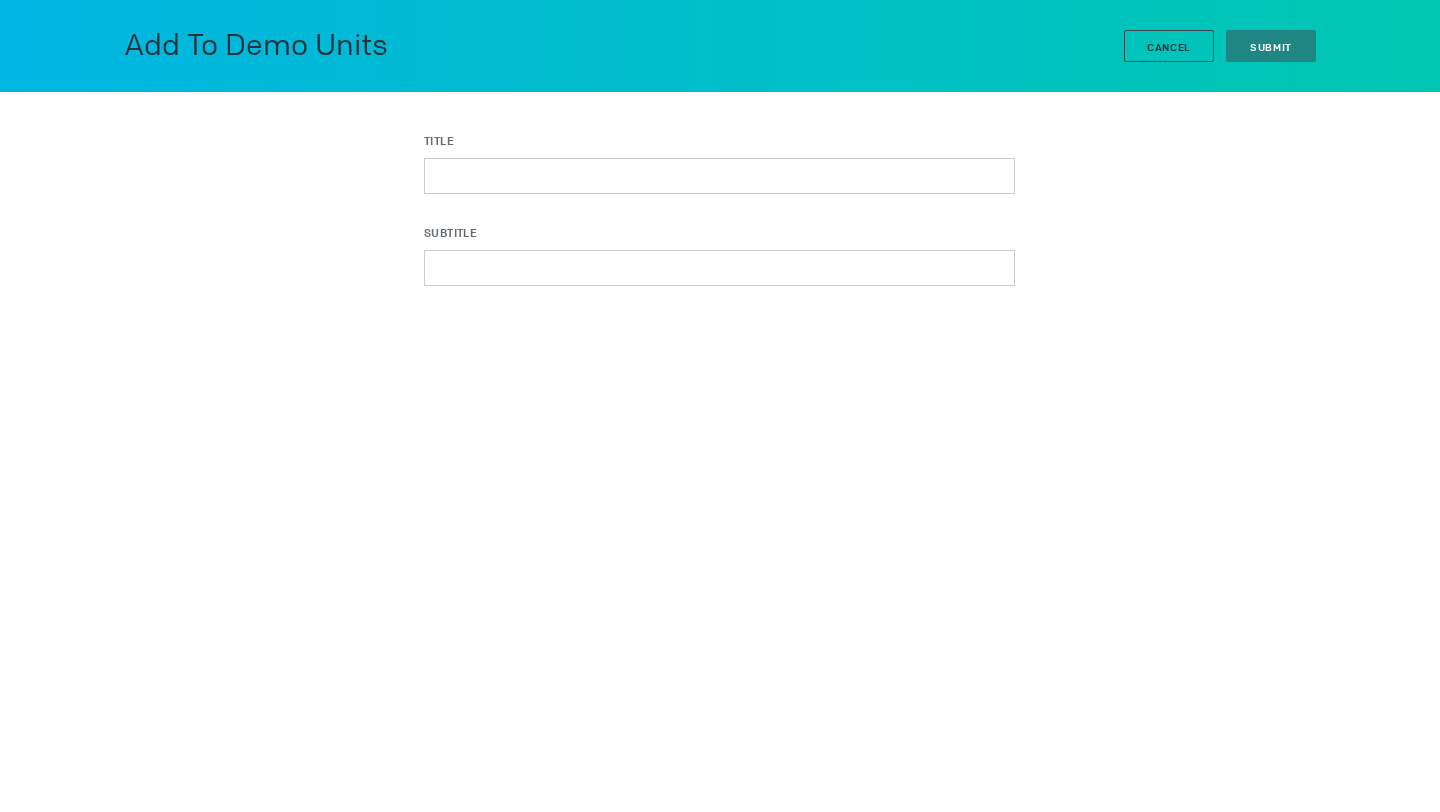 click on "Add To Demo Units Cancel Submit" at bounding box center [720, 46] 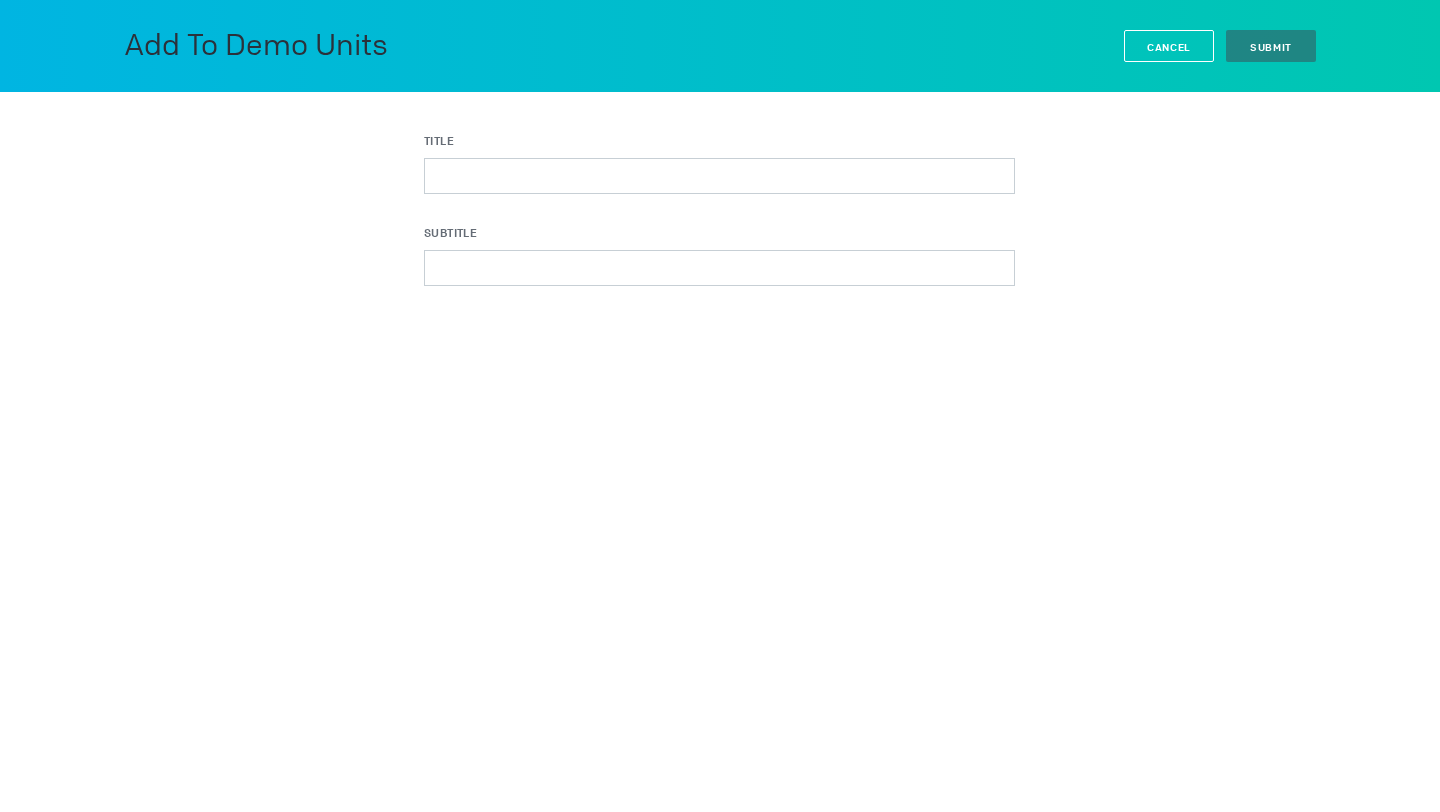 click on "Cancel" at bounding box center [1169, 46] 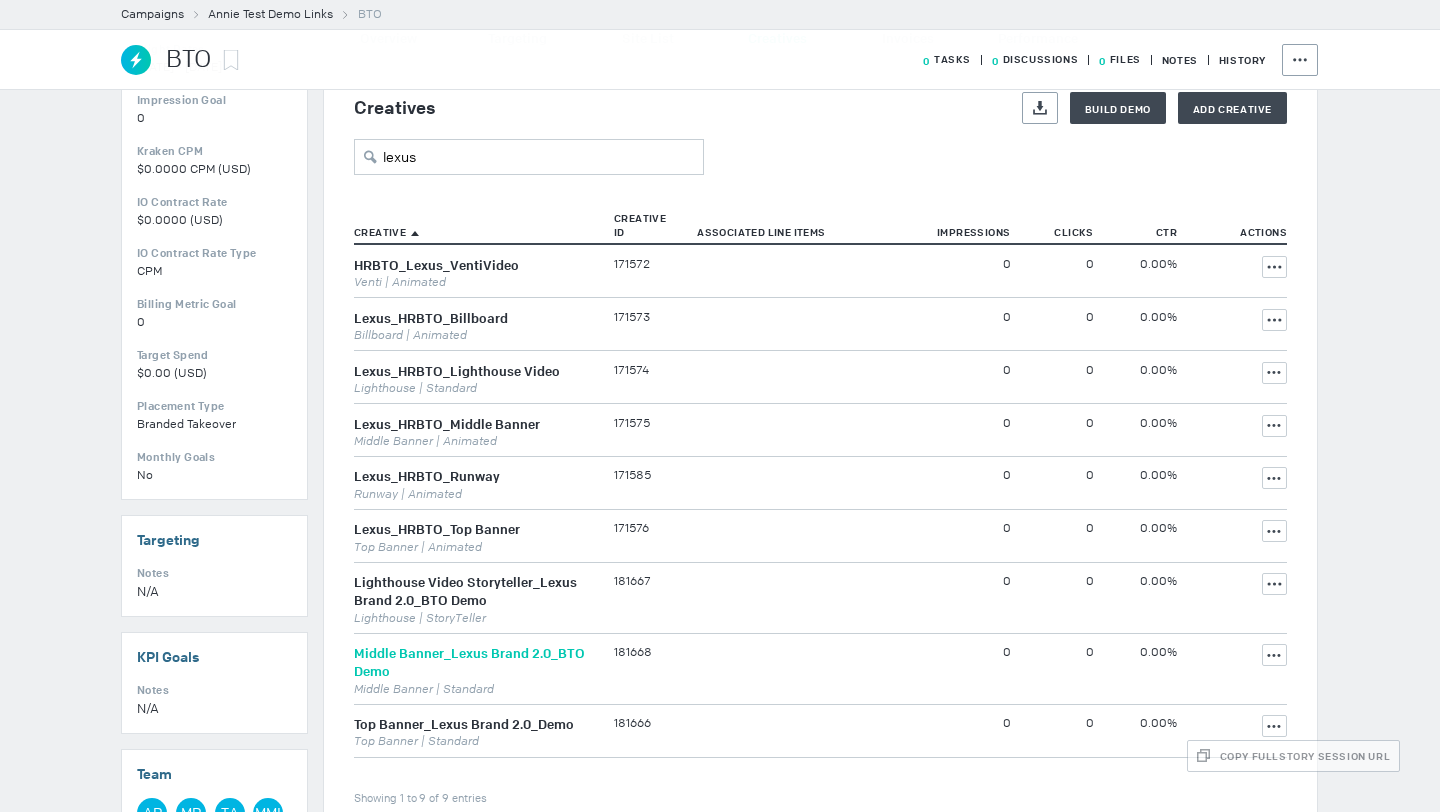 click on "Middle Banner_Lexus Brand 2.0_BTO Demo" at bounding box center [469, 662] 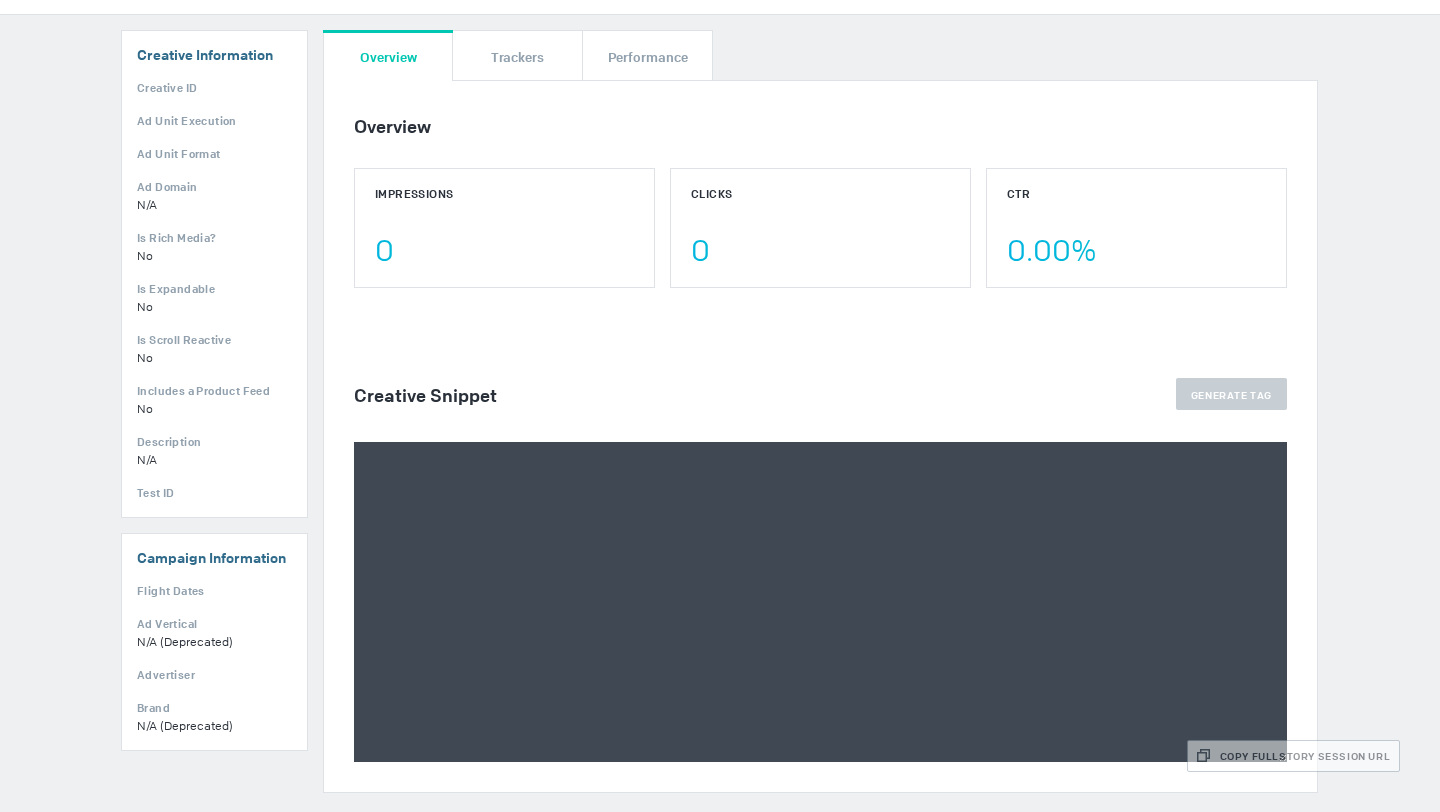 scroll, scrollTop: 308, scrollLeft: 0, axis: vertical 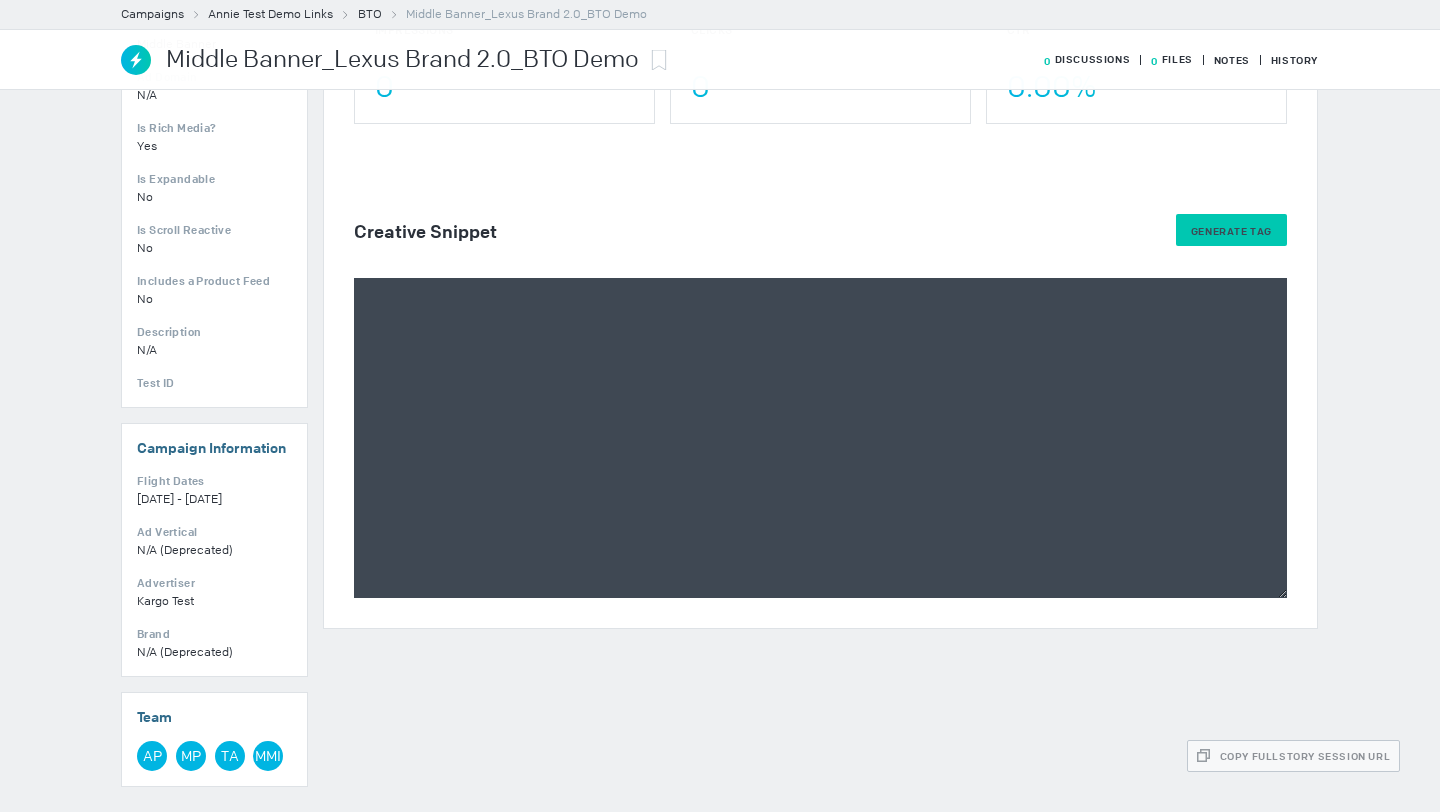 click on "Generate Tag" at bounding box center [1231, 231] 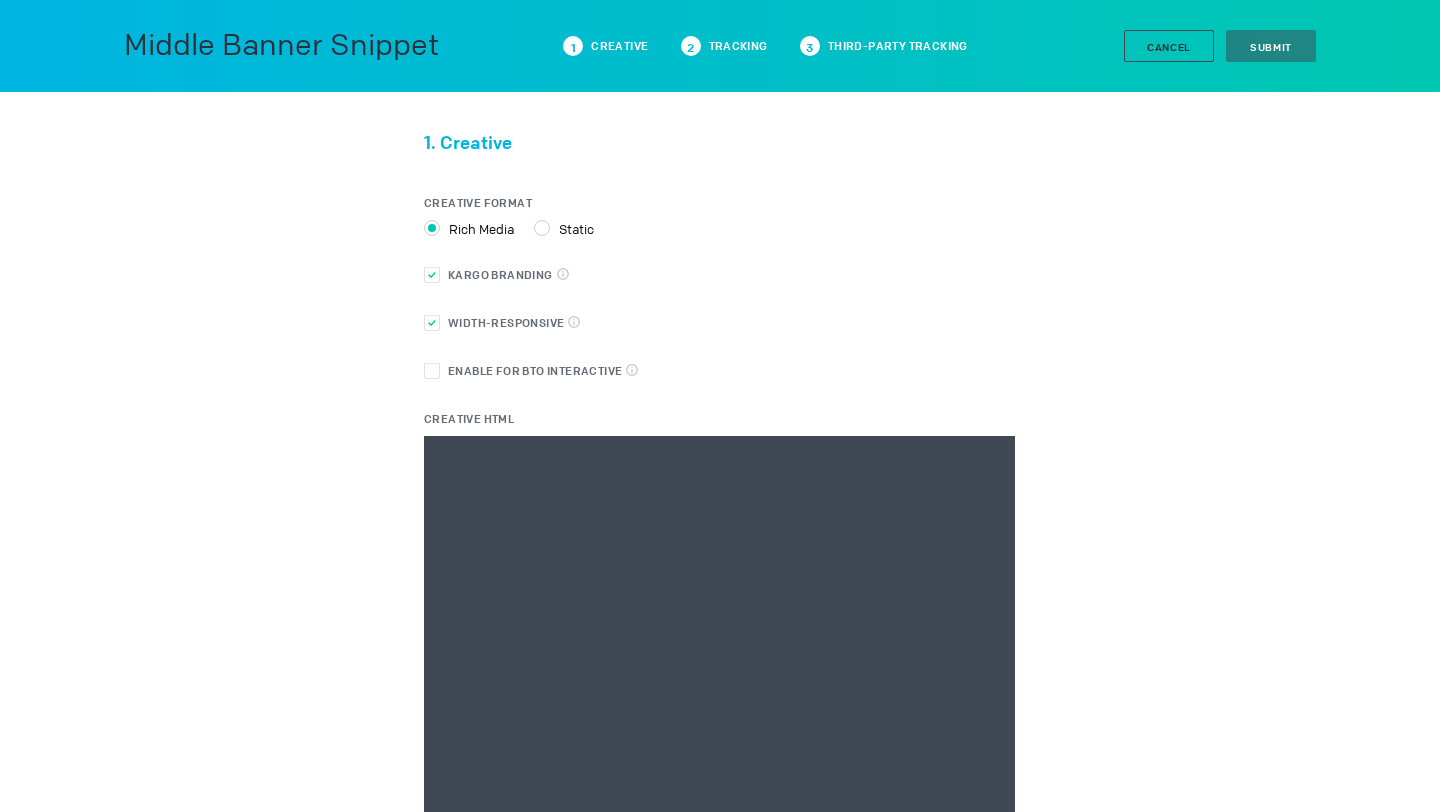 click on "Creative HTML" at bounding box center (719, 636) 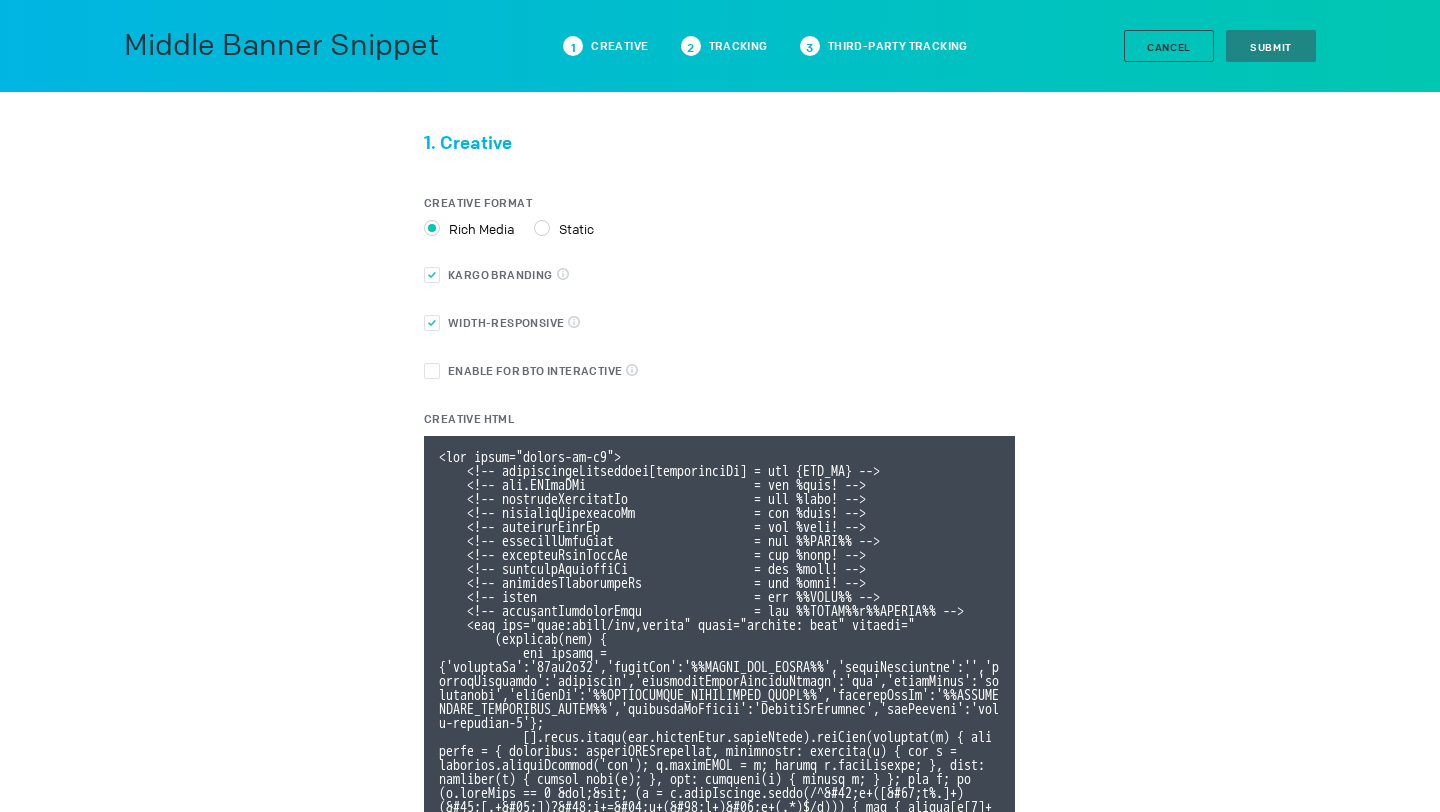 scroll, scrollTop: 372, scrollLeft: 0, axis: vertical 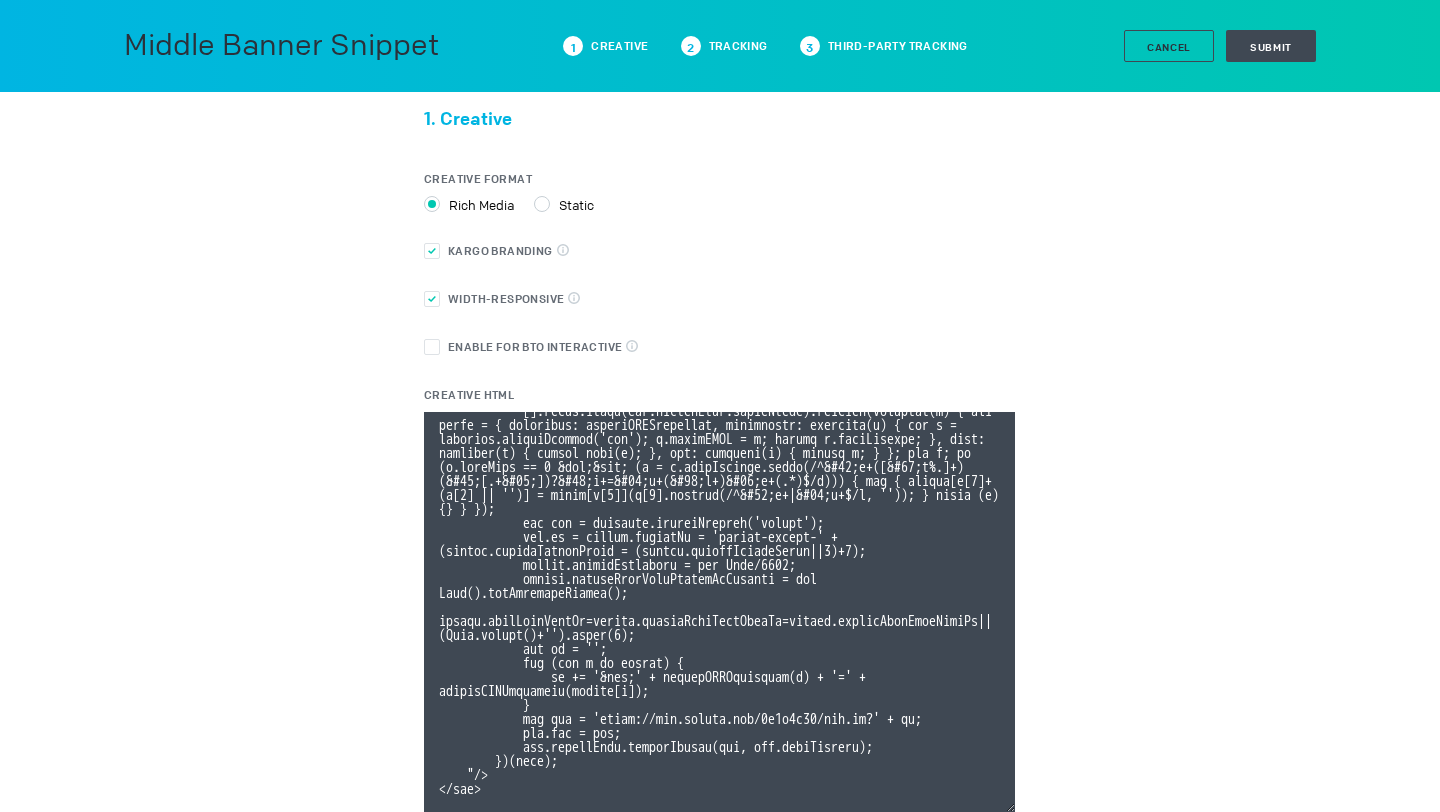 type on "<div class="celtra-ad-v3">
<!-- passthroughParameters[impressionId] = raw {IMP_ID} -->
<!-- eas.JWVjaWQh                        = raw %ecid! -->
<!-- externalCreativeId                  = raw %ecid! -->
<!-- externalPlacementId                 = raw %epid! -->
<!-- externalSiteId                      = raw %esid! -->
<!-- externalSiteName                    = raw %%SITE%% -->
<!-- externalLineItemId                  = raw %eaid! -->
<!-- externalCampaignId                  = raw %ebuy! -->
<!-- externalAdvertiserId                = raw %eadv! -->
<!-- coppa                               = raw %%TFCD%% -->
<!-- externalCreativeSize                = raw %%WIDTH%%x%%HEIGHT%% -->
<img src="data:image/png,celtra" style="display: none" onerror="
(function(img) {
var params = {'accountId':'13be8f66','clickUrl':'%%CLICK_URL_UNESC%%','widthBreakpoint':'','expandDirection':'undefined','preferredClickThroughWindow':'new','clickEvent':'advertiser','io..." 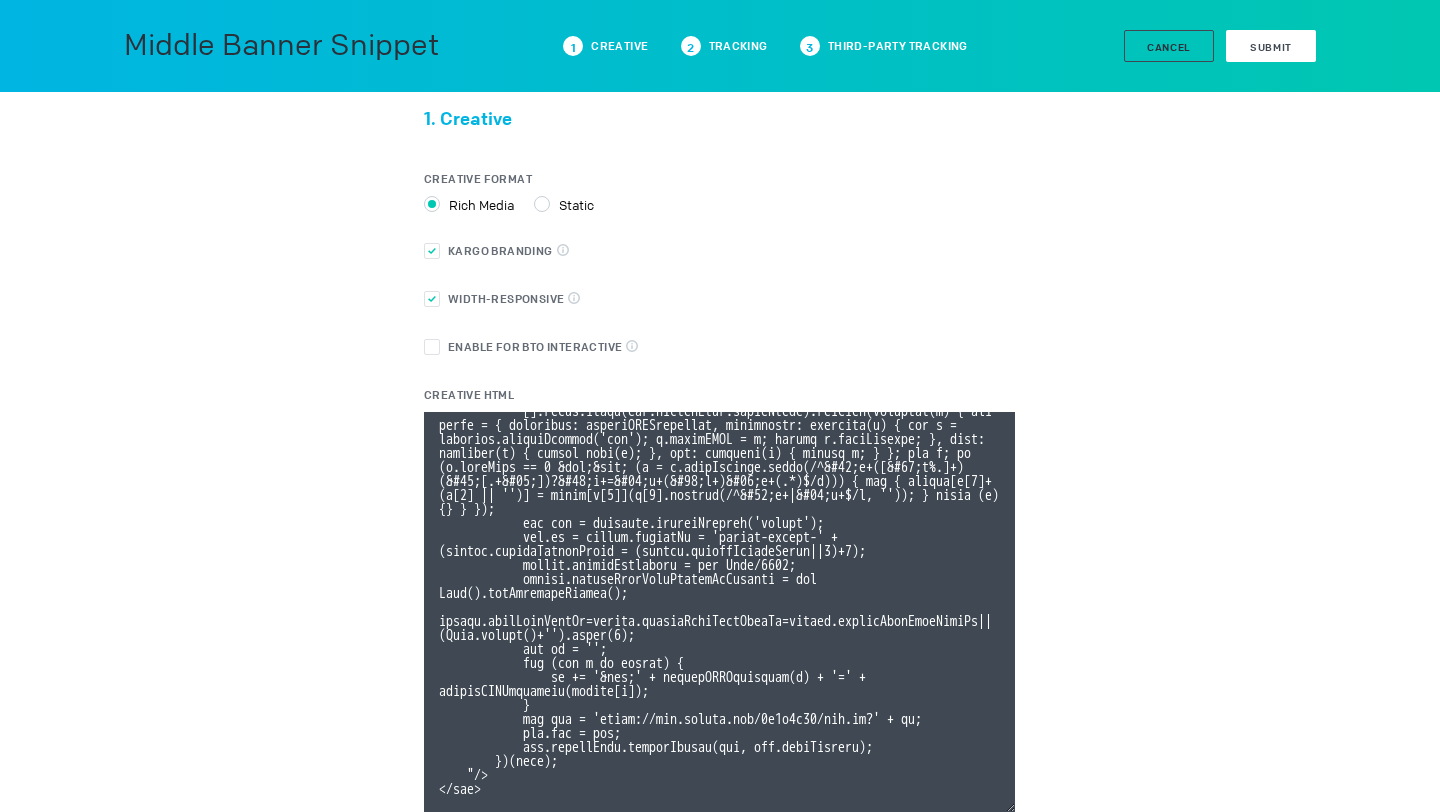 click on "Submit" at bounding box center [1271, 46] 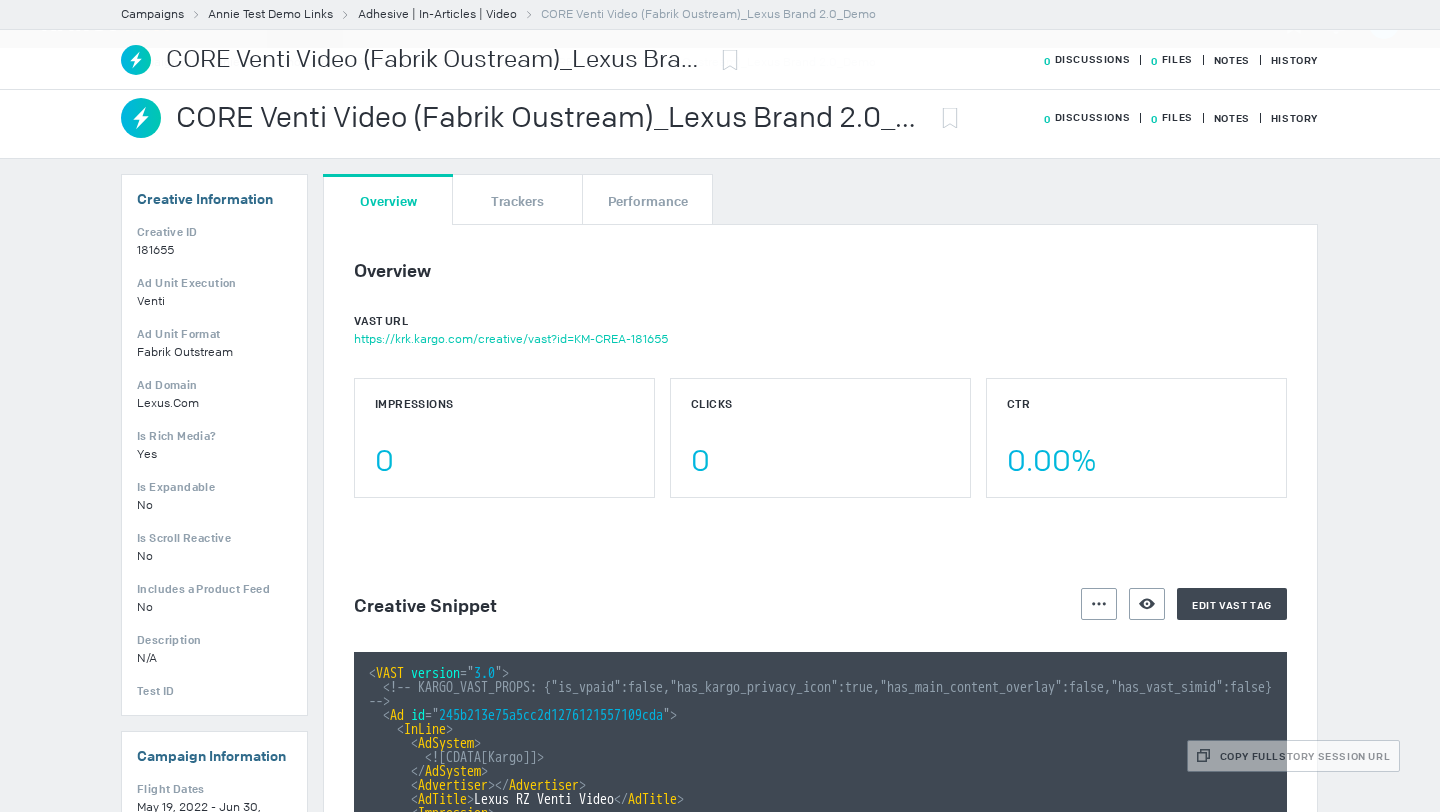 scroll, scrollTop: 0, scrollLeft: 0, axis: both 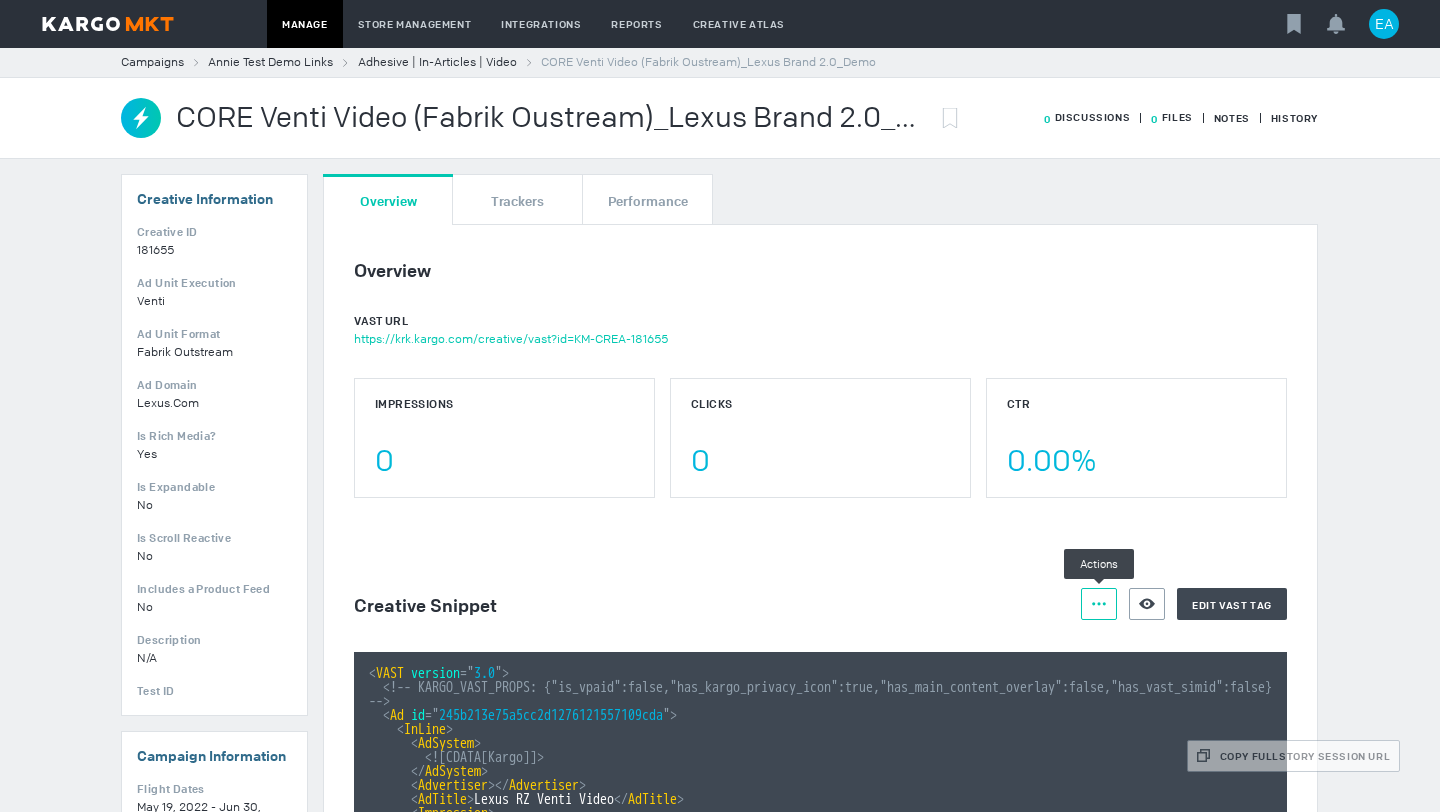 click on "Actions" at bounding box center (1099, 604) 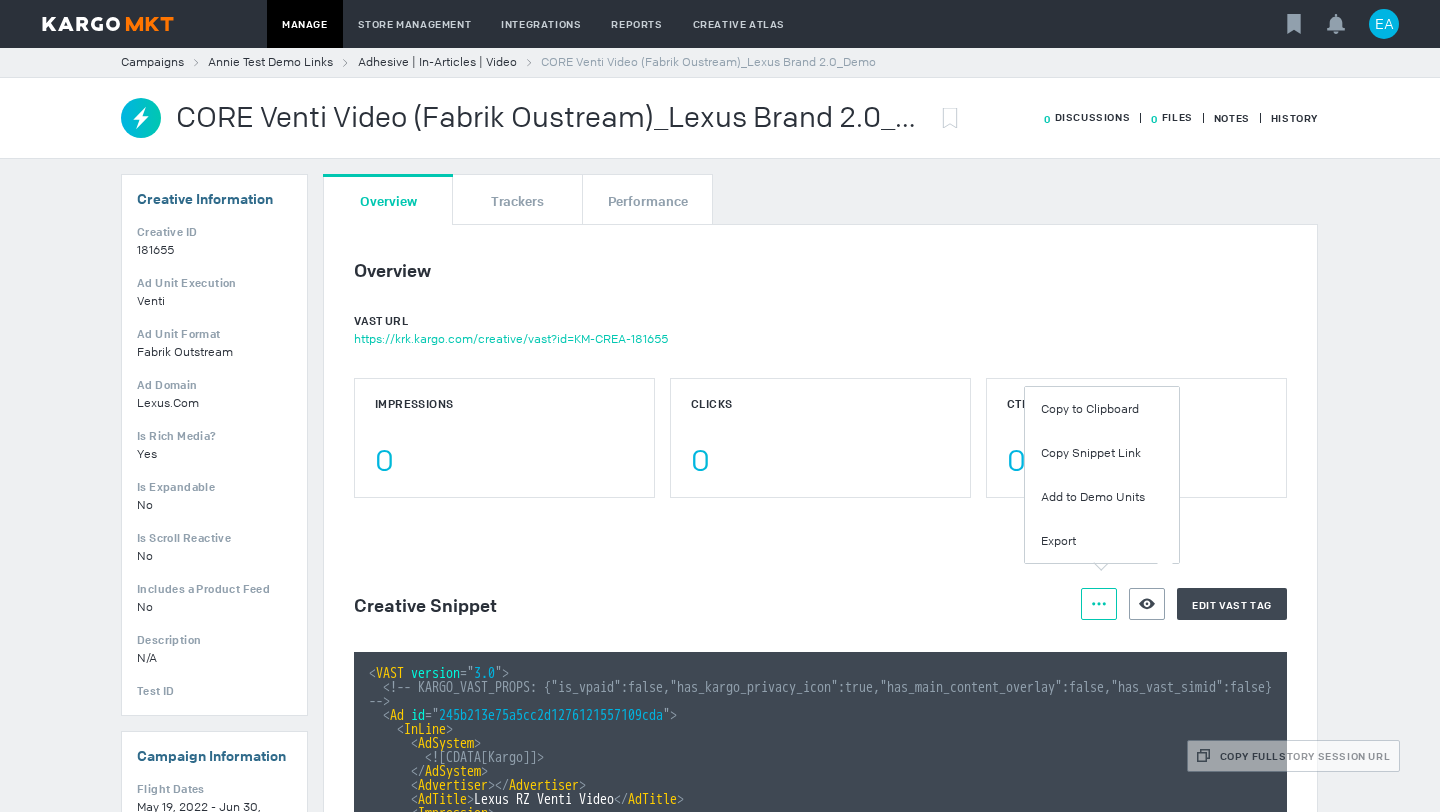 click on "Overview VAST URL https://krk.kargo.com/creative/vast?id=KM-CREA-181655 Impressions 0 Clicks 0 CTR 0.00% Creative Snippet   Actions     Preview Creative     Edit VAST tag < VAST   version = " 3.0 " >
<!-- KARGO_VAST_PROPS: {"is_vpaid":false,"has_kargo_privacy_icon":true,"has_main_content_overlay":false,"has_vast_simid":false} -->
< Ad   id = " 245b213e75a5cc2d1276121557109cda " >
< InLine >
< AdSystem >
<![CDATA[Kargo]]>
</ AdSystem >
< Advertiser > </ Advertiser >
< AdTitle >
Lexus RZ Venti Video
</ AdTitle >
< Impression >
<![CDATA[https://tk.kargo.com/t/impression.video.bsal4vpmjmctn1bxv?rand=%%CACHEBUSTER%%&uuid={IMP_ID}&aslot={AD_SLOT}&deal_id={DEAL_ID}&line_item_id={LINE_ITEM_ID}&creative_source=km&creative_id=181655&id_alpha=KM-CREA-181655&url=]]>
</ Impression >
< Extensions >
< Extension   type = " kargo-outstream " >
</ Extension >
</ Extensions >" at bounding box center (820, 1398) 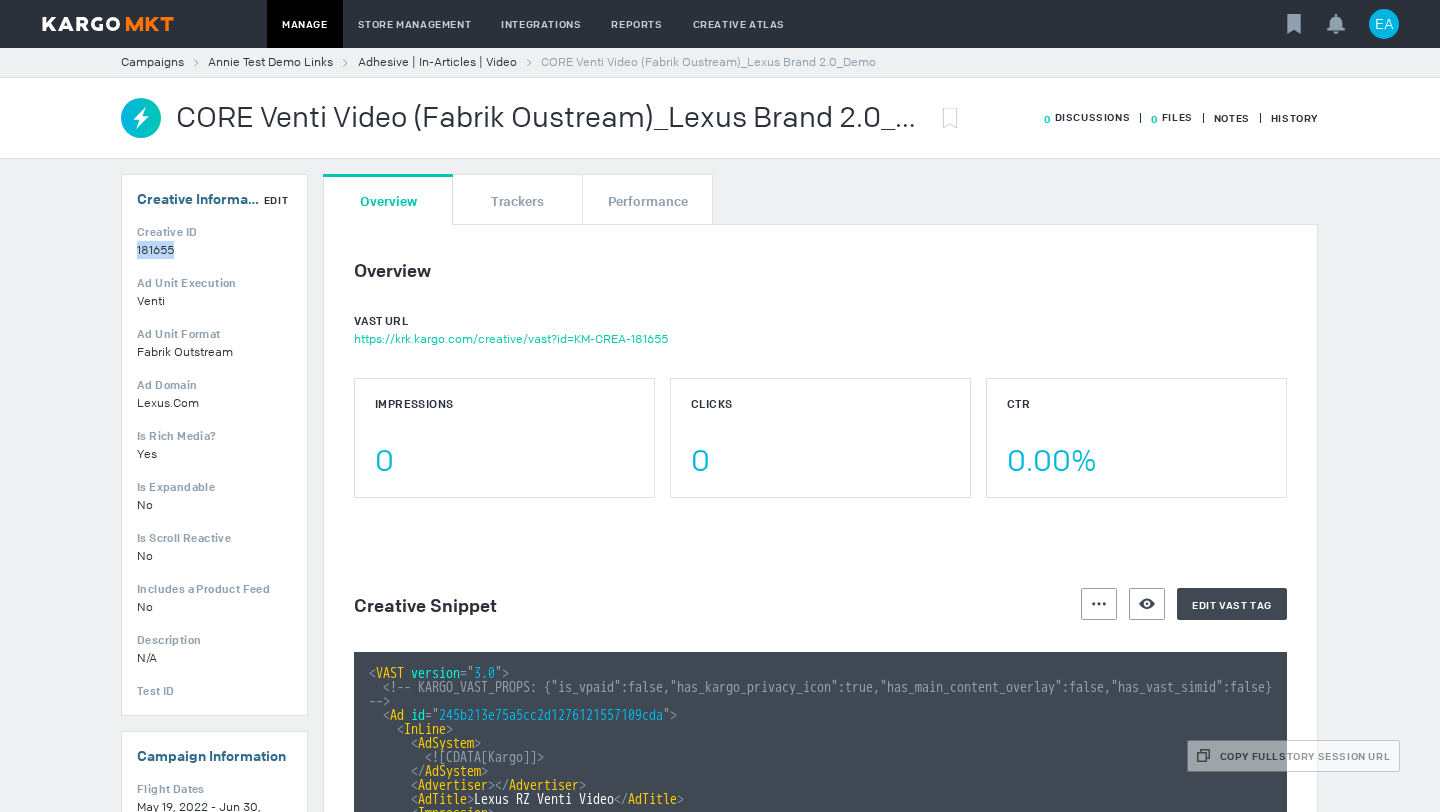 drag, startPoint x: 194, startPoint y: 252, endPoint x: 135, endPoint y: 251, distance: 59.008472 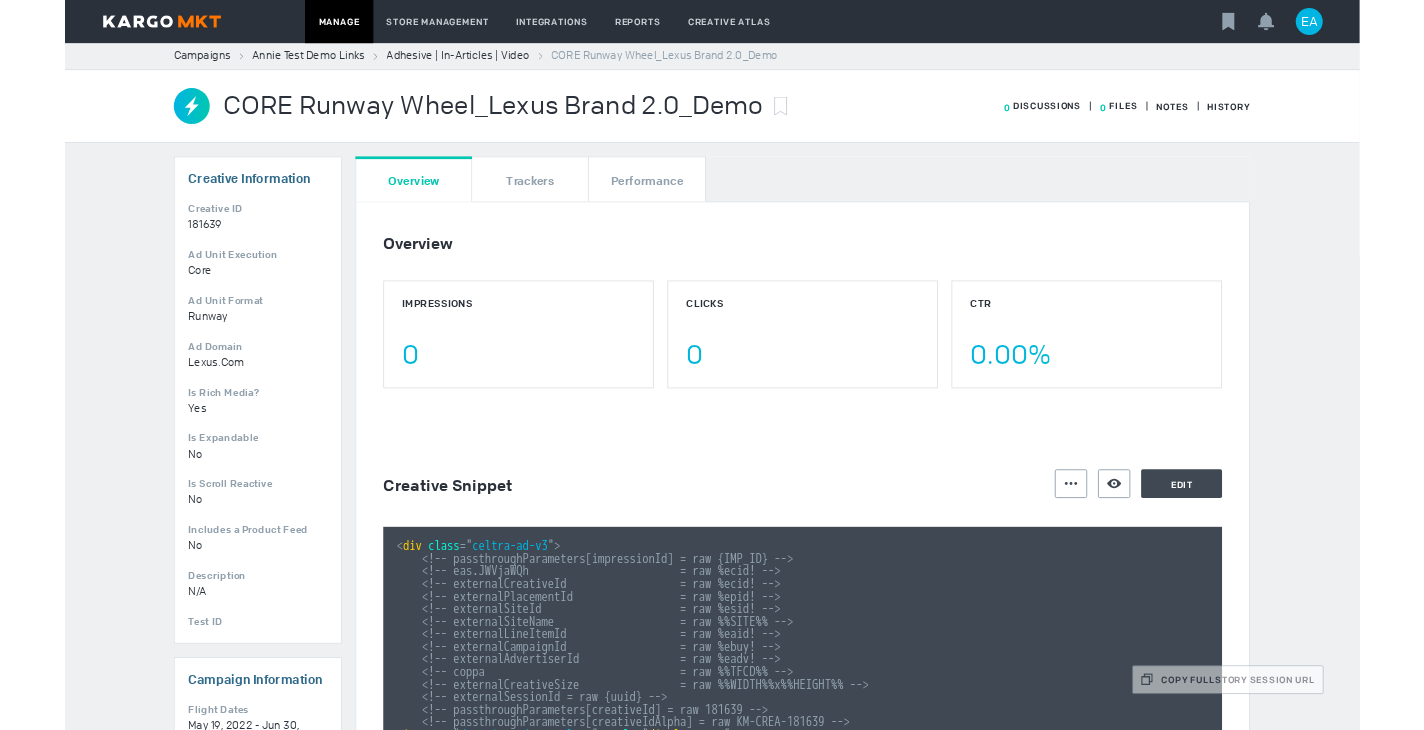 scroll, scrollTop: 0, scrollLeft: 0, axis: both 